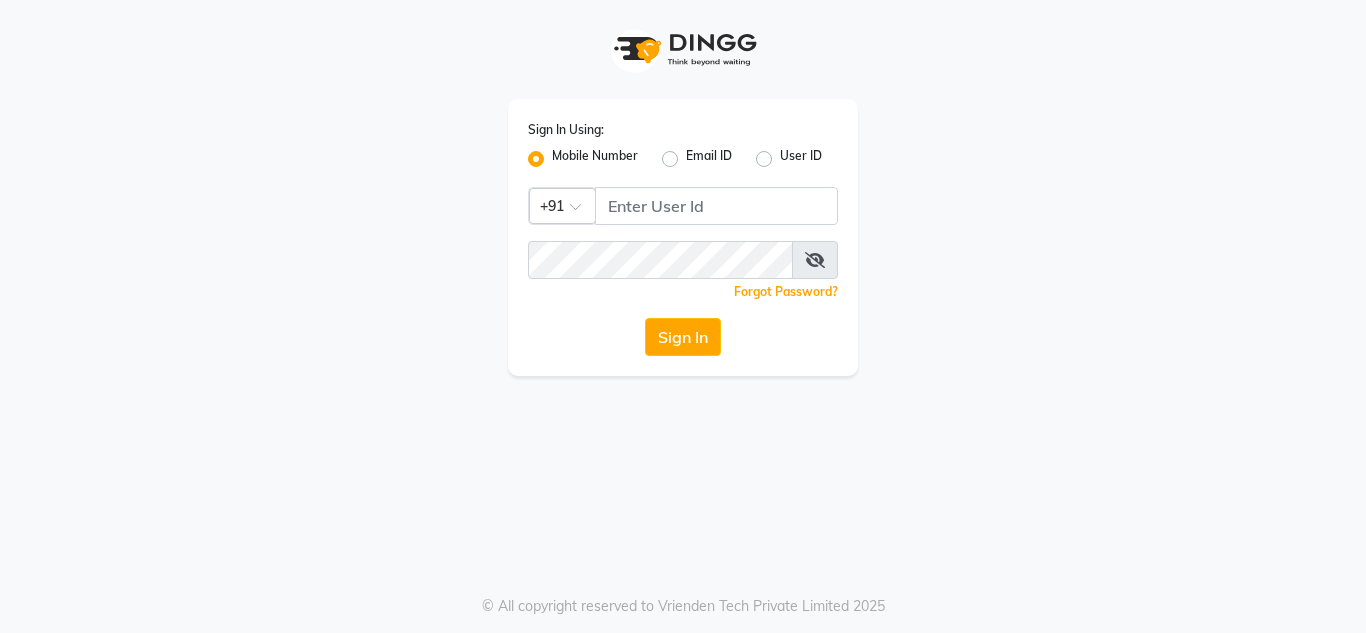 scroll, scrollTop: 0, scrollLeft: 0, axis: both 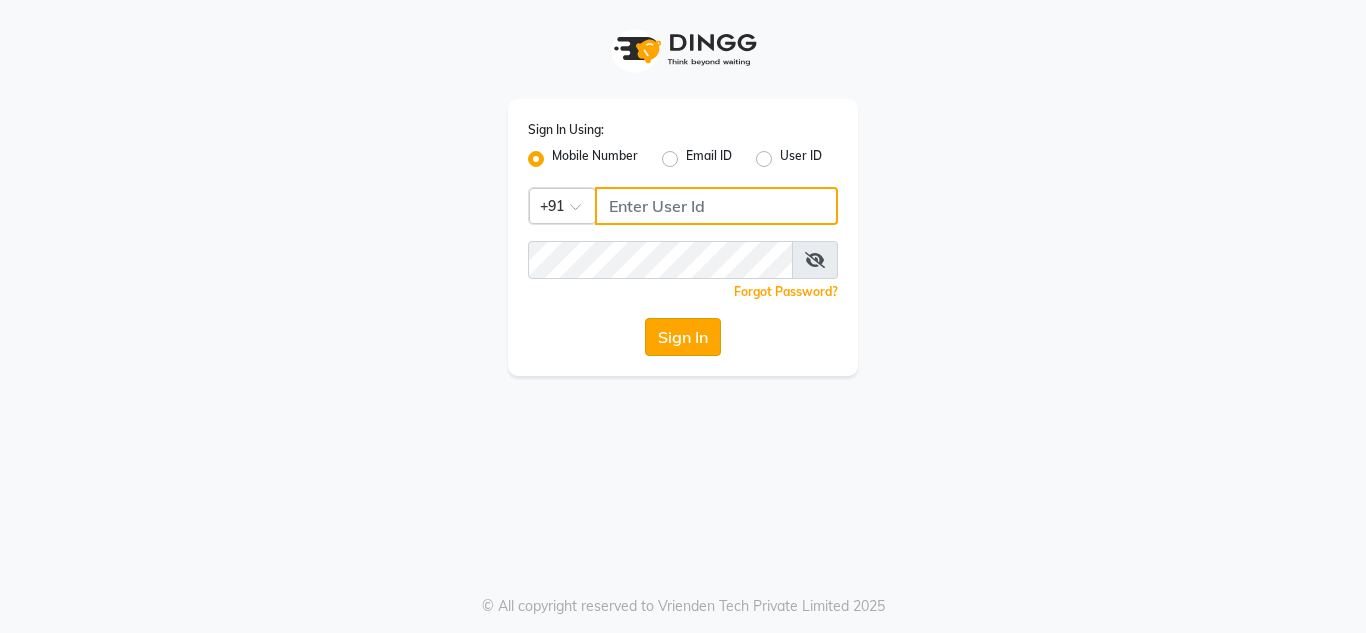 type on "9673060660" 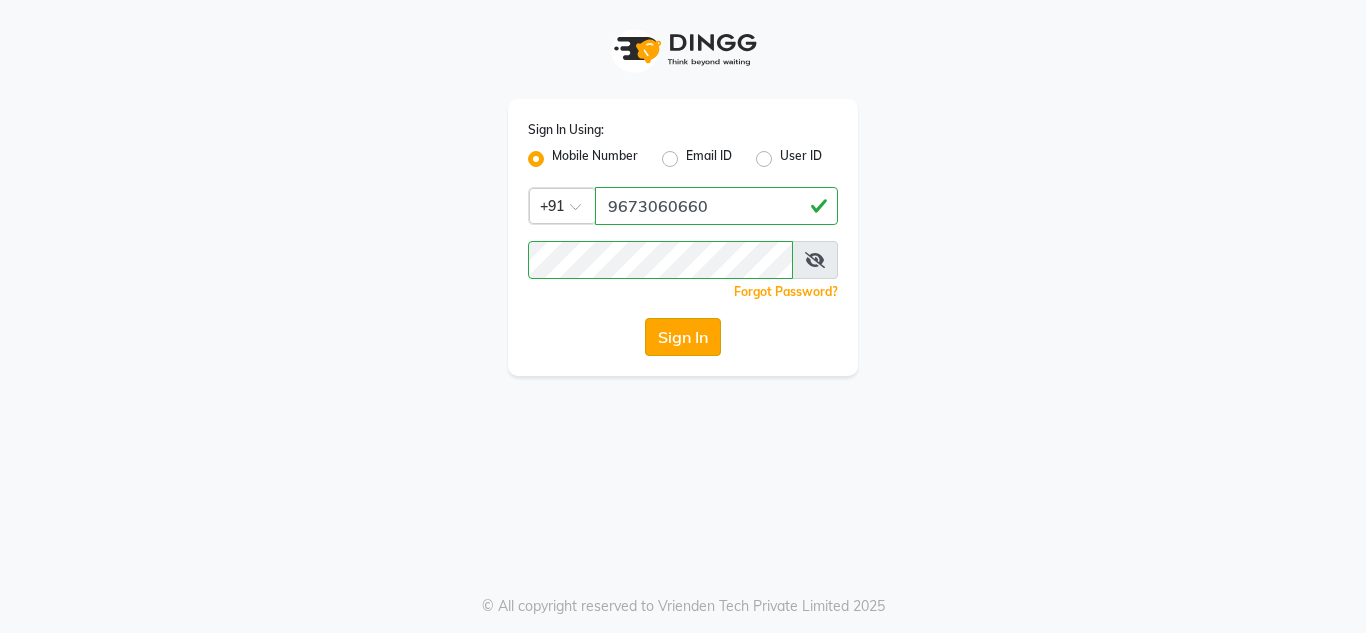 click on "Sign In" 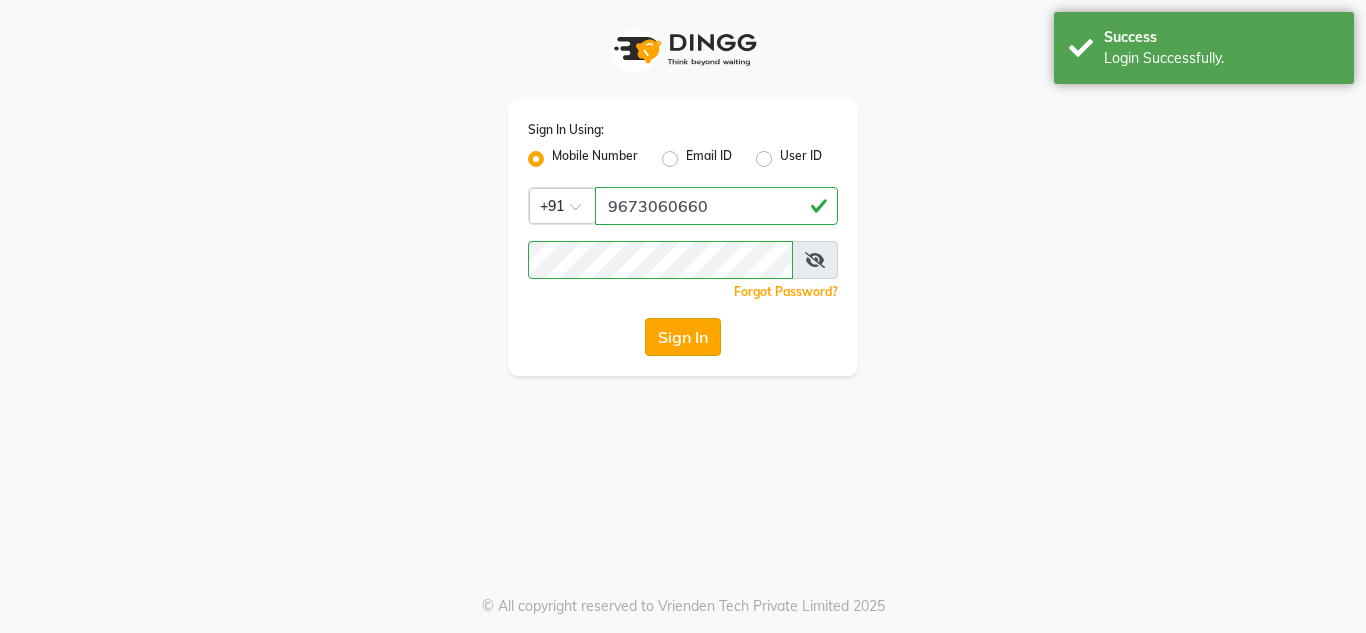 select on "service" 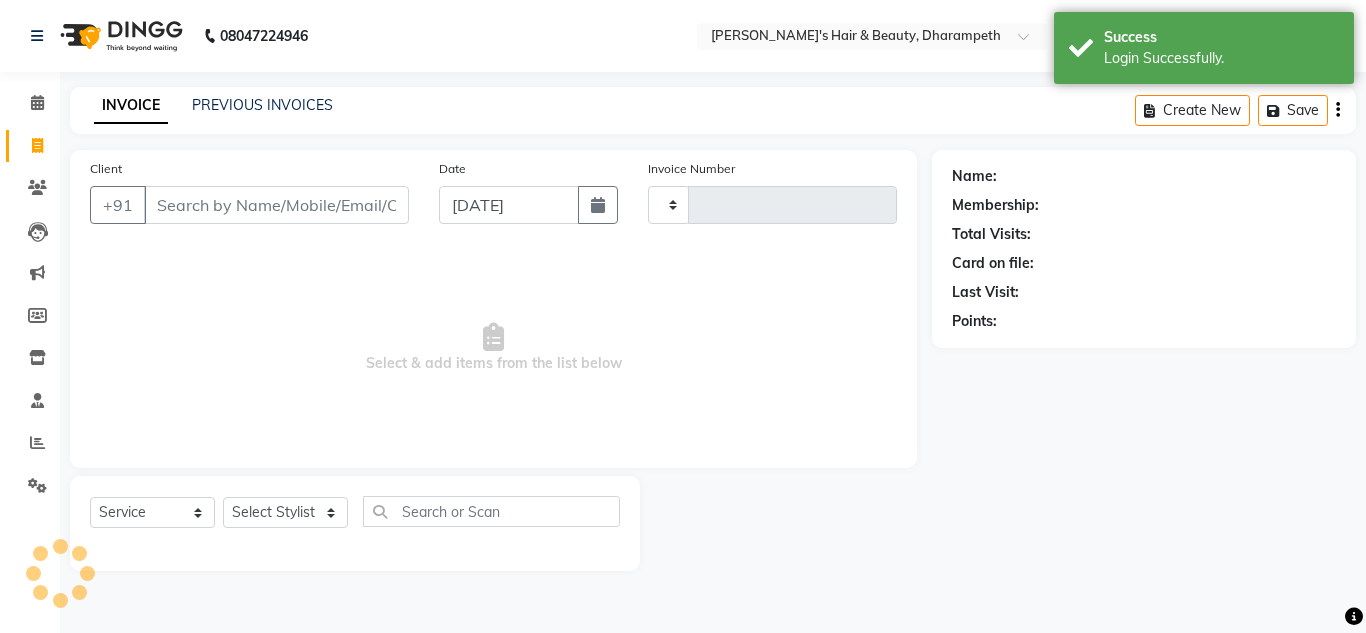 type on "2145" 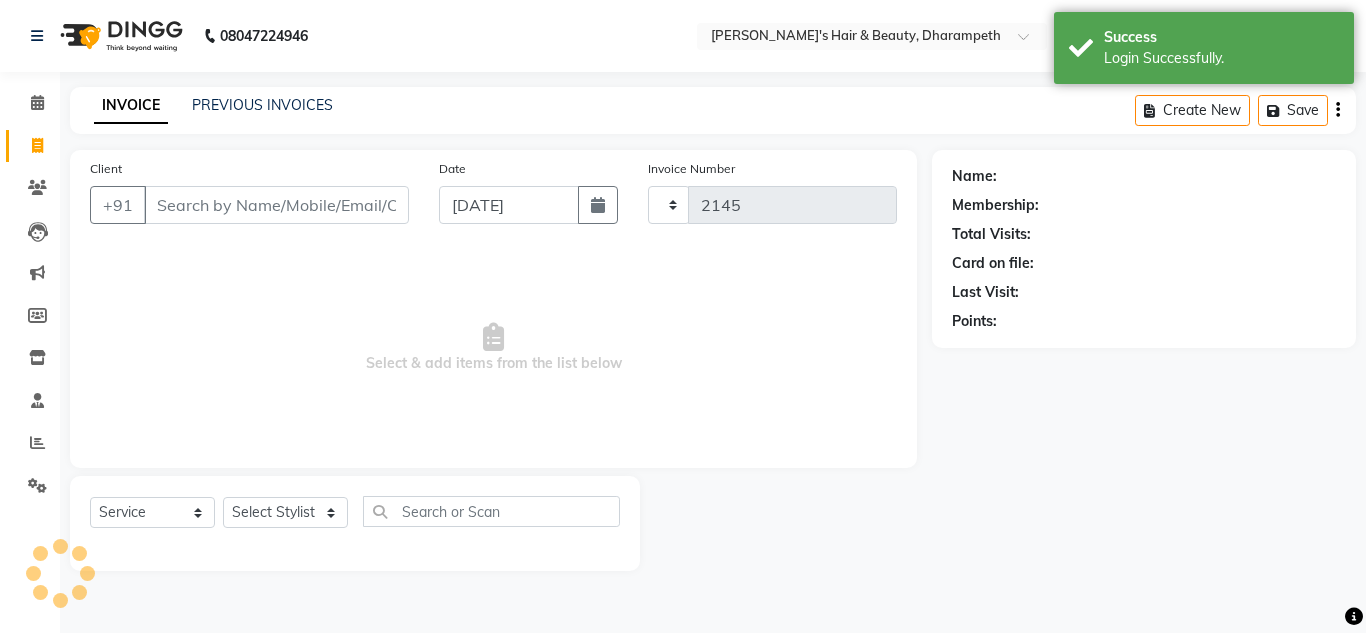select on "4860" 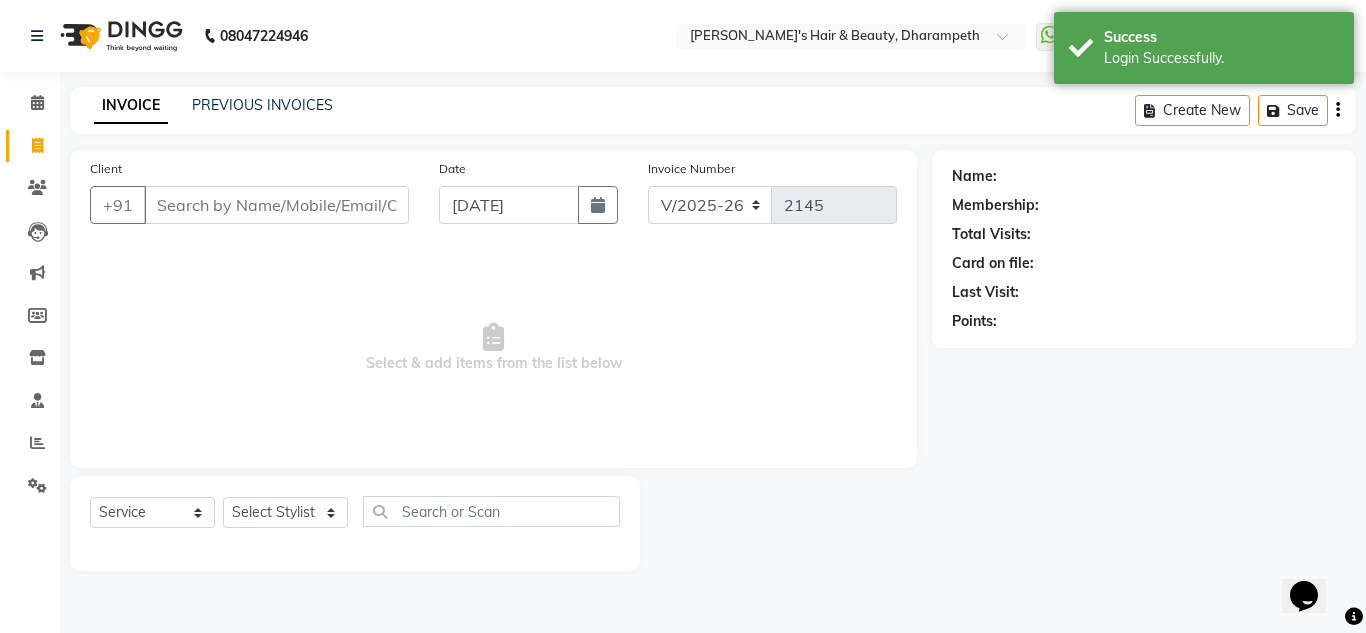 scroll, scrollTop: 0, scrollLeft: 0, axis: both 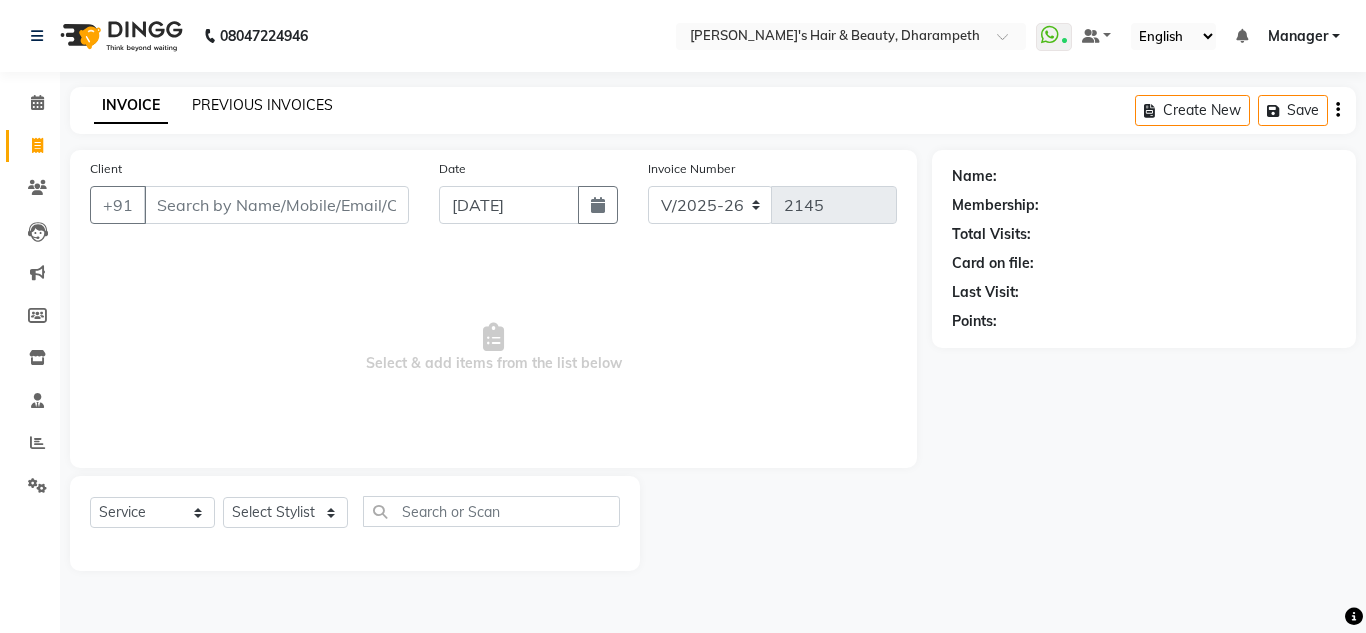 click on "PREVIOUS INVOICES" 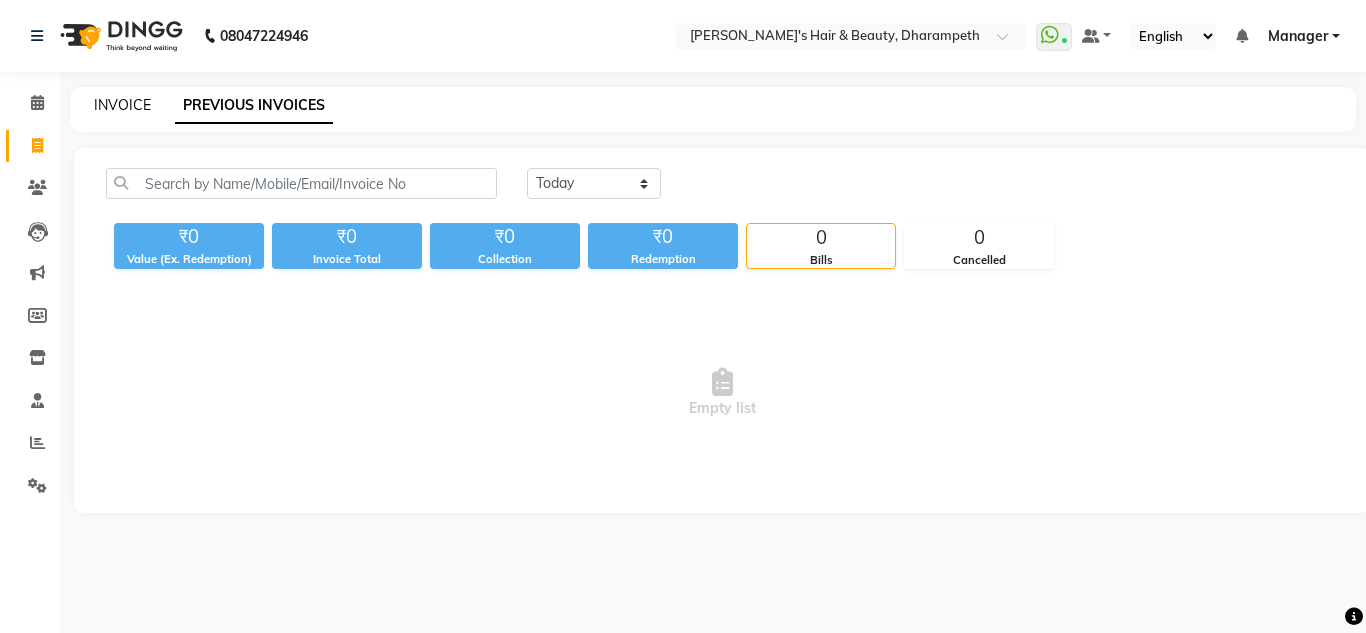 click on "INVOICE" 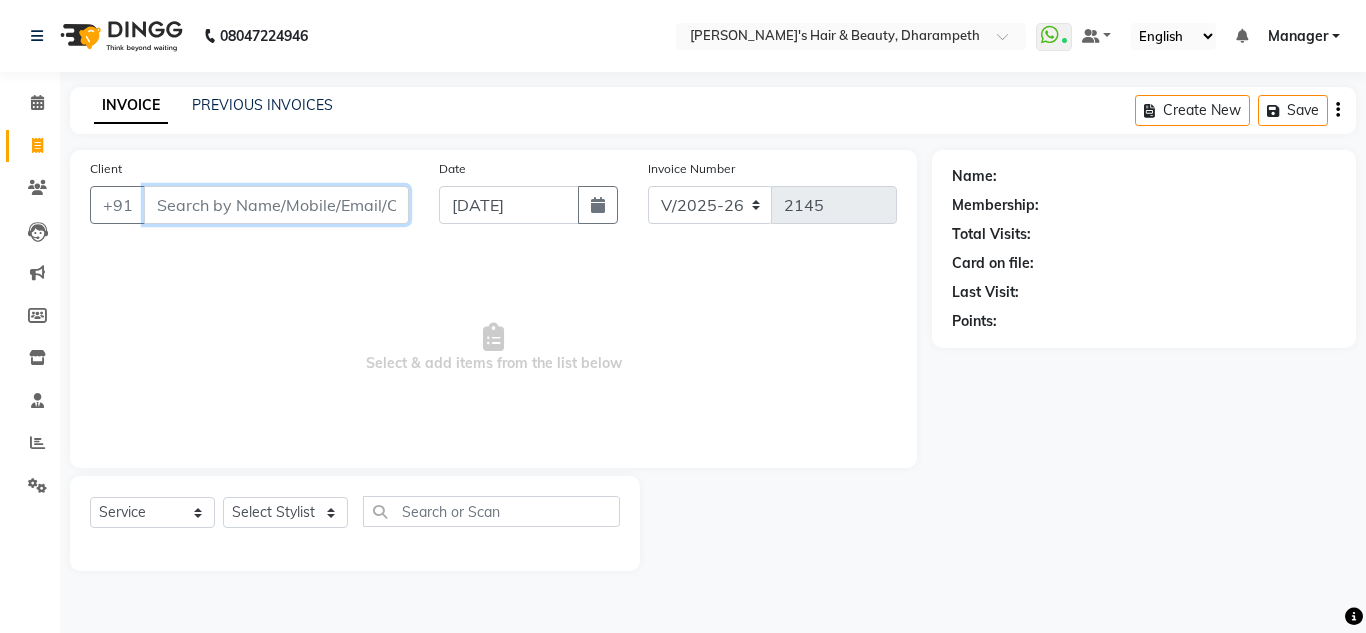 click on "Client" at bounding box center (276, 205) 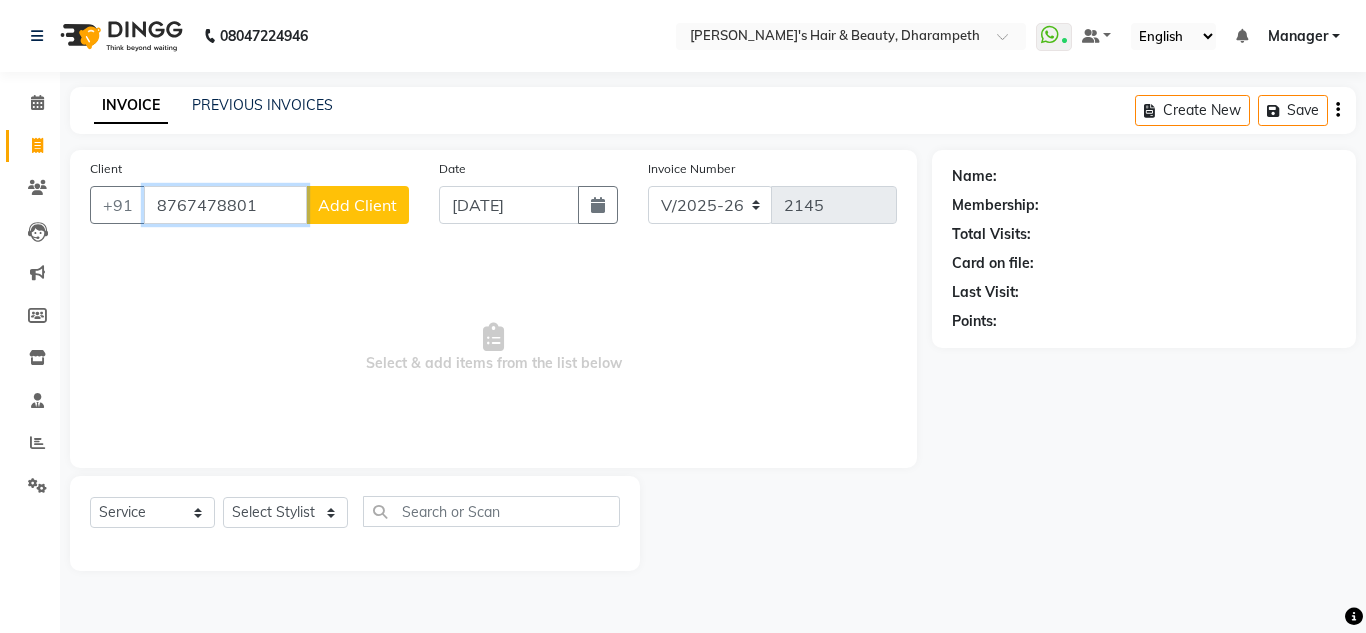 type on "8767478801" 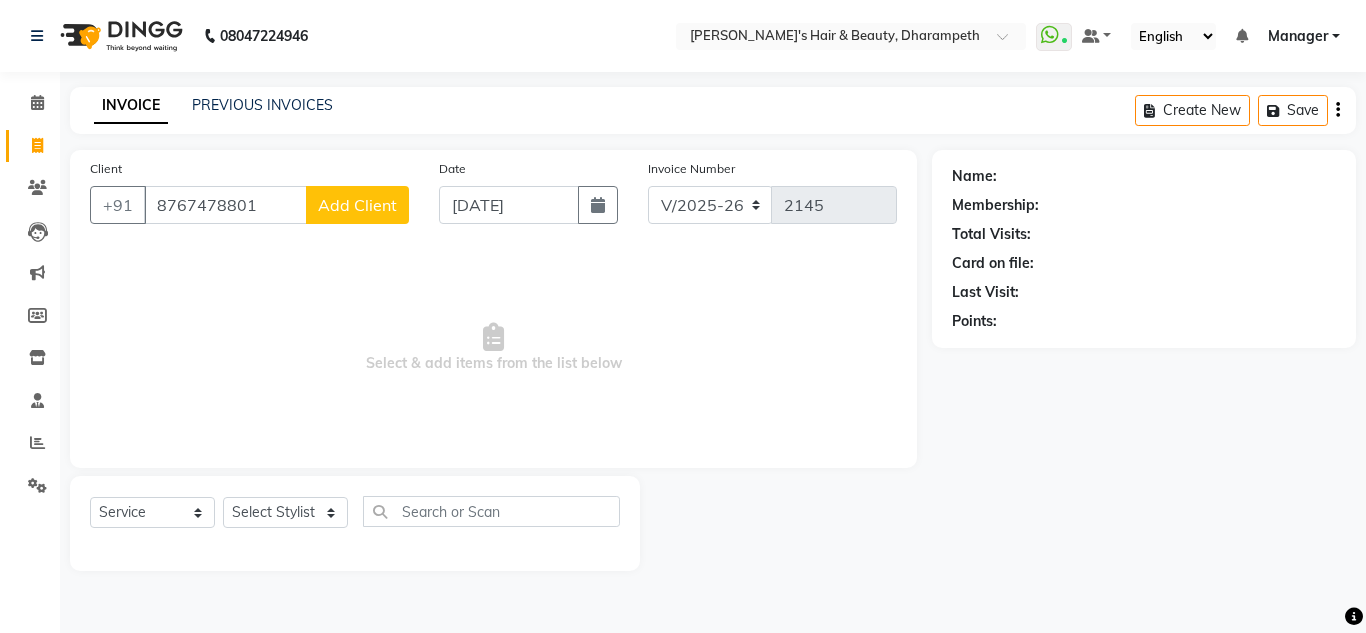 click on "Add Client" 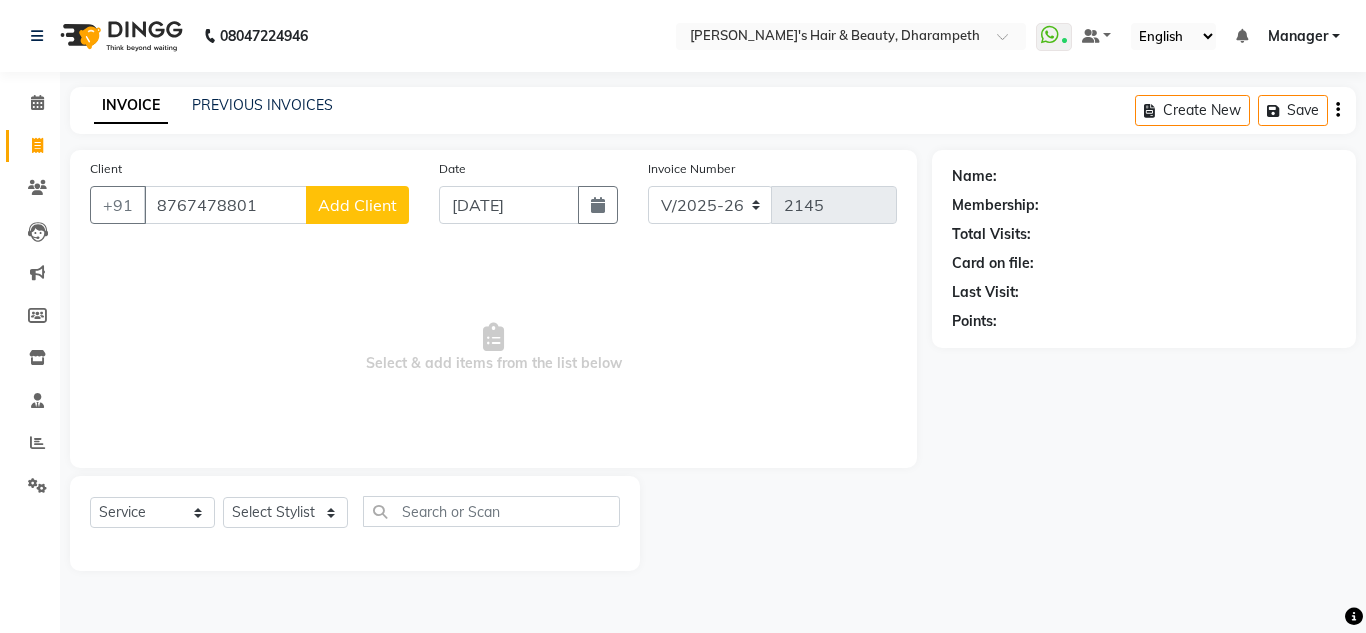 select on "22" 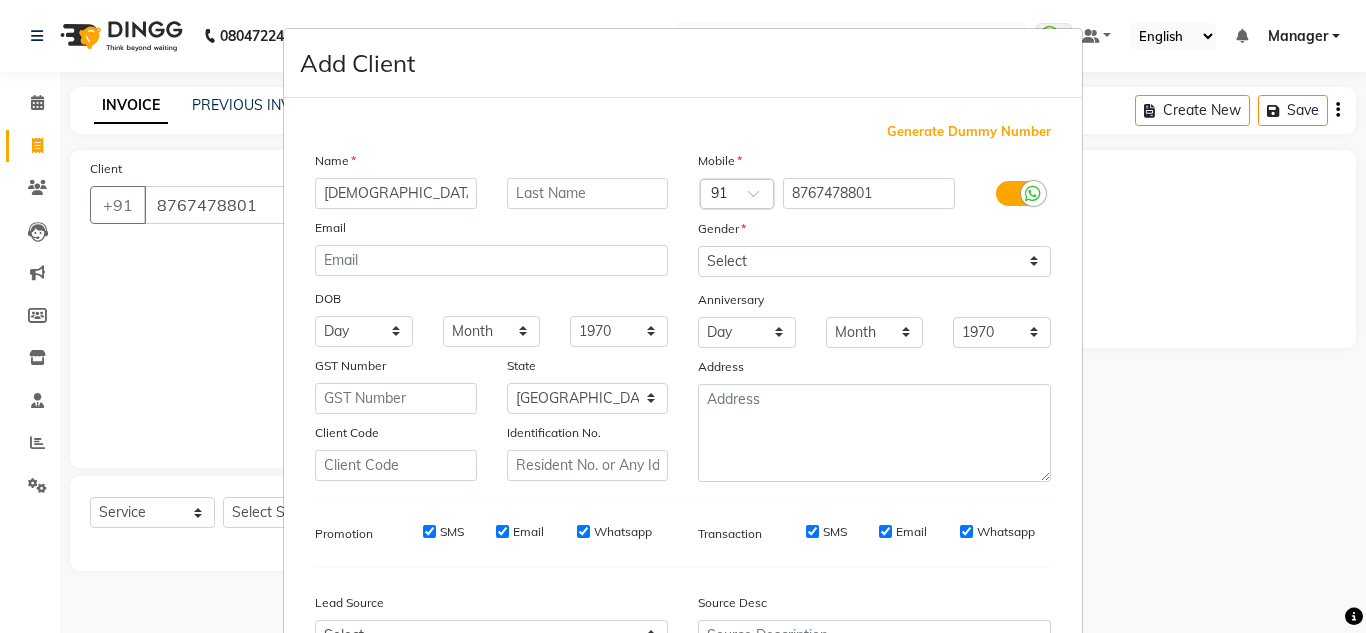type on "[DEMOGRAPHIC_DATA]" 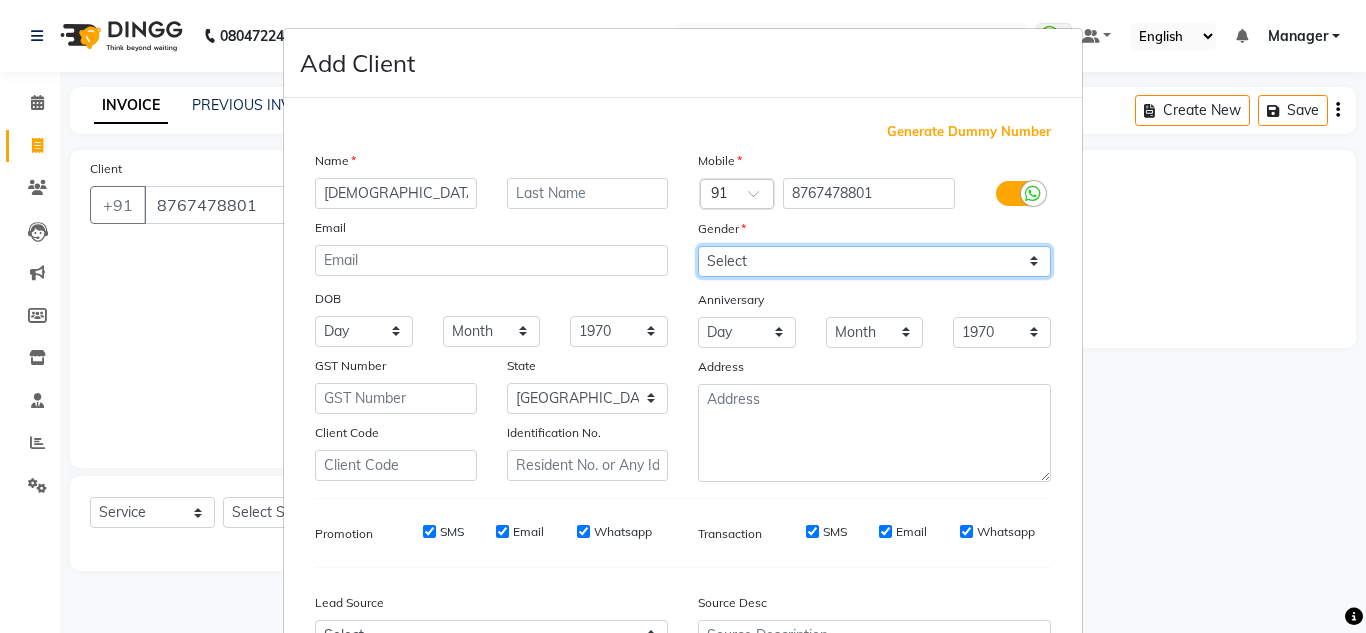 click on "Select [DEMOGRAPHIC_DATA] [DEMOGRAPHIC_DATA] Other Prefer Not To Say" at bounding box center (874, 261) 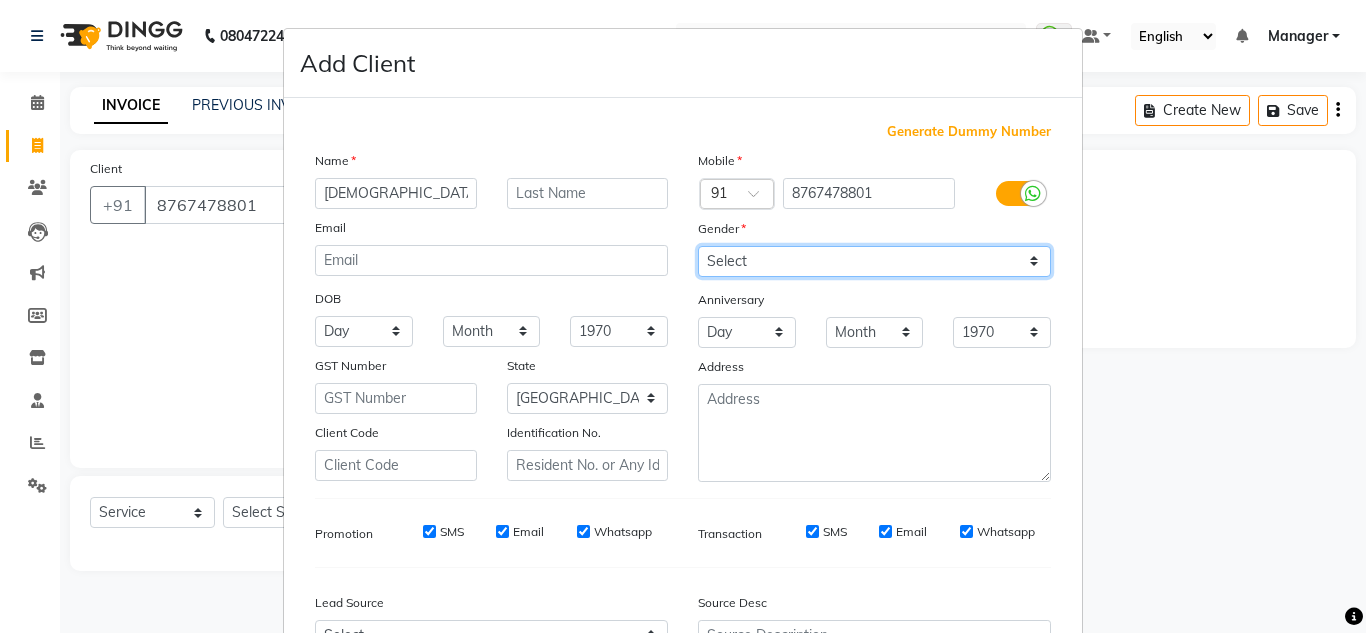 select on "[DEMOGRAPHIC_DATA]" 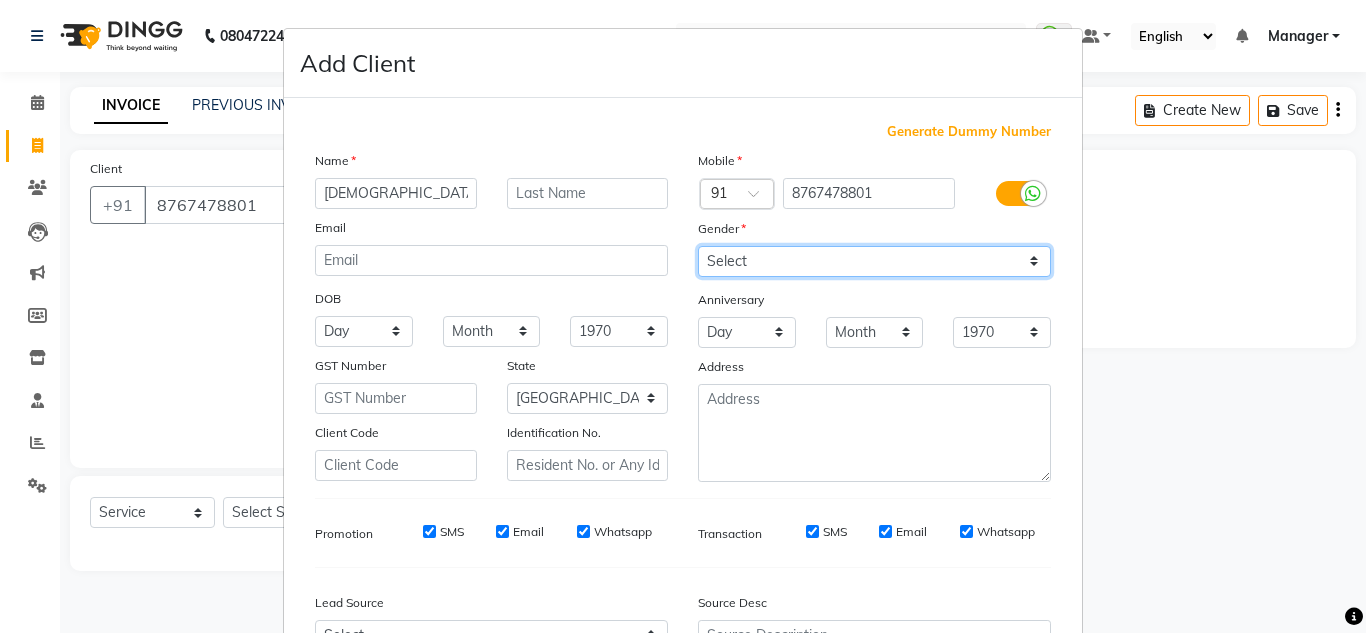 click on "Select [DEMOGRAPHIC_DATA] [DEMOGRAPHIC_DATA] Other Prefer Not To Say" at bounding box center (874, 261) 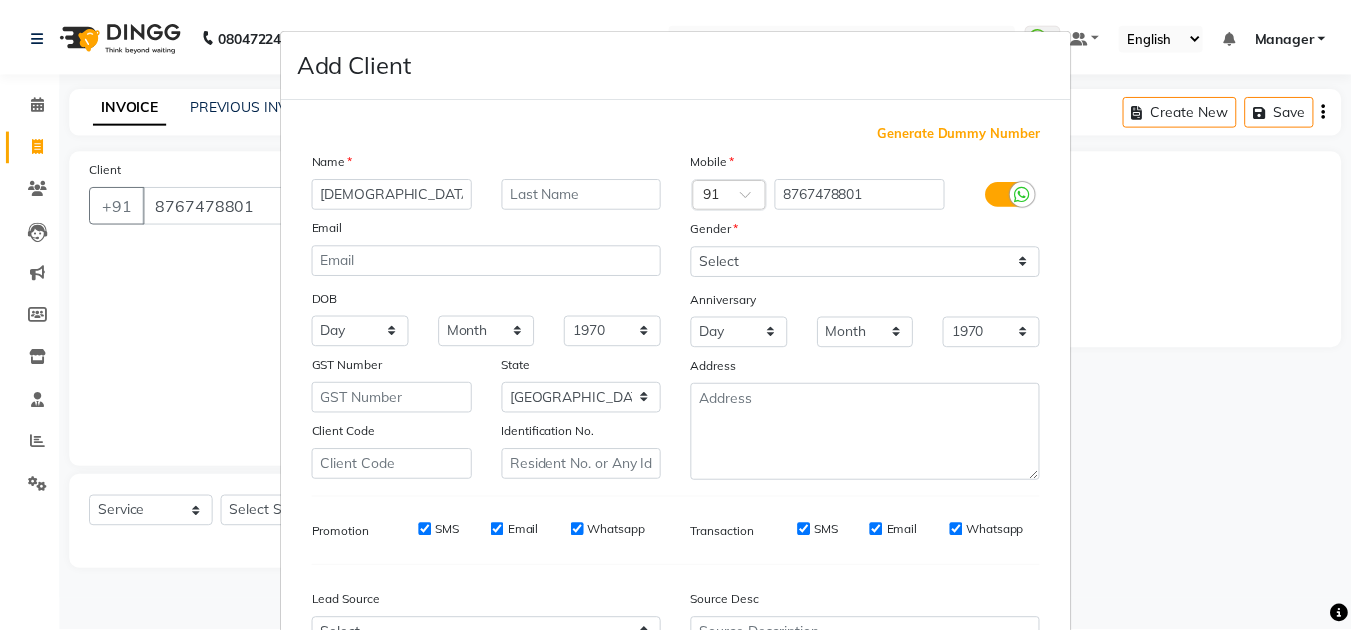 scroll, scrollTop: 216, scrollLeft: 0, axis: vertical 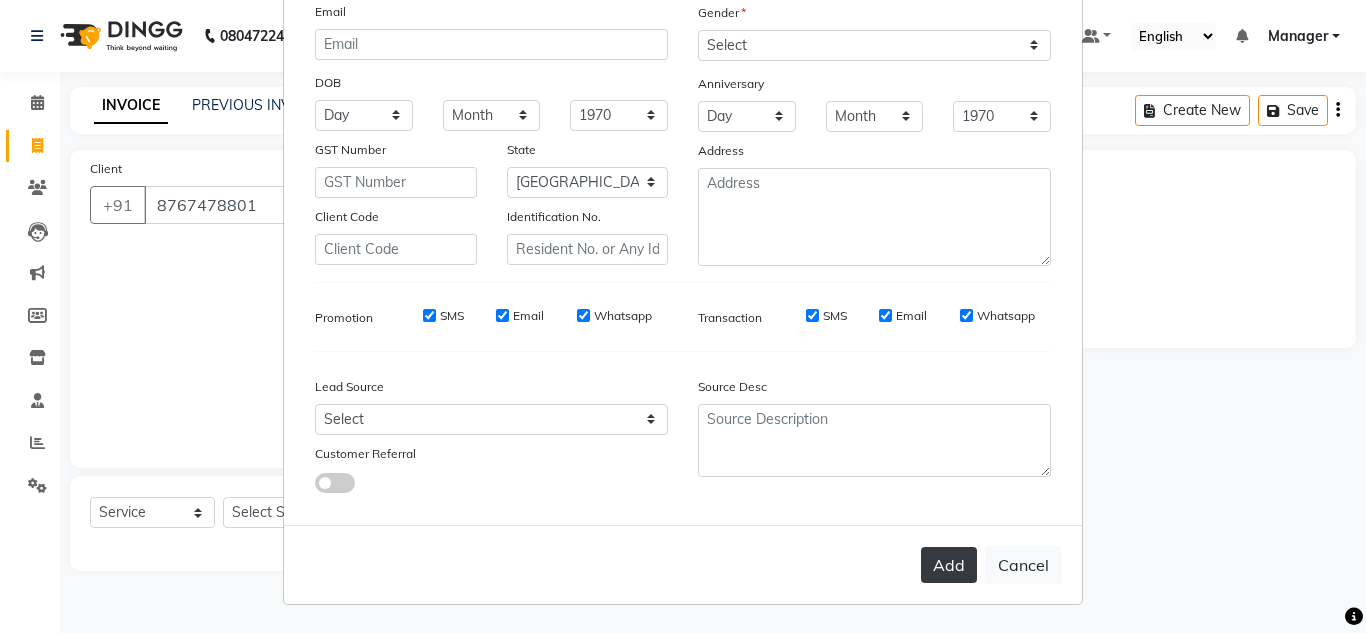 click on "Add" at bounding box center [949, 565] 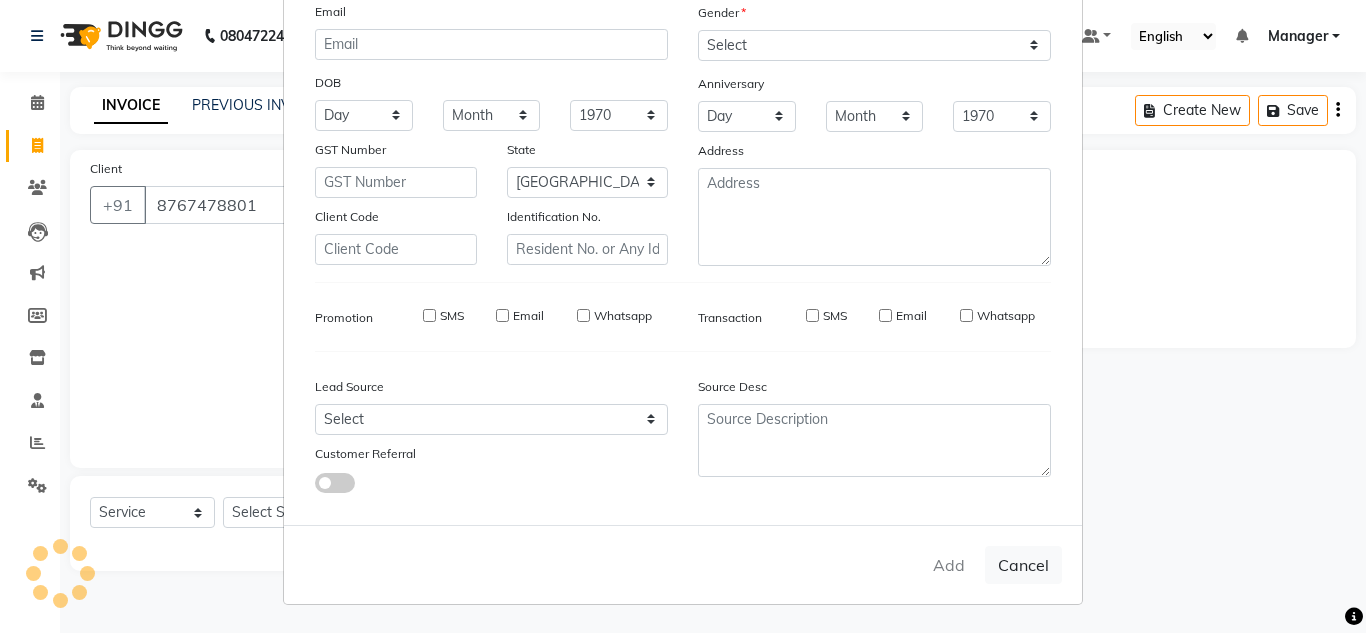 type 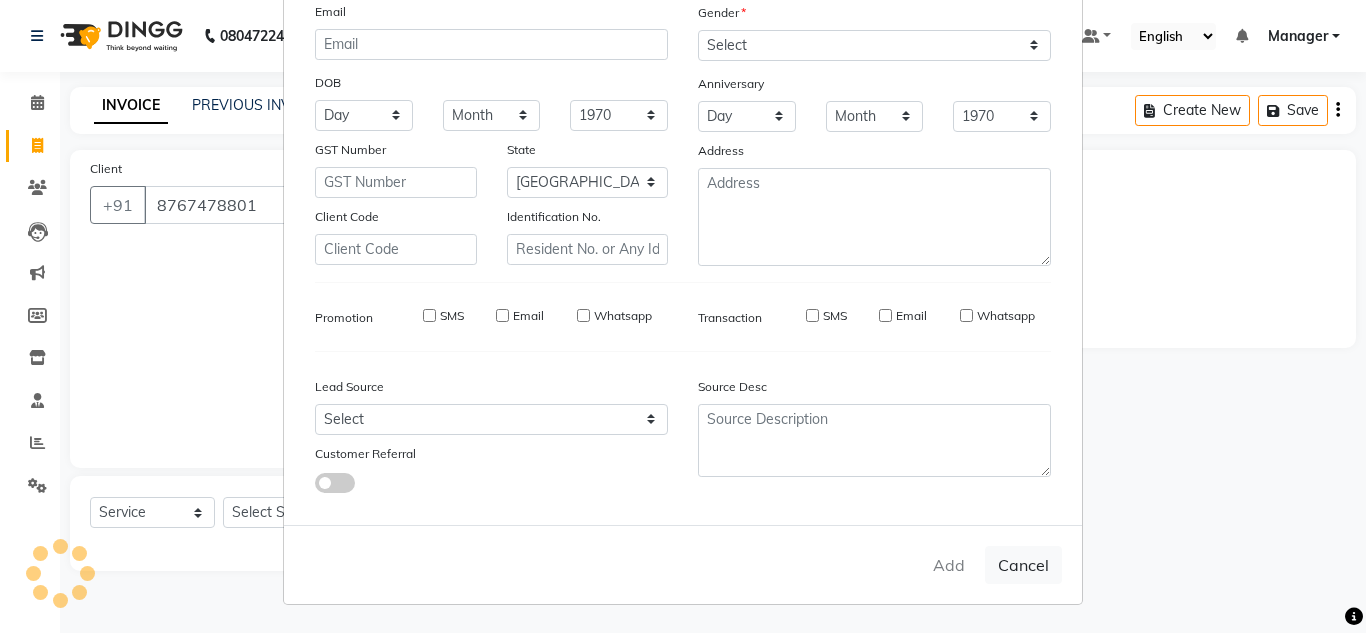 select 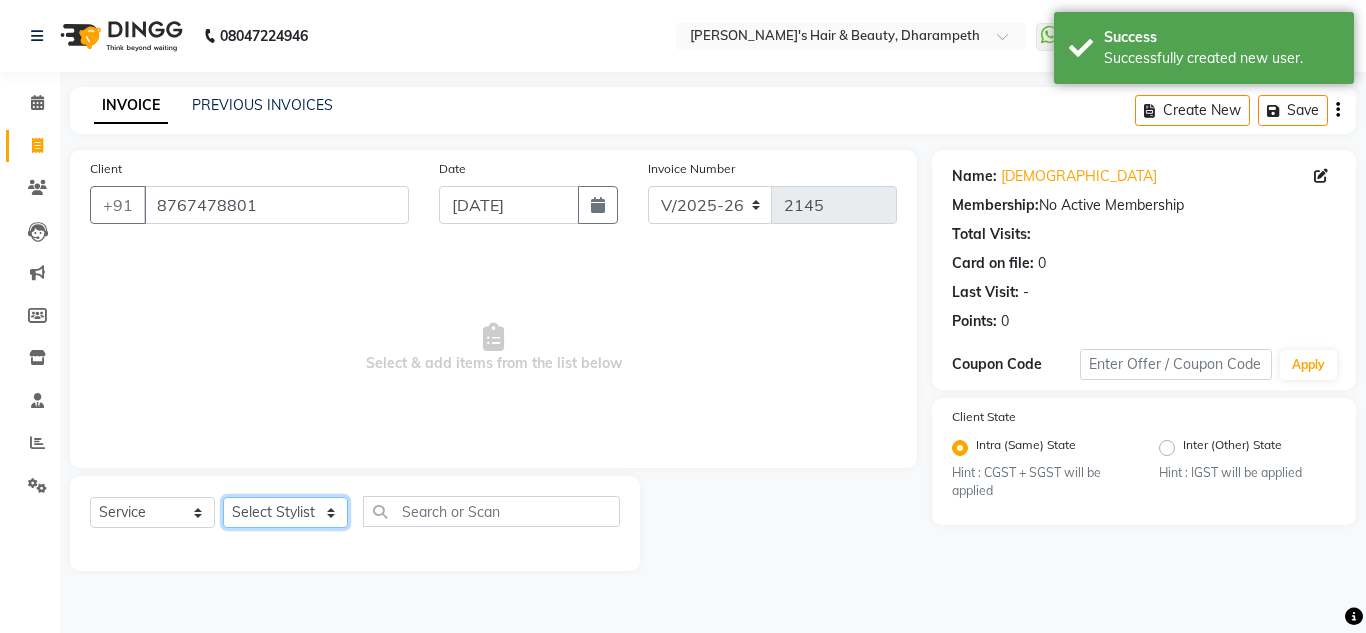 click on "Select Stylist Anuj W [PERSON_NAME] [PERSON_NAME]  Manager [PERSON_NAME] C [PERSON_NAME] S [PERSON_NAME] S Shilpa P Vedant N" 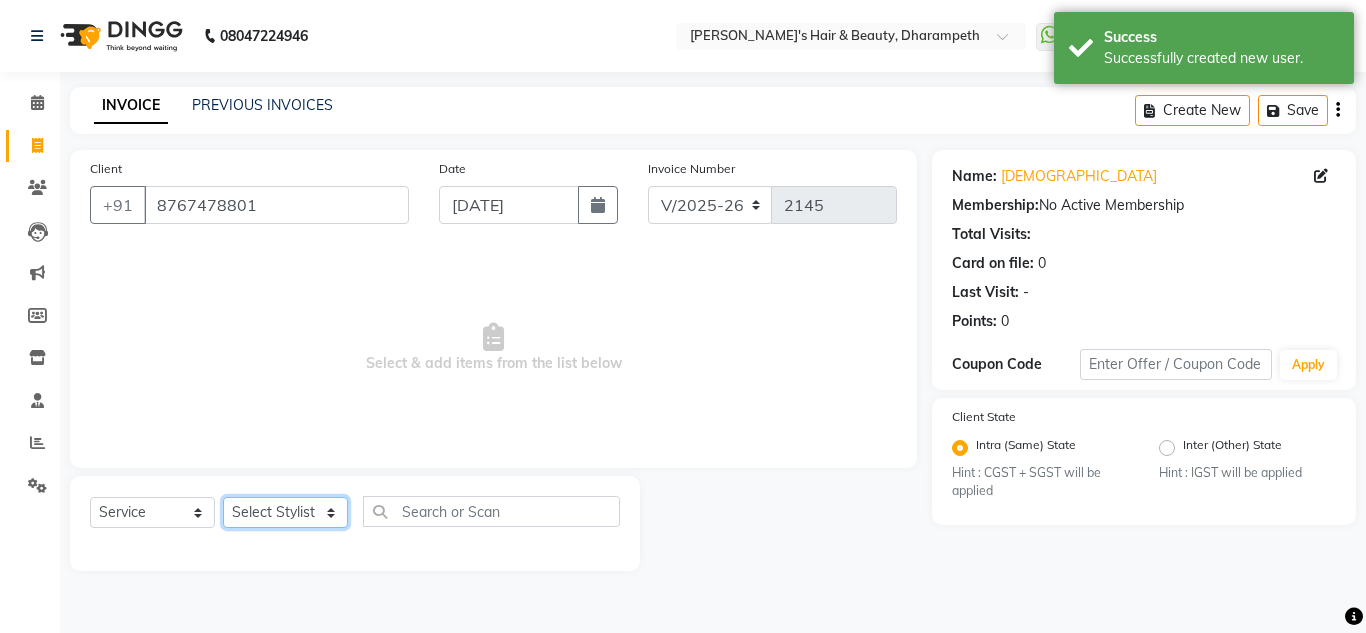 select on "65623" 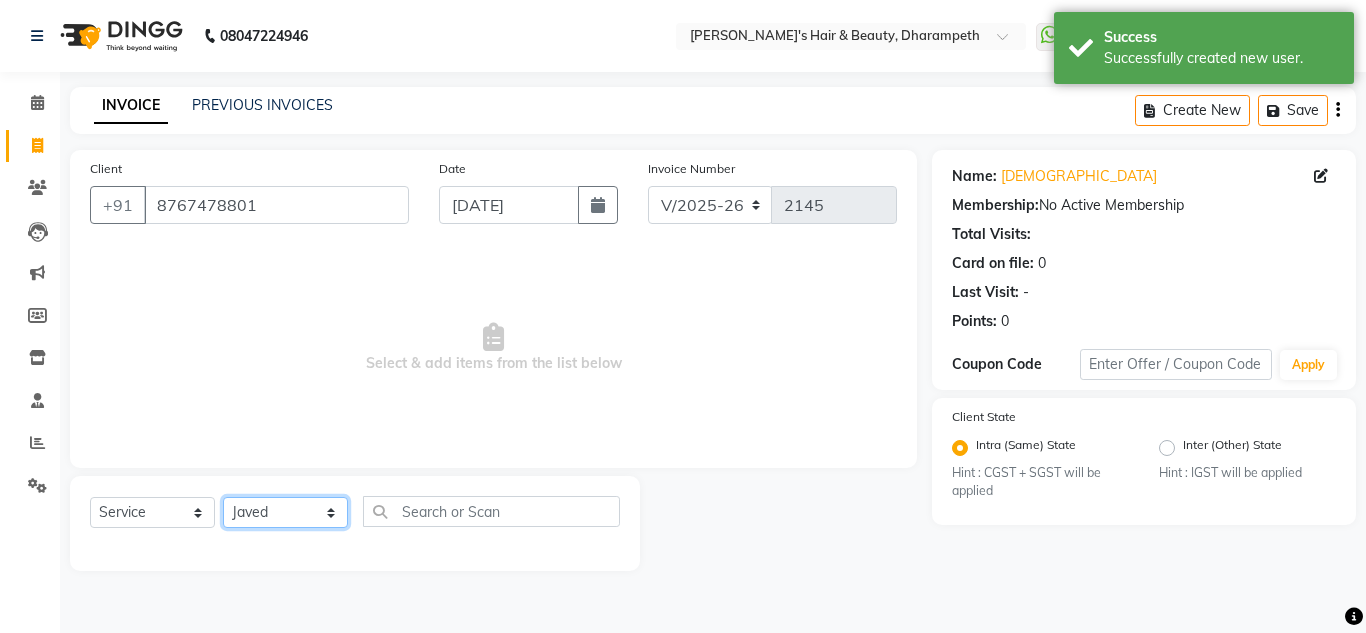 click on "Select Stylist Anuj W [PERSON_NAME] [PERSON_NAME]  Manager [PERSON_NAME] C [PERSON_NAME] S [PERSON_NAME] S Shilpa P Vedant N" 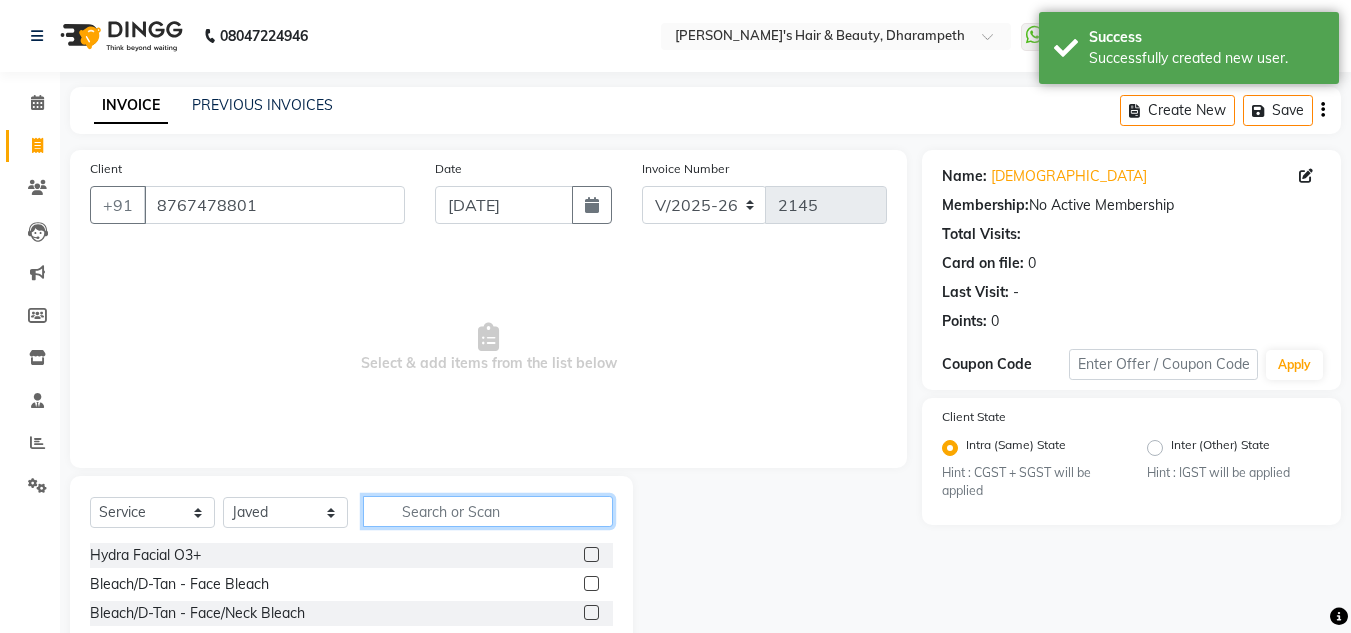 click 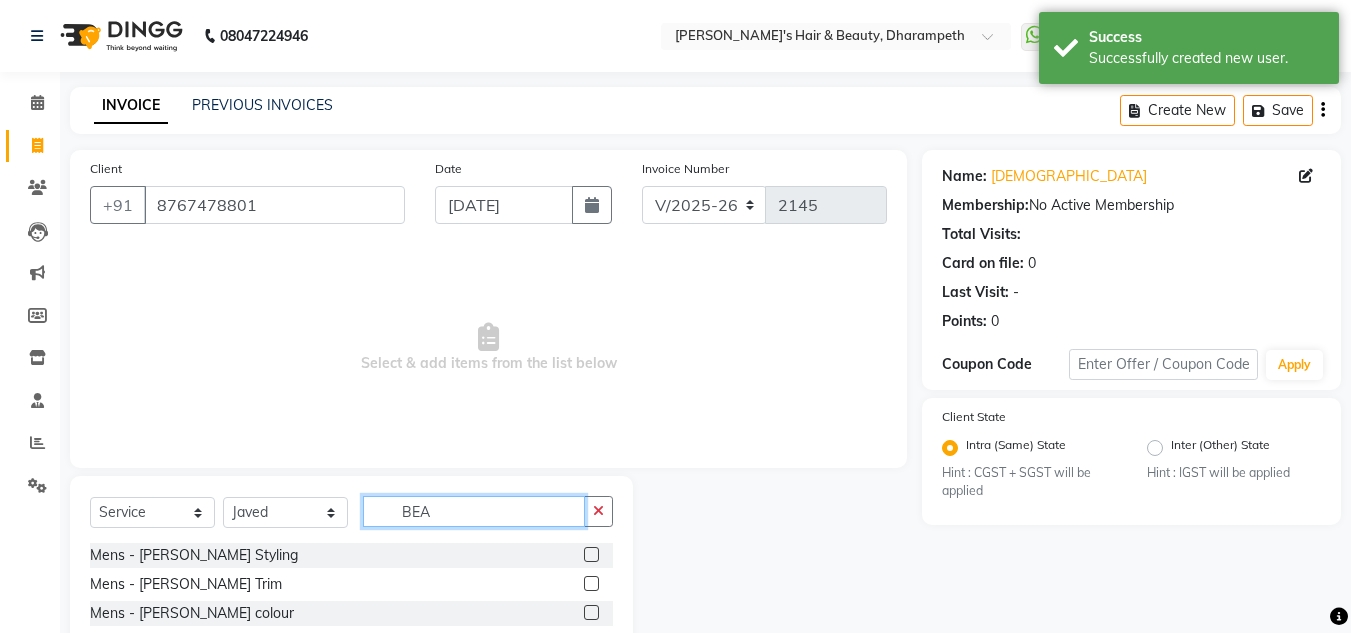 type on "BEA" 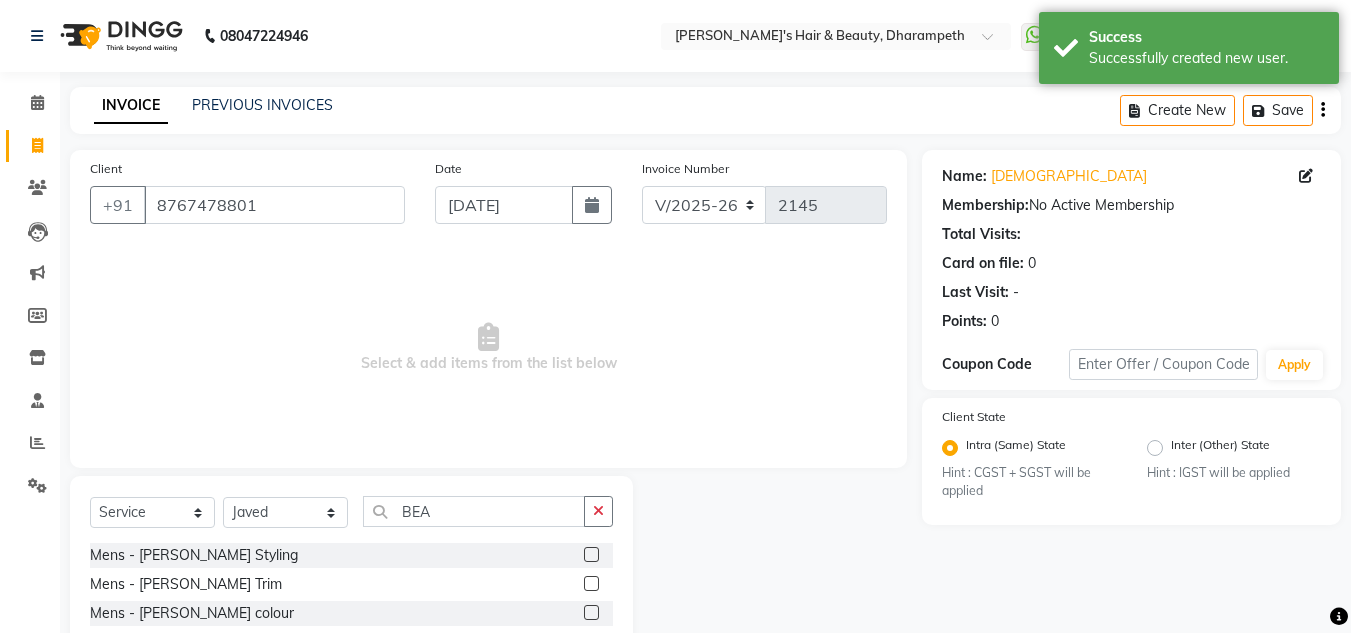 click 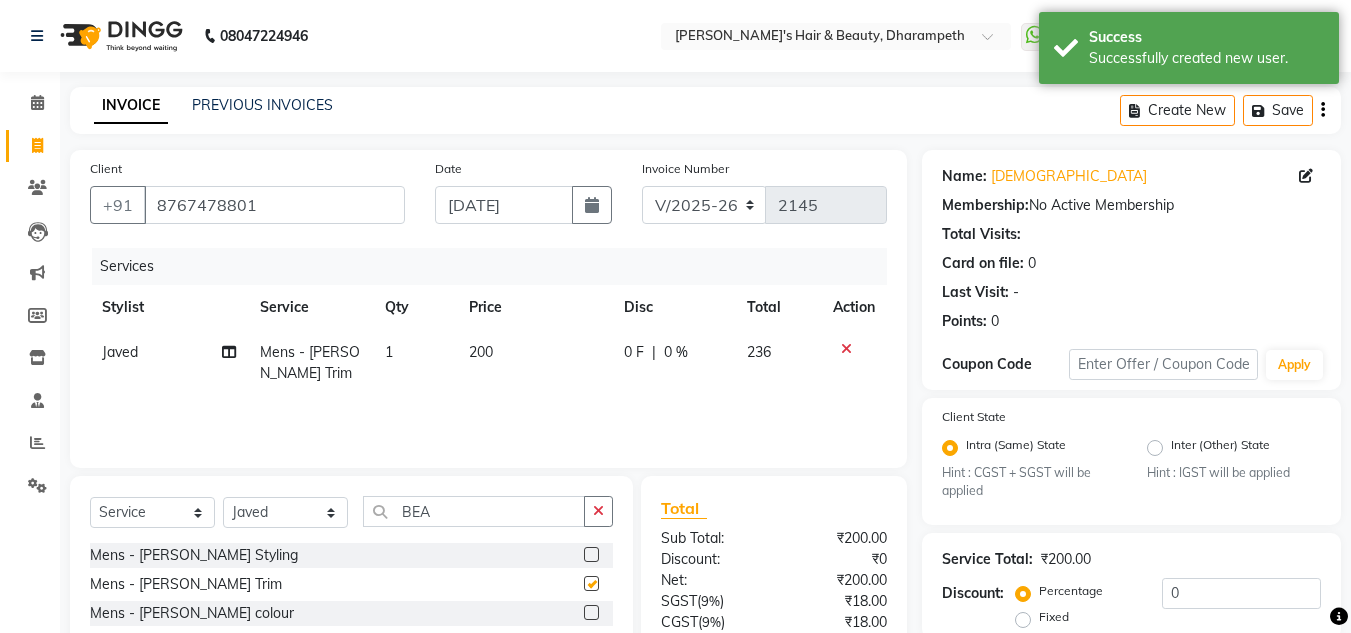 checkbox on "false" 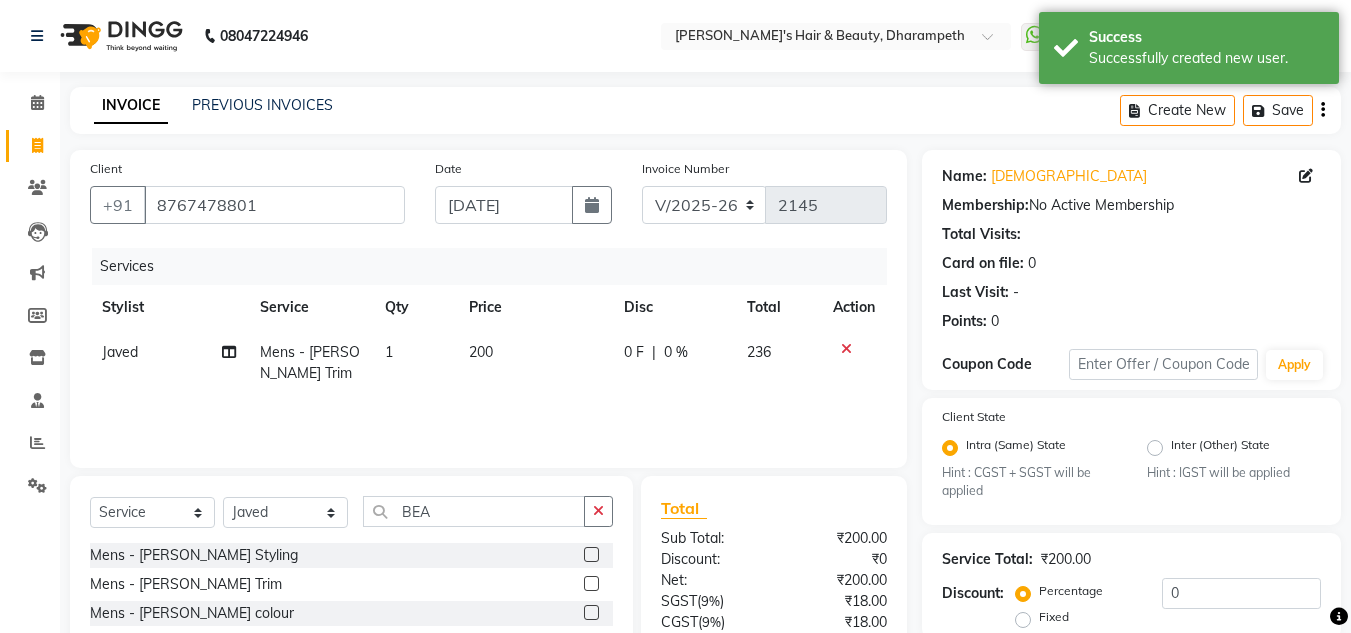 click on "200" 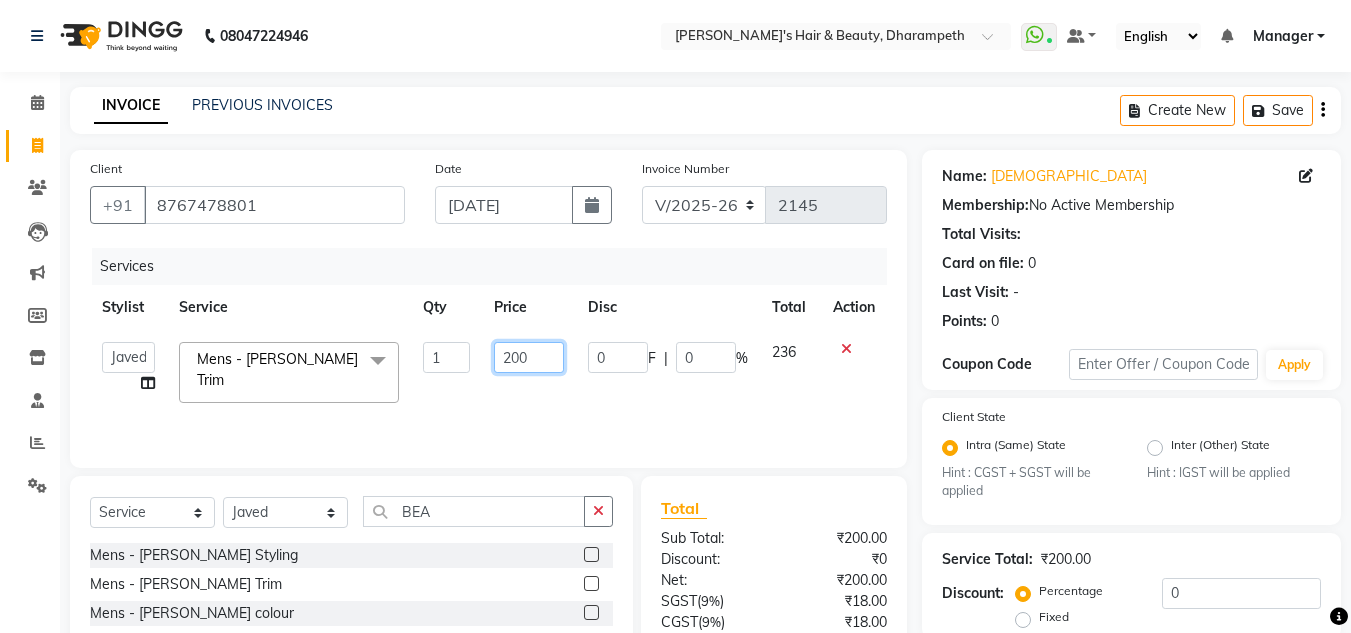 click on "200" 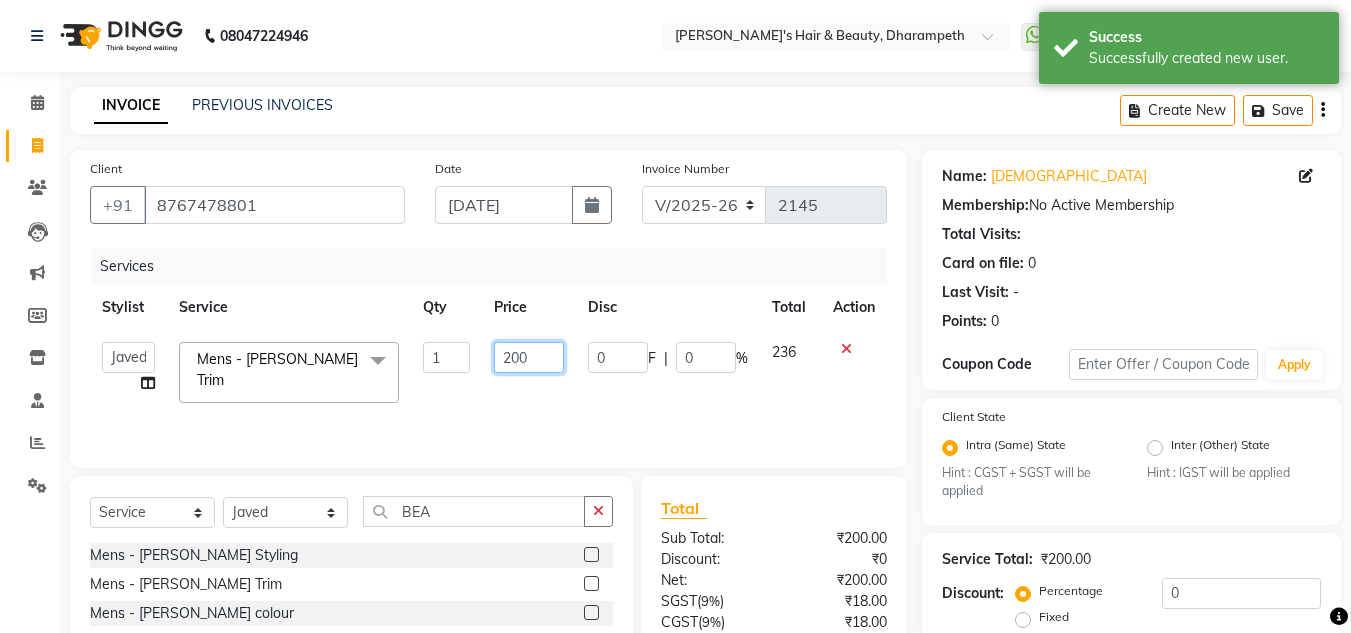 click on "200" 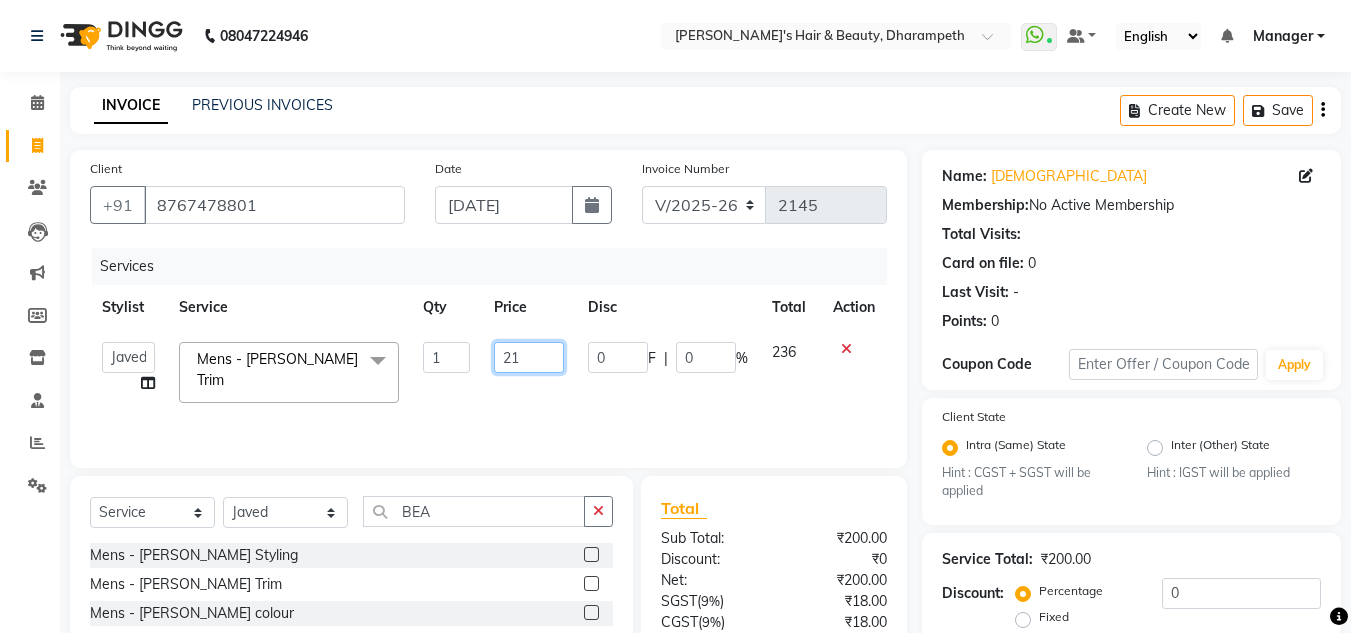 type on "212" 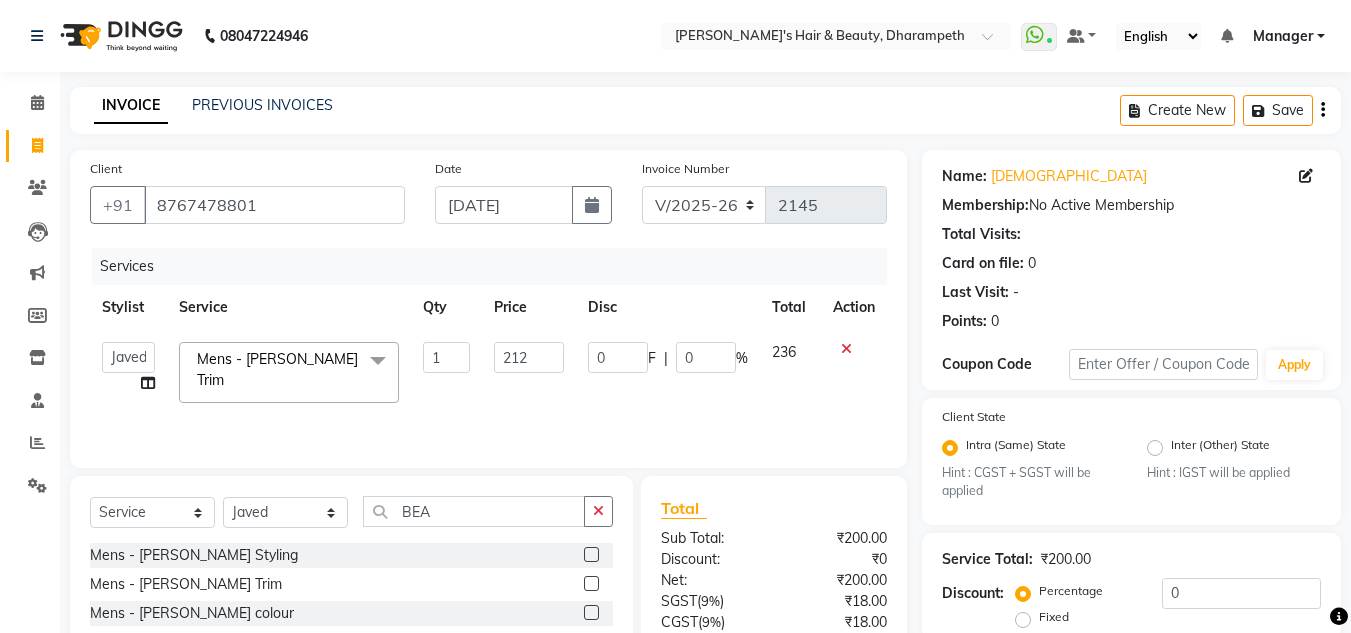 click on "236" 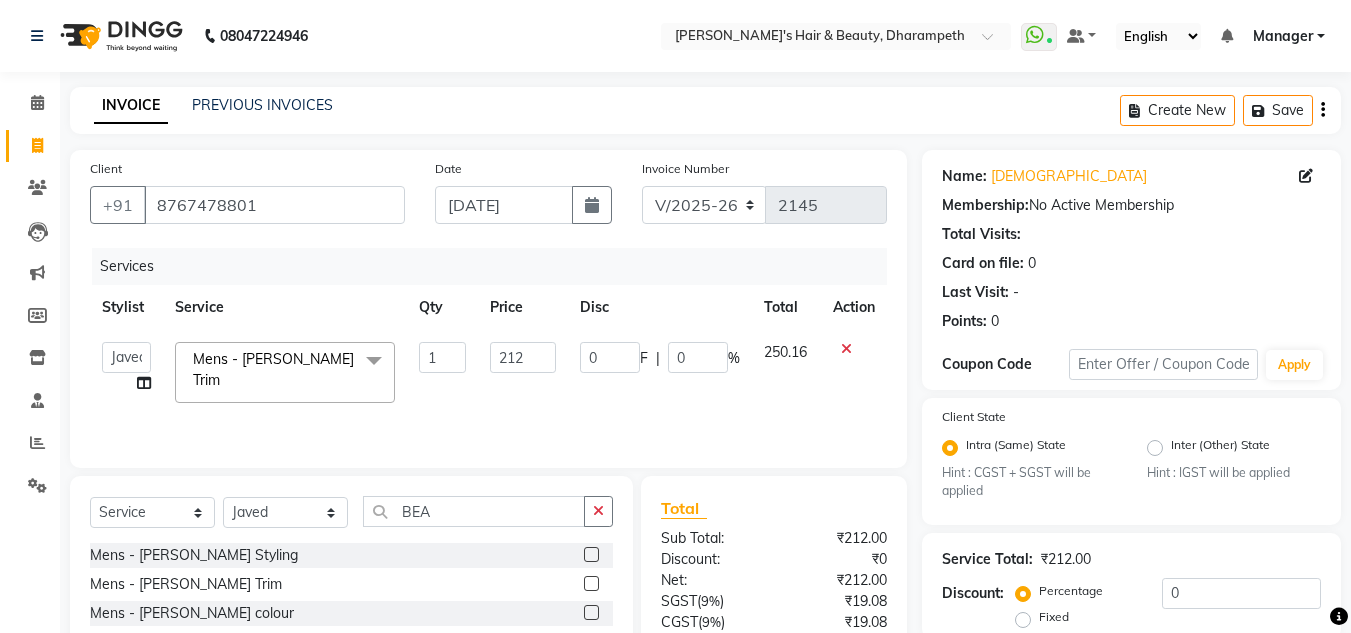 scroll, scrollTop: 188, scrollLeft: 0, axis: vertical 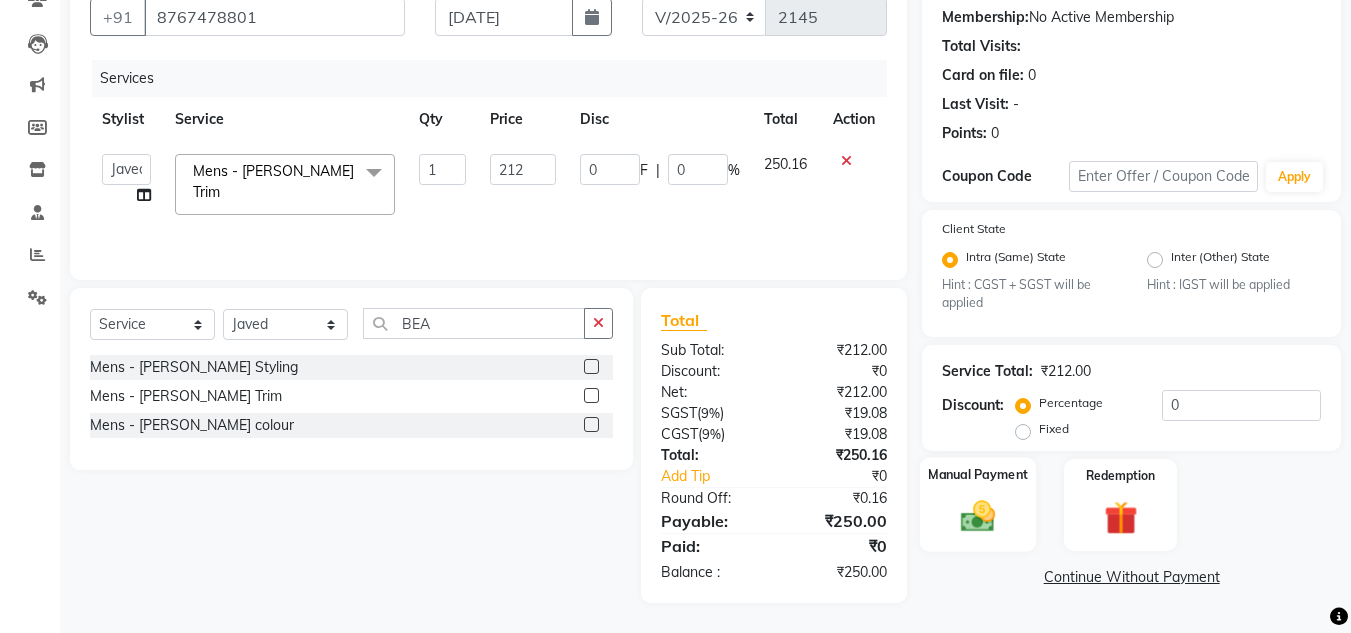 click 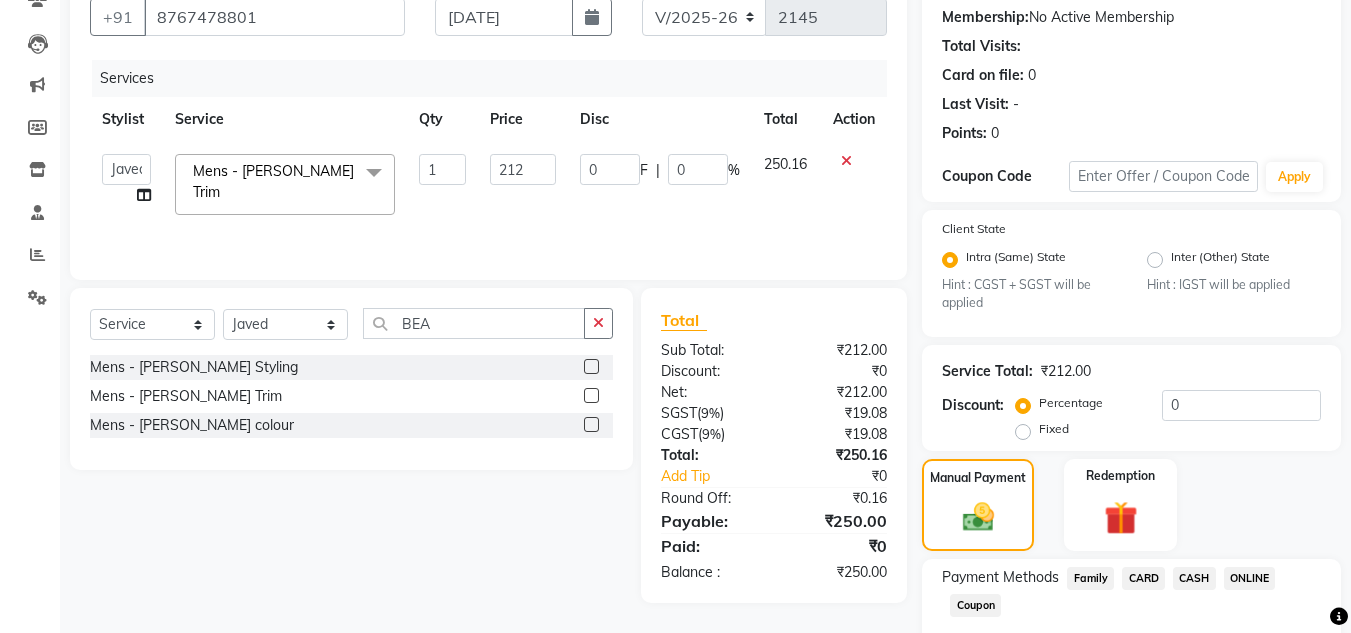 scroll, scrollTop: 305, scrollLeft: 0, axis: vertical 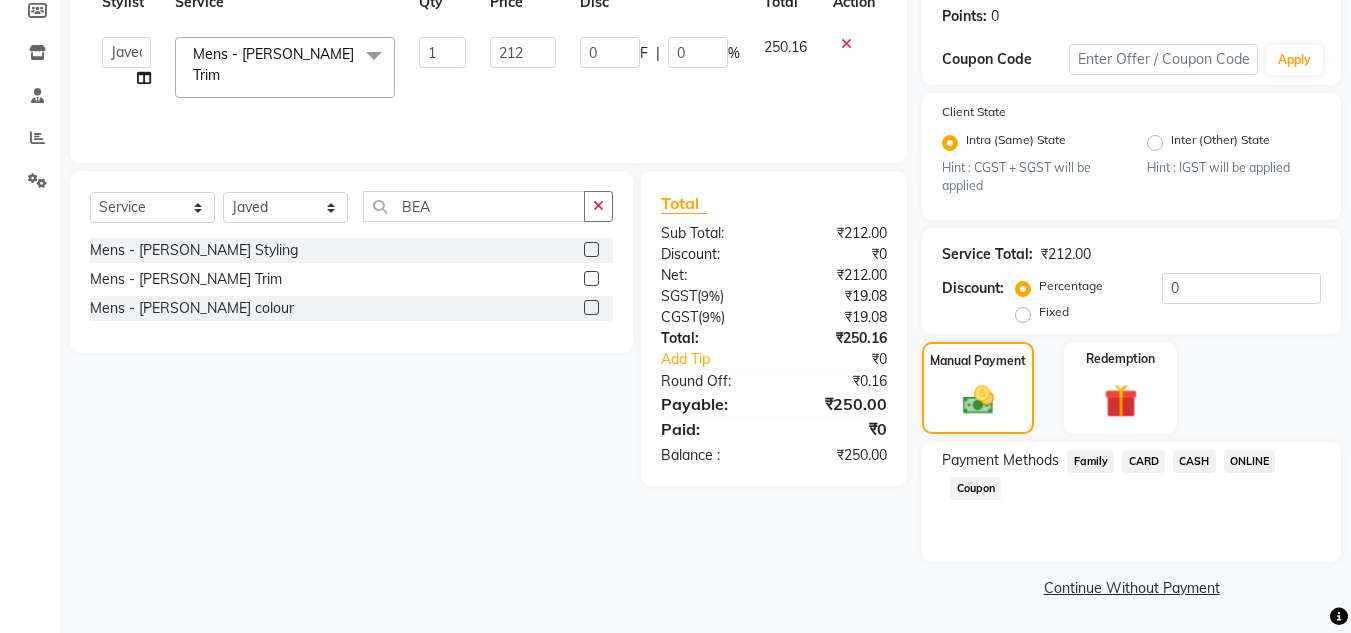 click on "ONLINE" 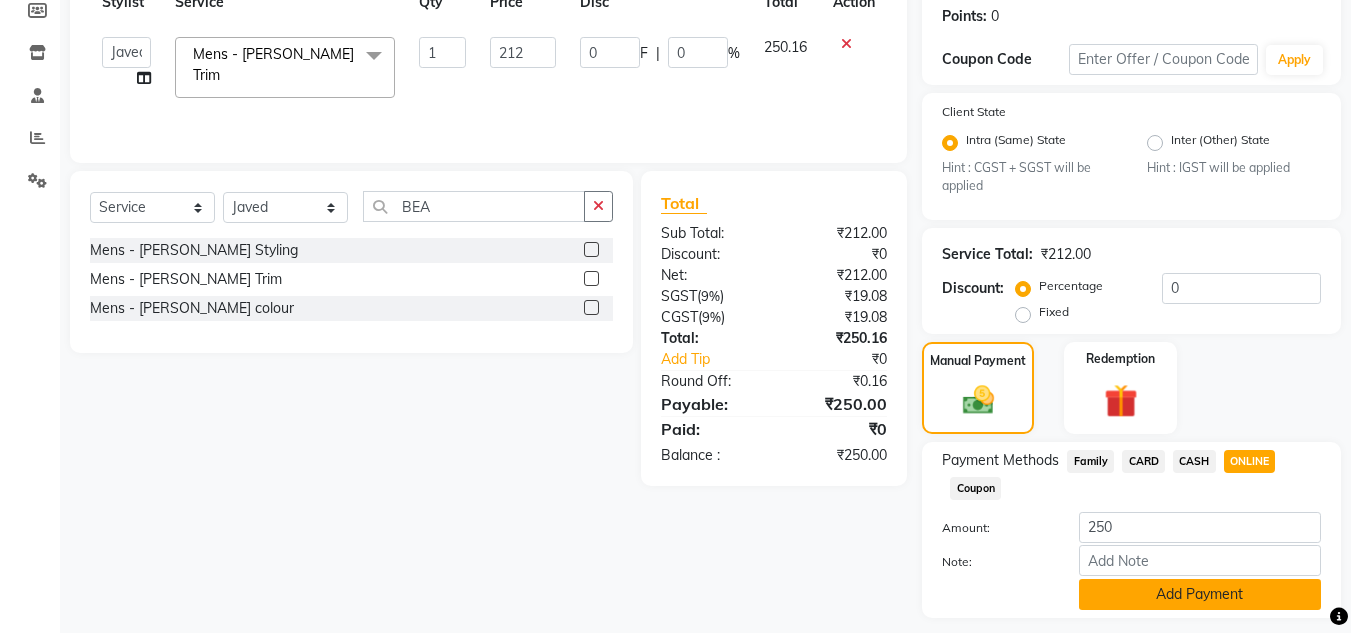 click on "Add Payment" 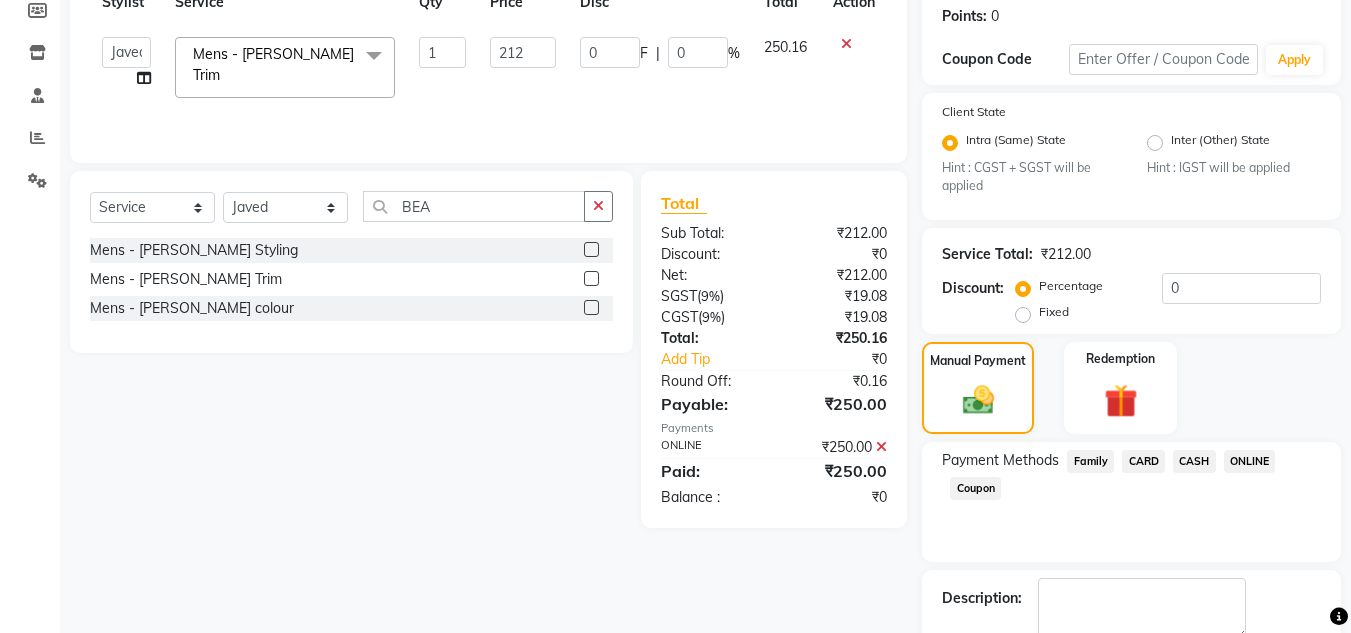 scroll, scrollTop: 418, scrollLeft: 0, axis: vertical 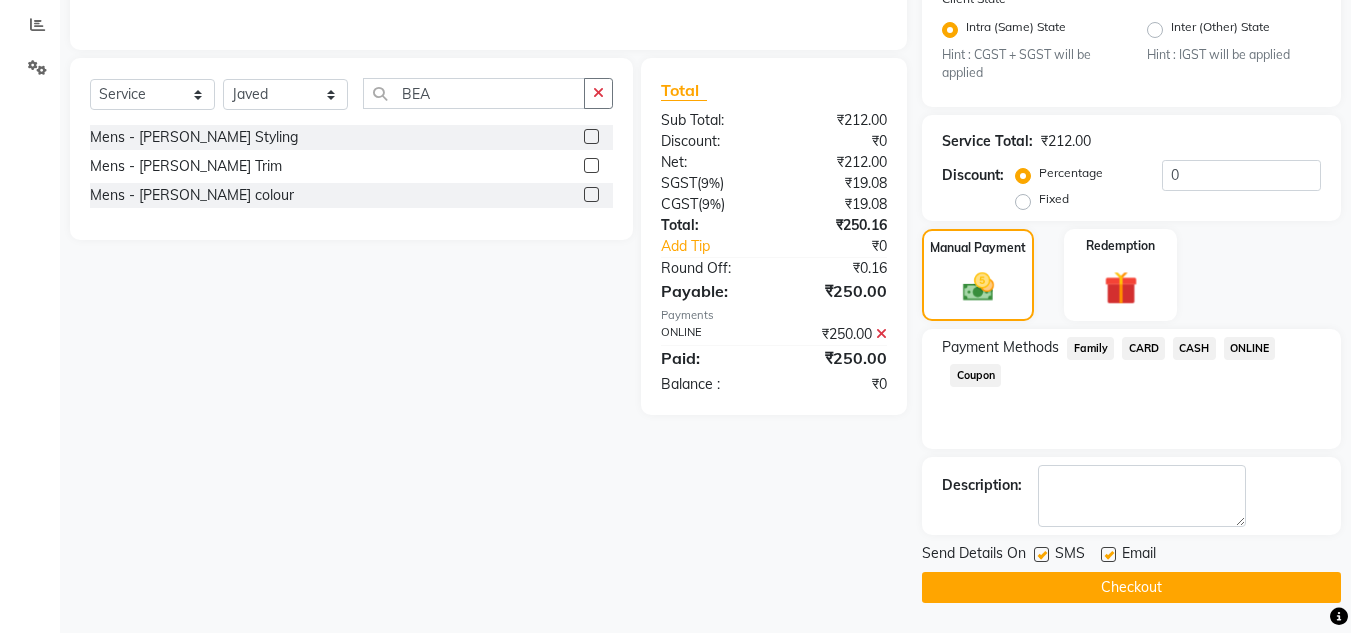 click on "Checkout" 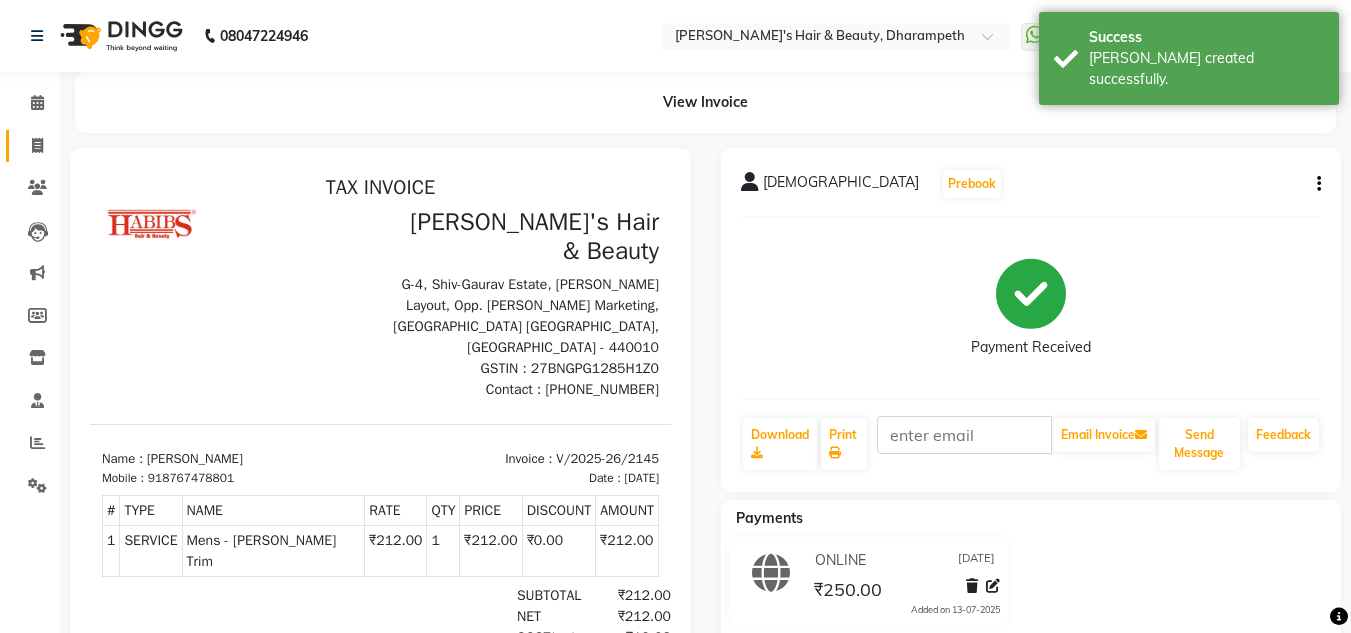 scroll, scrollTop: 0, scrollLeft: 0, axis: both 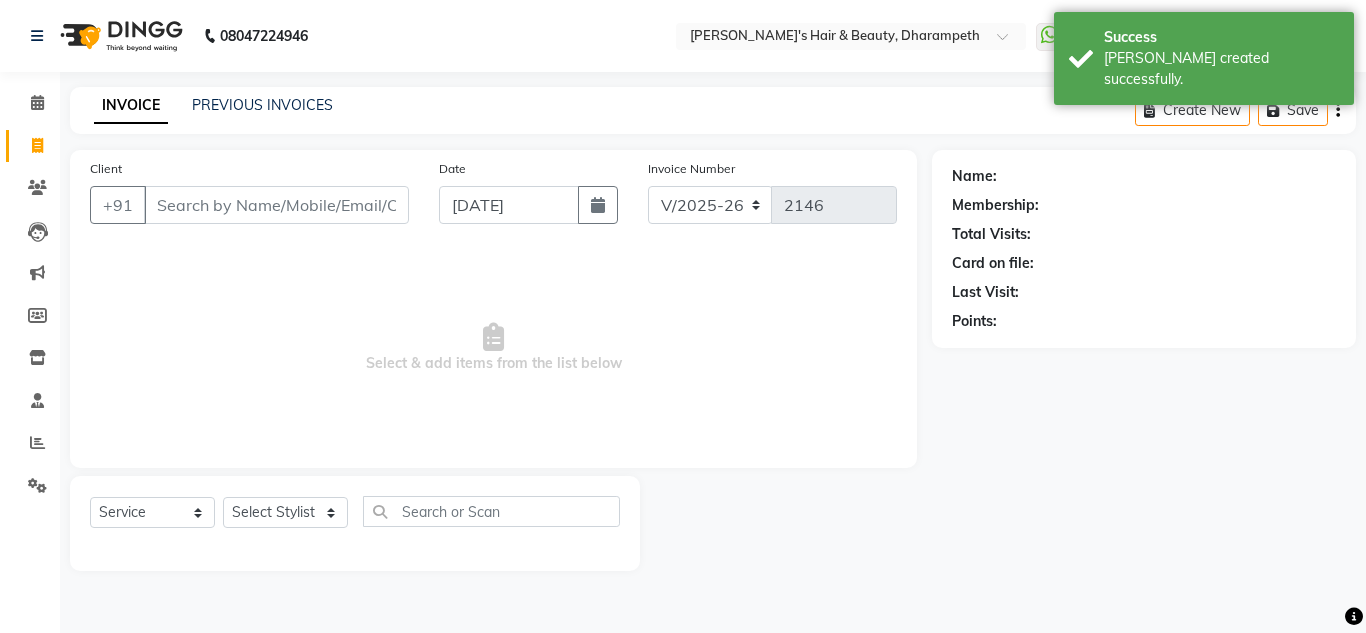 click on "Client" at bounding box center (276, 205) 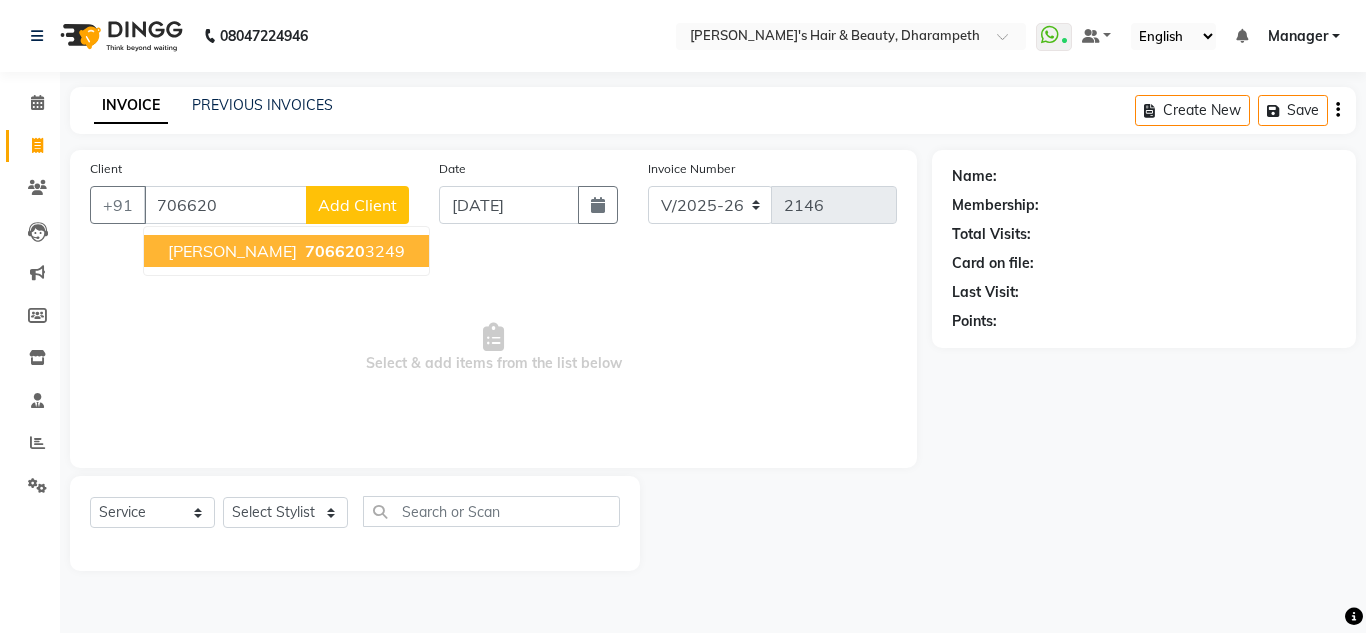 click on "706620" at bounding box center [335, 251] 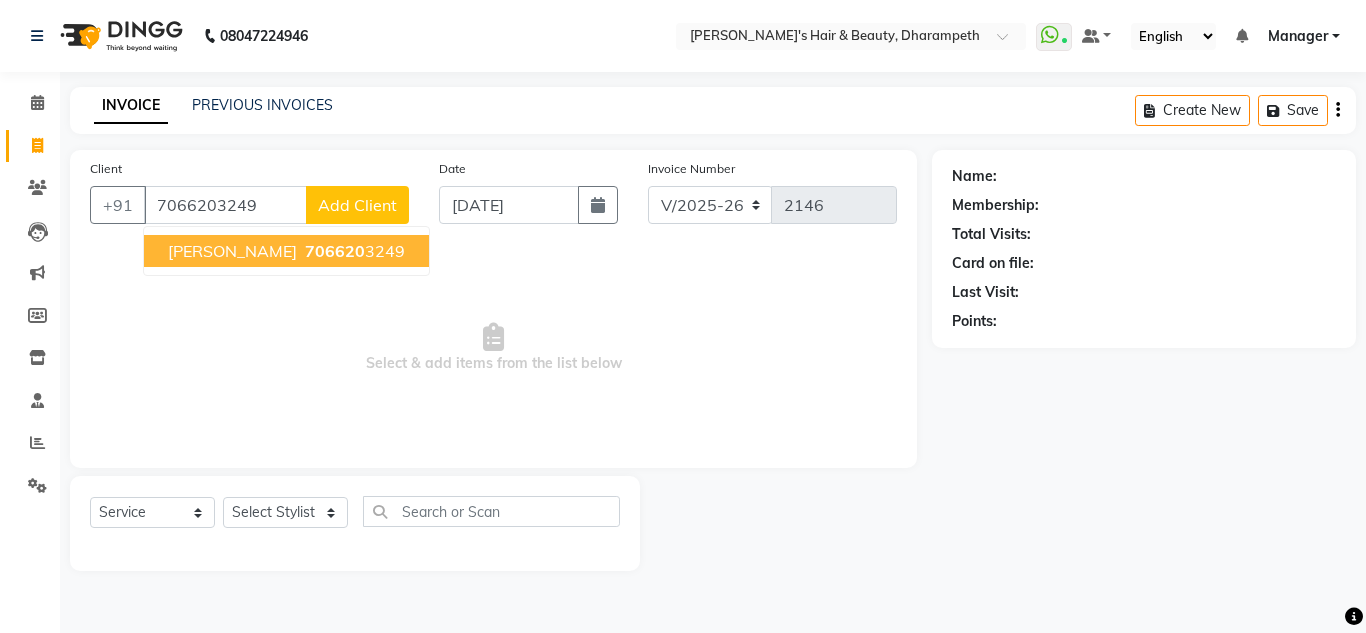 type on "7066203249" 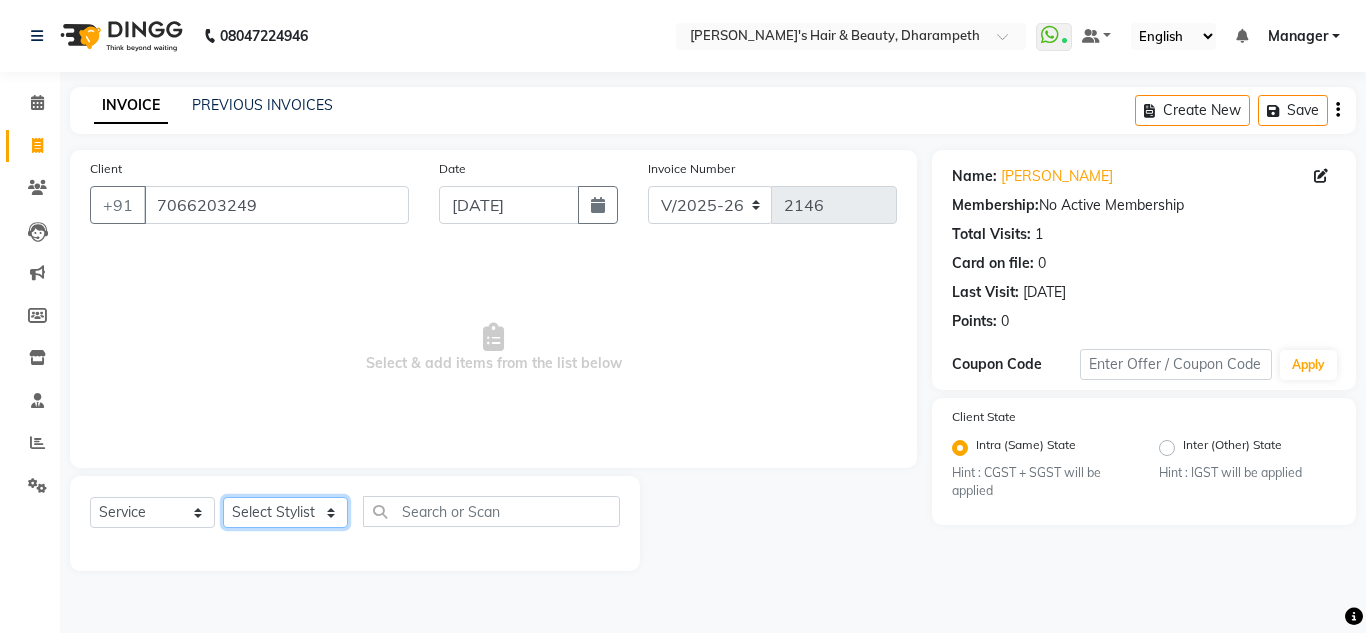 click on "Select Stylist Anuj W [PERSON_NAME] [PERSON_NAME]  Manager [PERSON_NAME] C [PERSON_NAME] S [PERSON_NAME] S Shilpa P Vedant N" 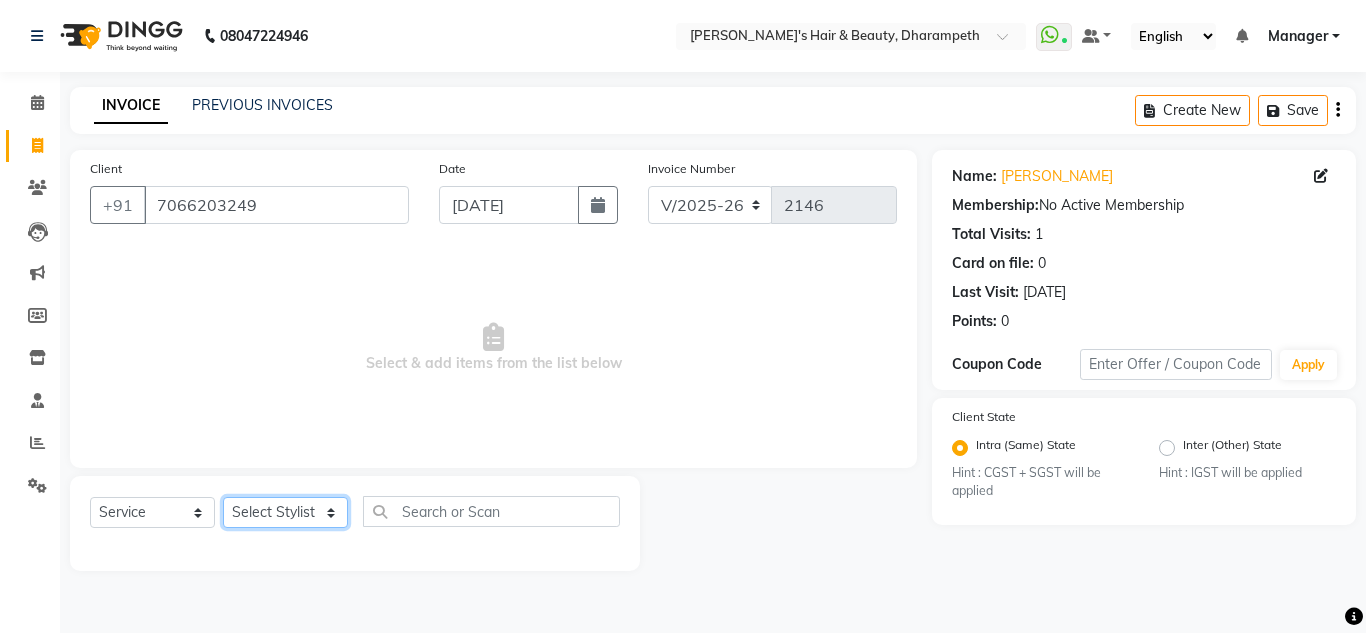 select on "49108" 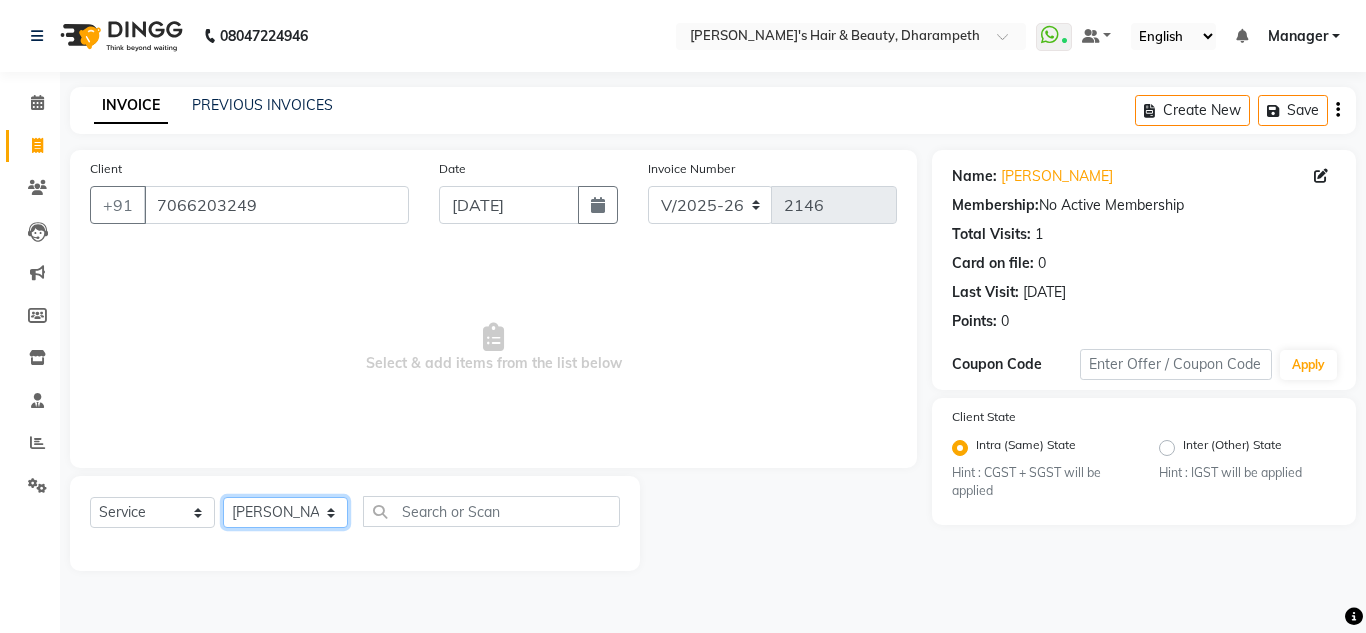 click on "Select Stylist Anuj W [PERSON_NAME] [PERSON_NAME]  Manager [PERSON_NAME] C [PERSON_NAME] S [PERSON_NAME] S Shilpa P Vedant N" 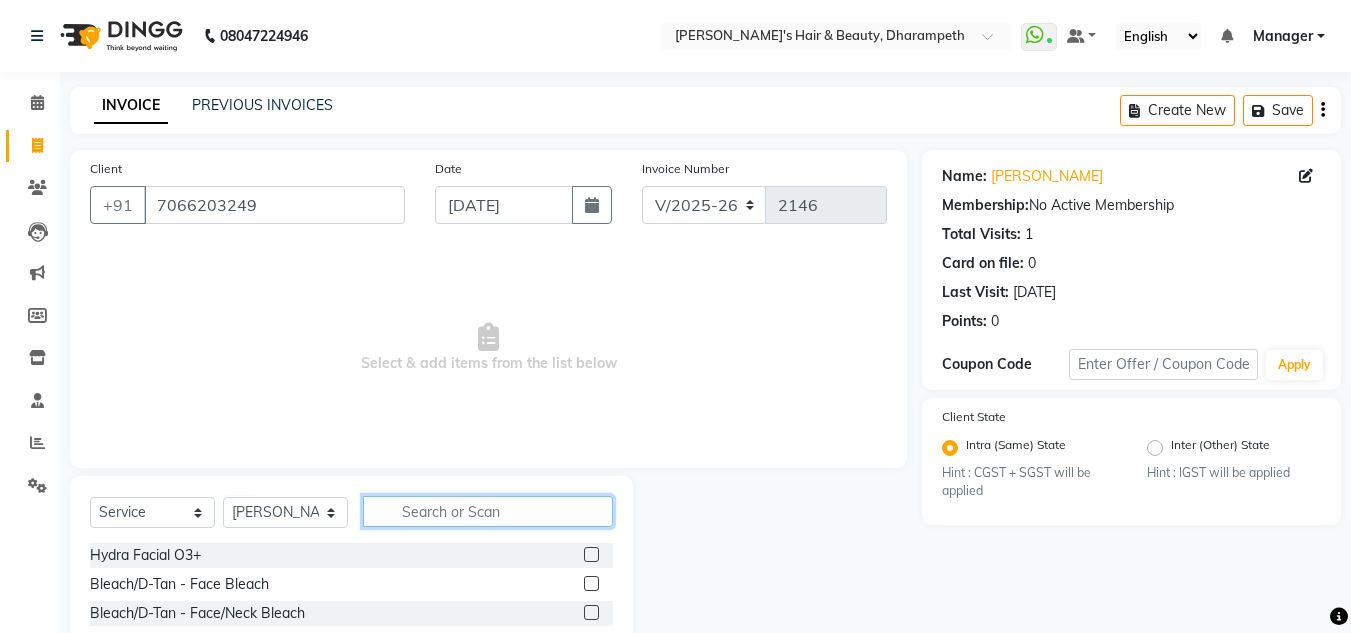 click 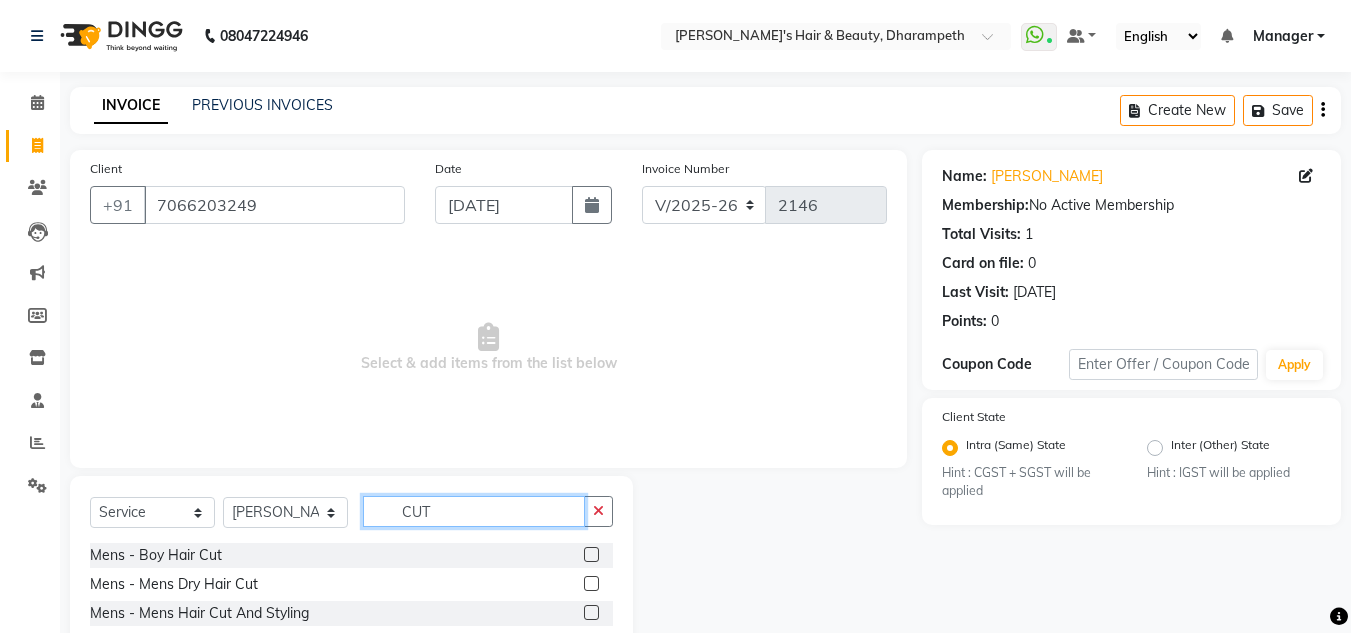 type on "CUT" 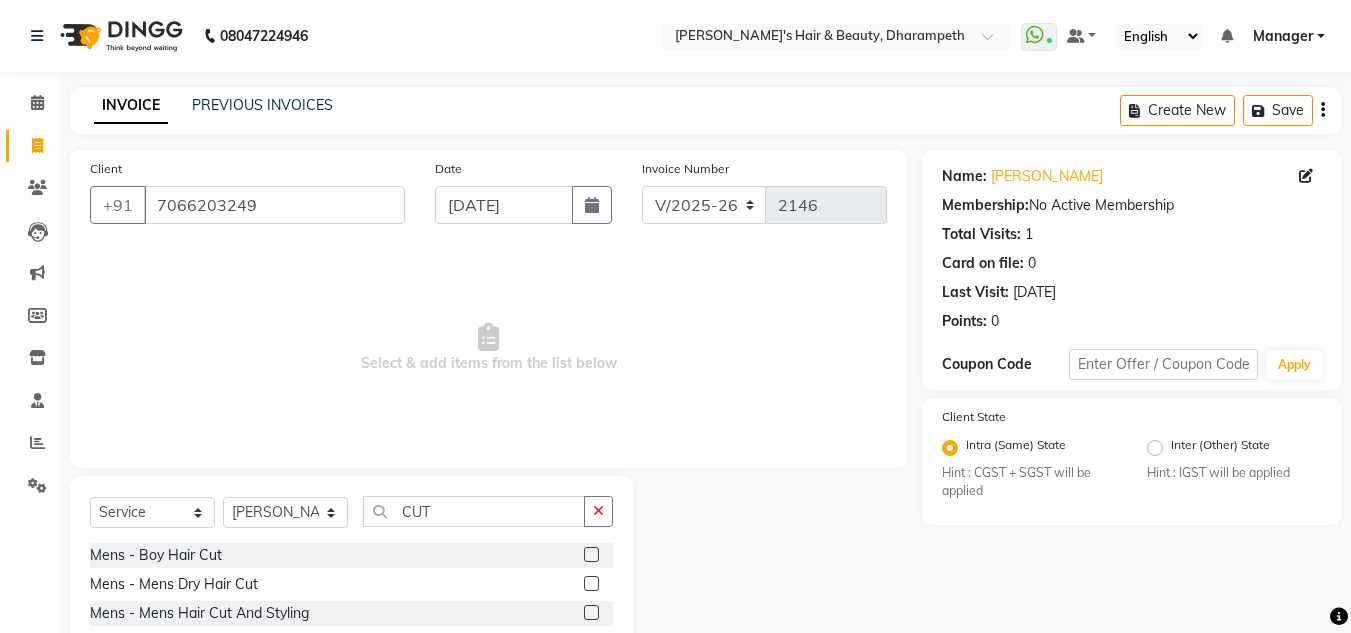click 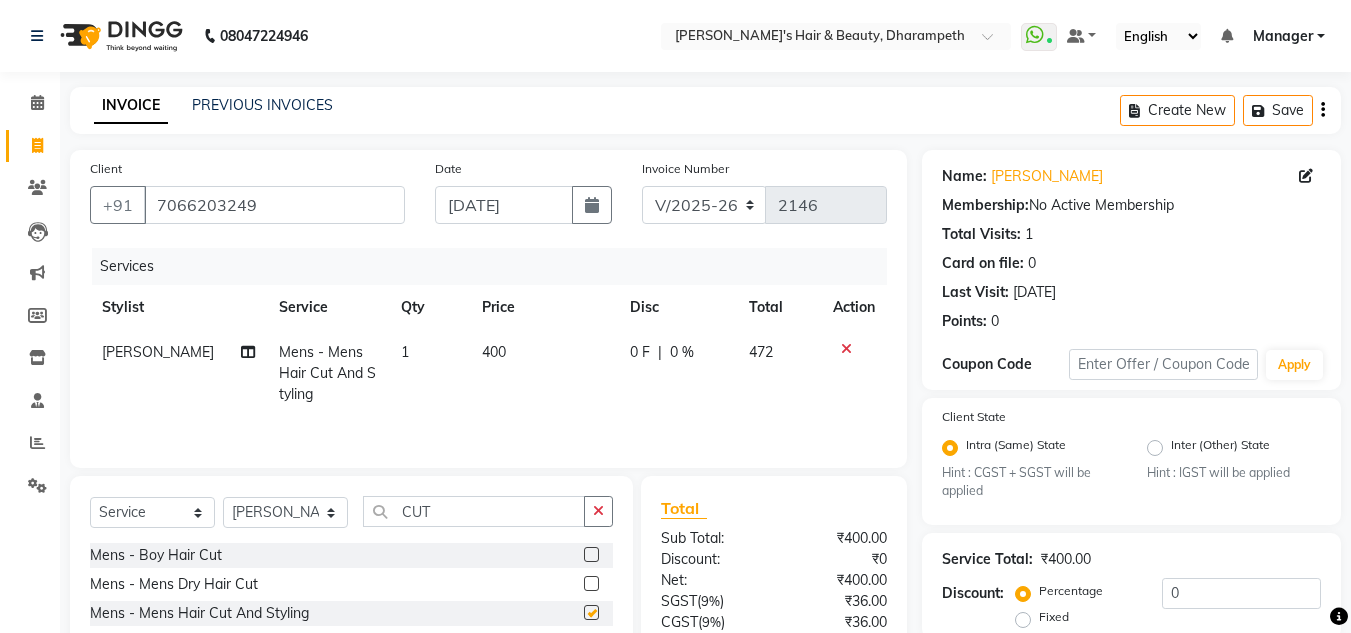 checkbox on "false" 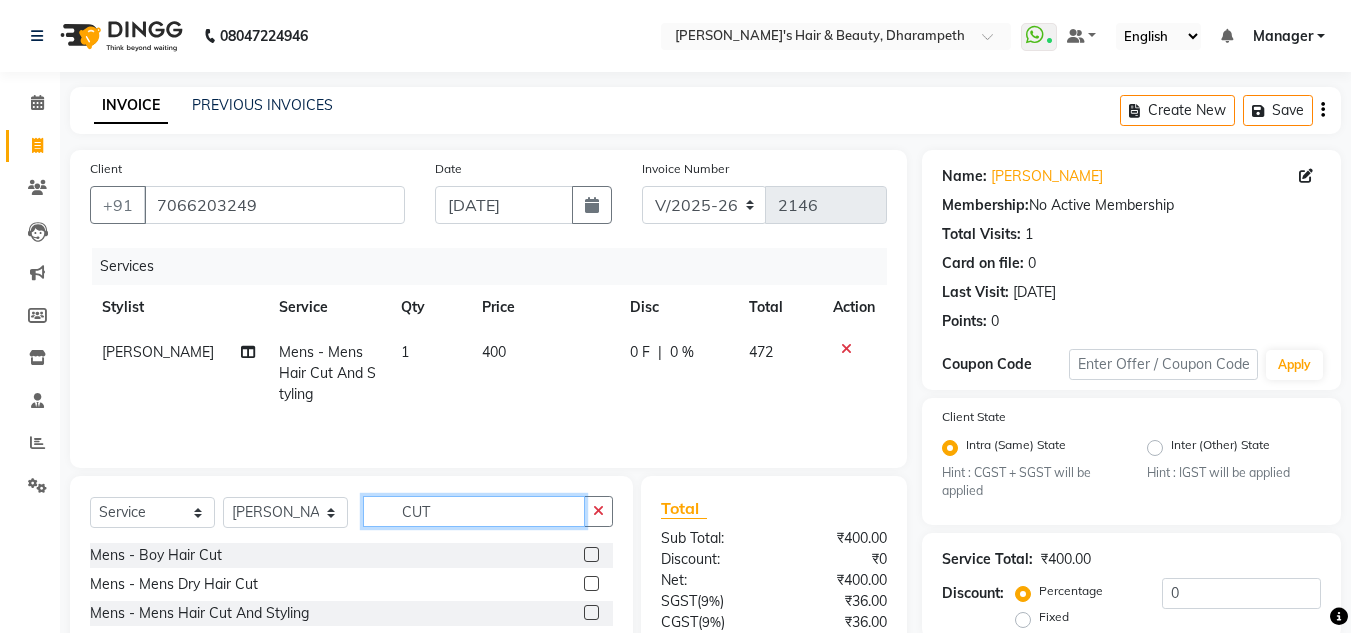 click on "CUT" 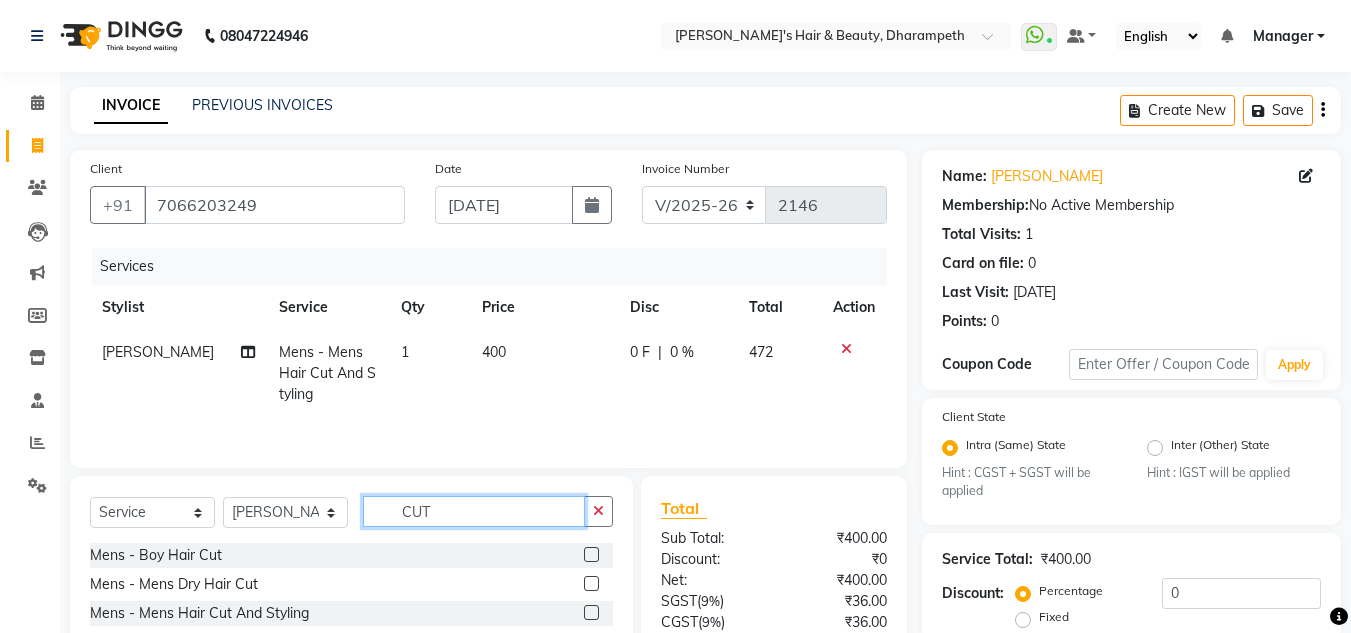 click on "CUT" 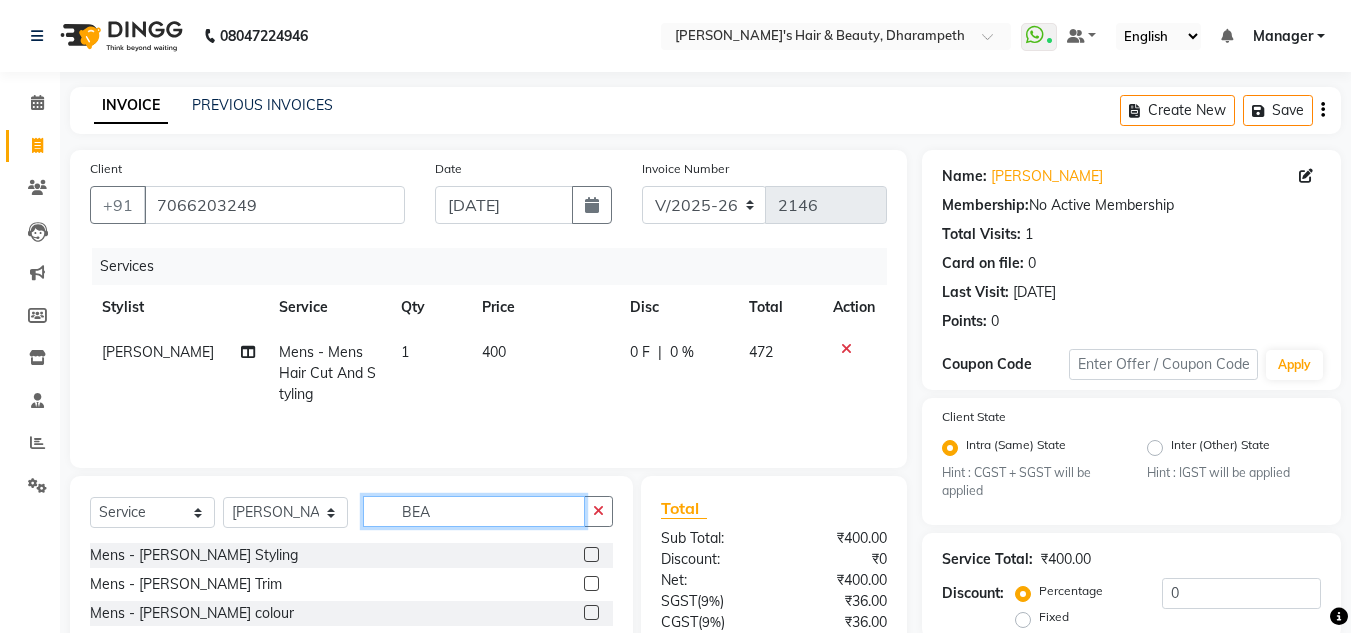 type on "BEA" 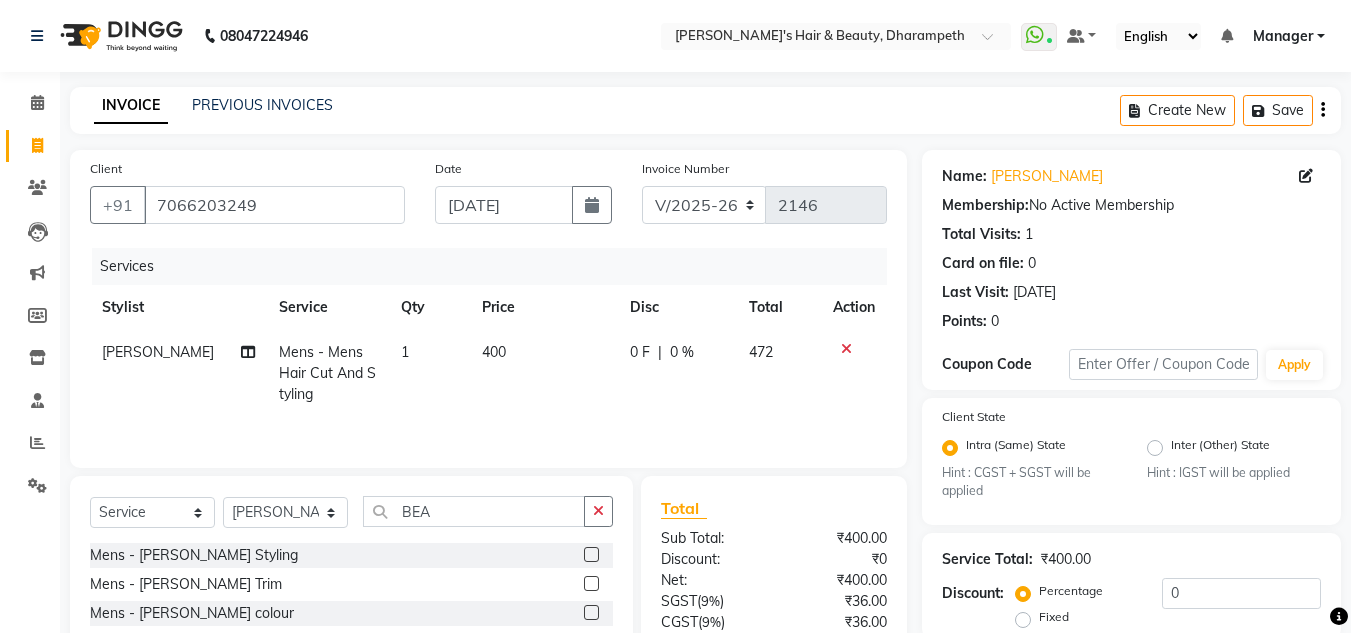 click 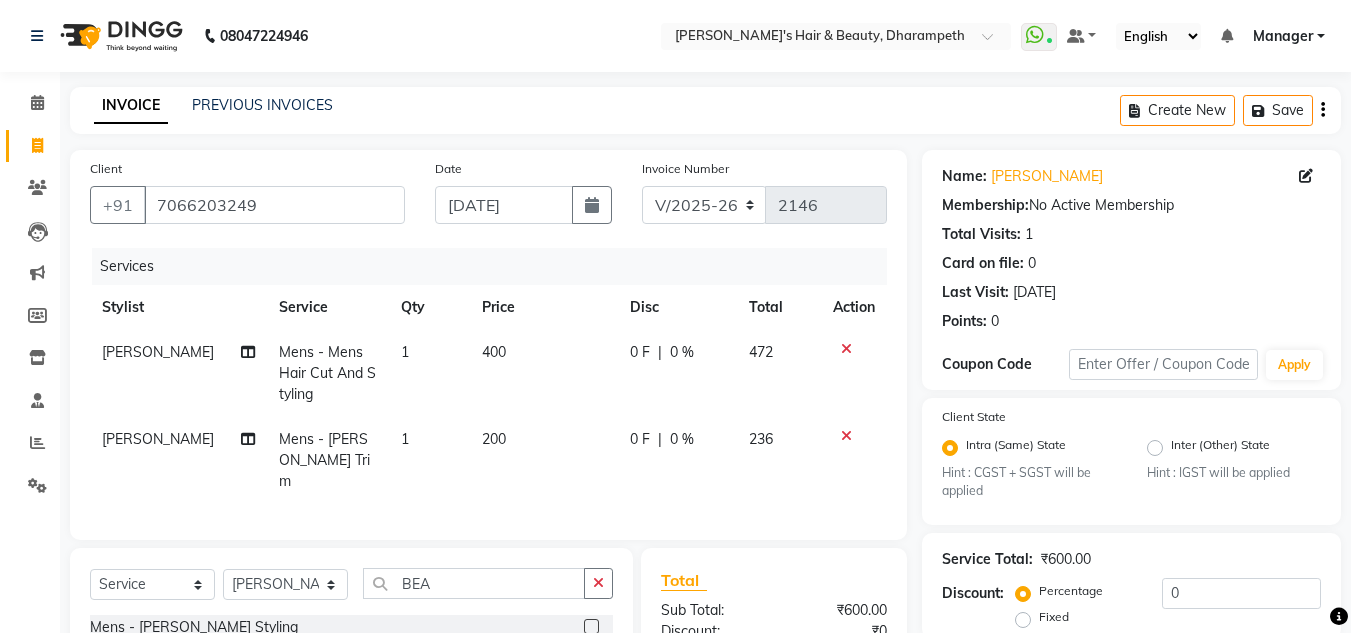 checkbox on "false" 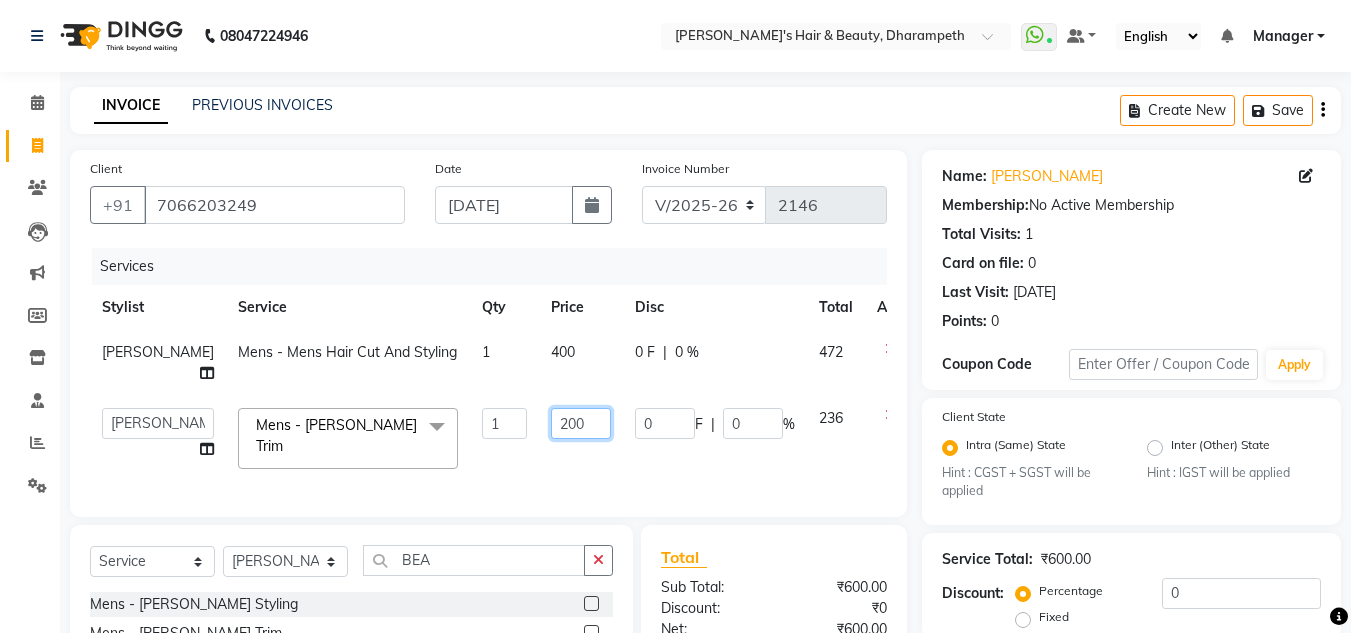 drag, startPoint x: 527, startPoint y: 417, endPoint x: 427, endPoint y: 417, distance: 100 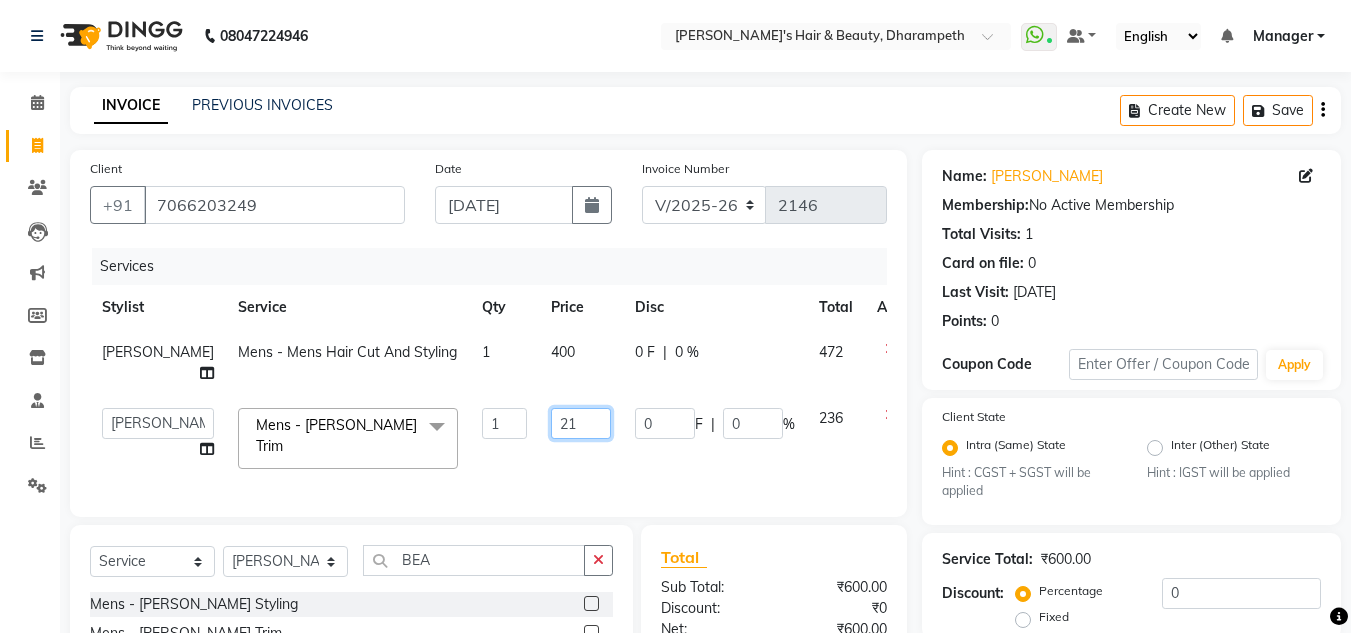 type on "212" 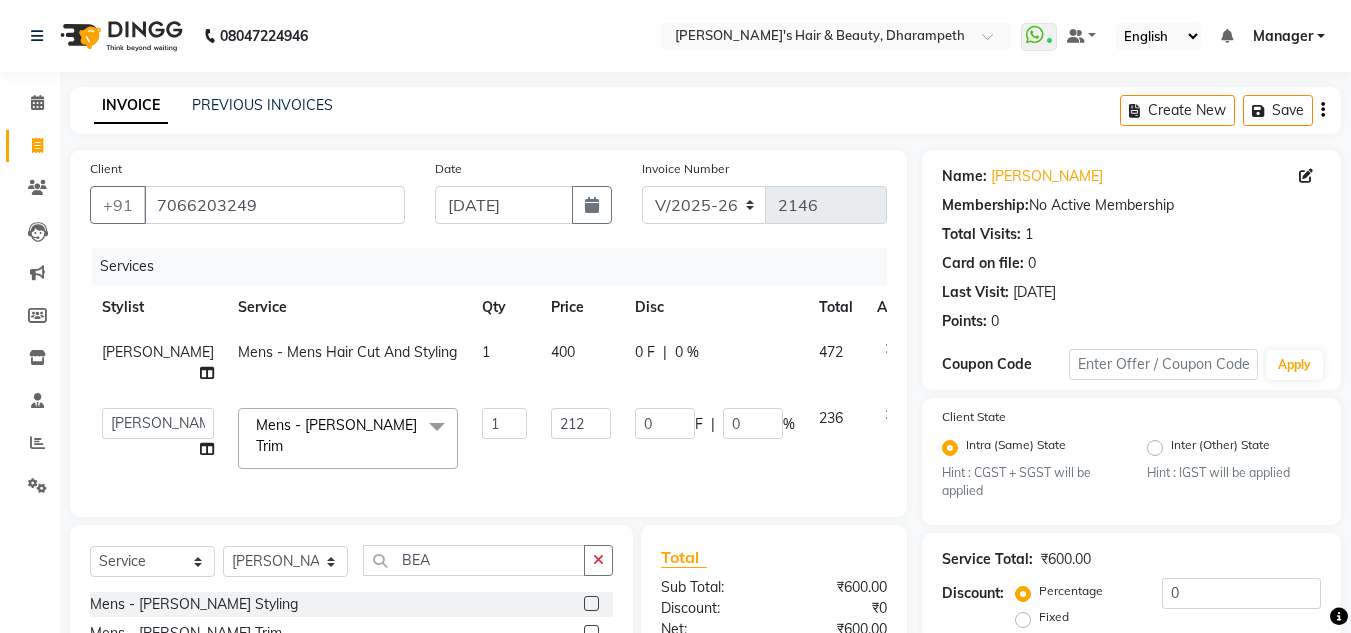 click on "236" 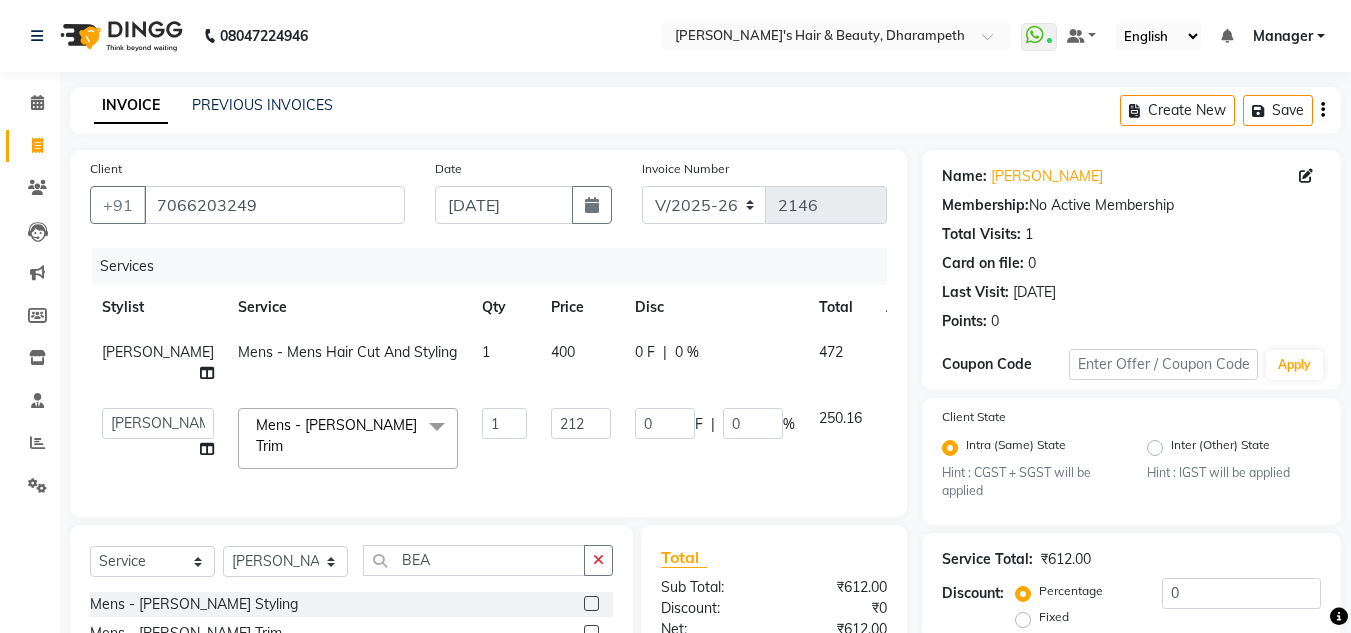 click on "400" 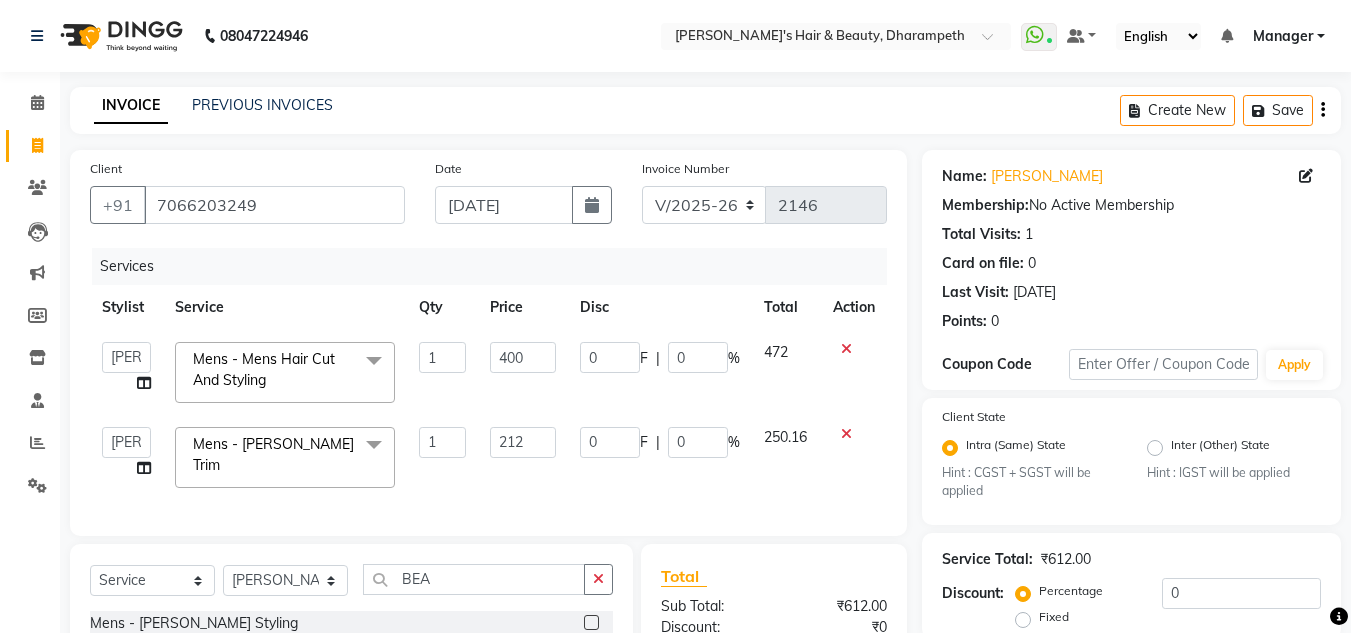 click on "400" 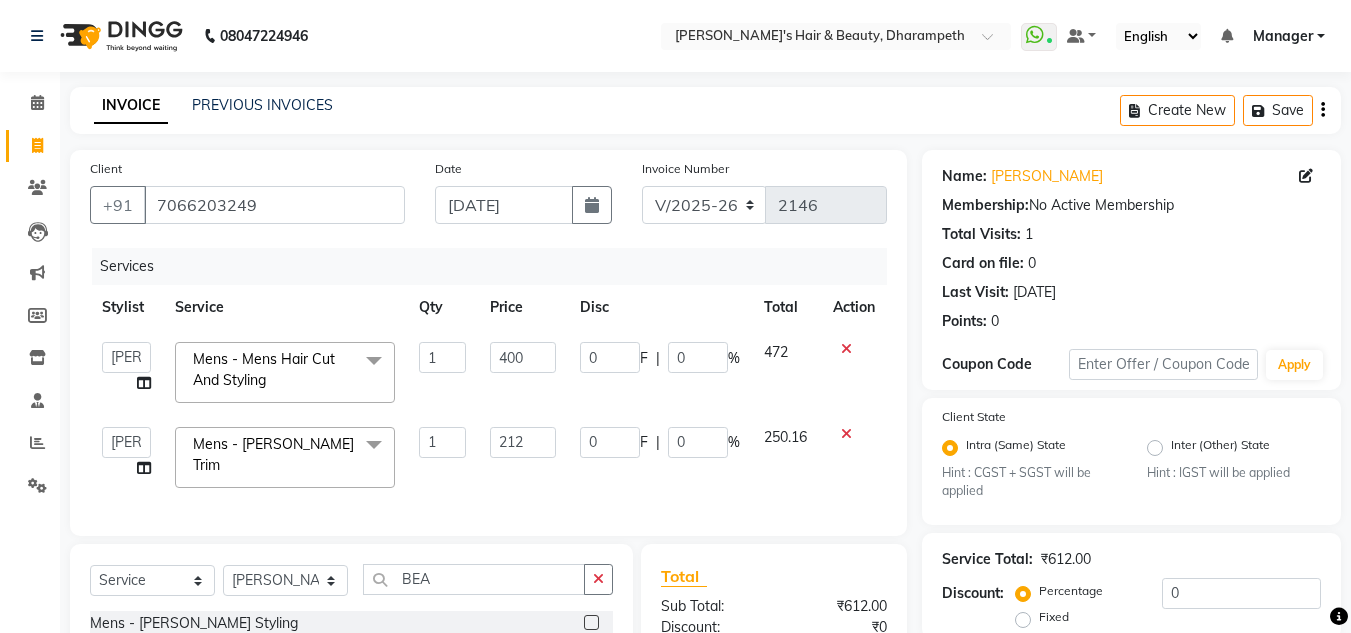 click on "400" 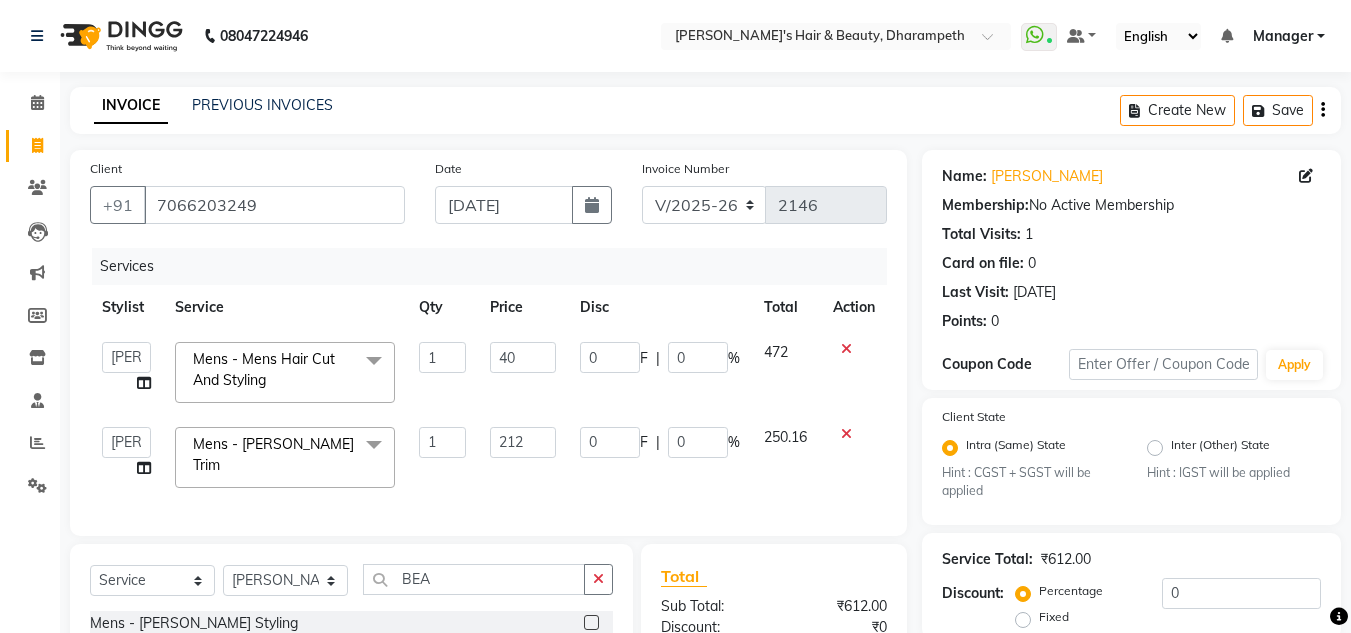 type on "4" 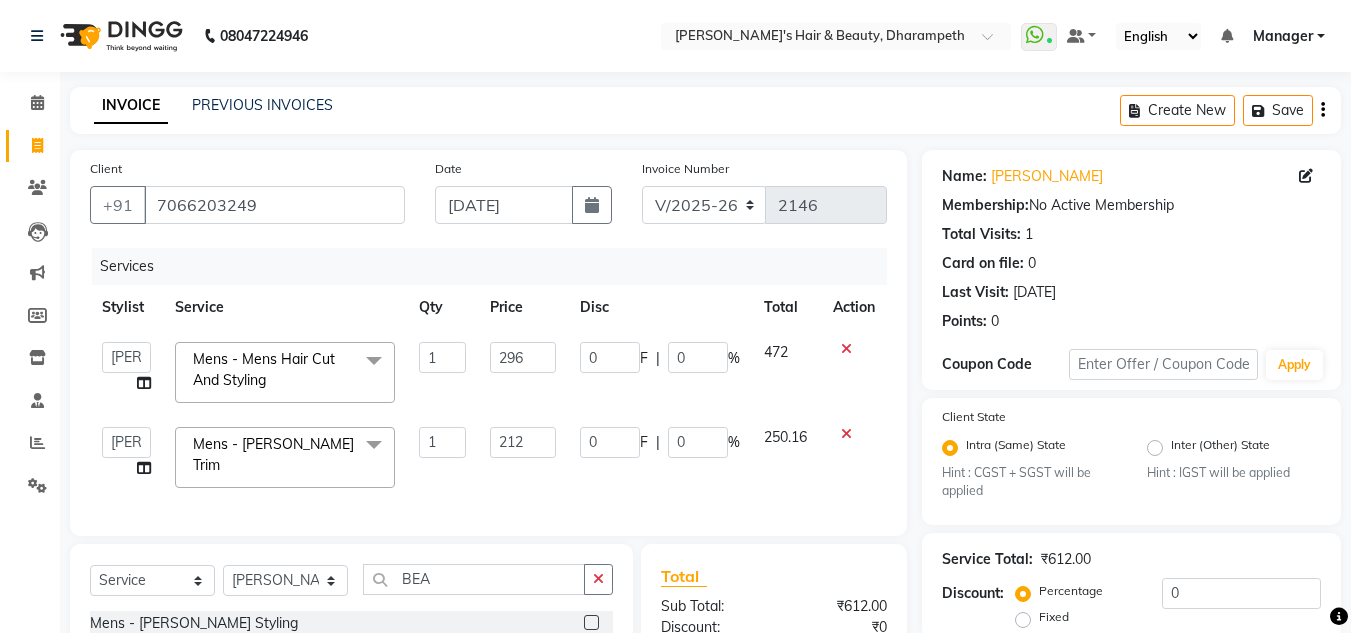 type on "296.5" 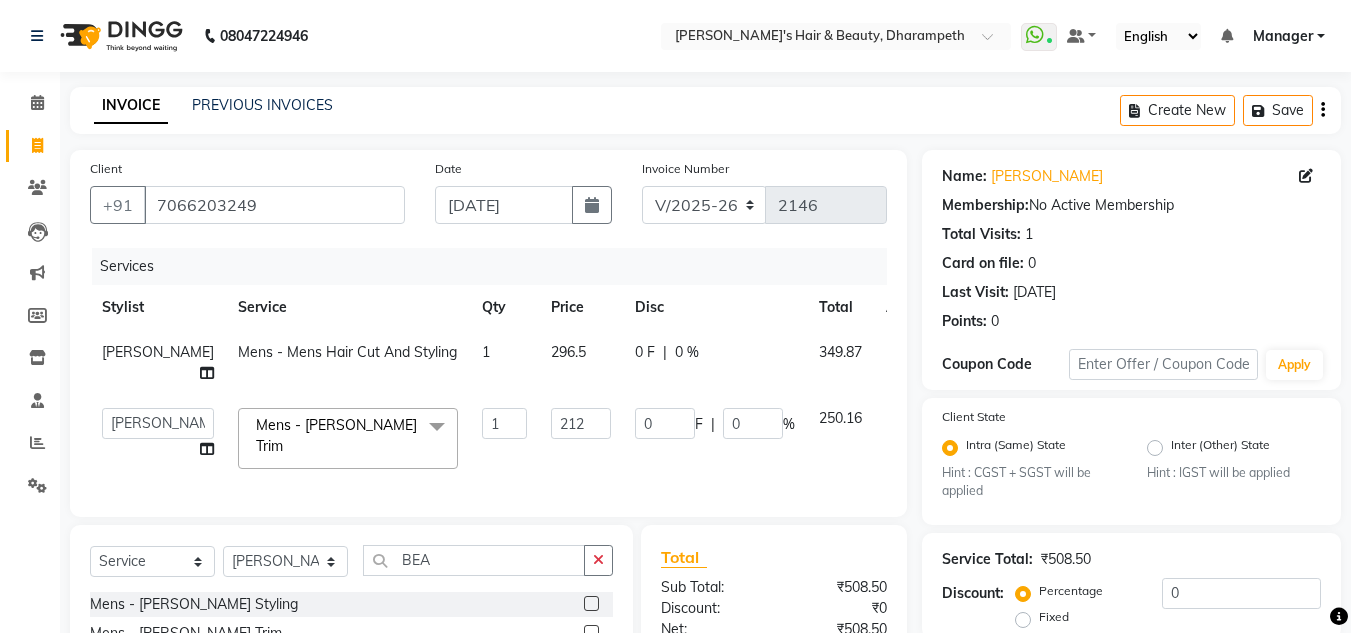 click on "349.87" 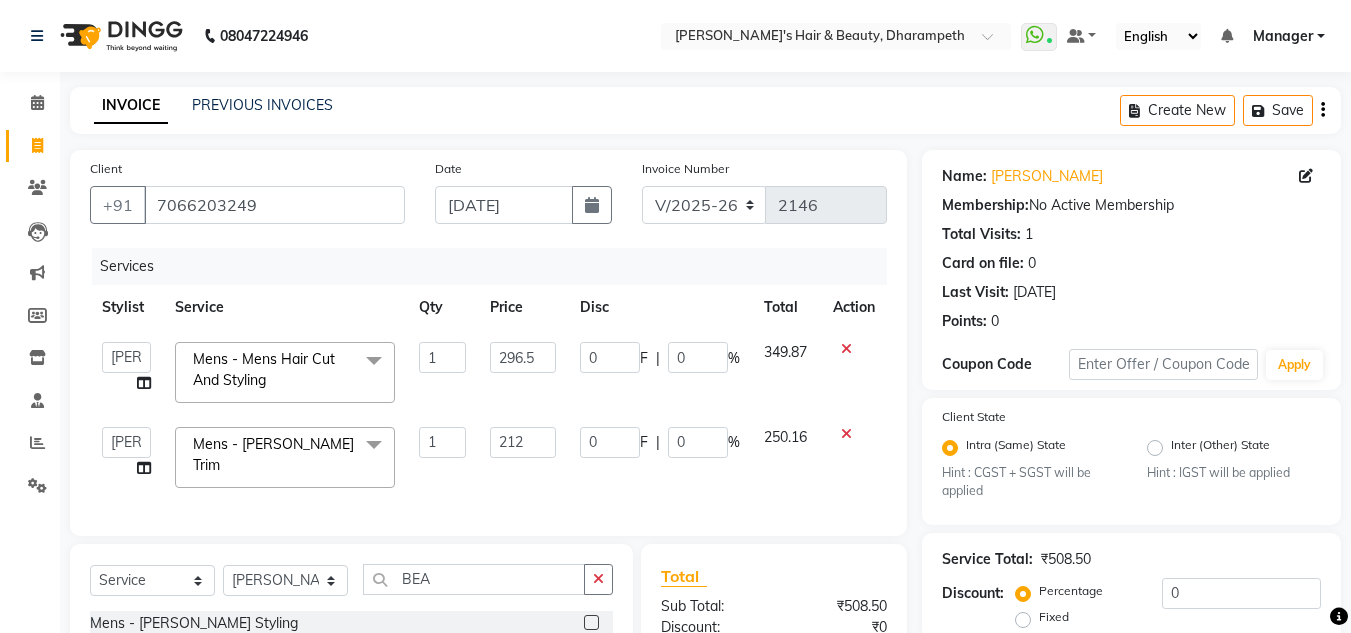 scroll, scrollTop: 262, scrollLeft: 0, axis: vertical 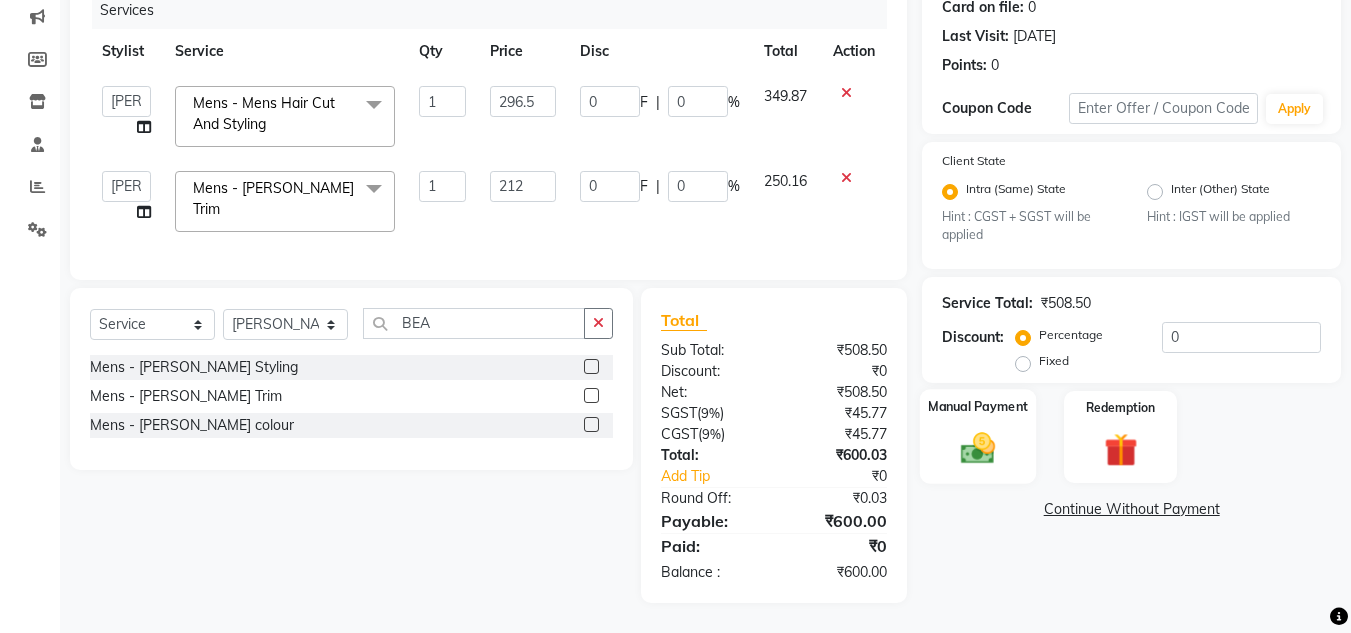 click 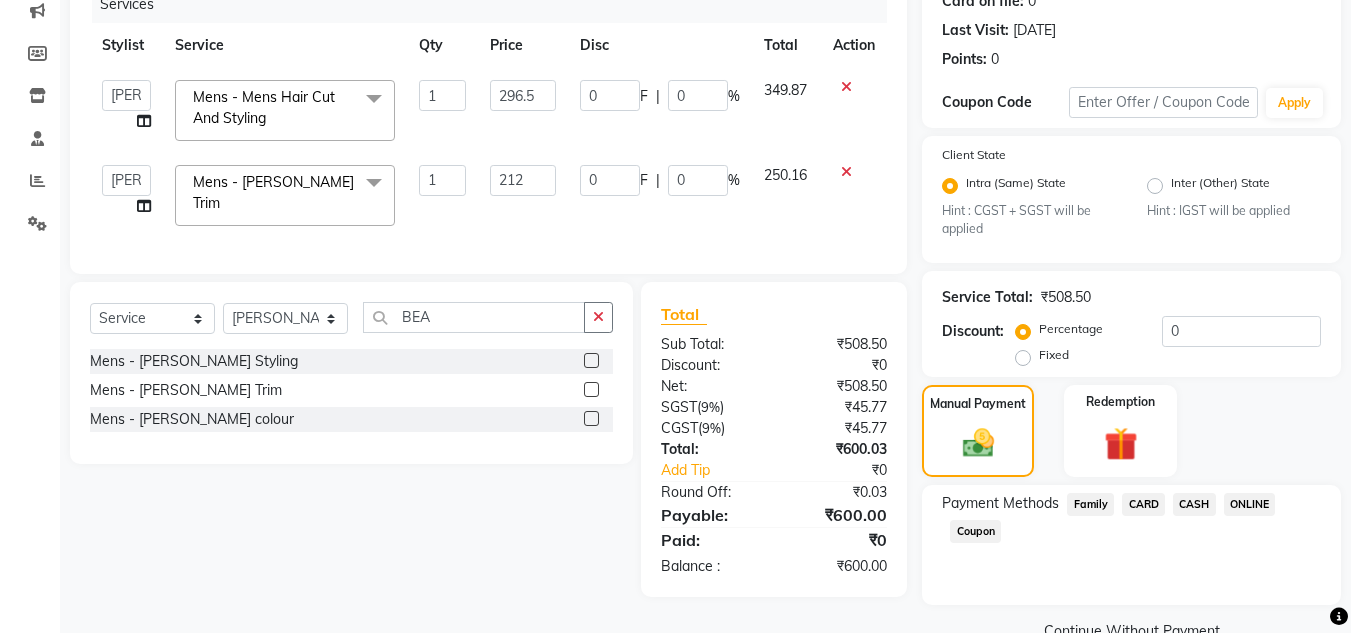 click on "ONLINE" 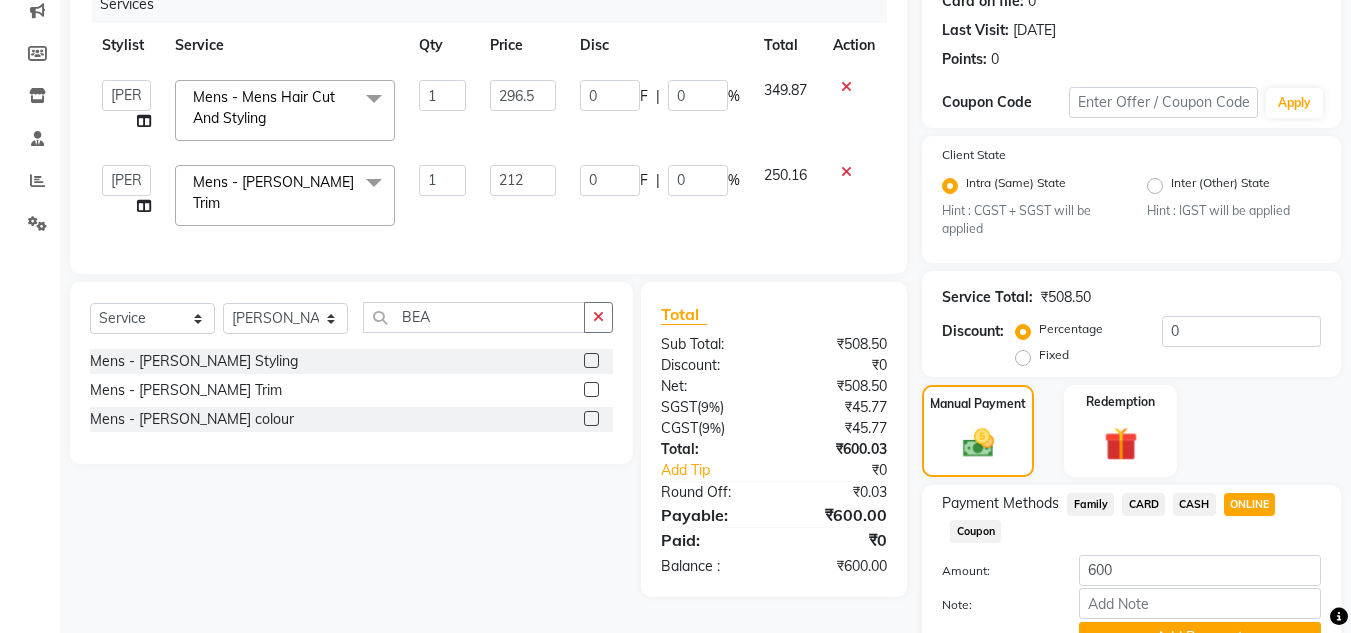 scroll, scrollTop: 361, scrollLeft: 0, axis: vertical 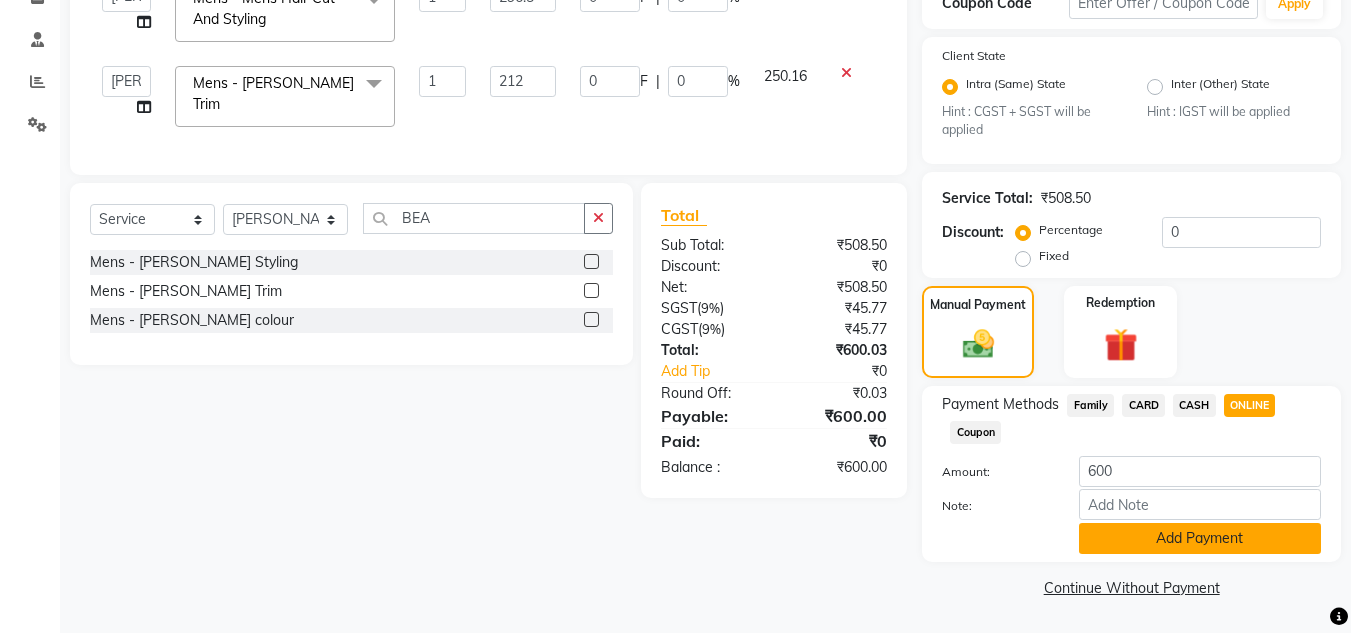 click on "Add Payment" 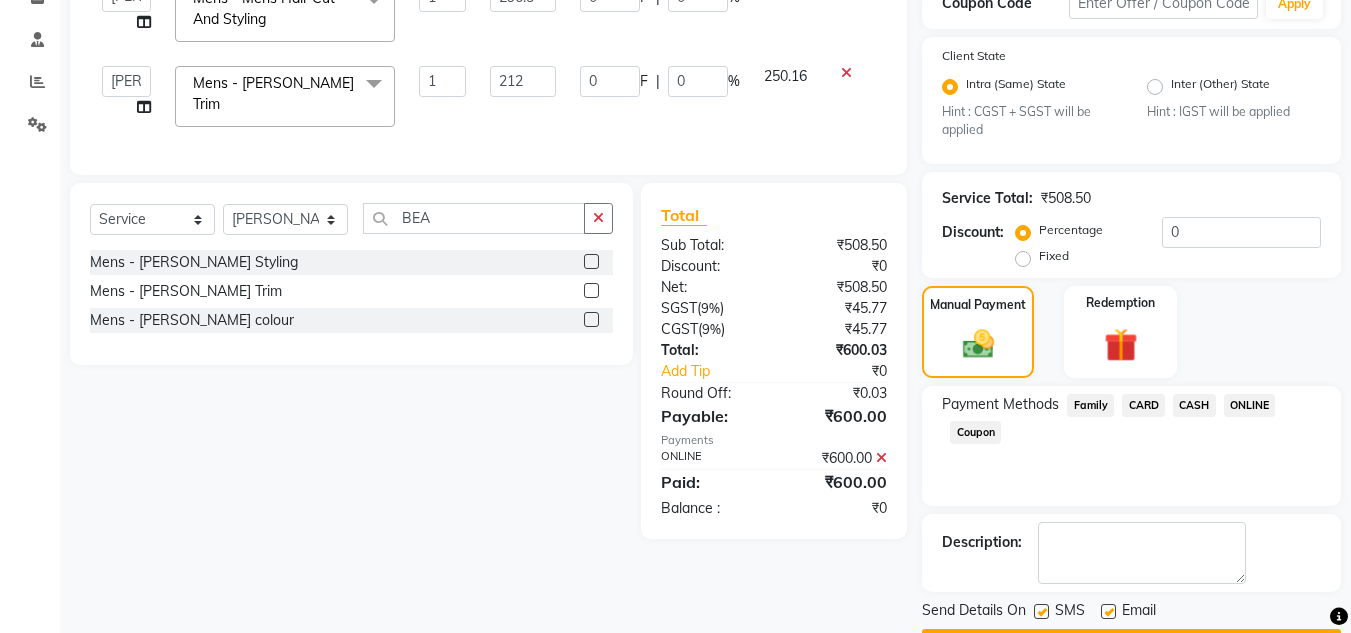 scroll, scrollTop: 418, scrollLeft: 0, axis: vertical 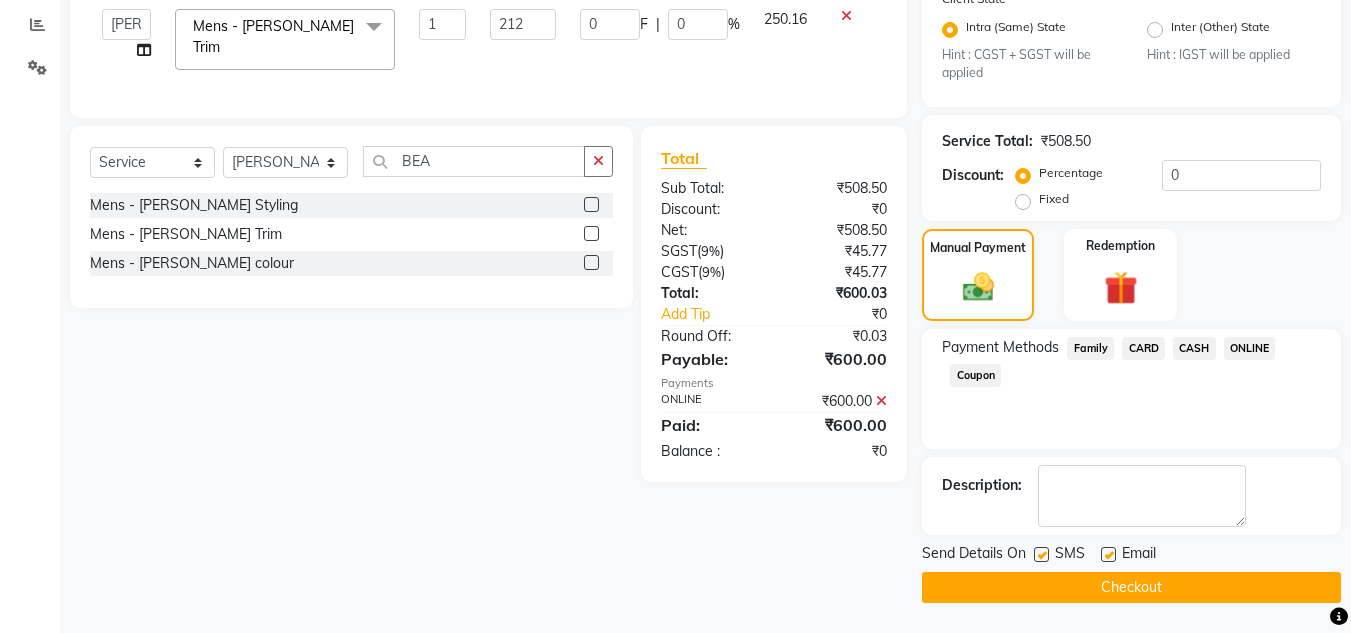 click on "Checkout" 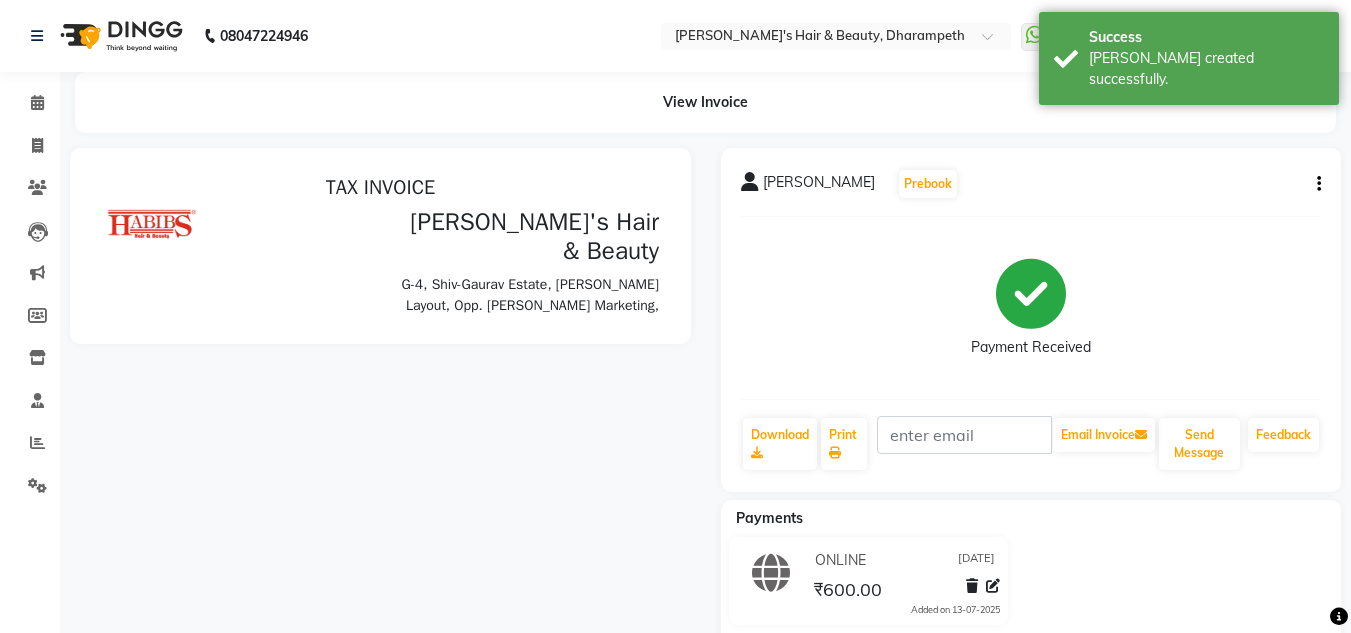 scroll, scrollTop: 0, scrollLeft: 0, axis: both 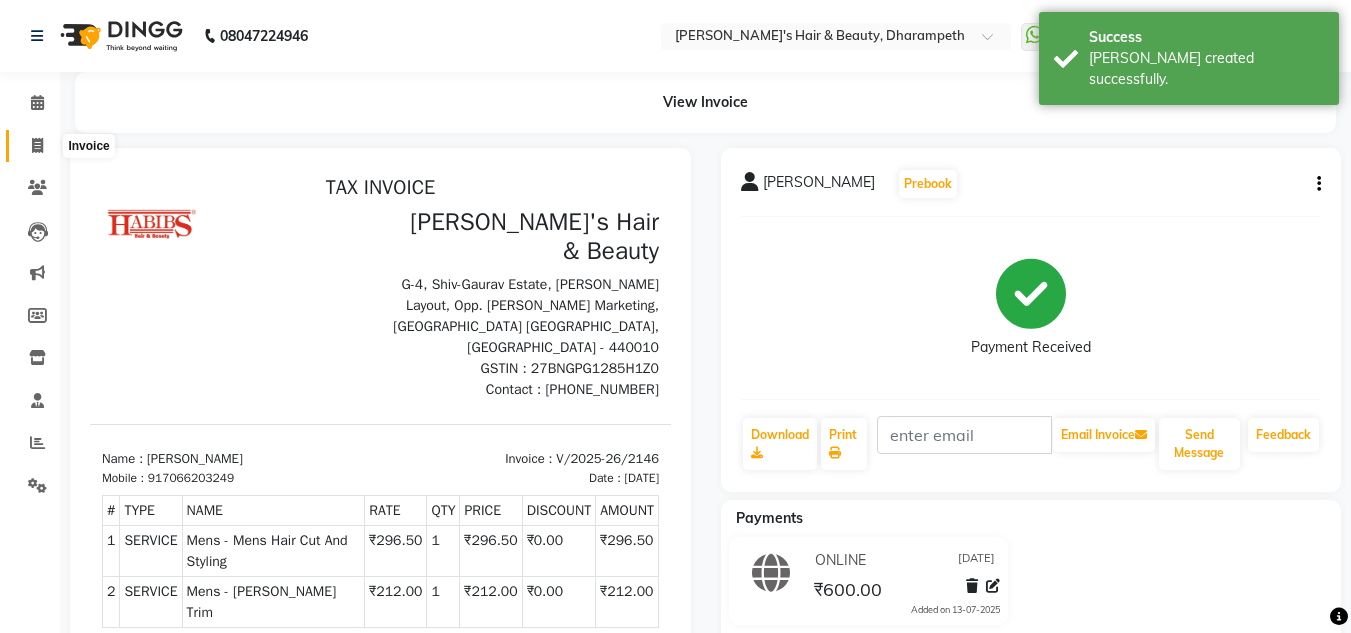 click 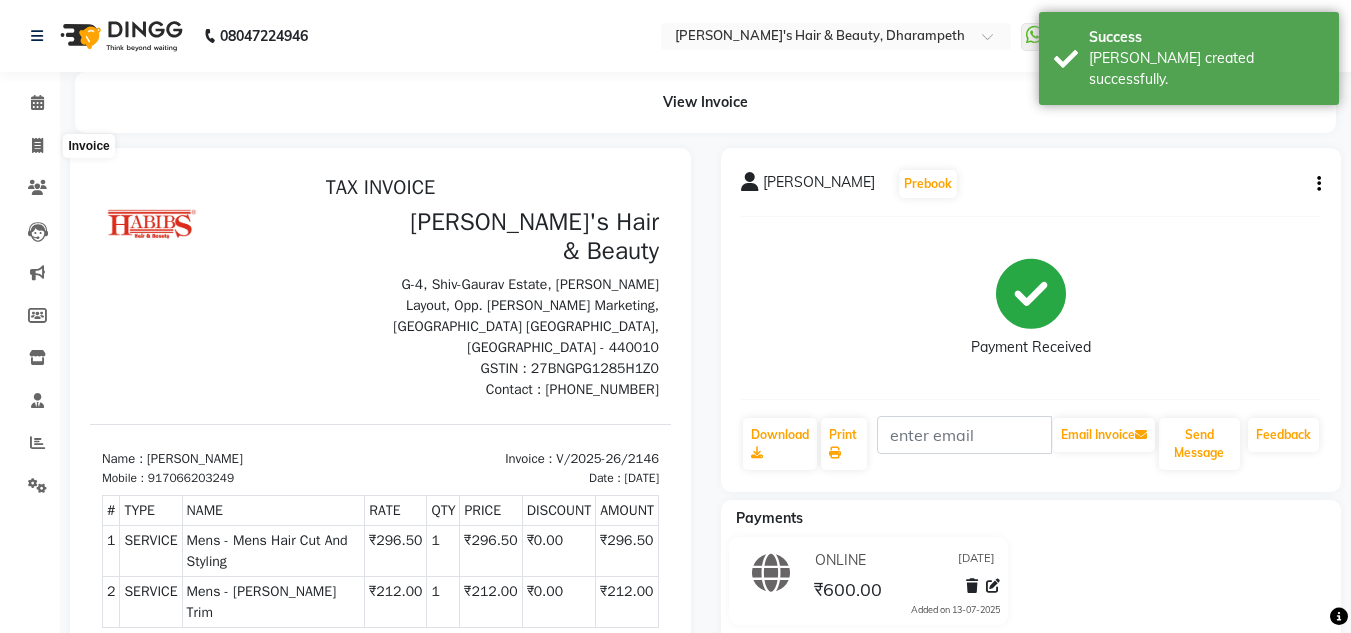 select on "service" 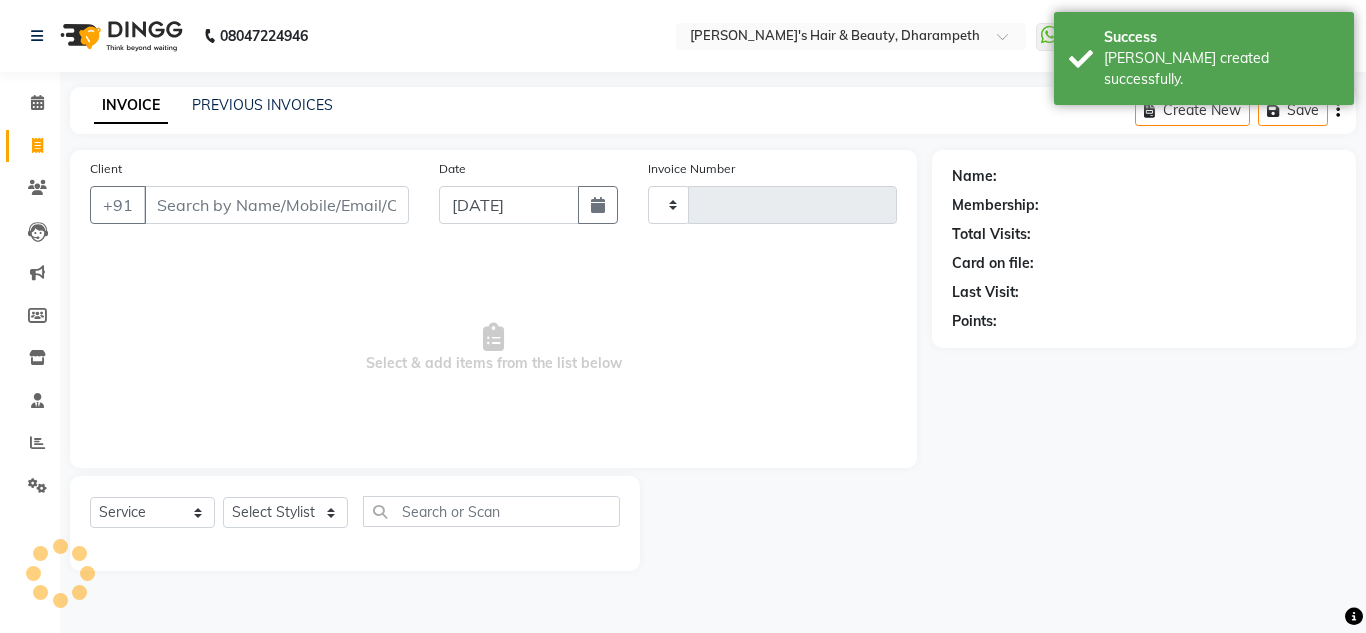 click on "Client" at bounding box center [276, 205] 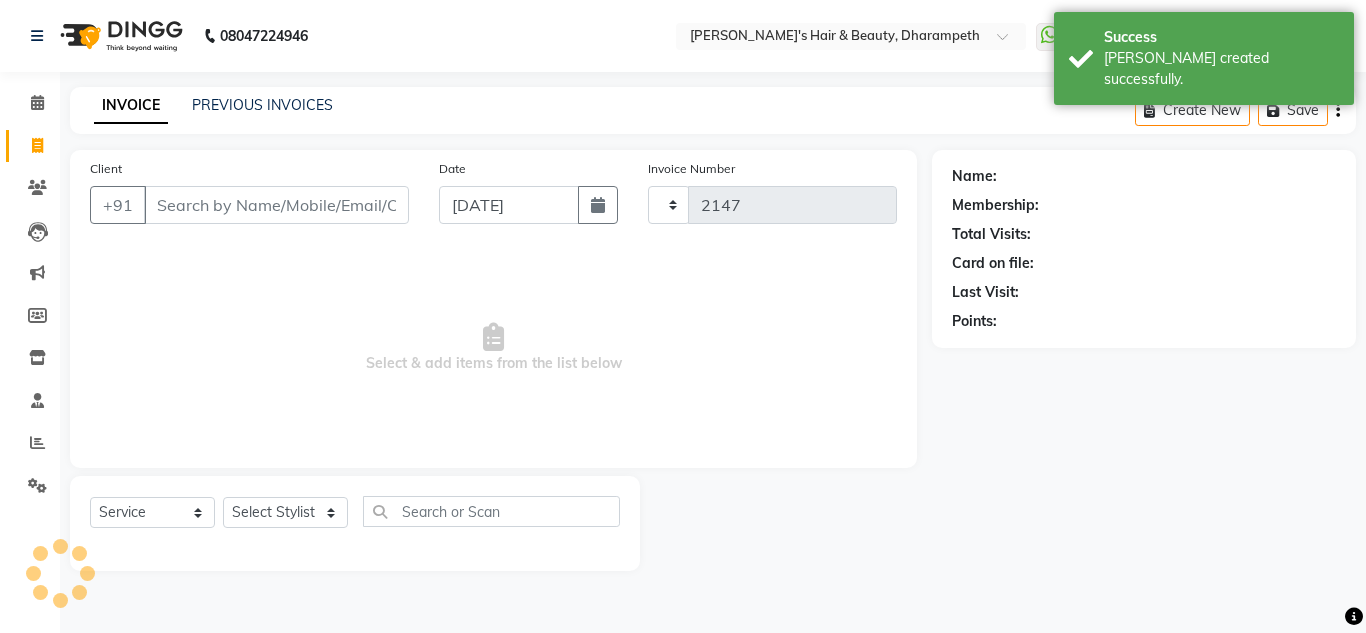 select on "4860" 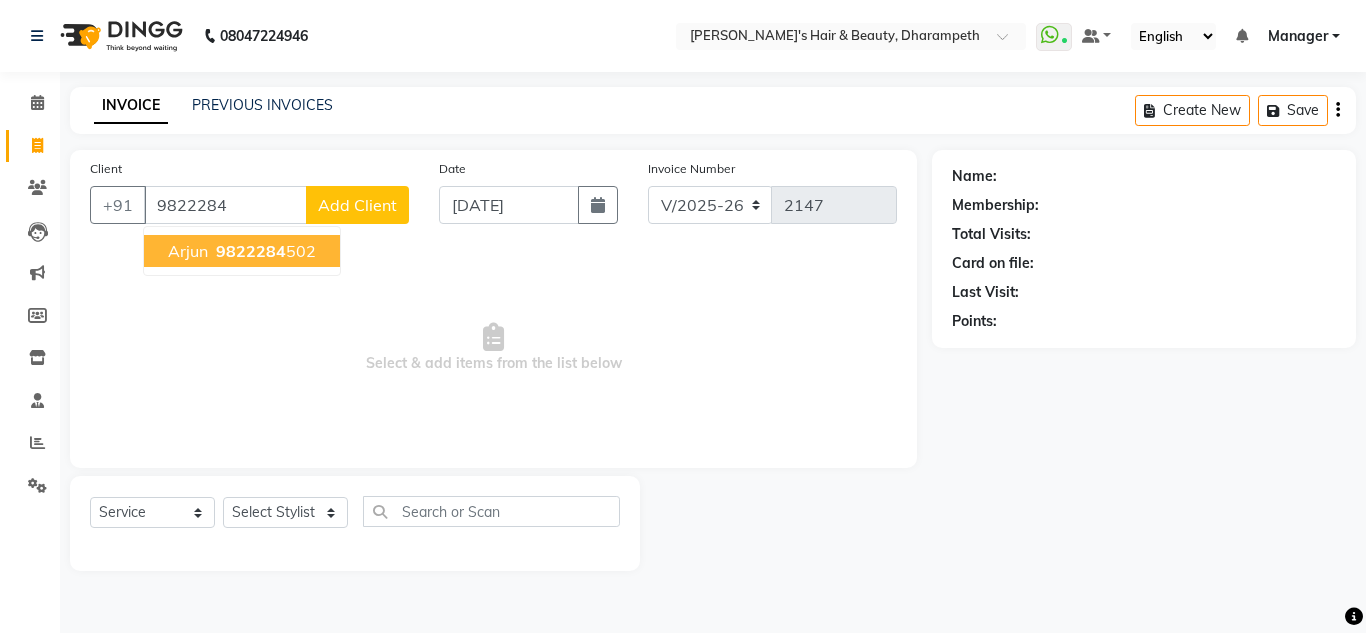 click on "9822284 502" at bounding box center [264, 251] 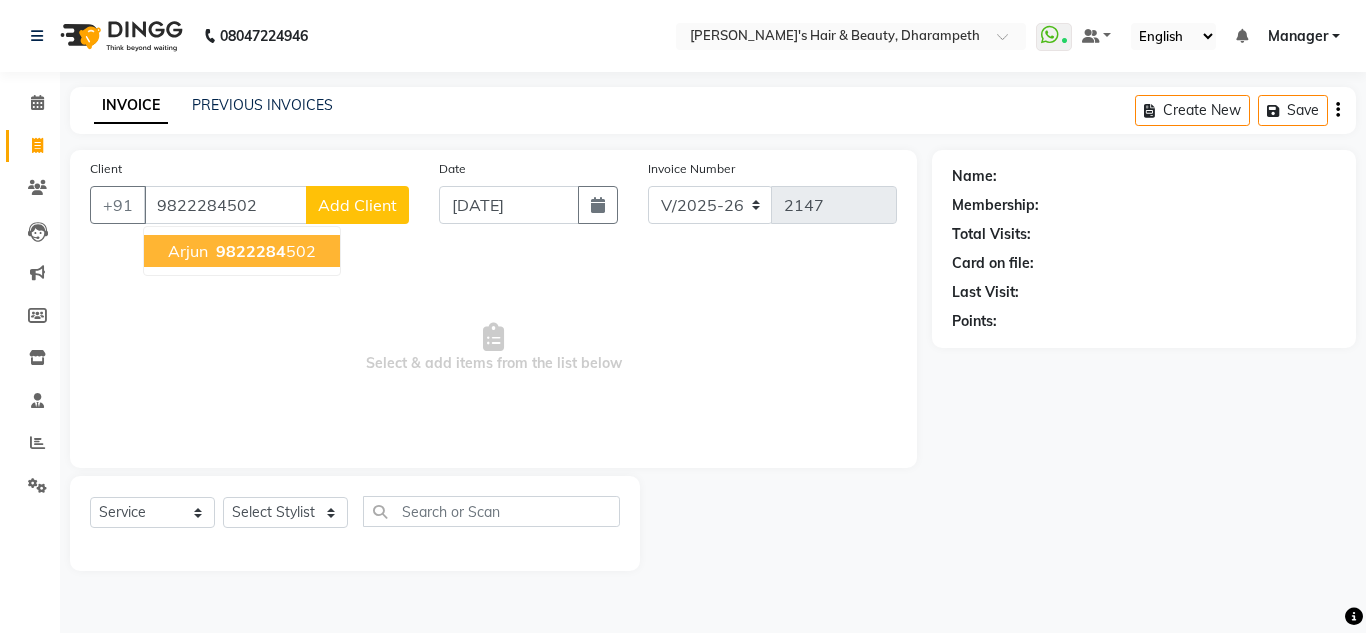 type on "9822284502" 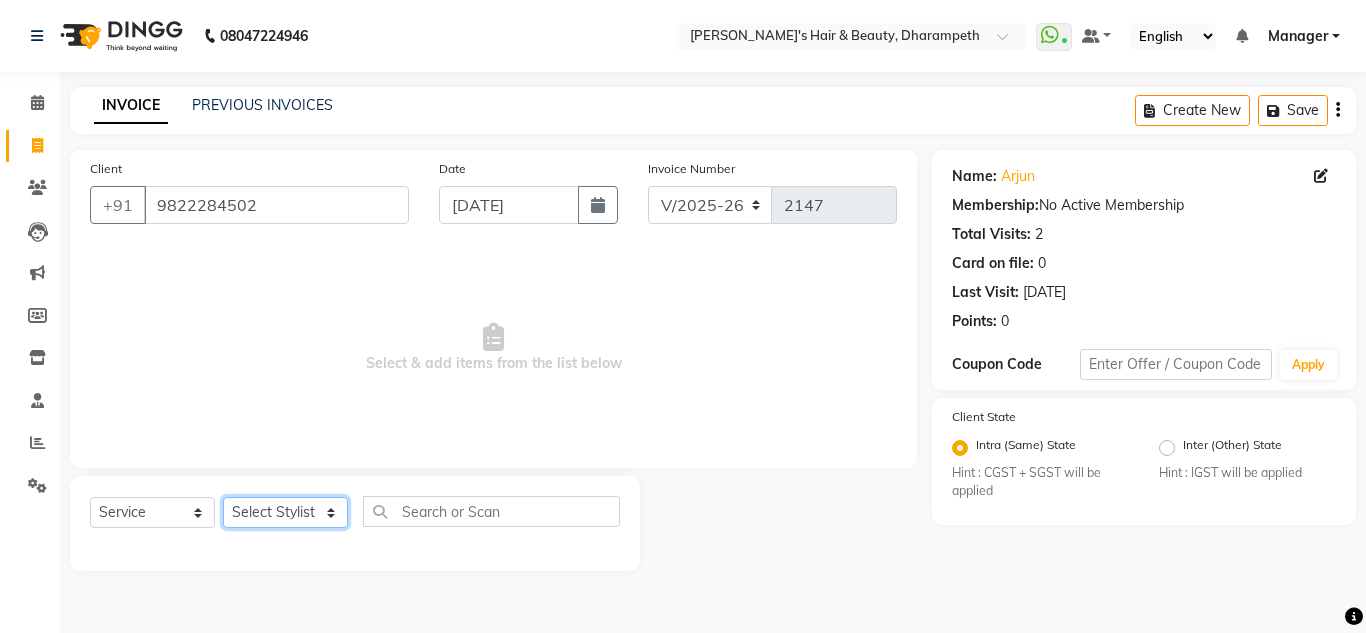 click on "Select Stylist Anuj W [PERSON_NAME] [PERSON_NAME]  Manager [PERSON_NAME] C [PERSON_NAME] S [PERSON_NAME] S Shilpa P Vedant N" 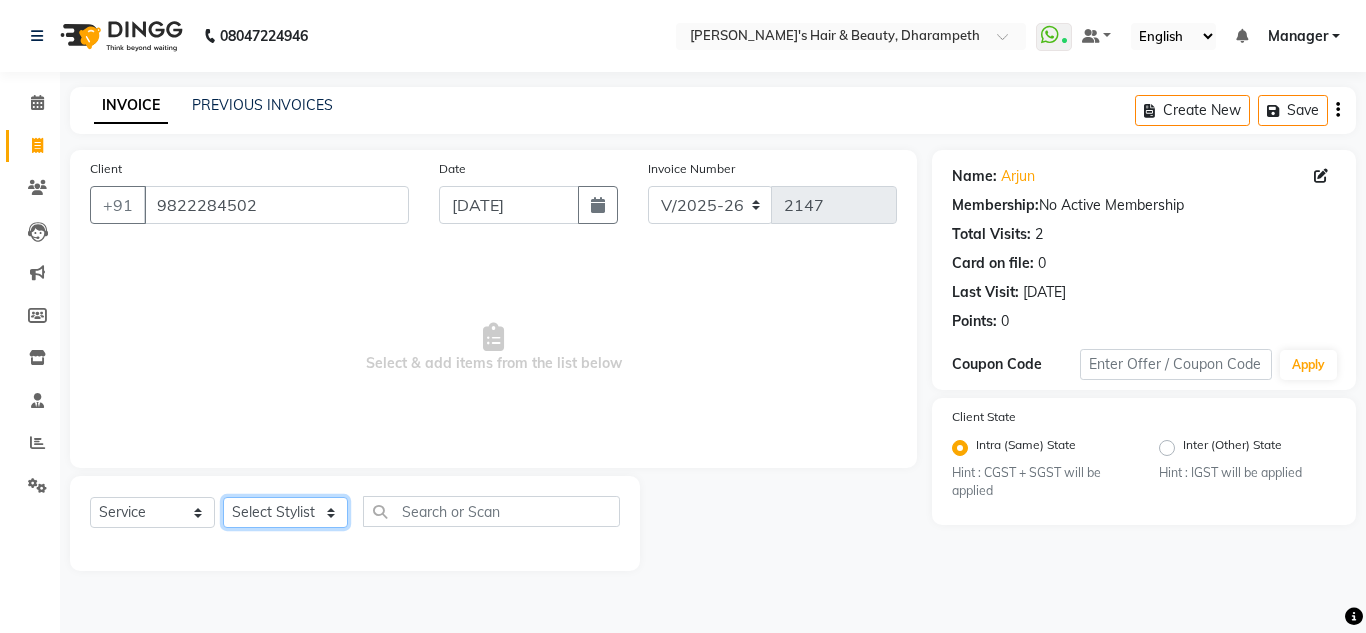 select on "49108" 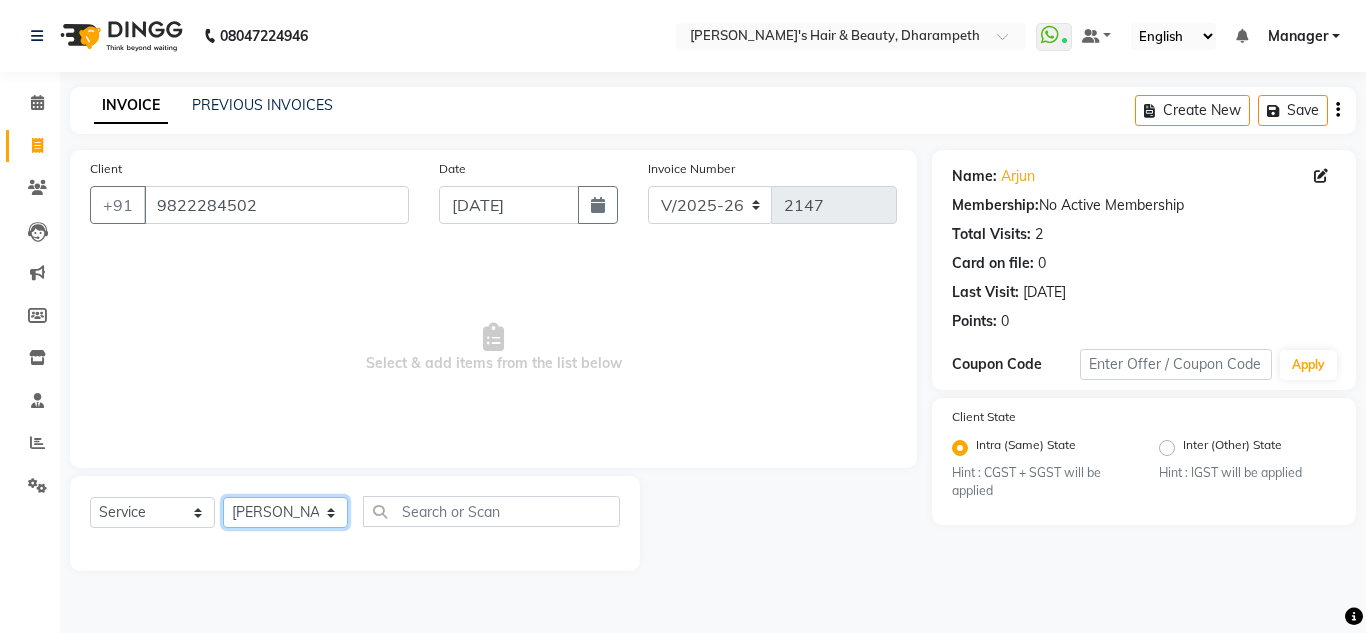 click on "Select Stylist Anuj W [PERSON_NAME] [PERSON_NAME]  Manager [PERSON_NAME] C [PERSON_NAME] S [PERSON_NAME] S Shilpa P Vedant N" 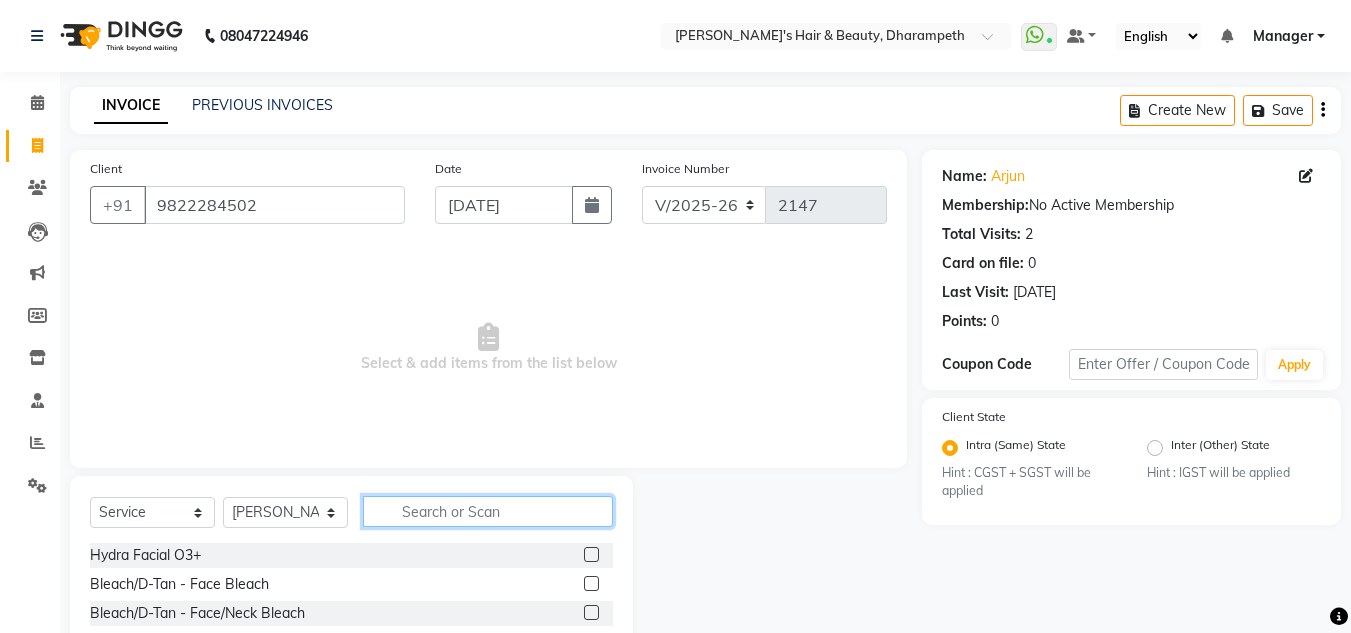 click 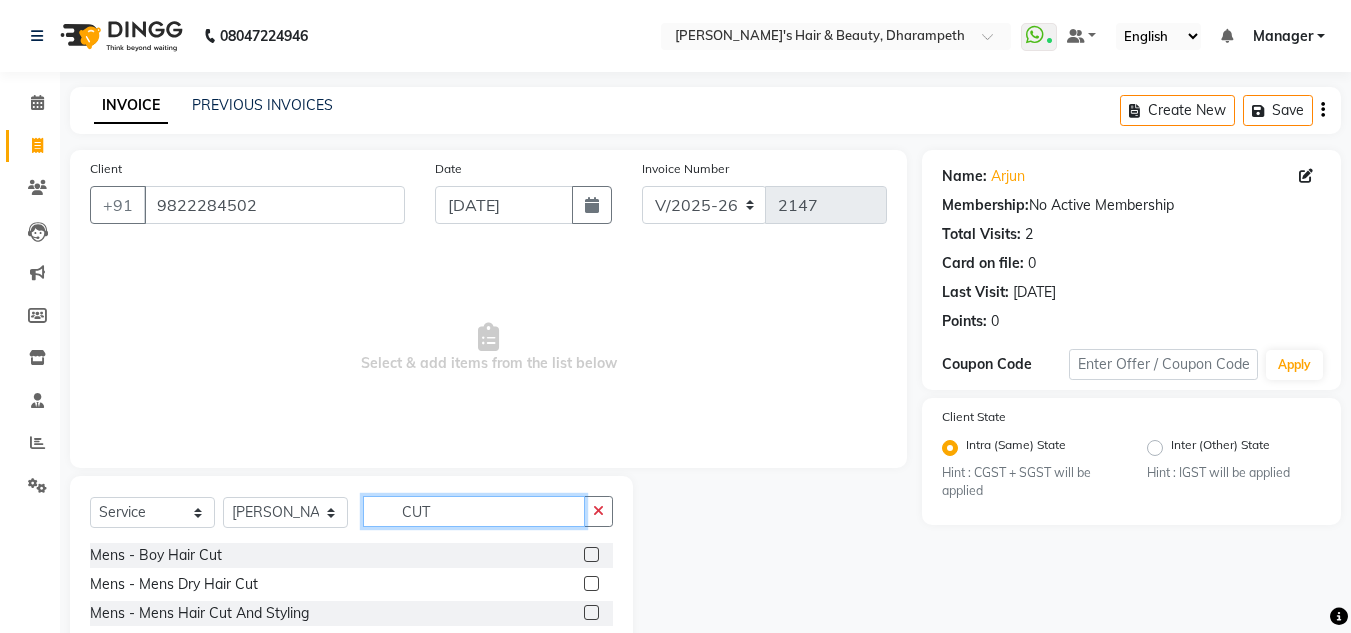 type on "CUT" 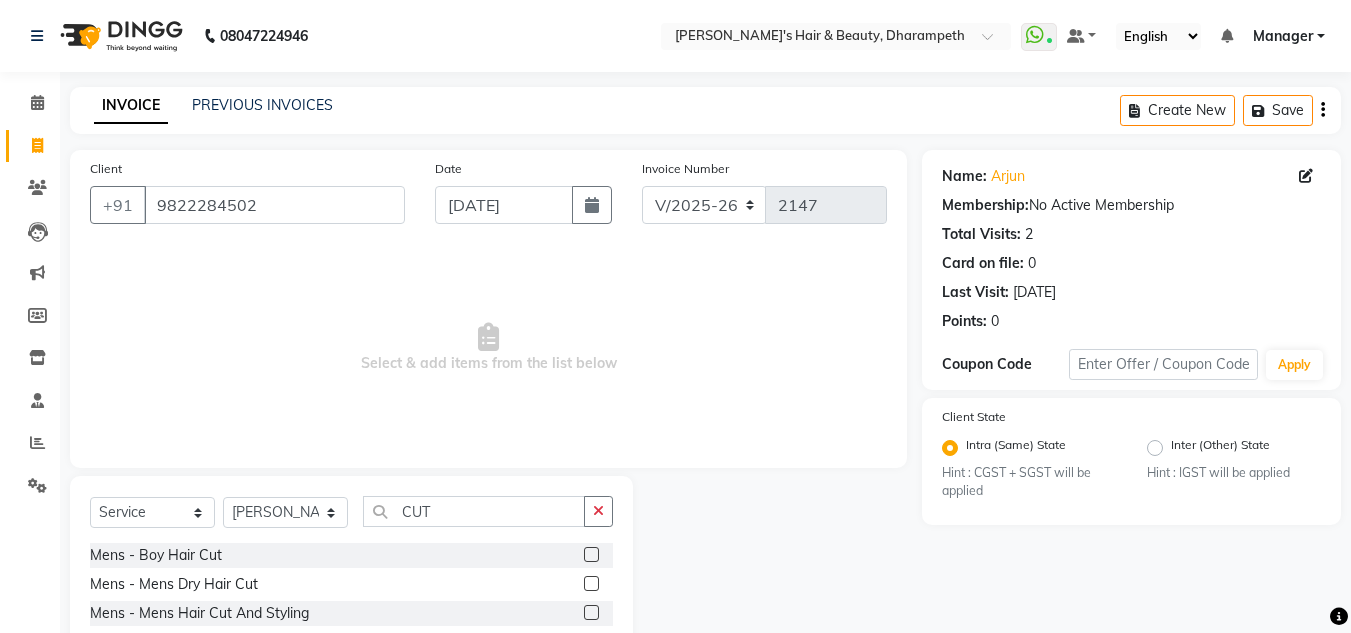 click 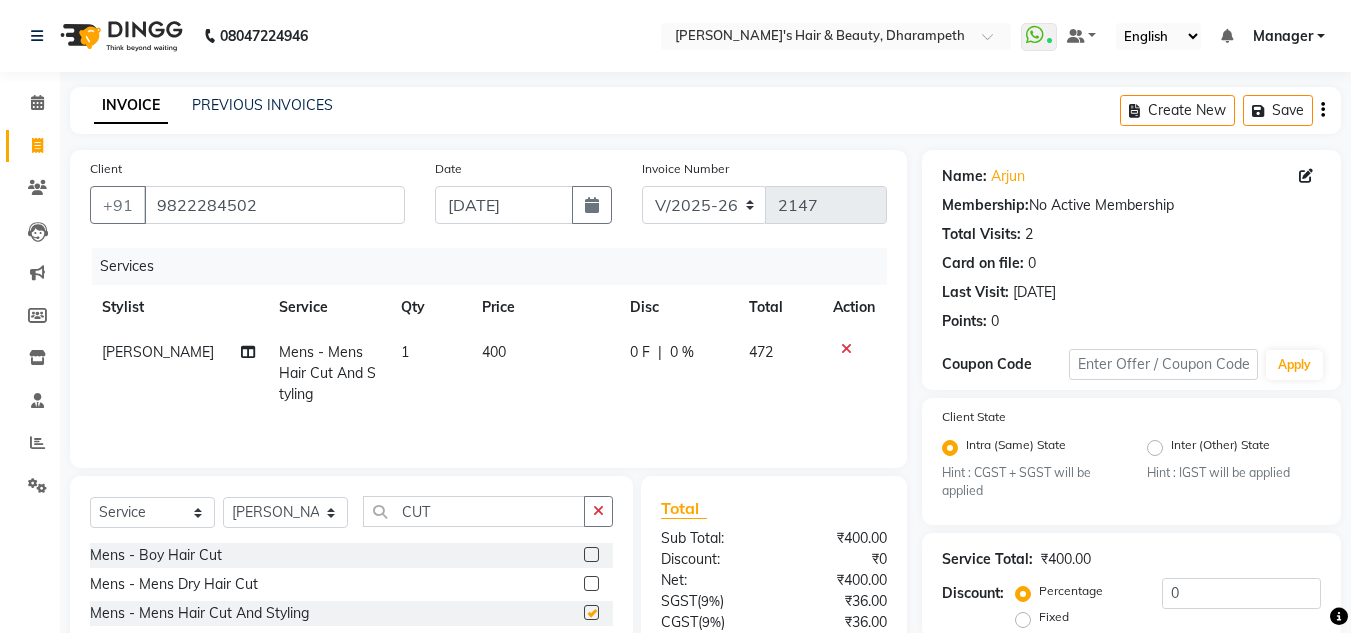 checkbox on "false" 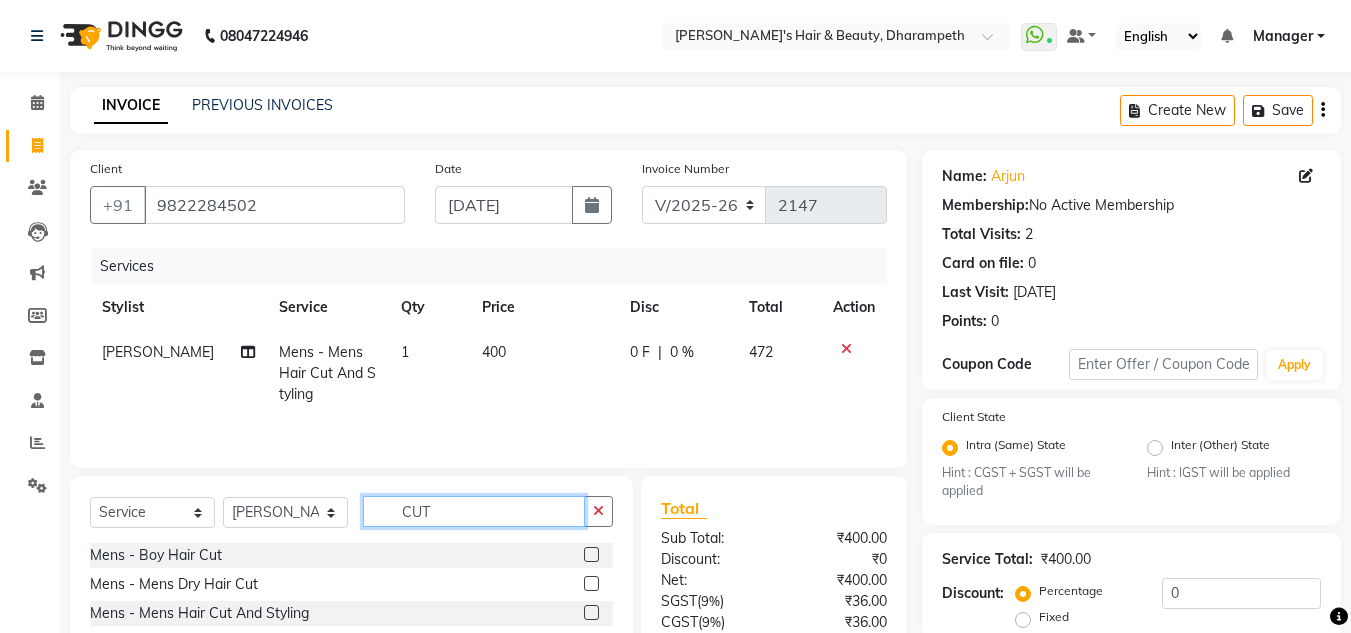 click on "CUT" 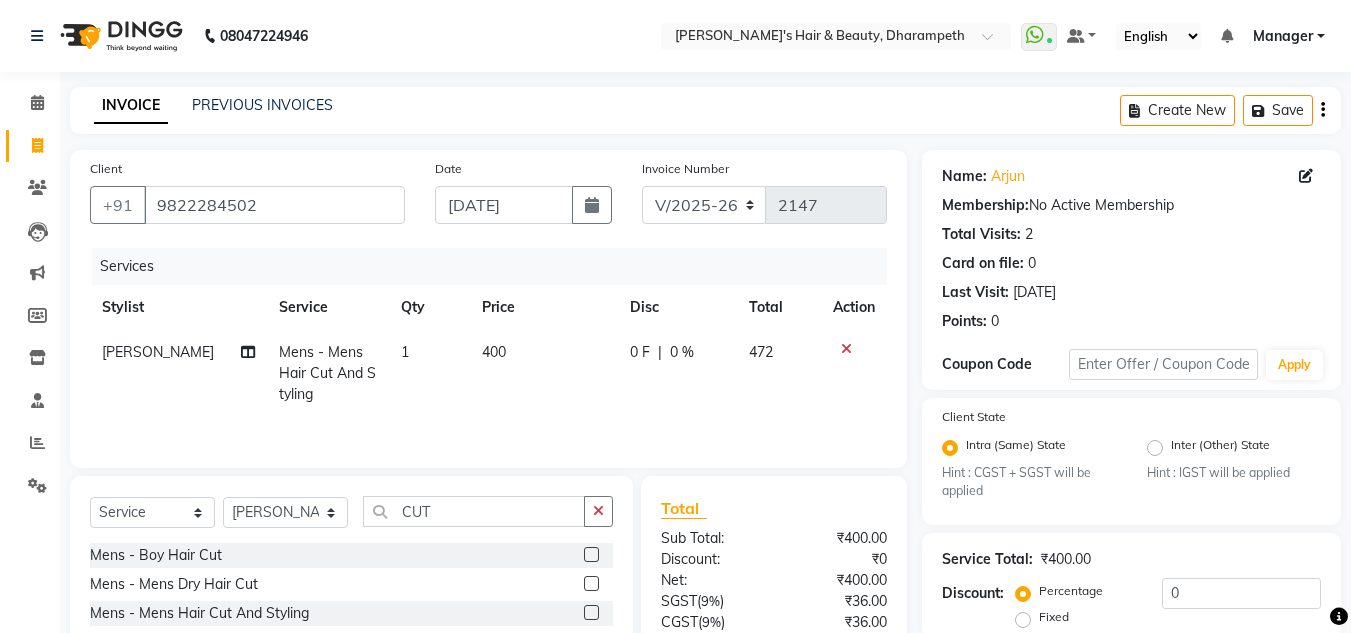 click on "400" 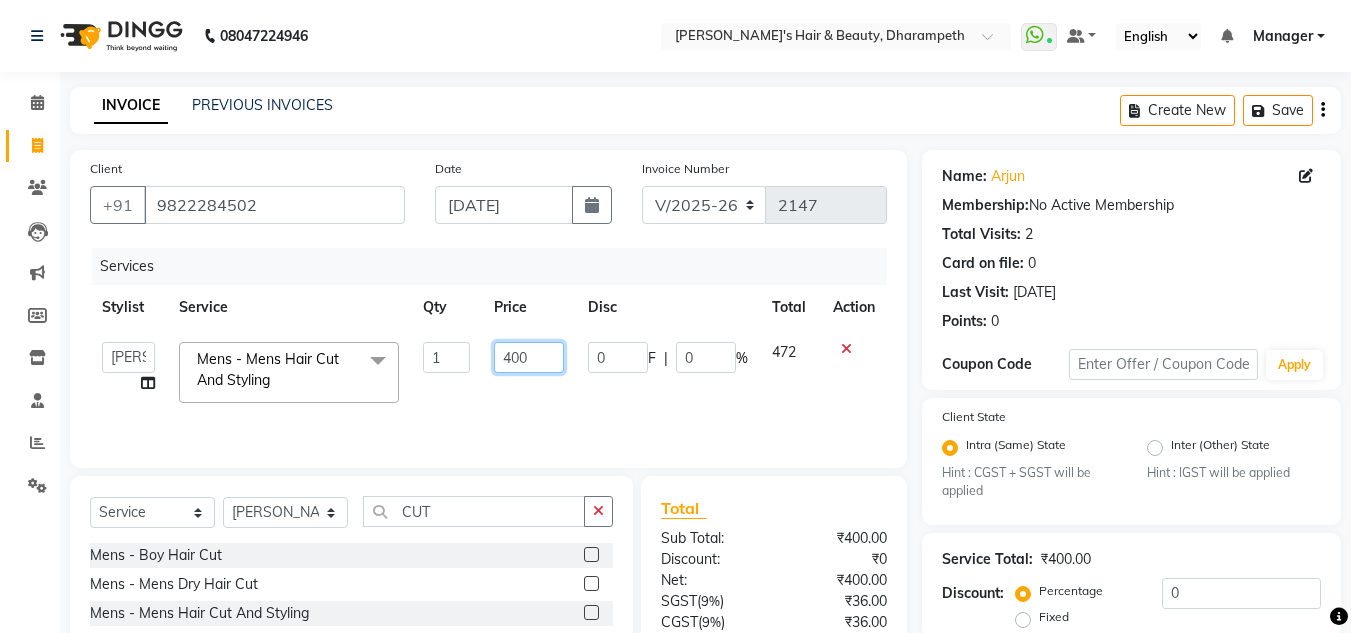 click on "400" 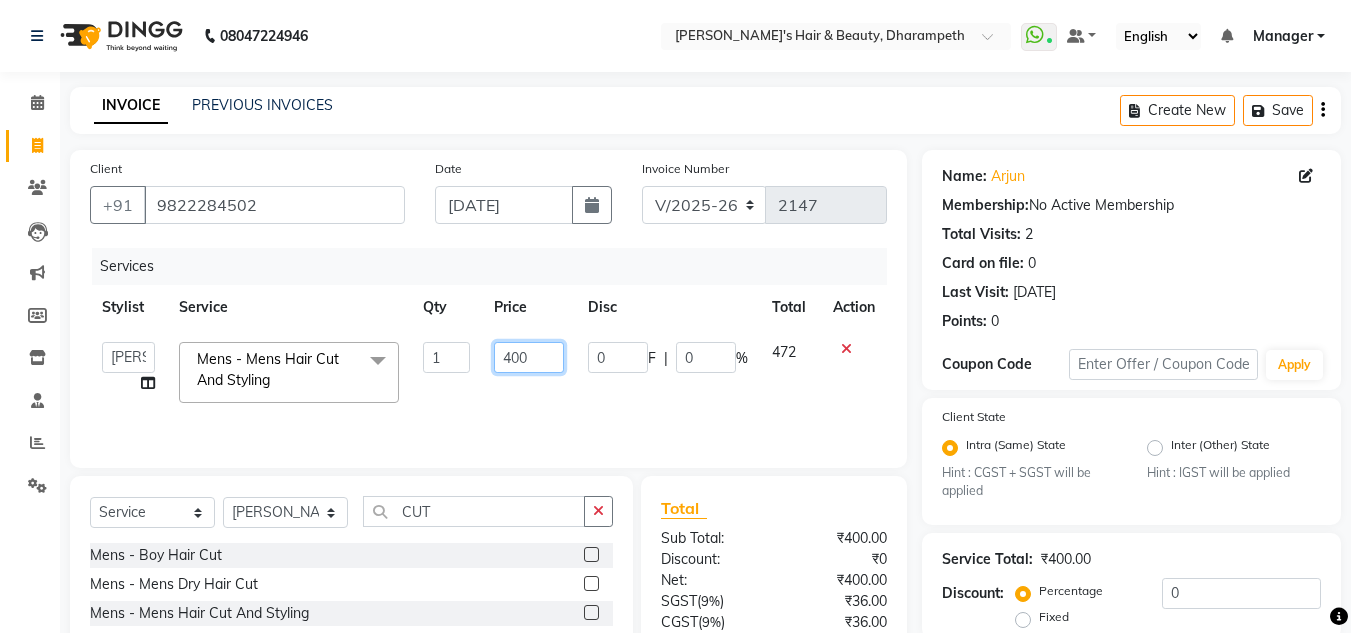 click on "400" 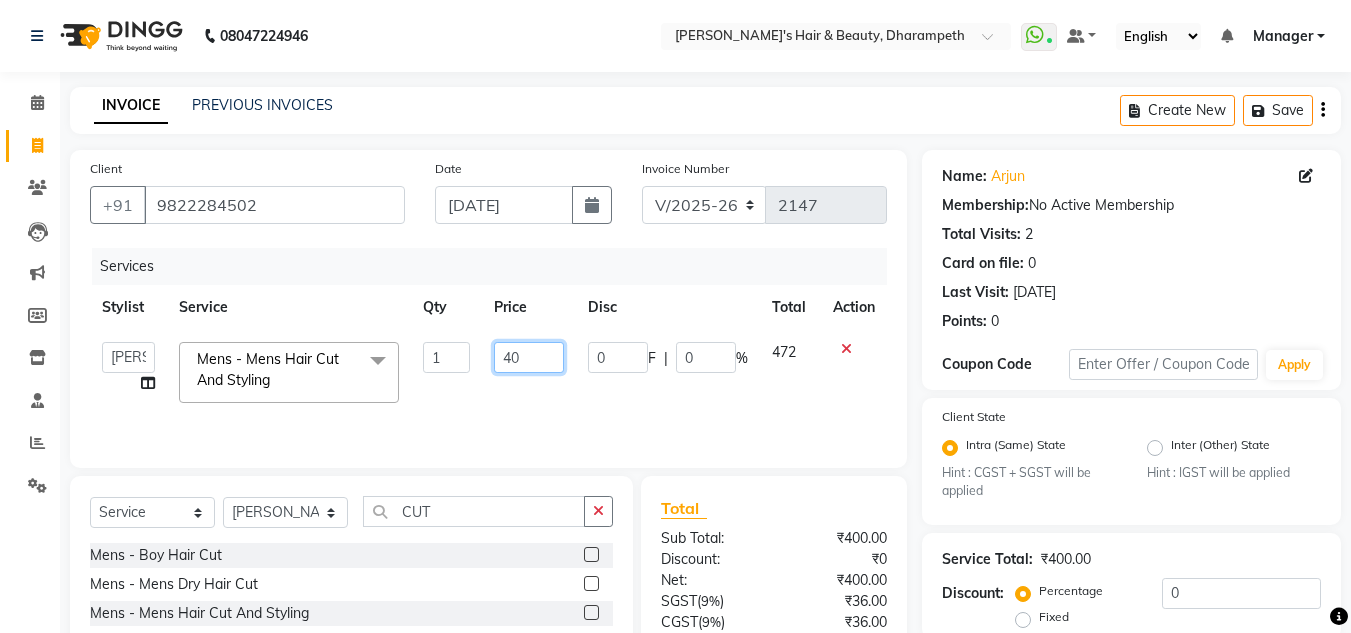 type on "4" 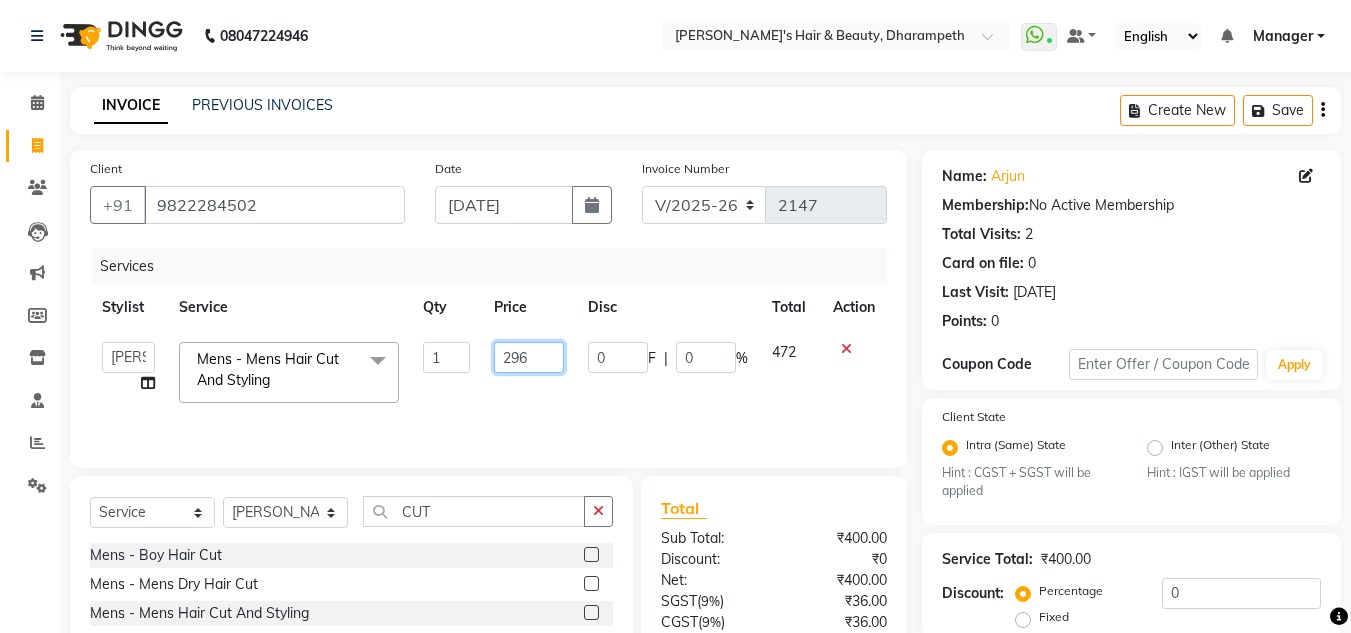 type on "296.5" 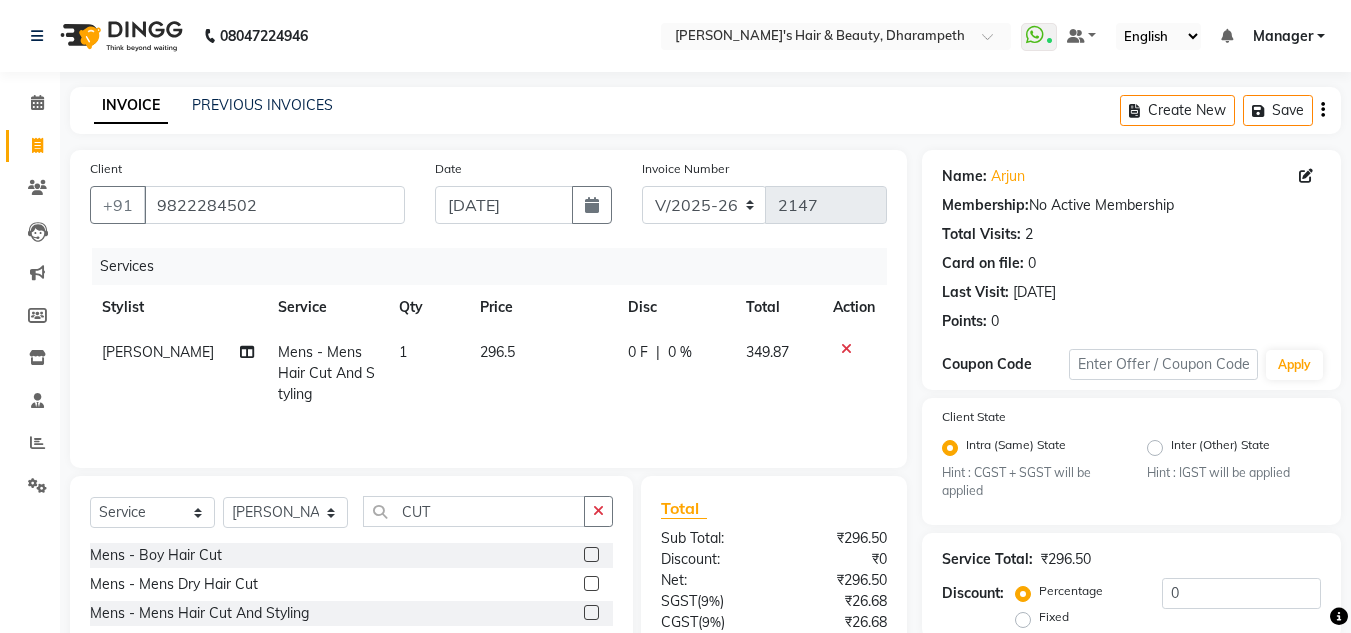 click on "349.87" 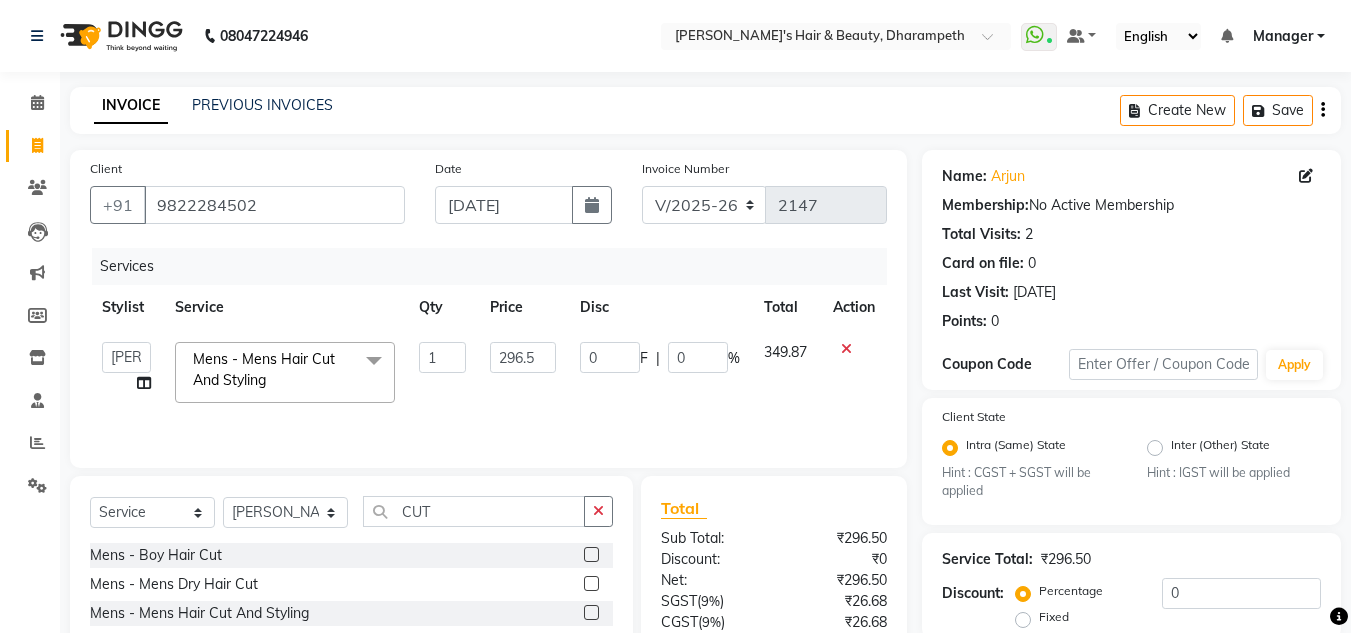 scroll, scrollTop: 188, scrollLeft: 0, axis: vertical 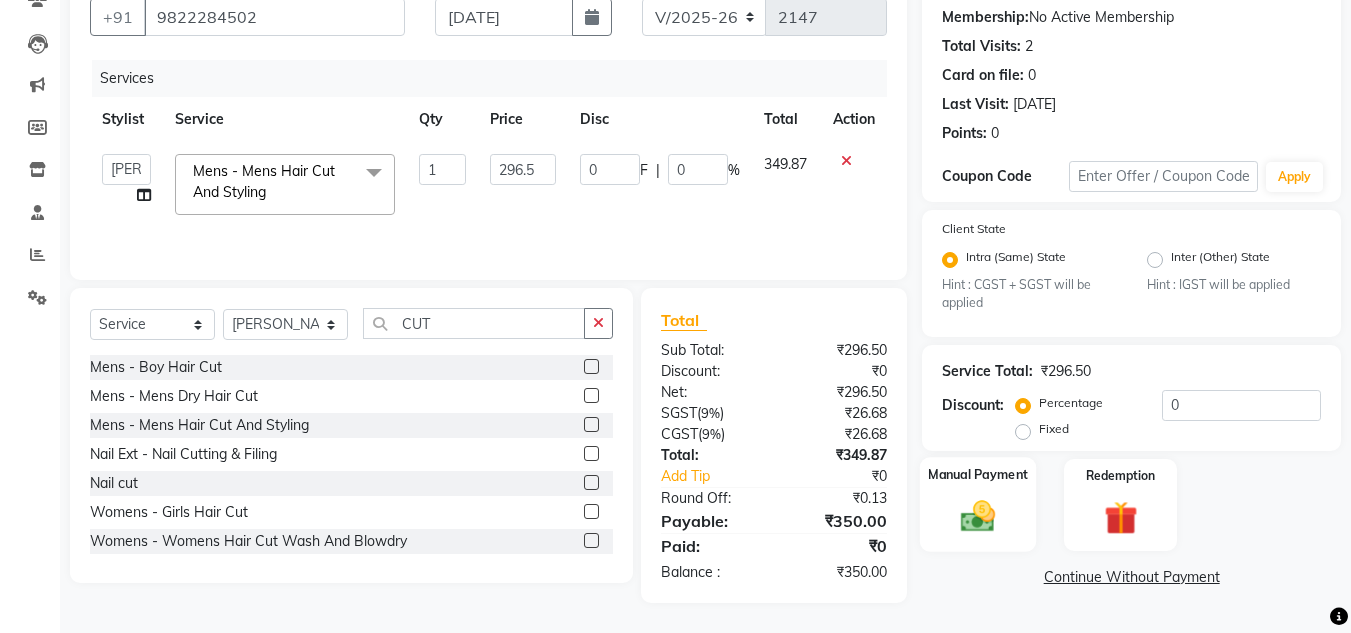 click 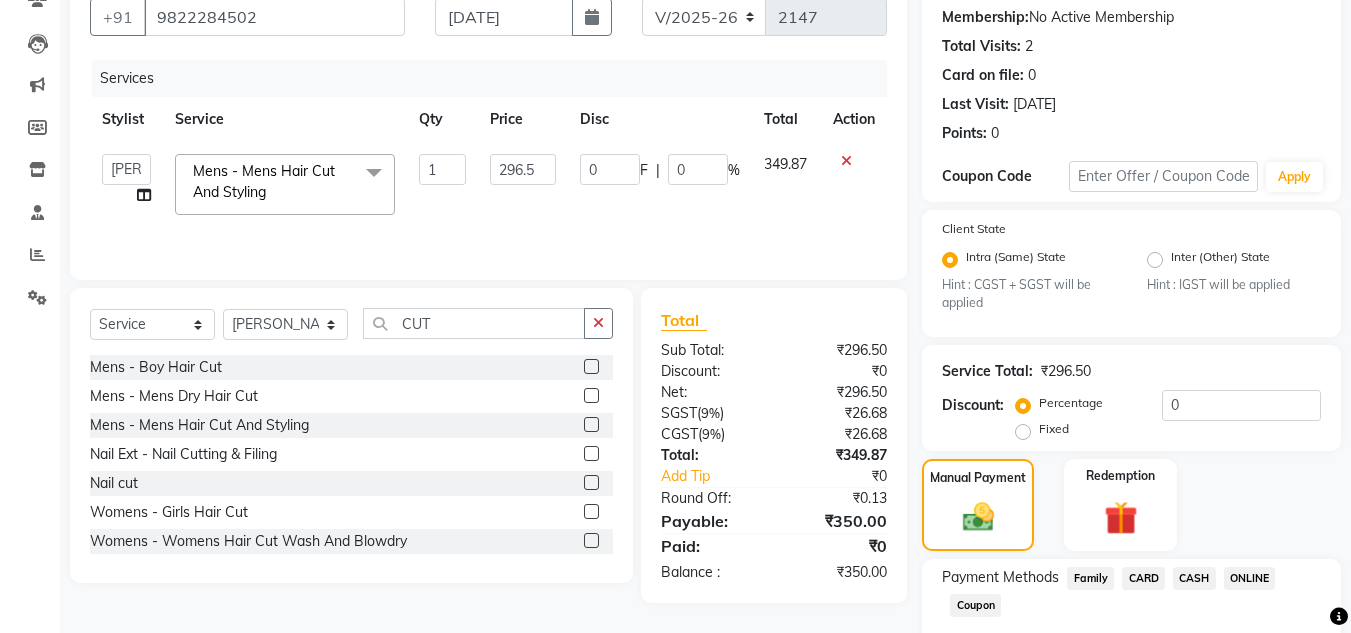 click on "CASH" 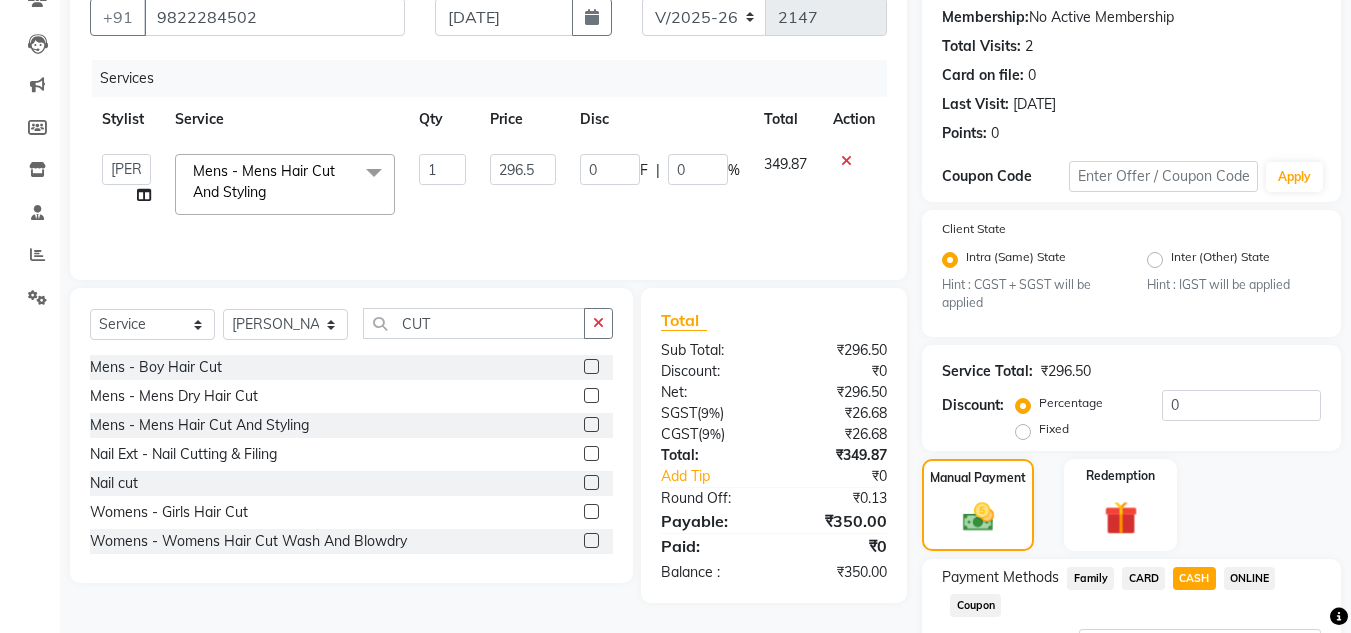 scroll, scrollTop: 361, scrollLeft: 0, axis: vertical 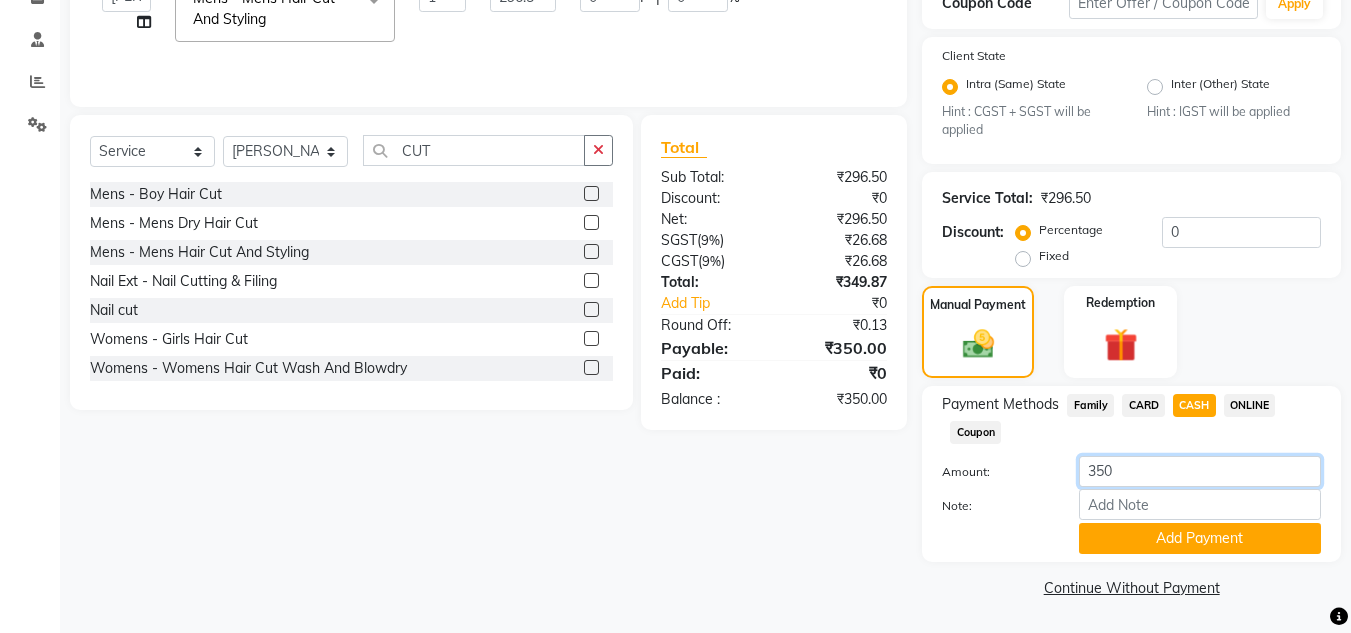 click on "350" 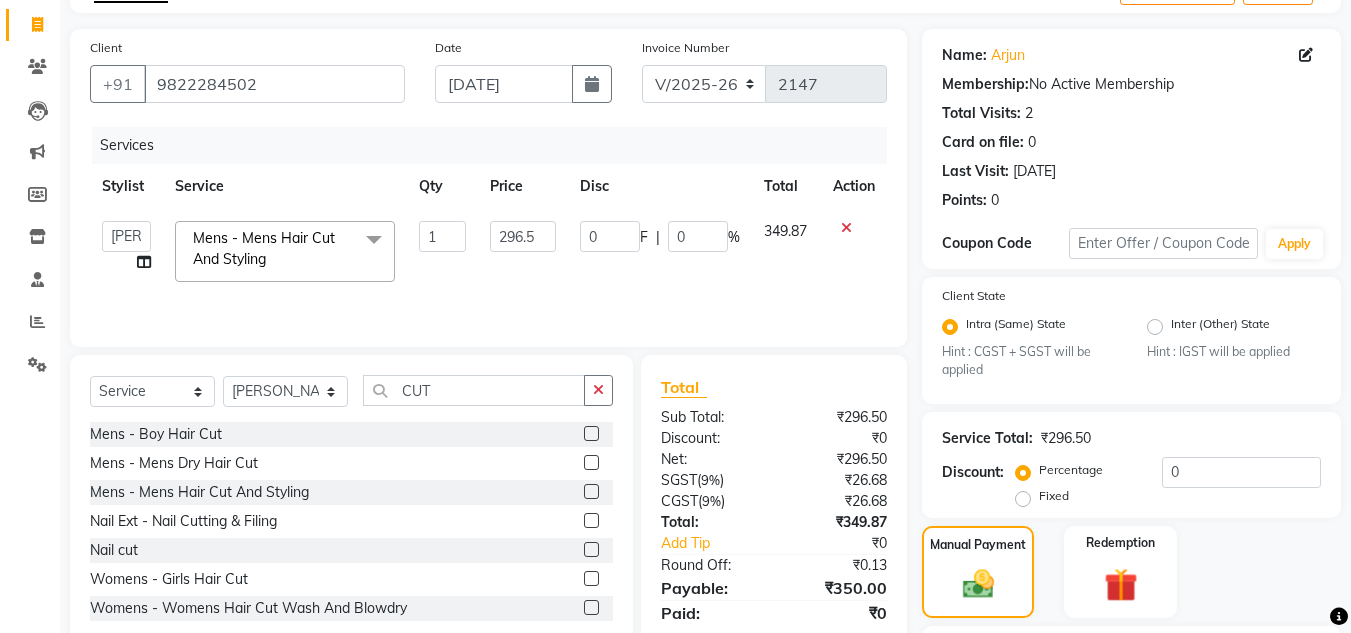 scroll, scrollTop: 96, scrollLeft: 0, axis: vertical 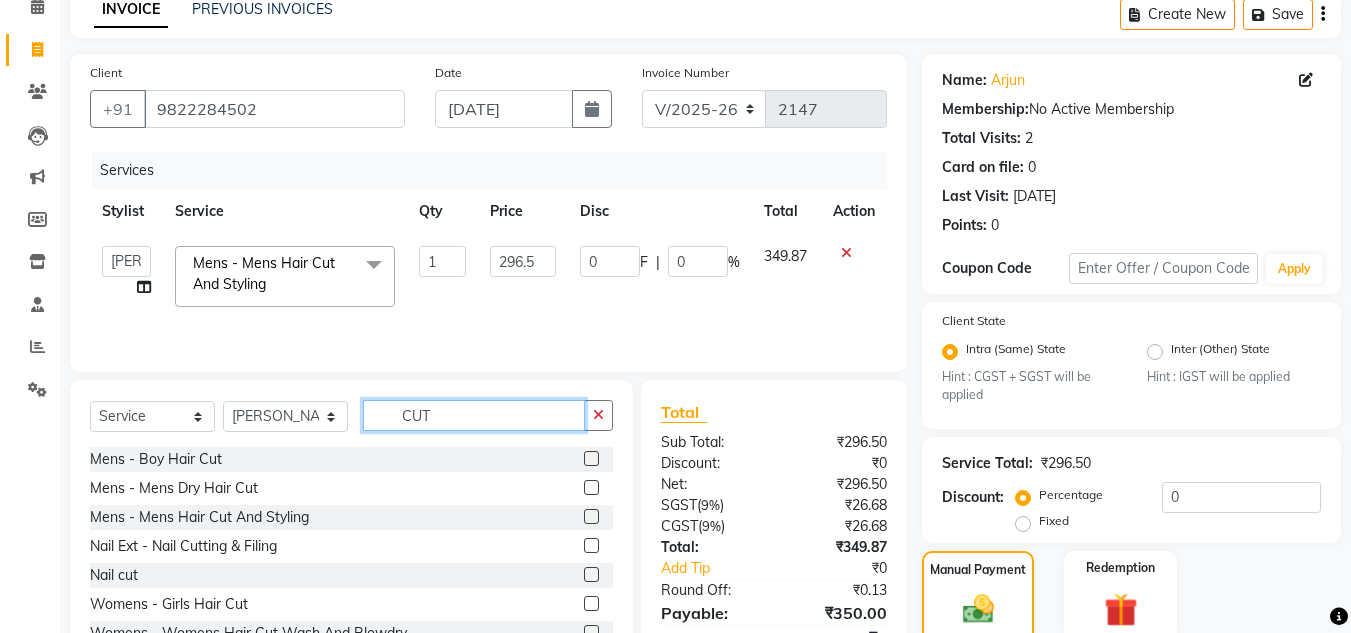 click on "CUT" 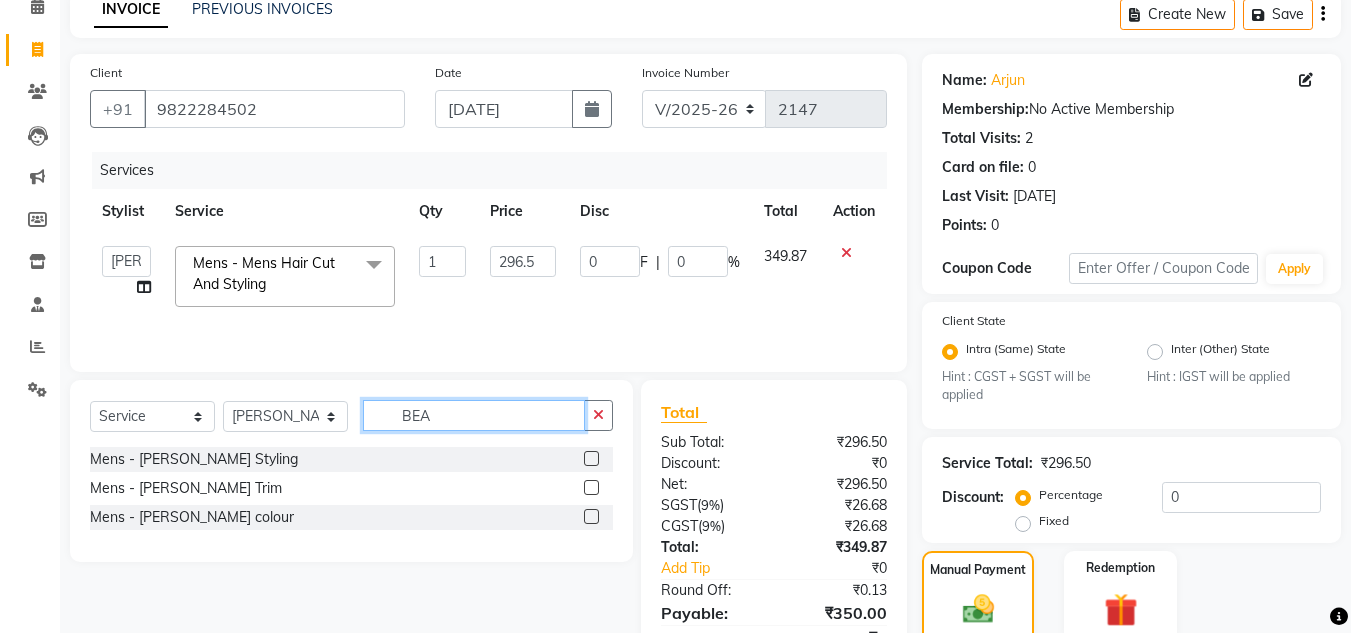 type on "BEA" 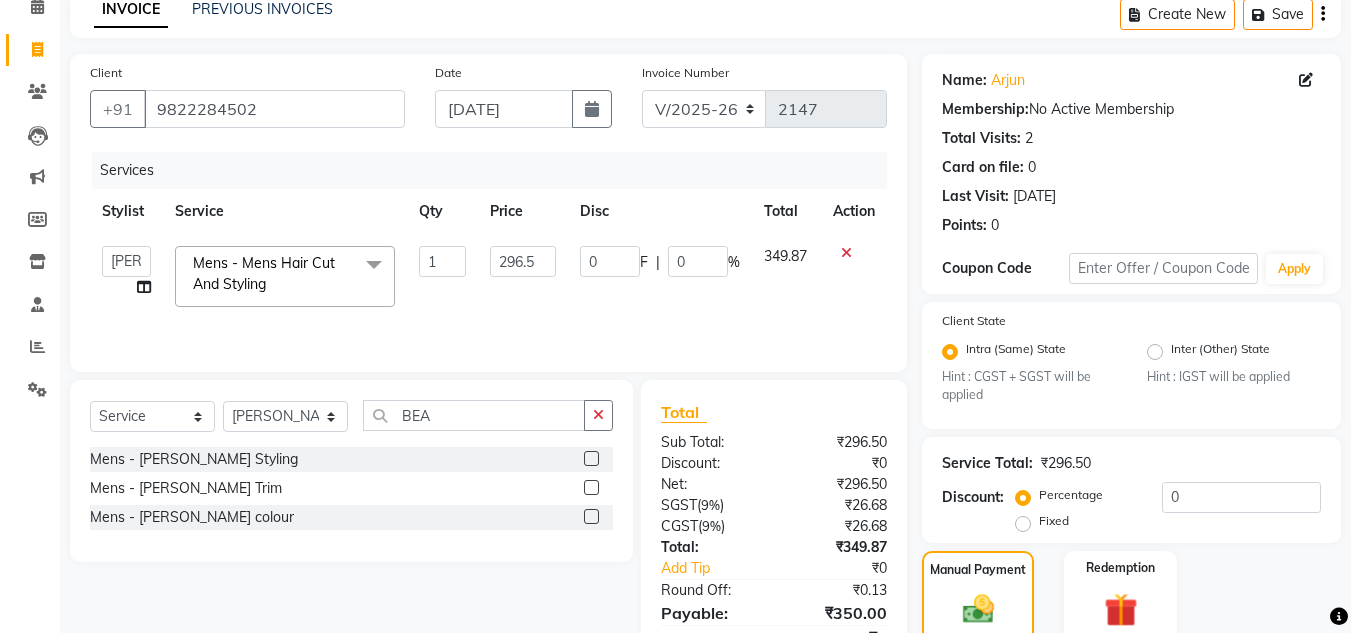 click 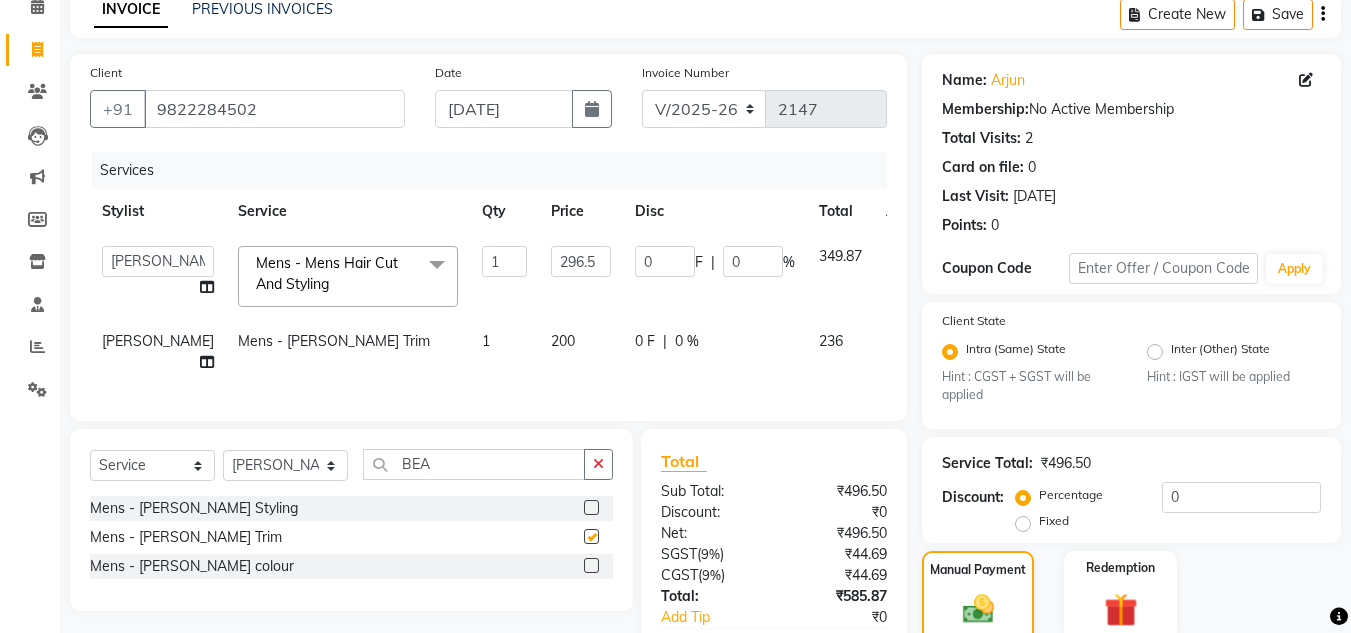 checkbox on "false" 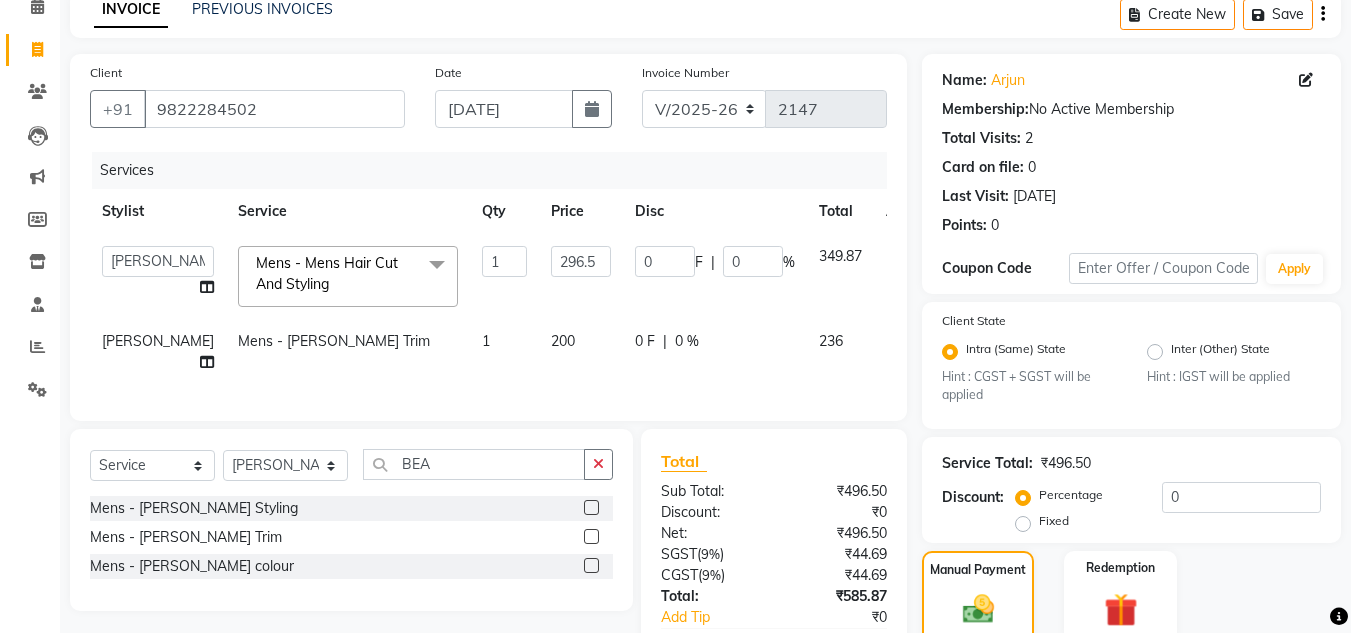 click on "200" 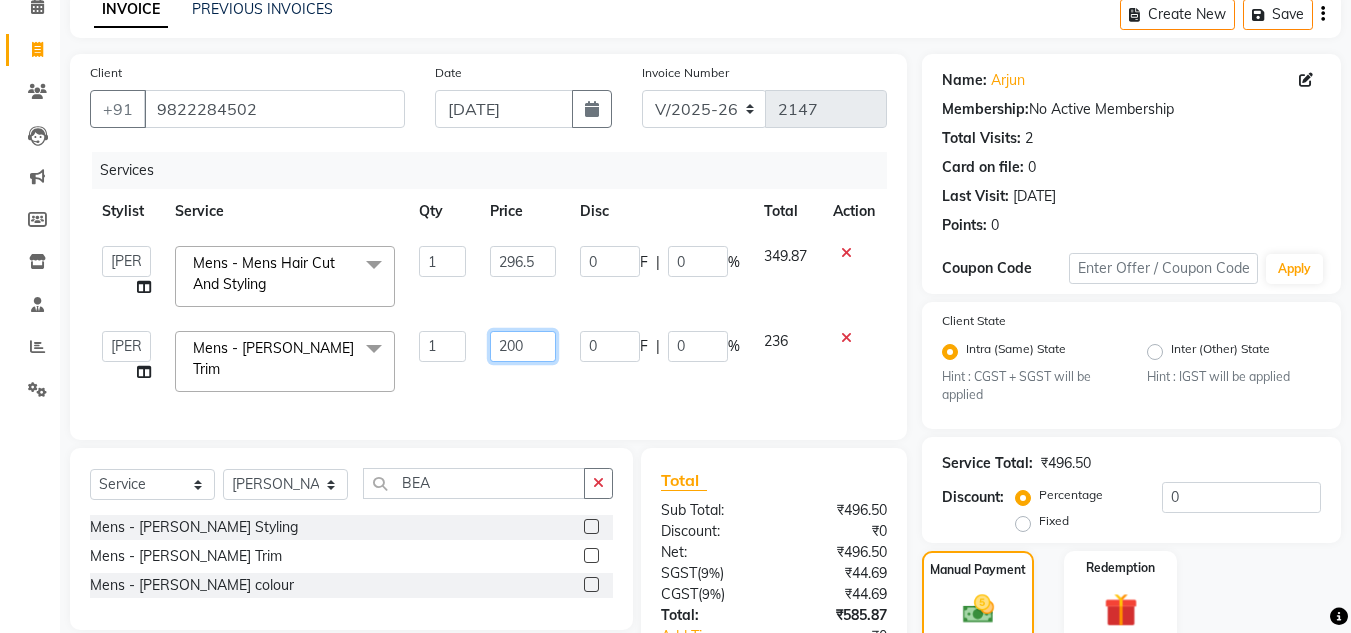 click on "200" 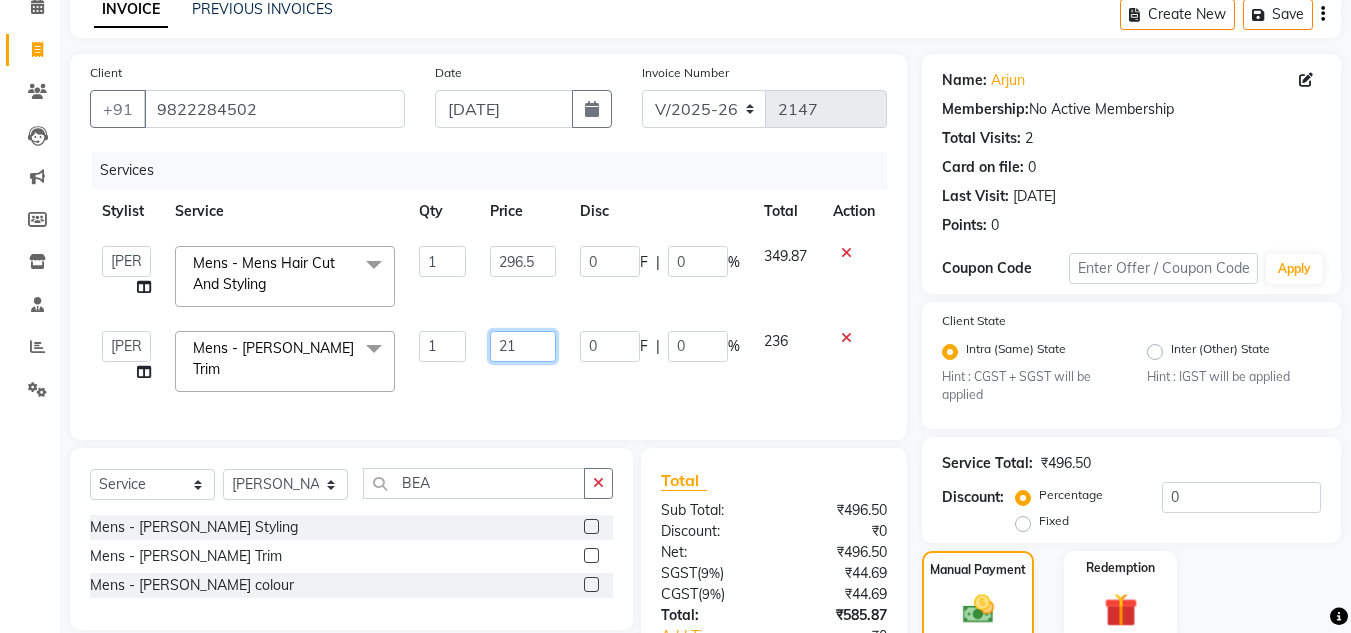 type on "212" 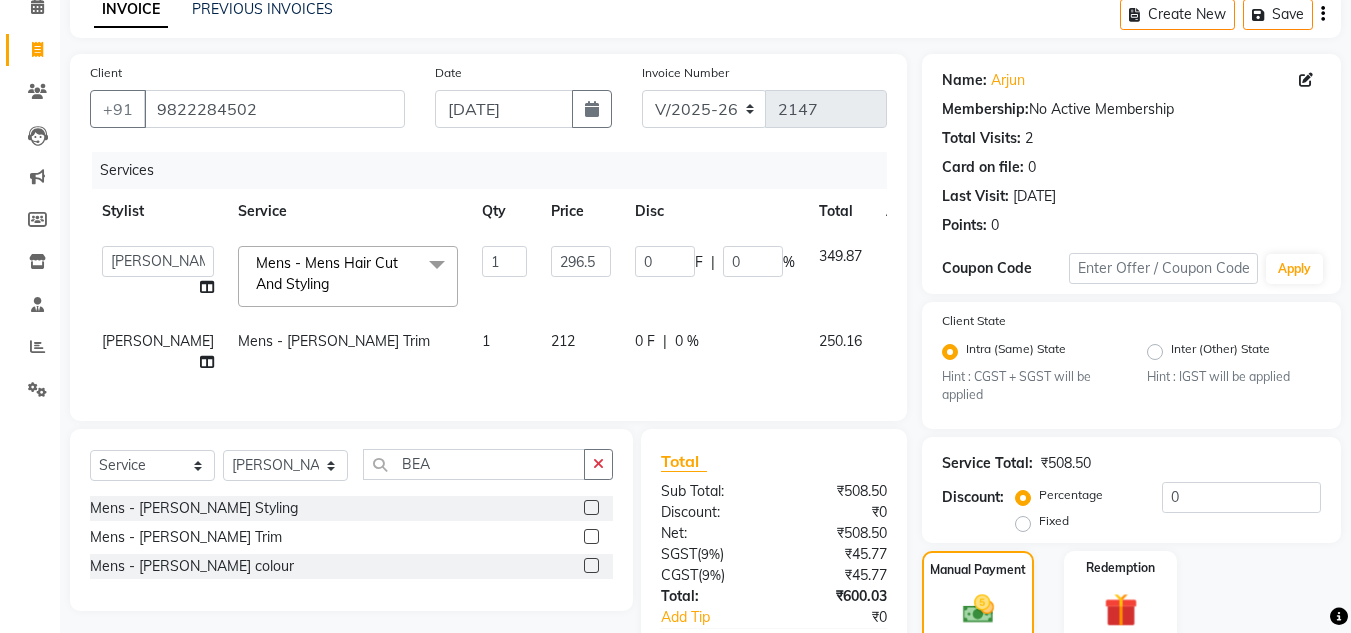 click on "250.16" 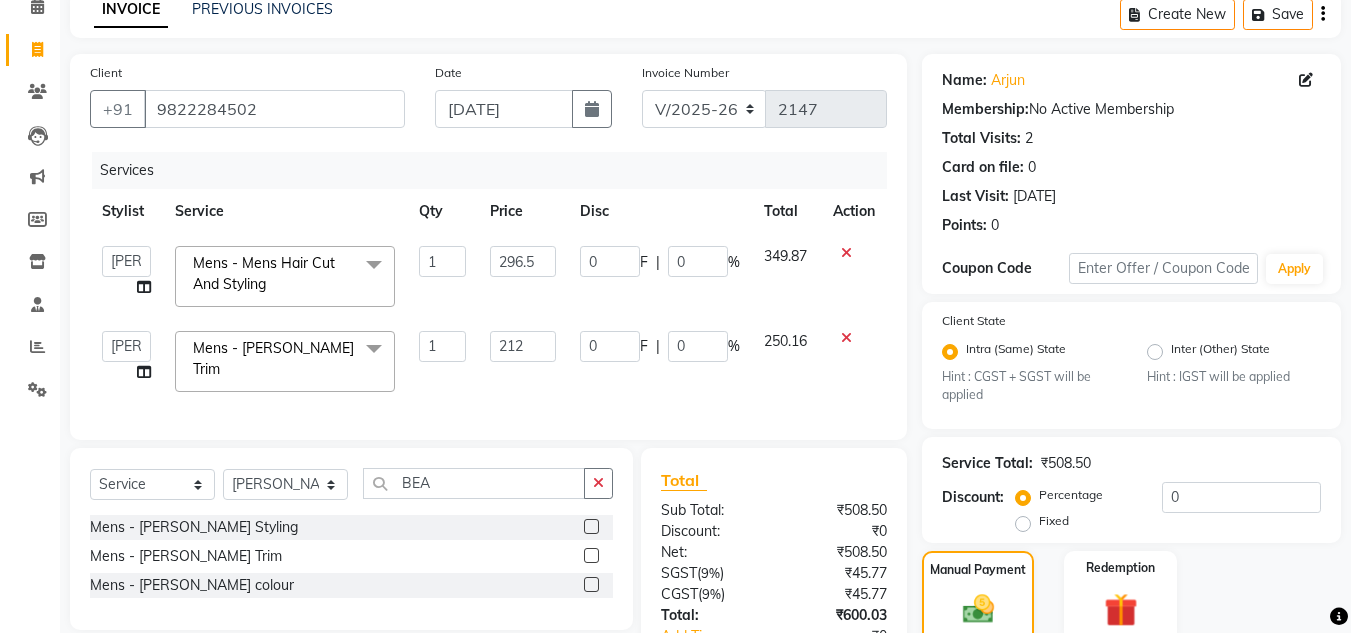 drag, startPoint x: 1280, startPoint y: 288, endPoint x: 1365, endPoint y: 270, distance: 86.88498 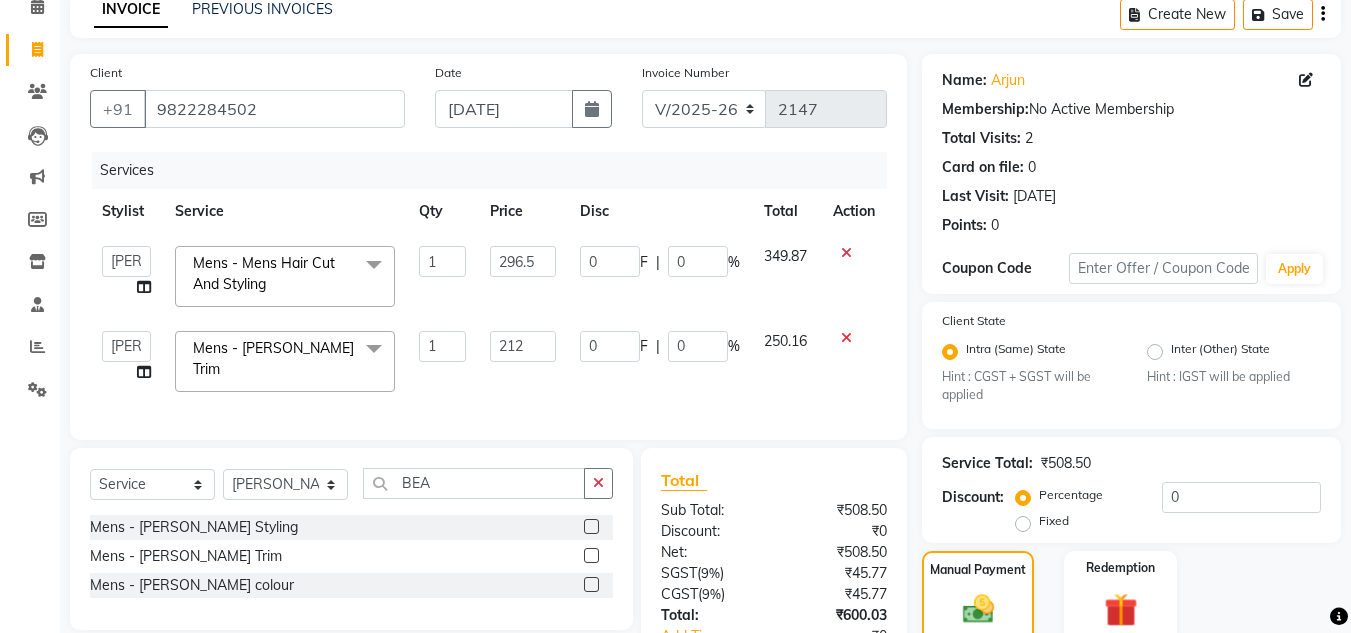 click on "08047224946 Select Location × [PERSON_NAME]'s Hair & Beauty, Dharampeth  WhatsApp Status  ✕ Status:  Connected Most Recent Message: [DATE]     05:26 PM Recent Service Activity: [DATE]     01:10 PM Default Panel My Panel English ENGLISH Español العربية मराठी हिंदी ગુજરાતી தமிழ் 中文 Notifications nothing to show Manager Manage Profile Change Password Sign out  Version:3.15.4  ☀ [PERSON_NAME]'s Hair & Beauty, Dharampeth  Calendar  Invoice  Clients  Leads   Marketing  Members  Inventory  Staff  Reports  Settings Completed InProgress Upcoming Dropped Tentative Check-In Confirm Bookings Generate Report Segments Page Builder INVOICE PREVIOUS INVOICES Create New   Save  Client [PHONE_NUMBER] Date [DATE] Invoice Number V/2025 V/[PHONE_NUMBER] Services Stylist Service Qty Price Disc Total Action  Anuj W   [GEOGRAPHIC_DATA]   [PERSON_NAME]    Manager   [PERSON_NAME] C   [PERSON_NAME] S   [PERSON_NAME] S   Shilpa P   Vedant N  Mens - Mens Hair Cut And Styling  x TIP 1 0 F" at bounding box center (675, 220) 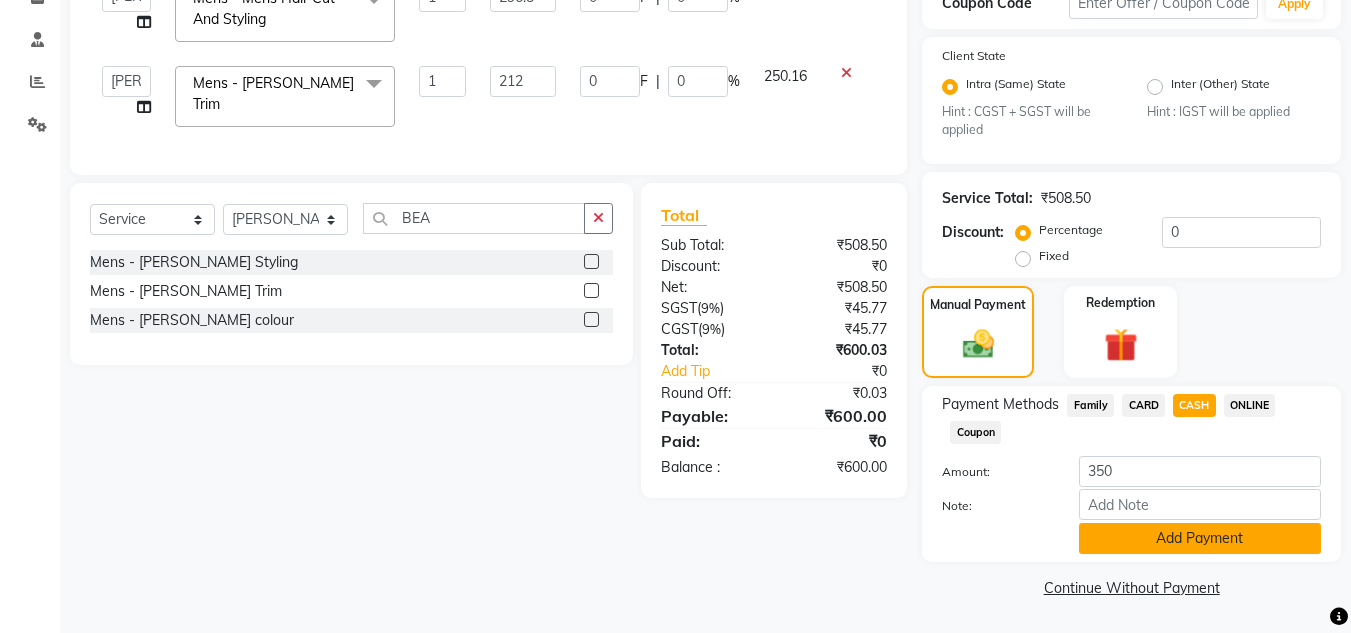 click on "Add Payment" 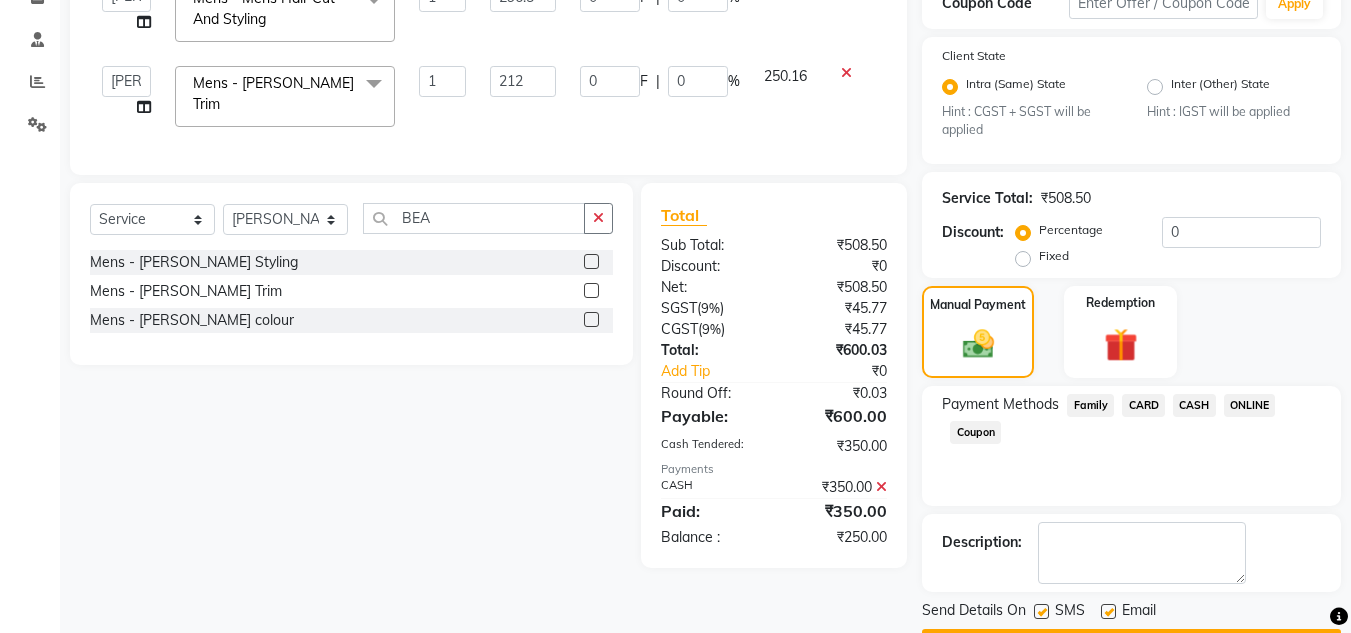click on "ONLINE" 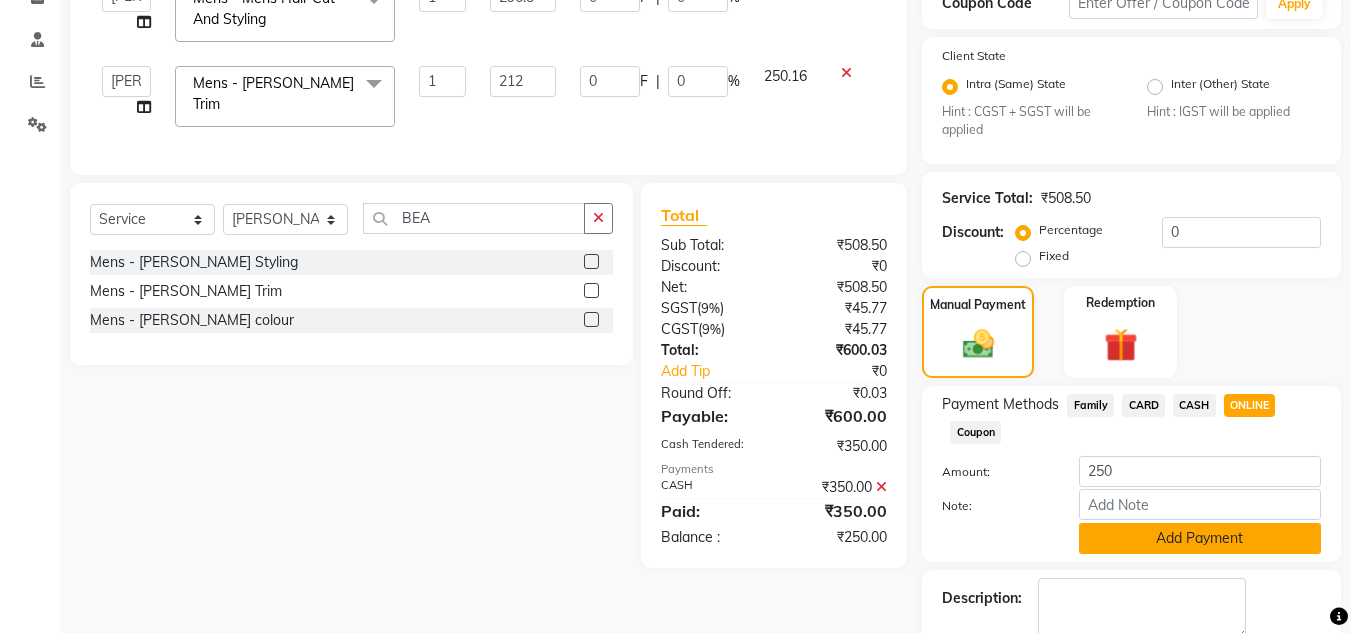 click on "Add Payment" 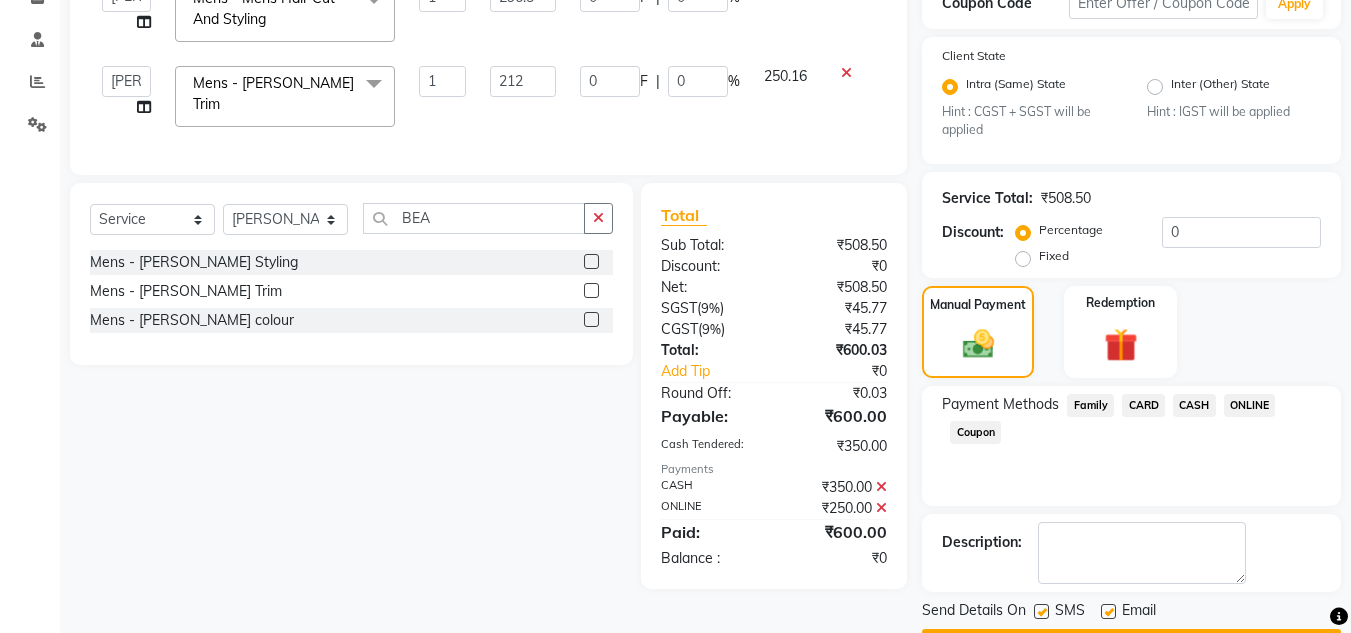 scroll, scrollTop: 418, scrollLeft: 0, axis: vertical 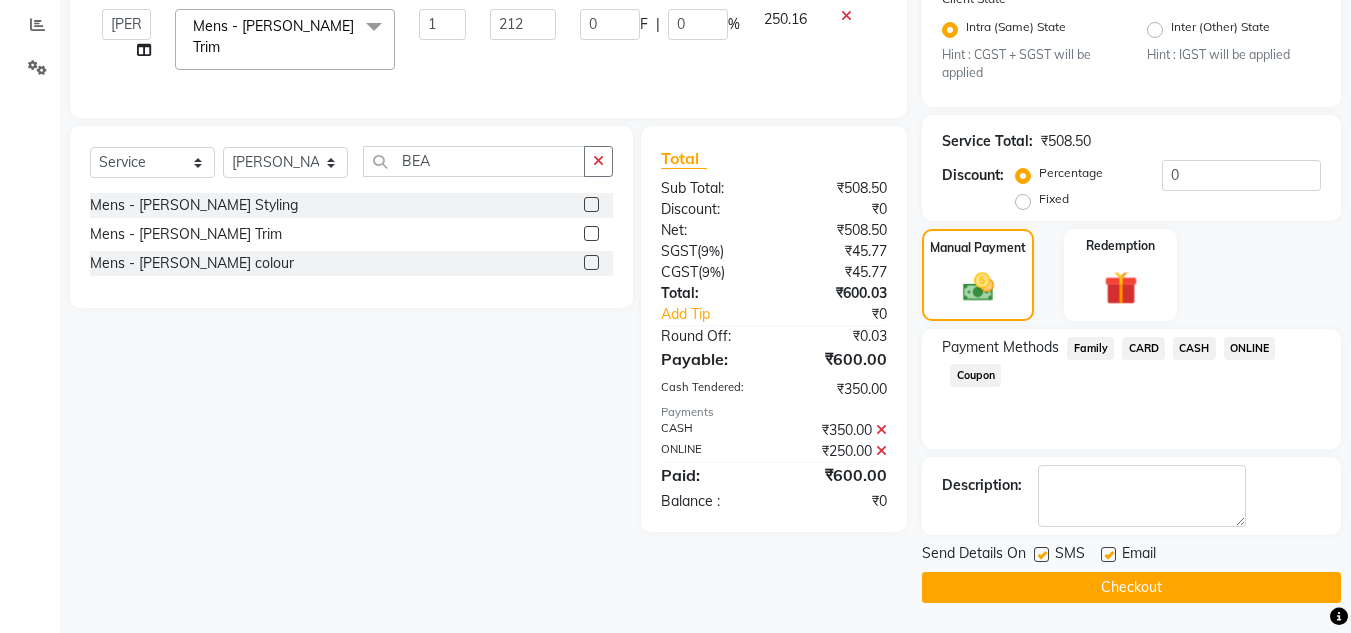 click on "Checkout" 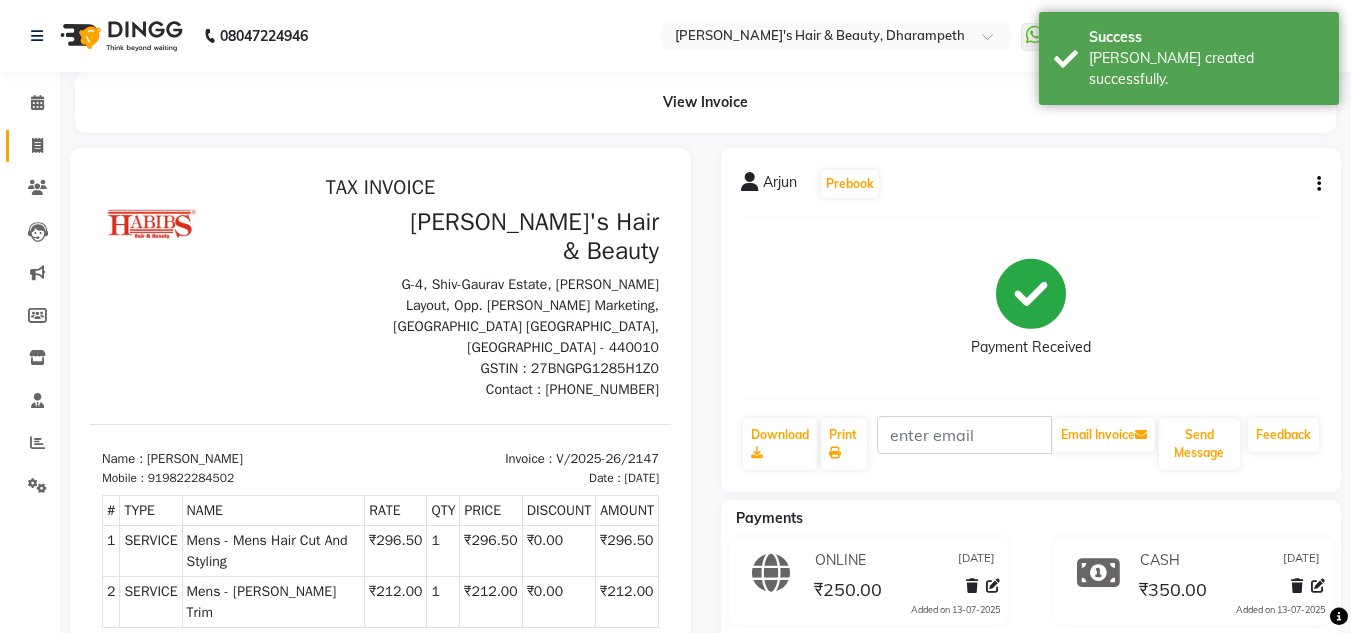 scroll, scrollTop: 0, scrollLeft: 0, axis: both 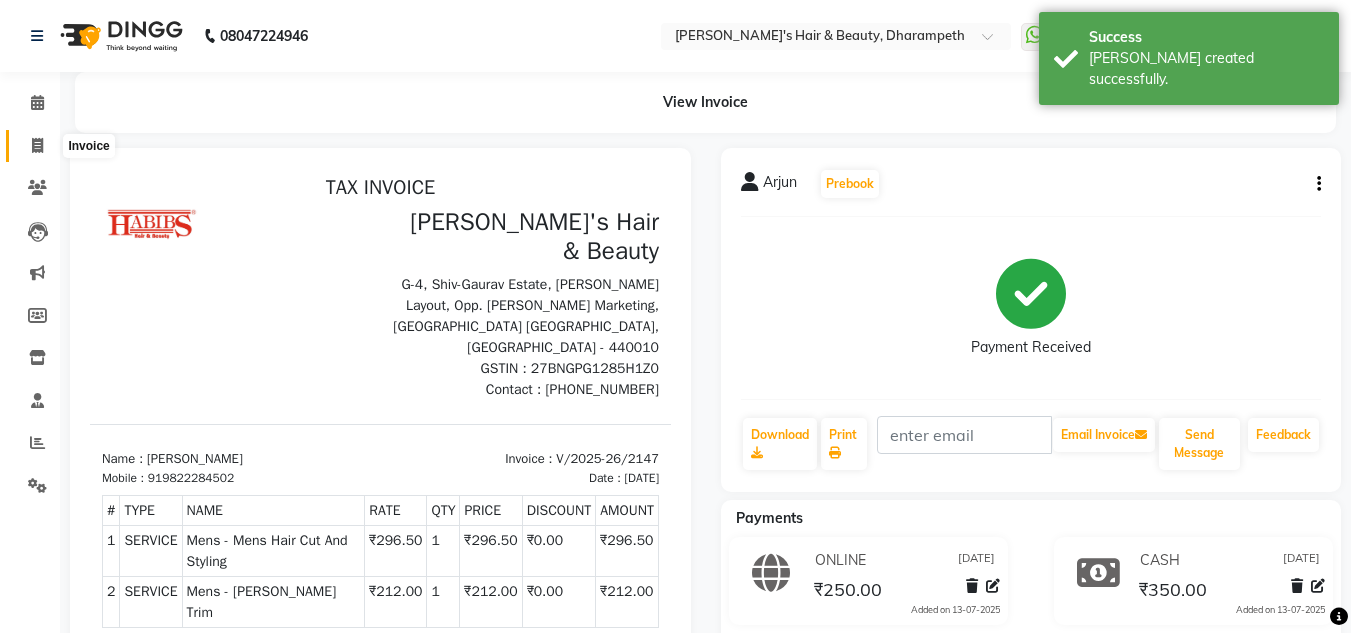 click 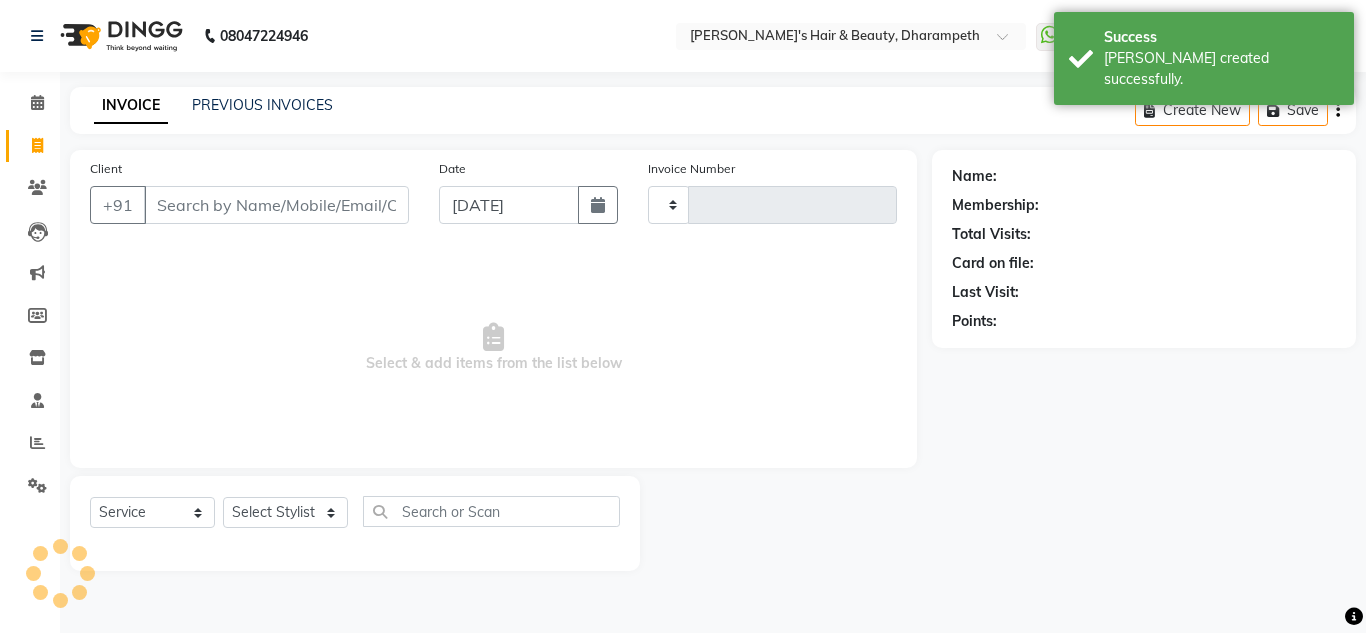 type on "2148" 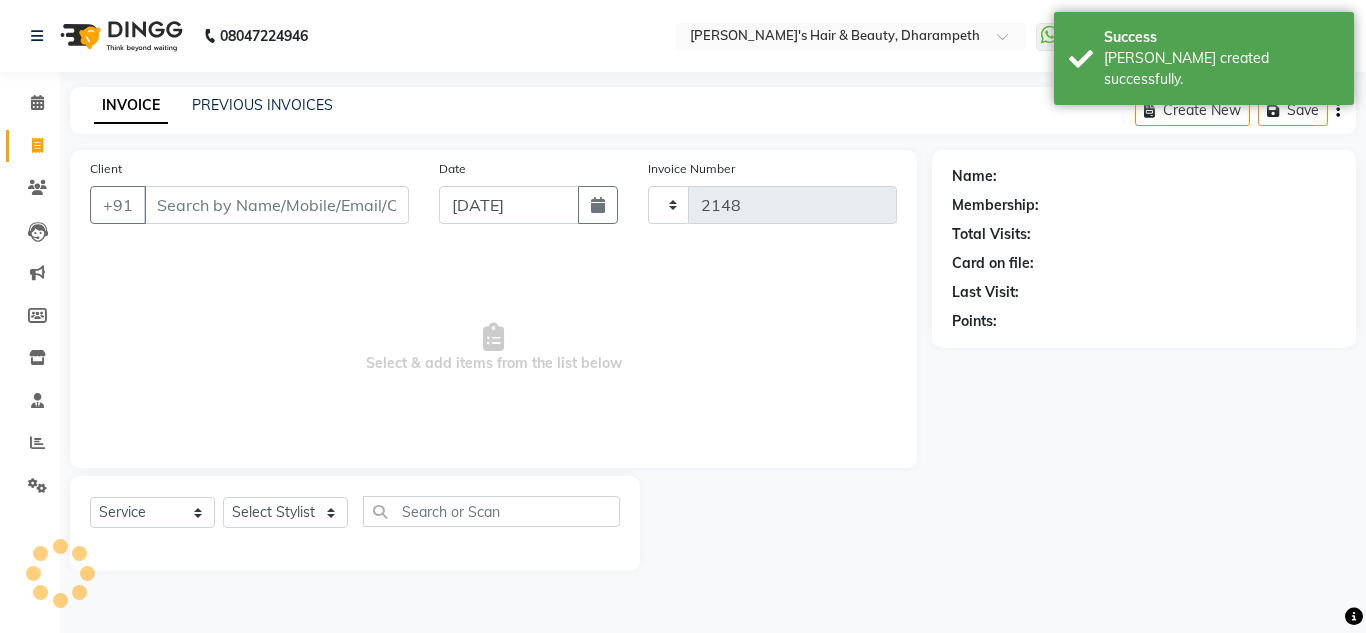 select on "4860" 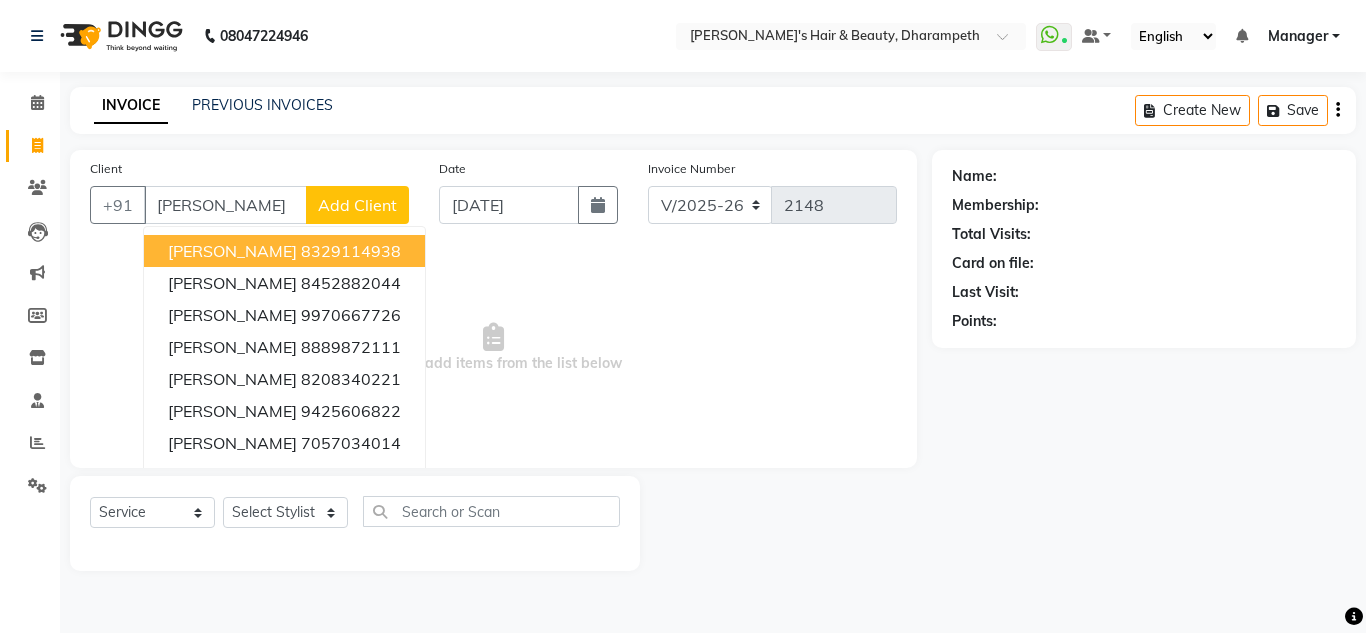 click on "8329114938" at bounding box center [351, 251] 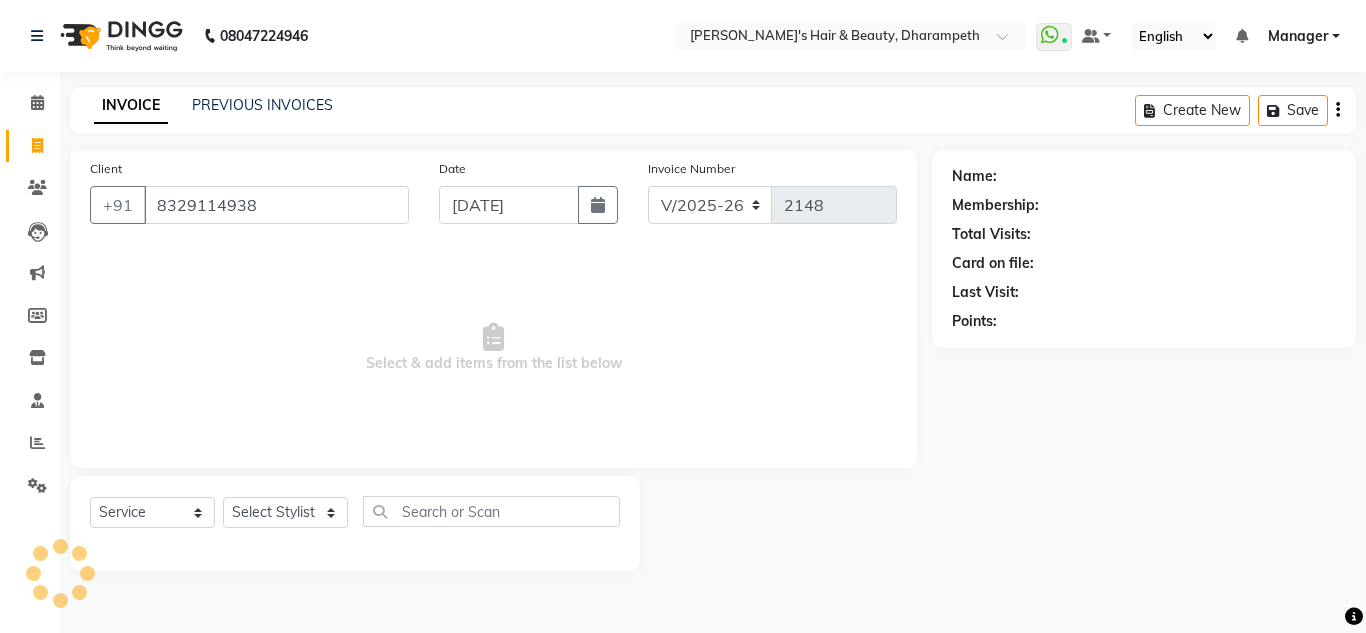 type on "8329114938" 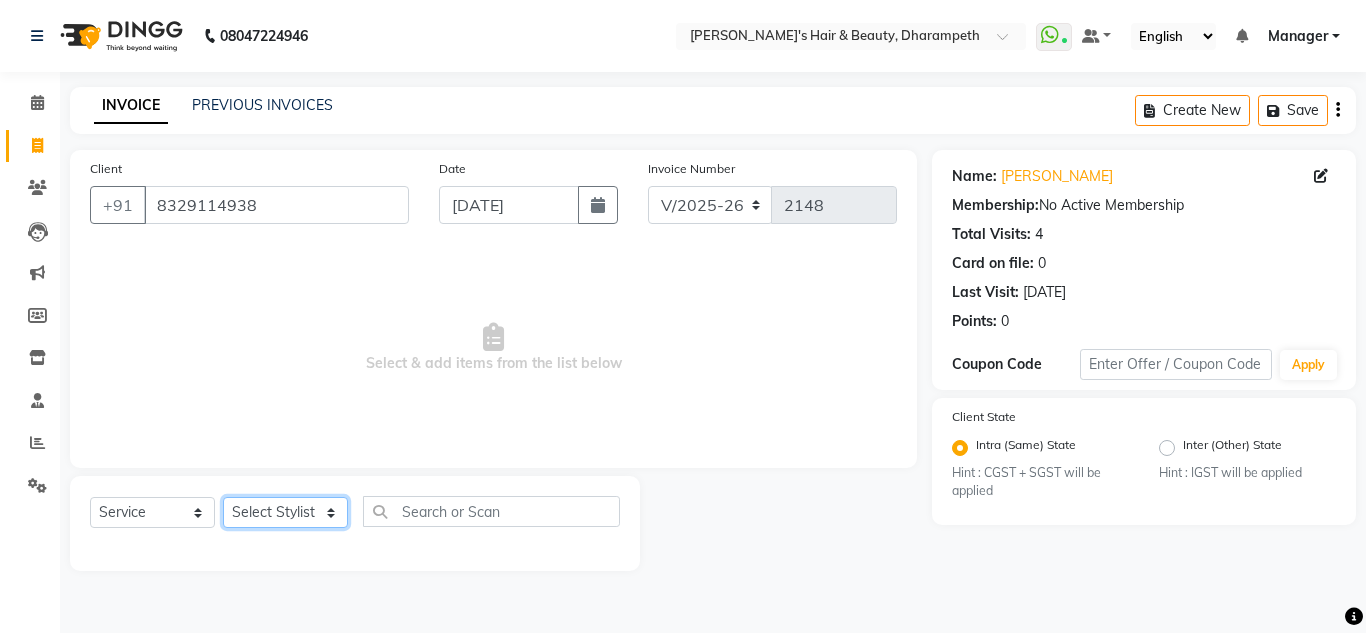 click on "Select Stylist Anuj W [PERSON_NAME] [PERSON_NAME]  Manager [PERSON_NAME] C [PERSON_NAME] S [PERSON_NAME] S Shilpa P Vedant N" 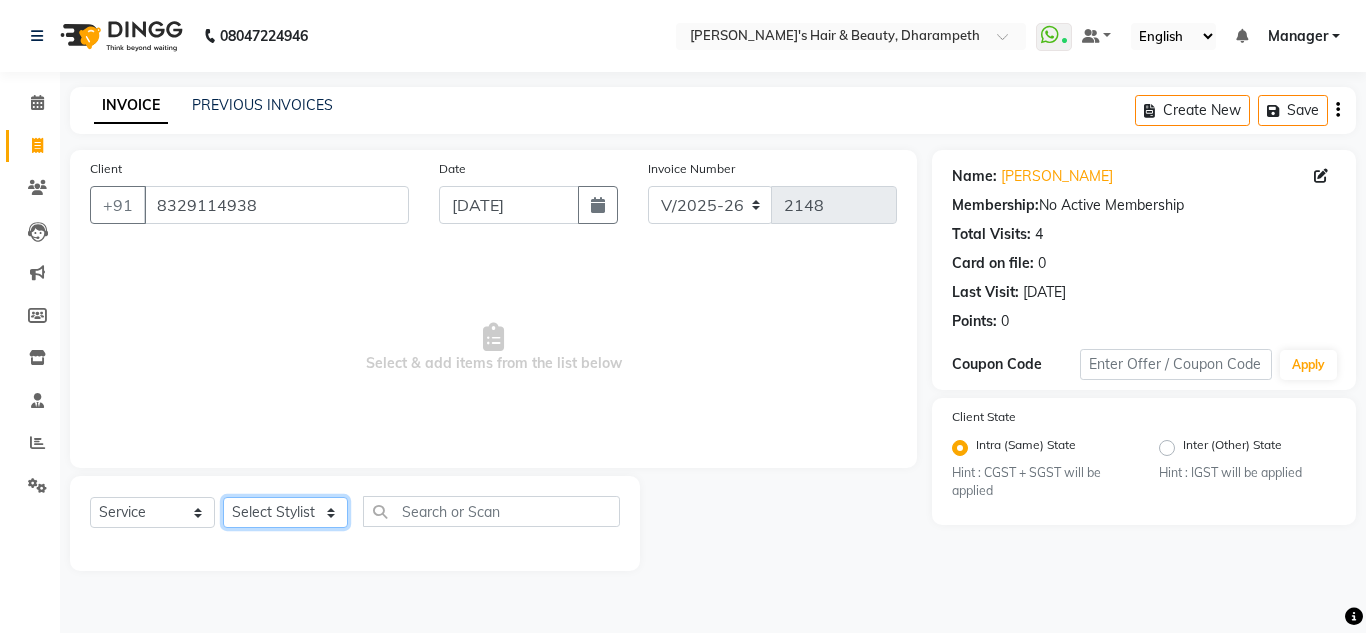 select on "65623" 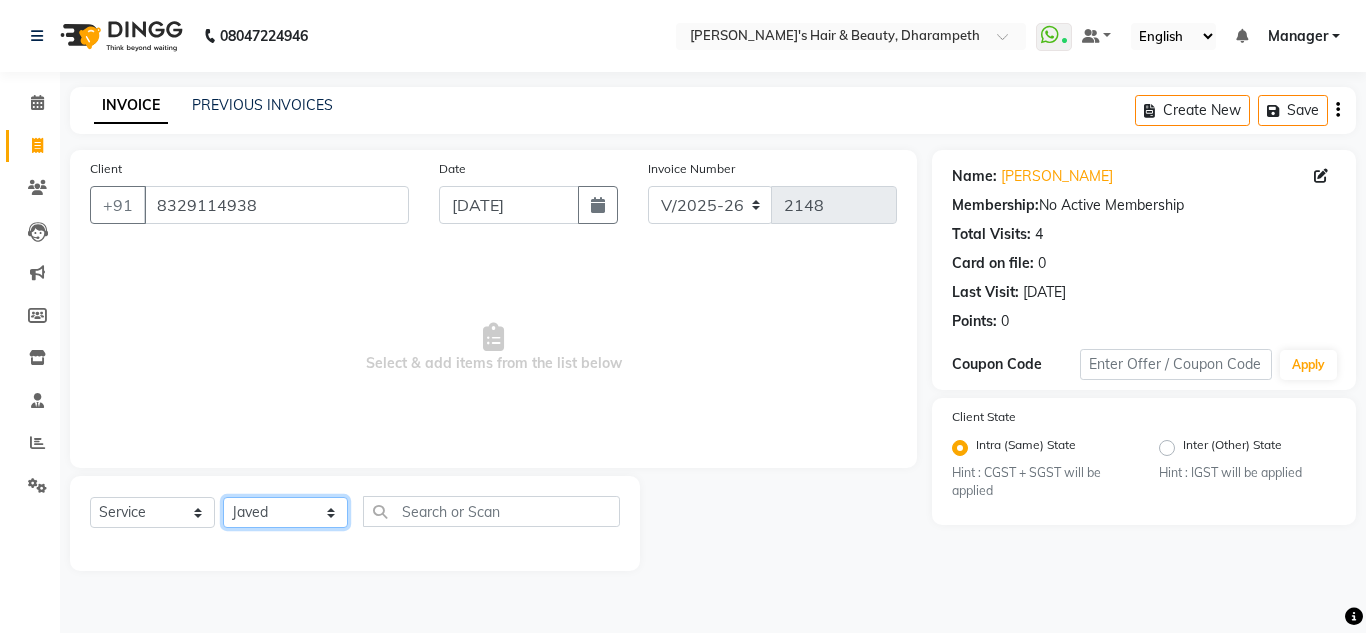 click on "Select Stylist Anuj W [PERSON_NAME] [PERSON_NAME]  Manager [PERSON_NAME] C [PERSON_NAME] S [PERSON_NAME] S Shilpa P Vedant N" 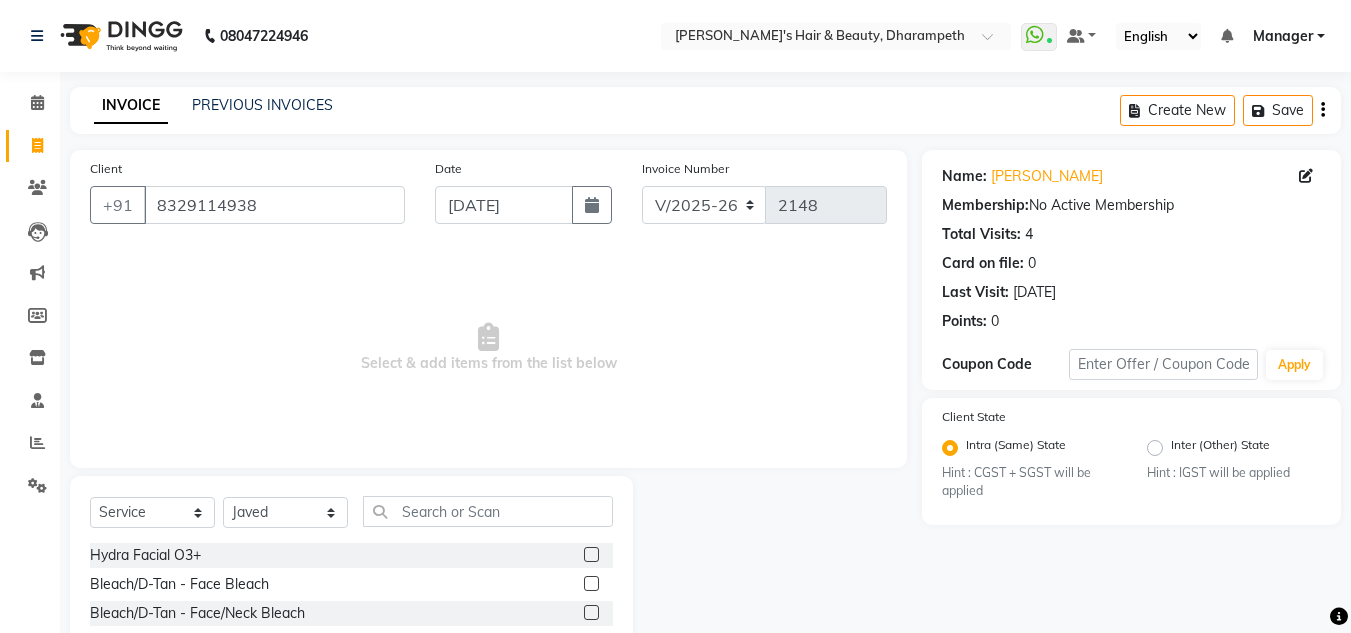 click on "Select & add items from the list below" at bounding box center (488, 348) 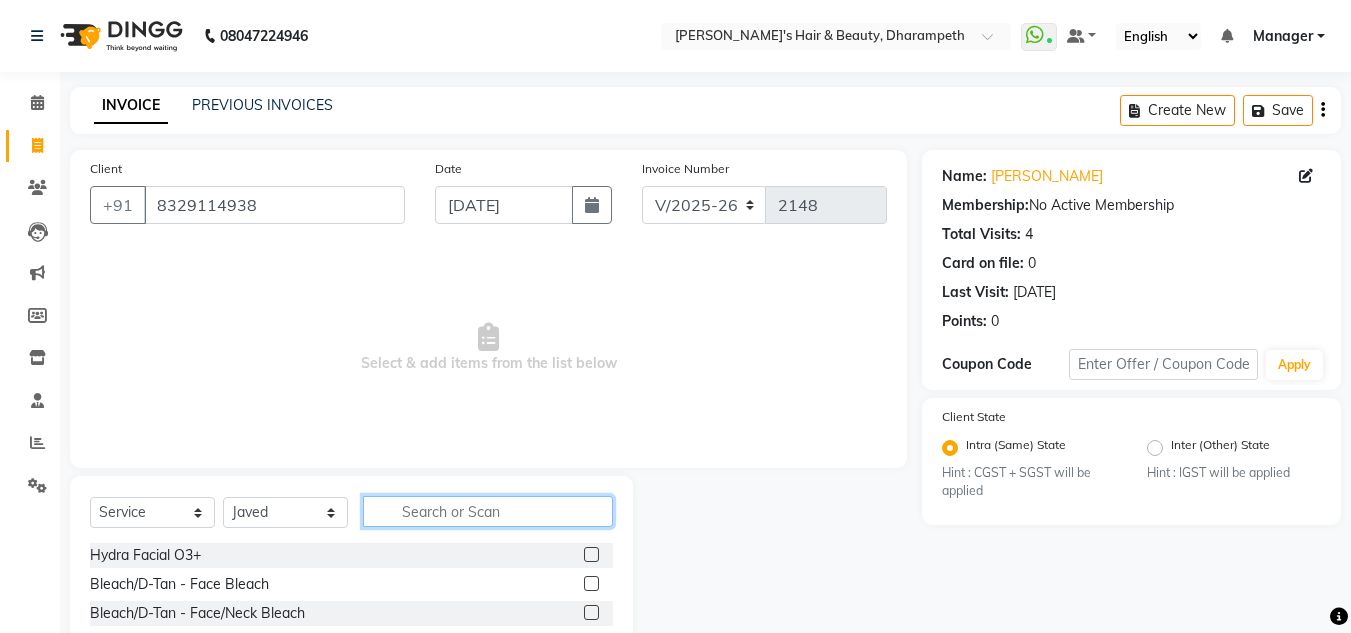 click 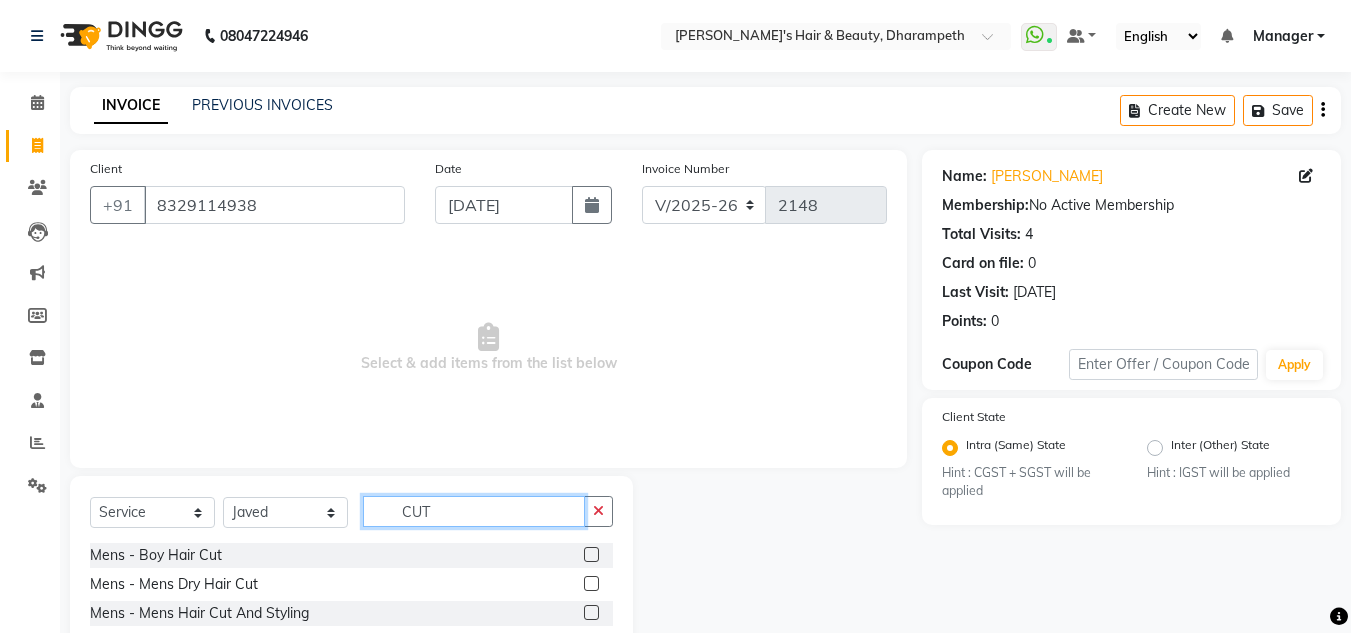 type on "CUT" 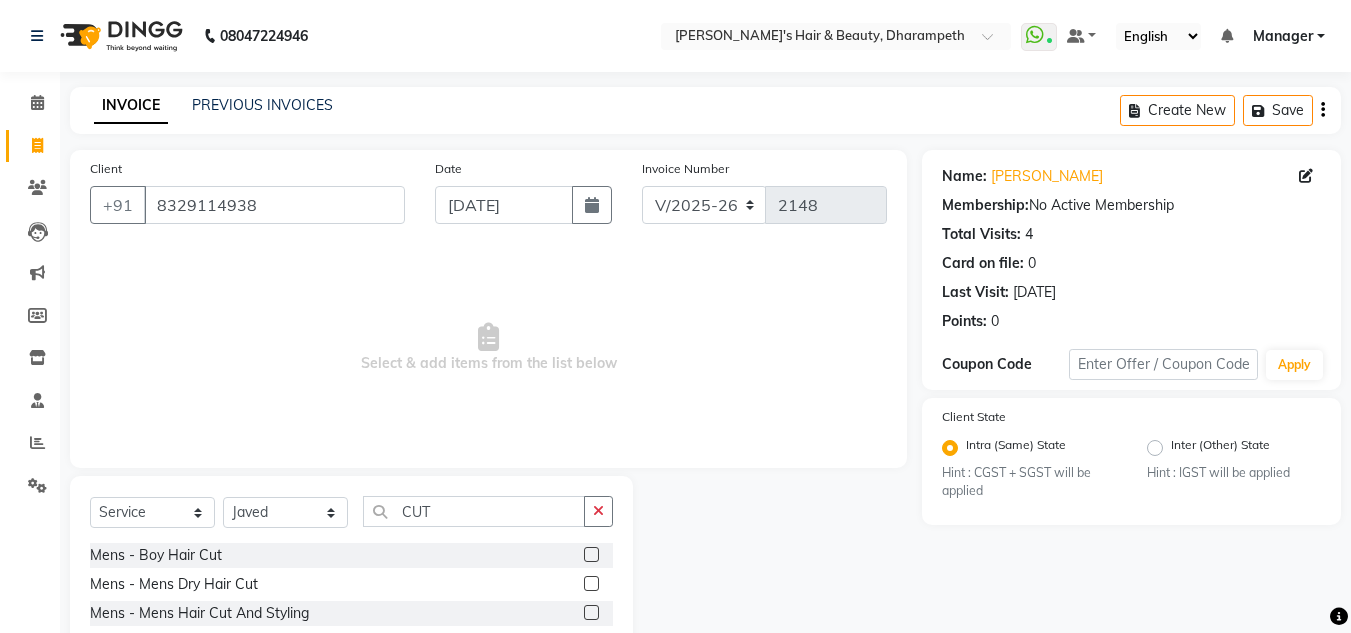 click 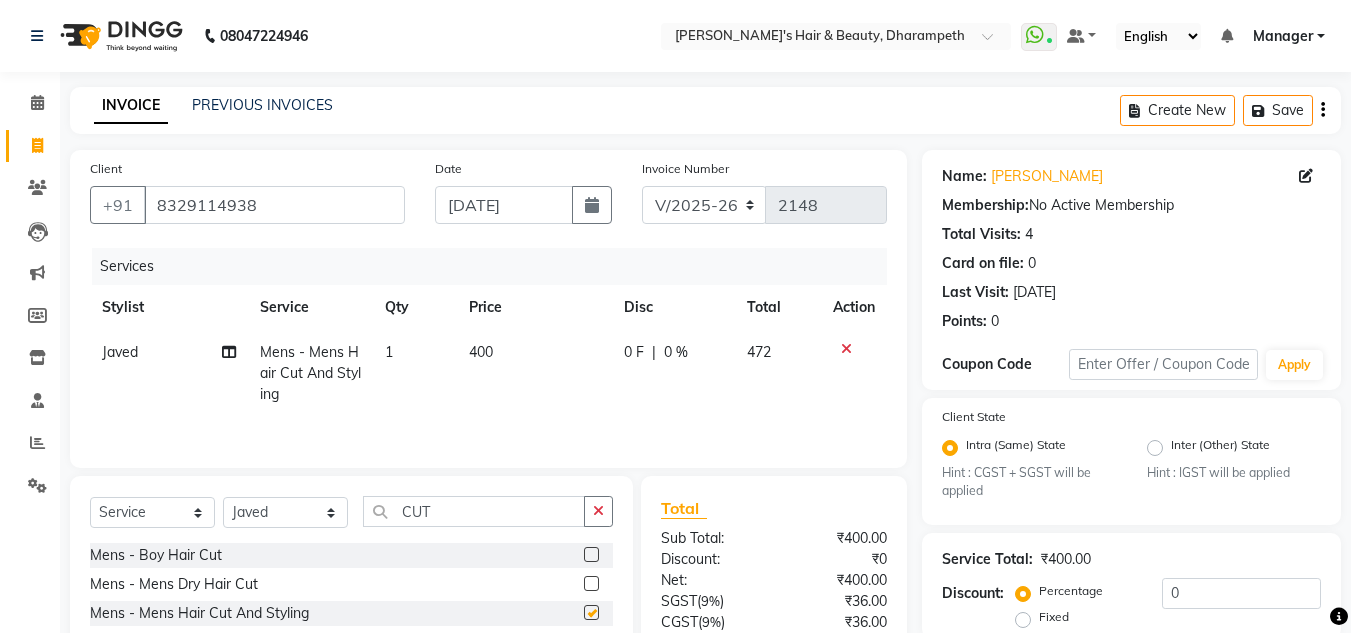 checkbox on "false" 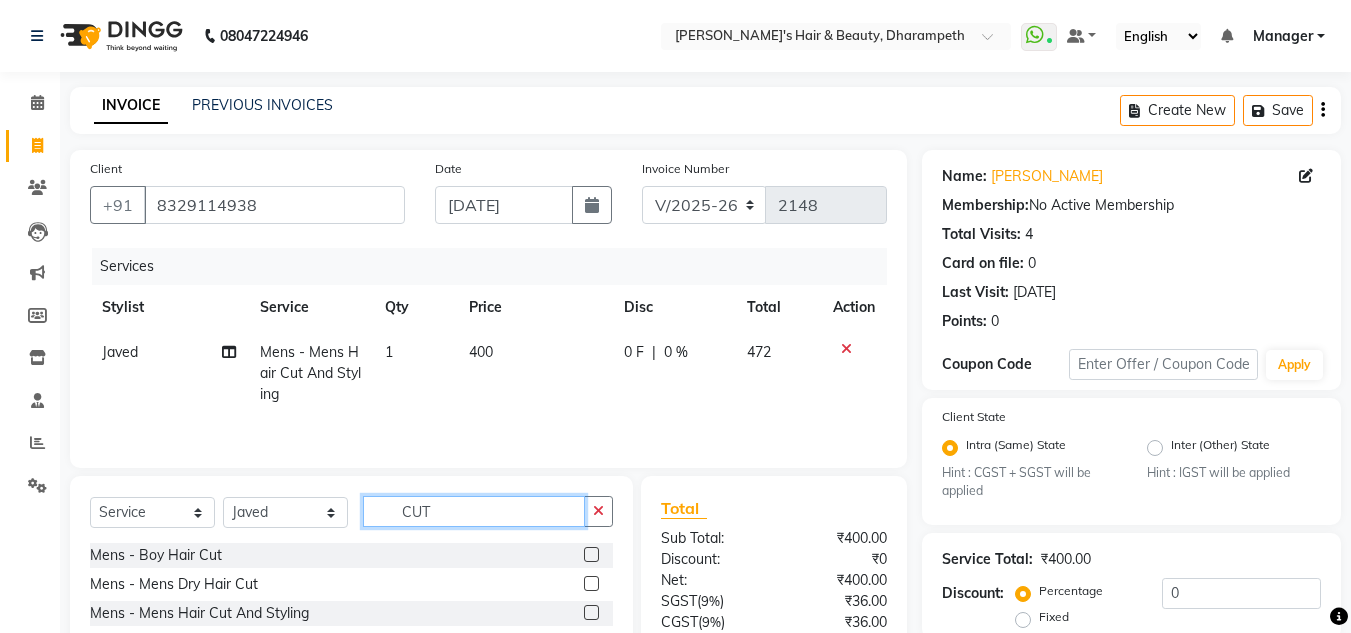 click on "CUT" 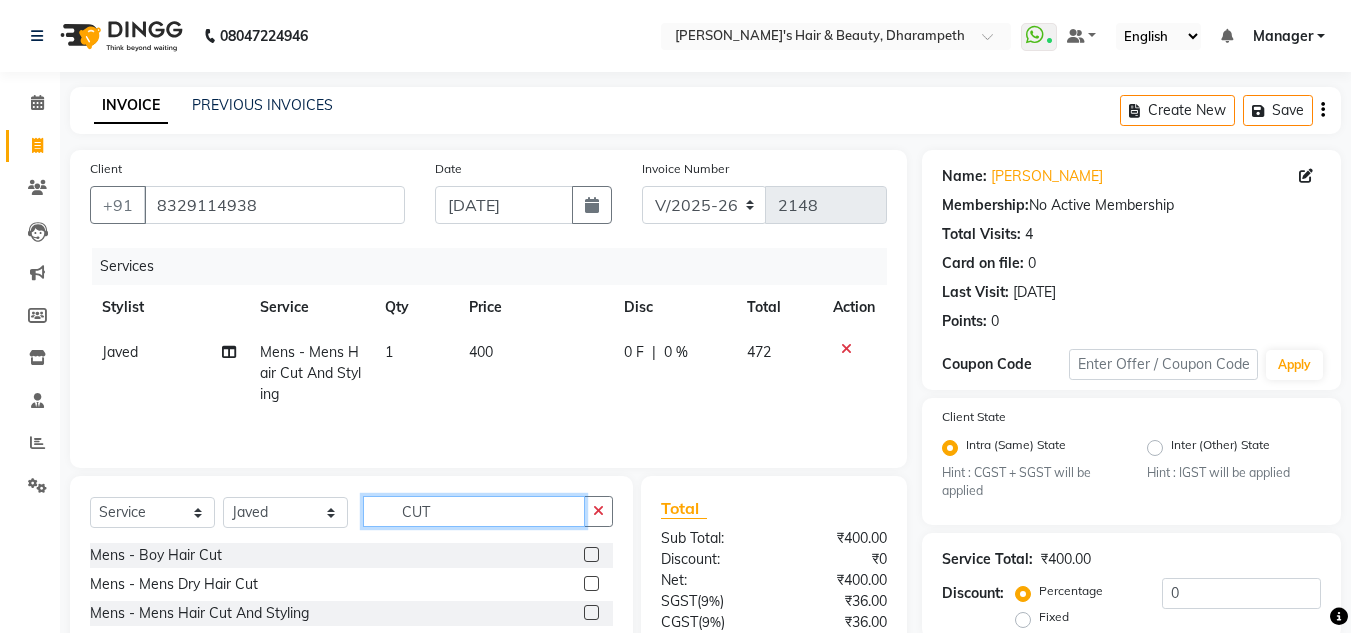 click on "CUT" 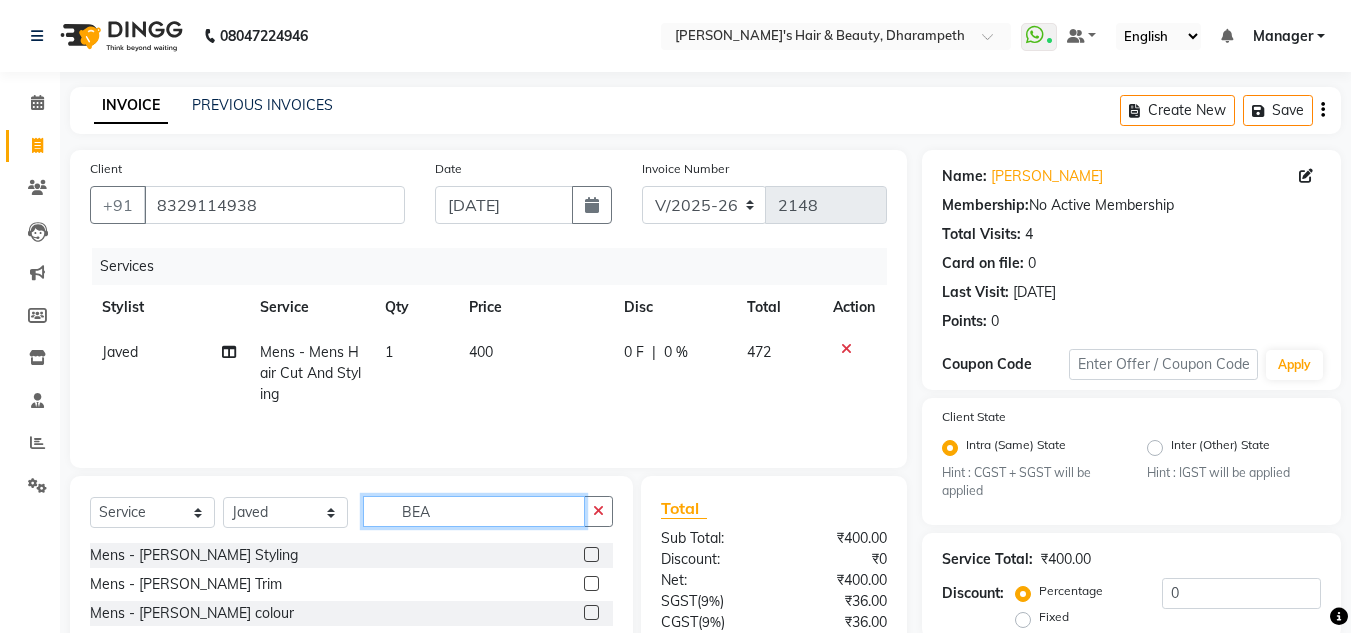 type on "BEA" 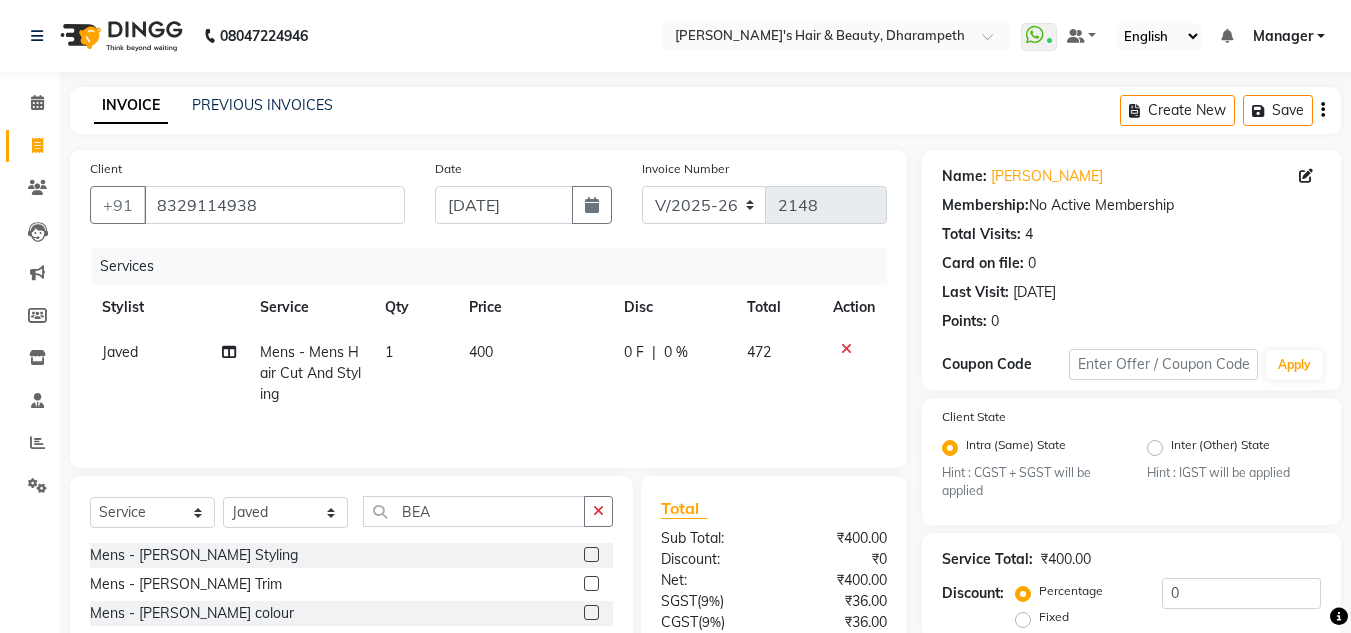 click 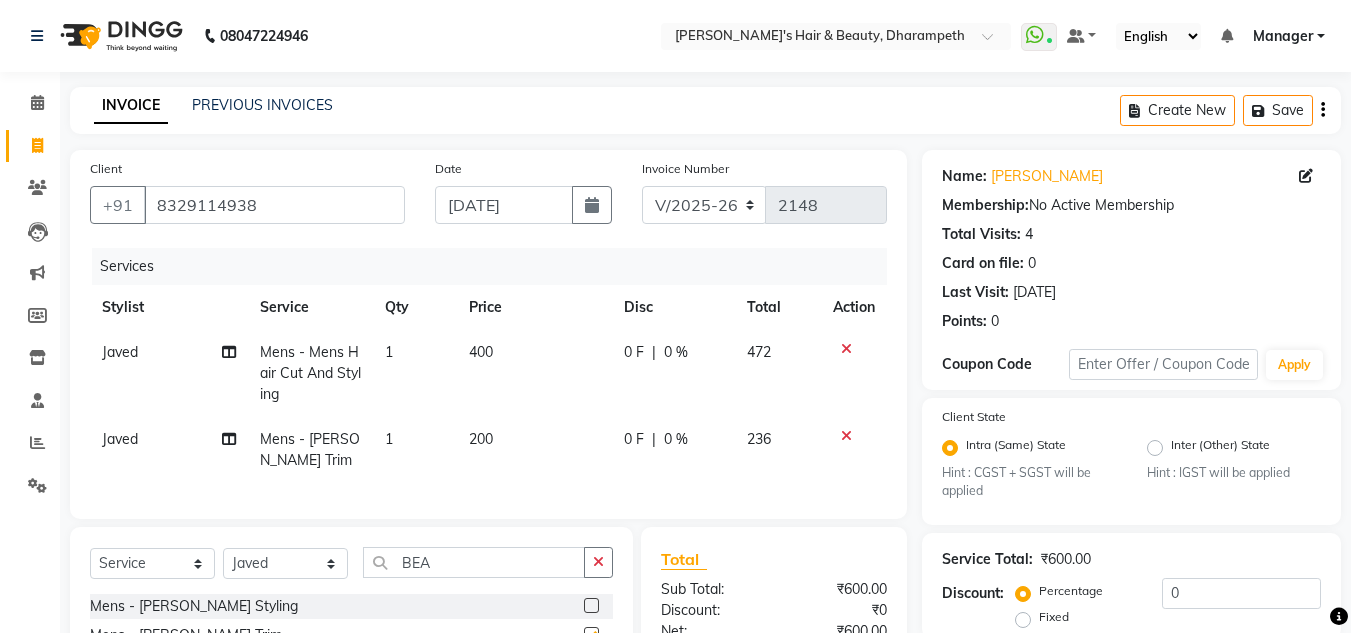 checkbox on "false" 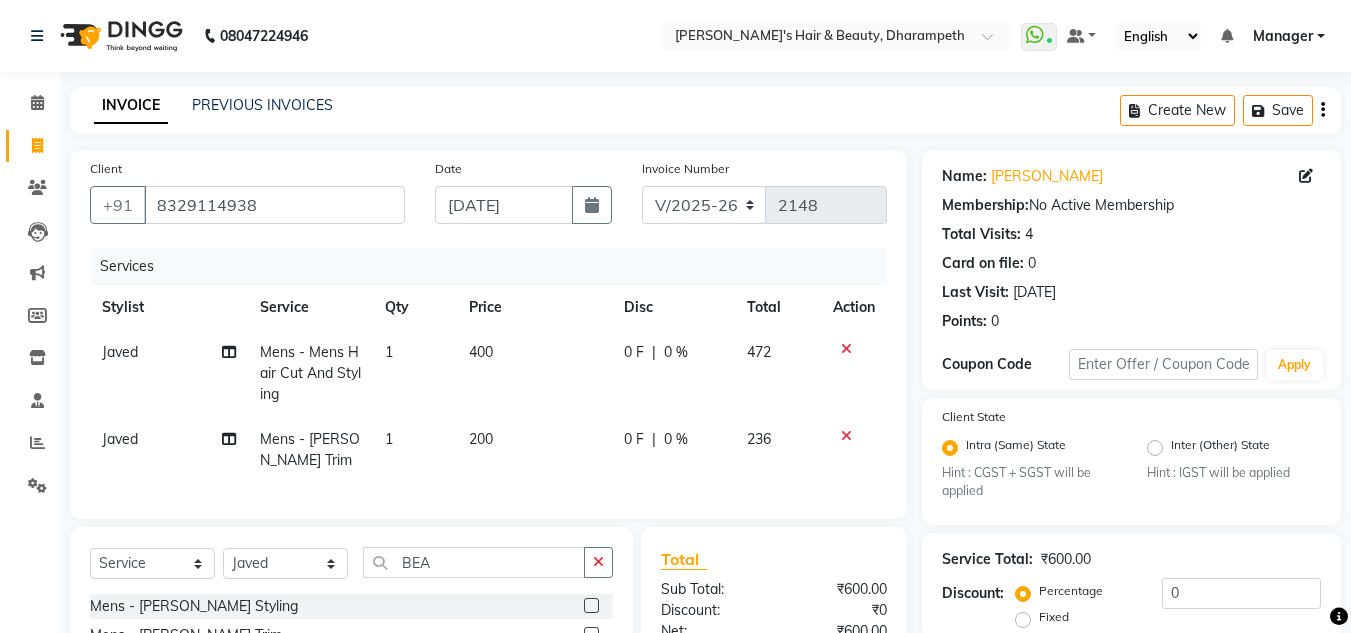 click on "200" 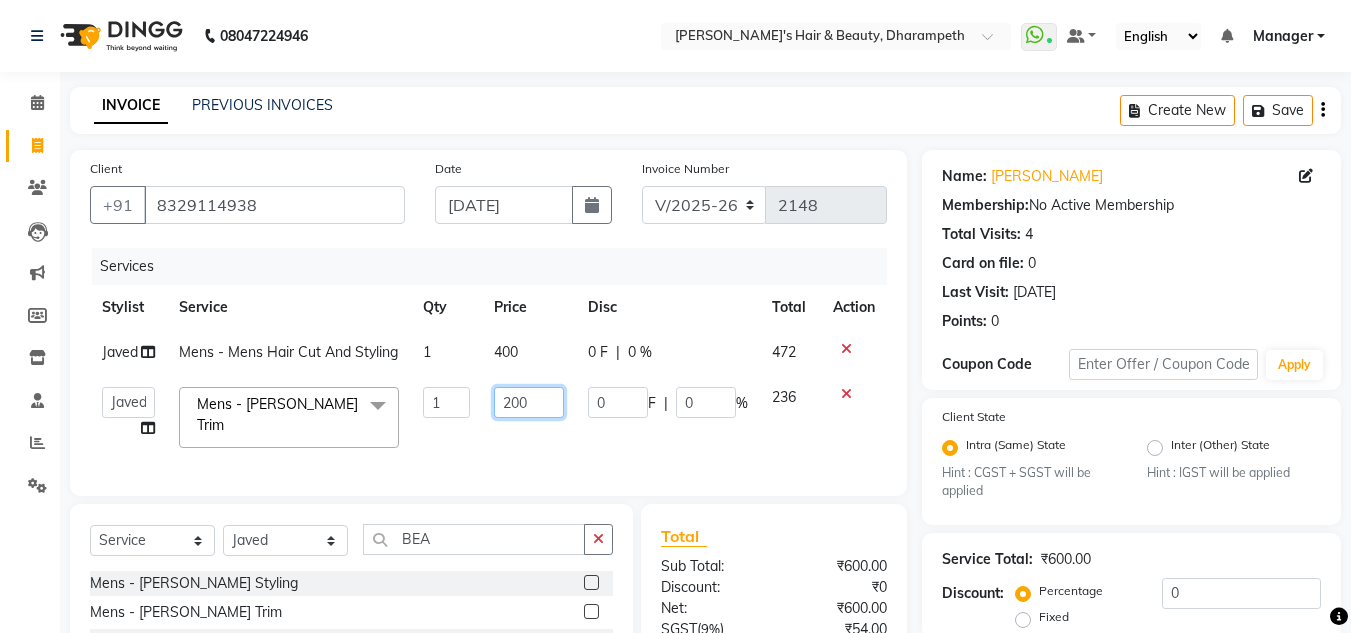 drag, startPoint x: 540, startPoint y: 405, endPoint x: 402, endPoint y: 435, distance: 141.22322 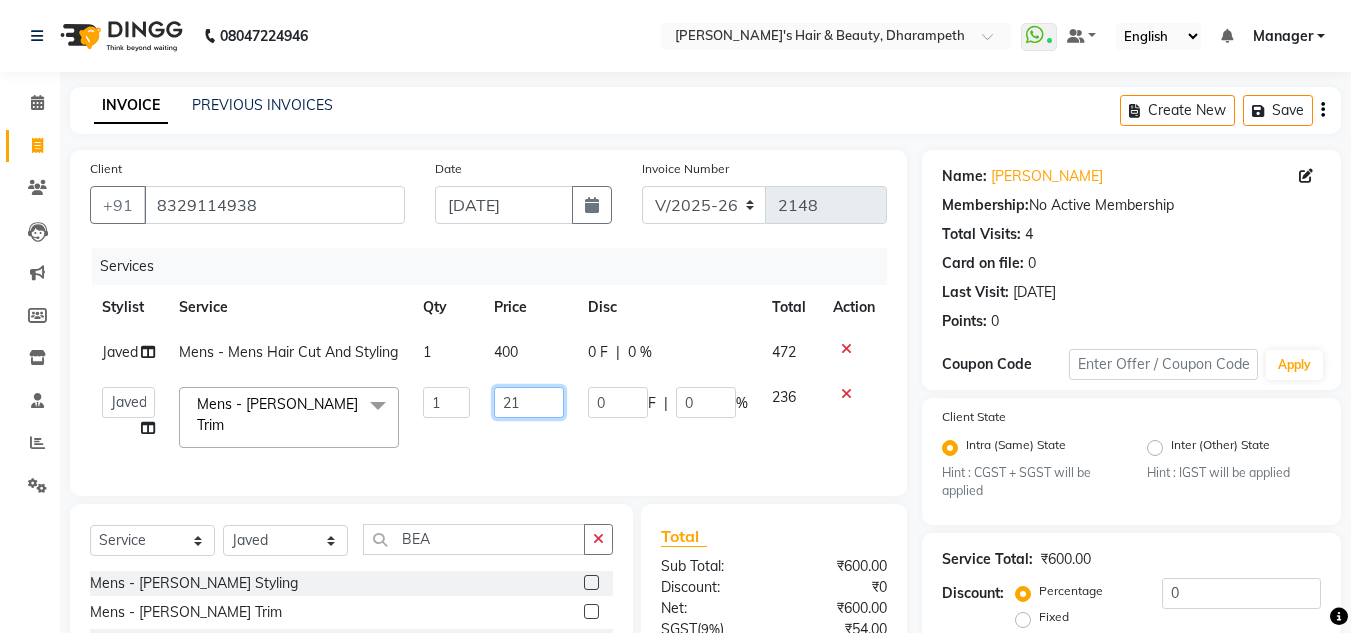 type on "212" 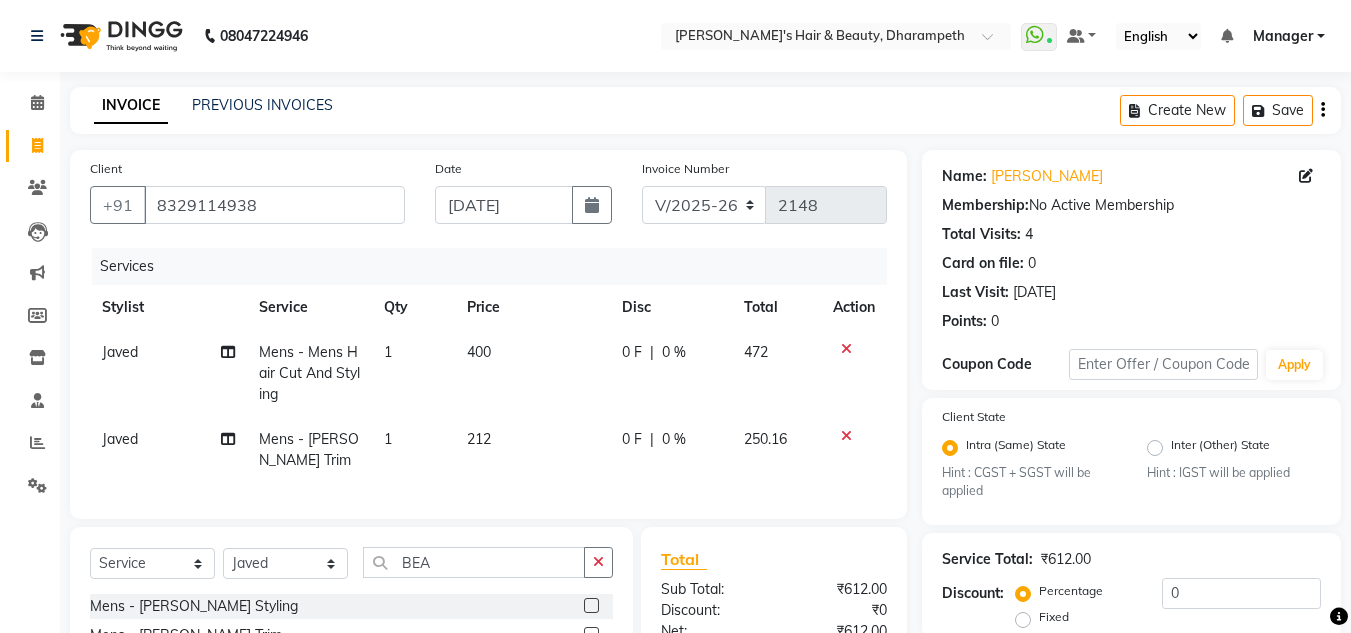 click on "Javed  Mens - Mens Hair Cut And Styling 1 400 0 F | 0 % 472 Javed  Mens - [PERSON_NAME] Trim 1 212 0 F | 0 % 250.16" 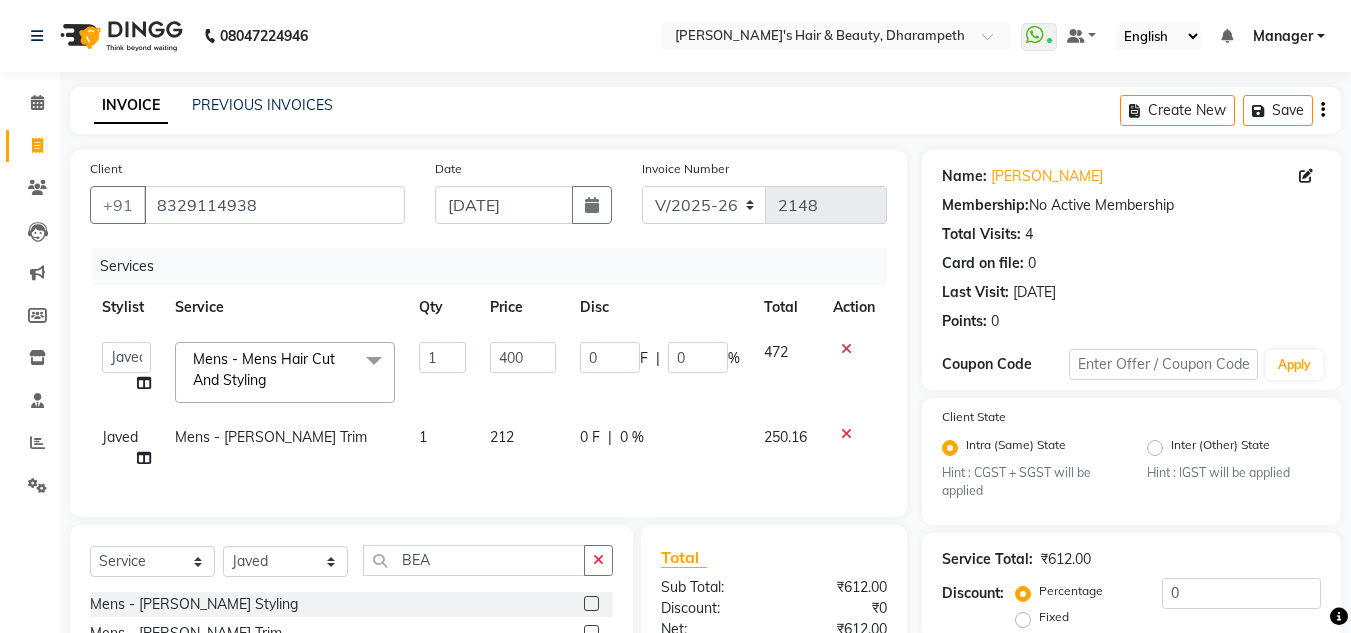 click on "400" 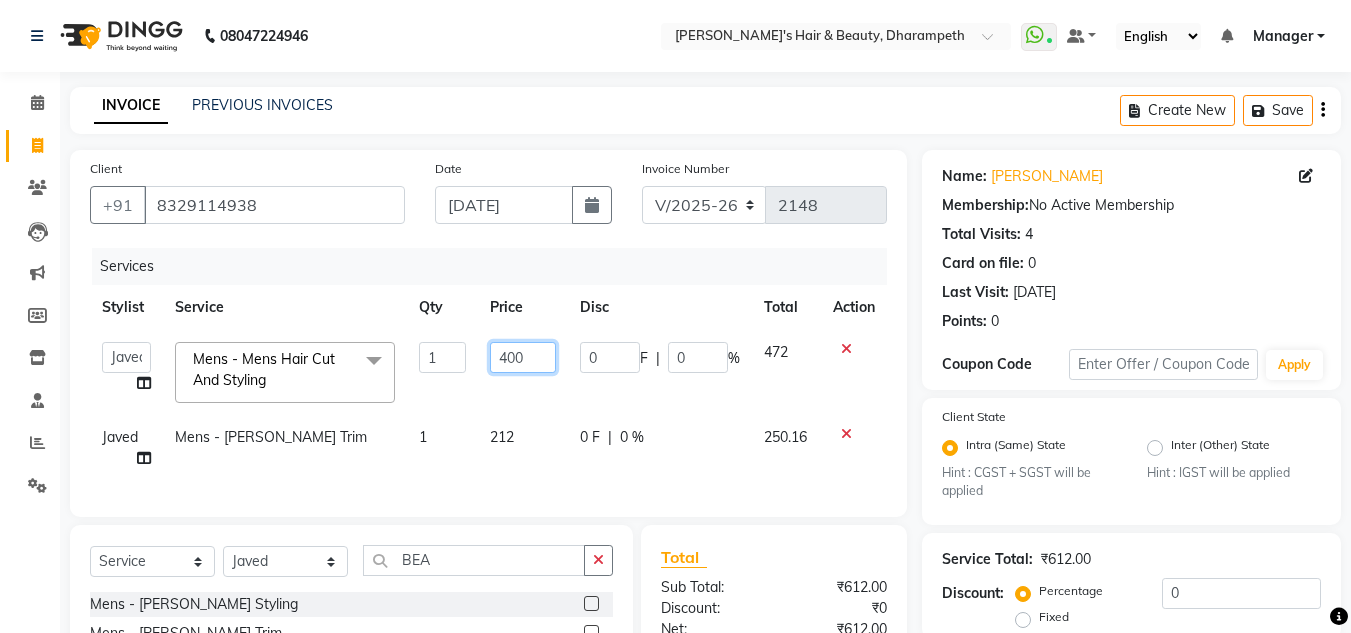 click on "400" 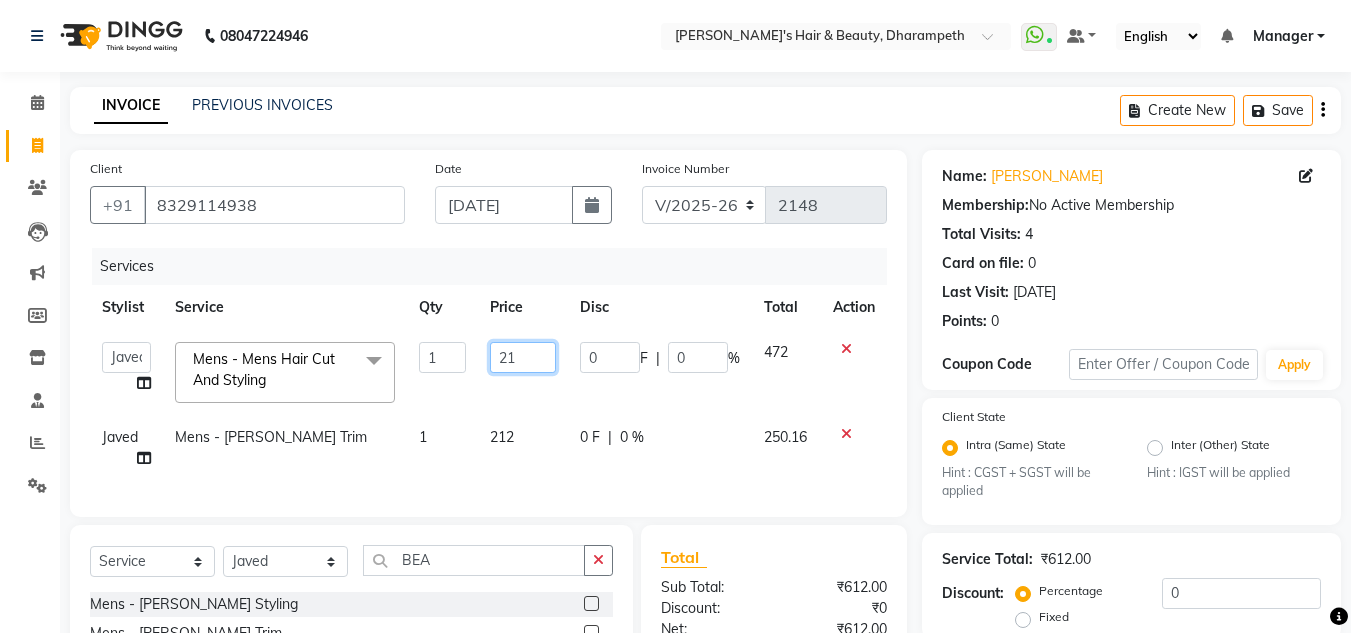 type on "212" 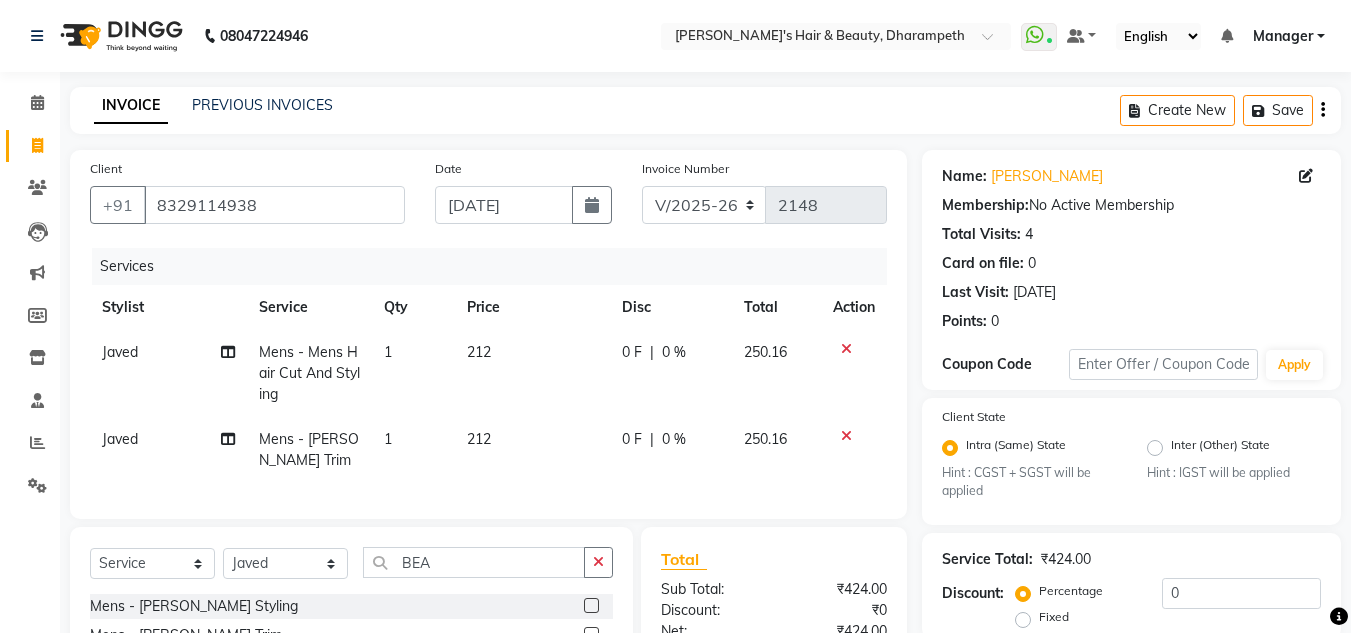 click on "250.16" 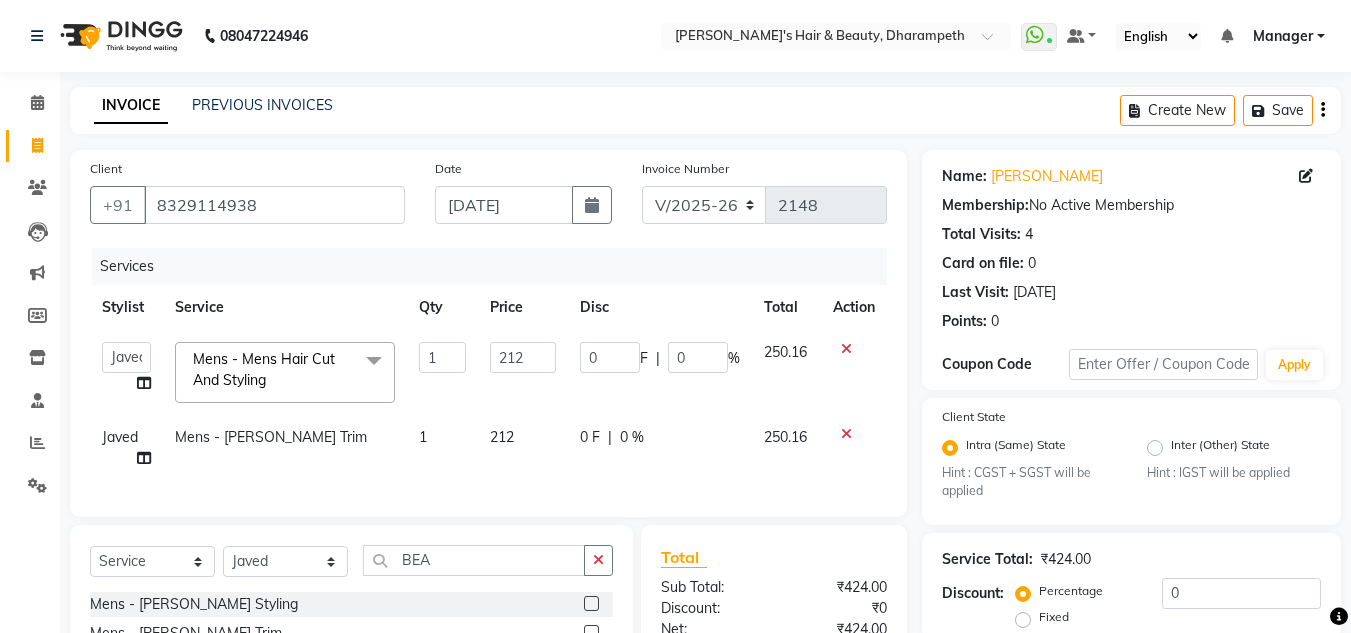 scroll, scrollTop: 252, scrollLeft: 0, axis: vertical 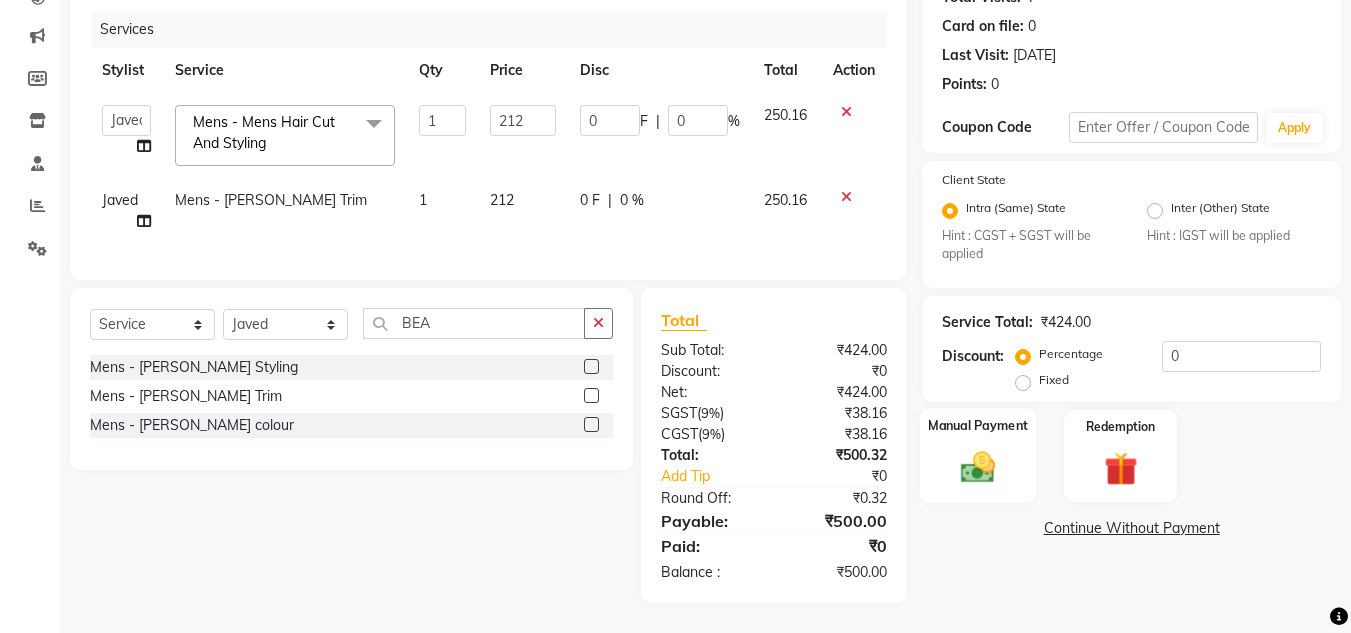 click 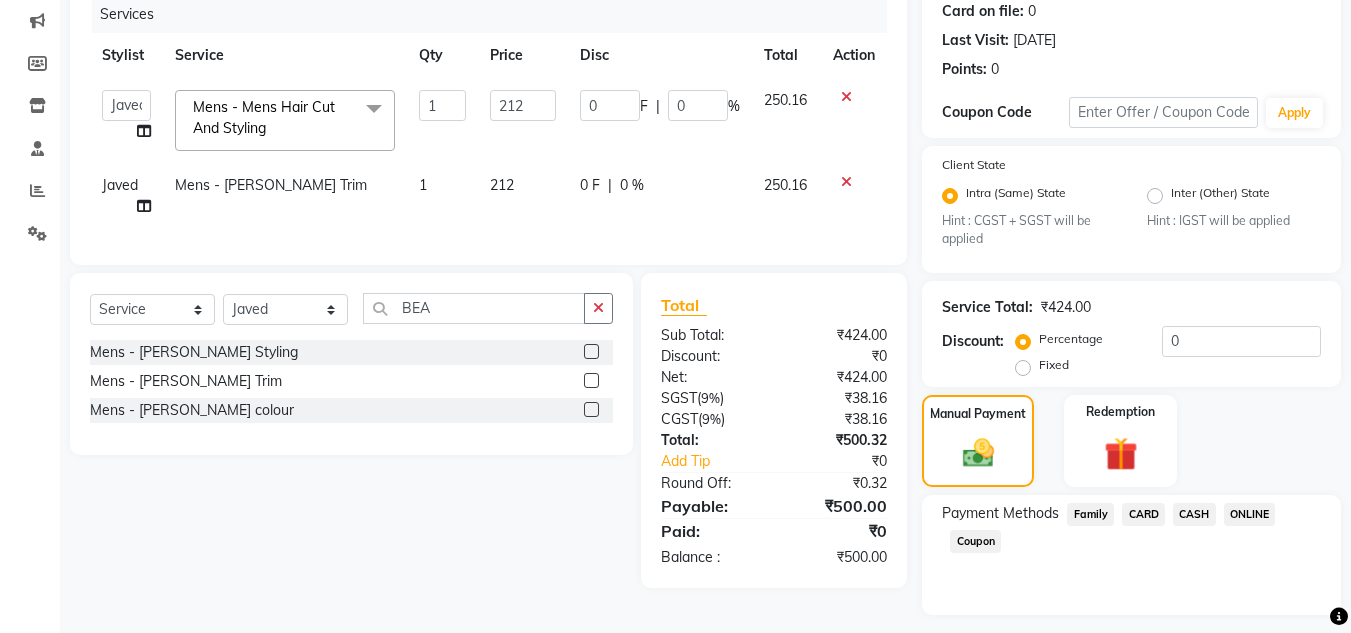 click on "CASH" 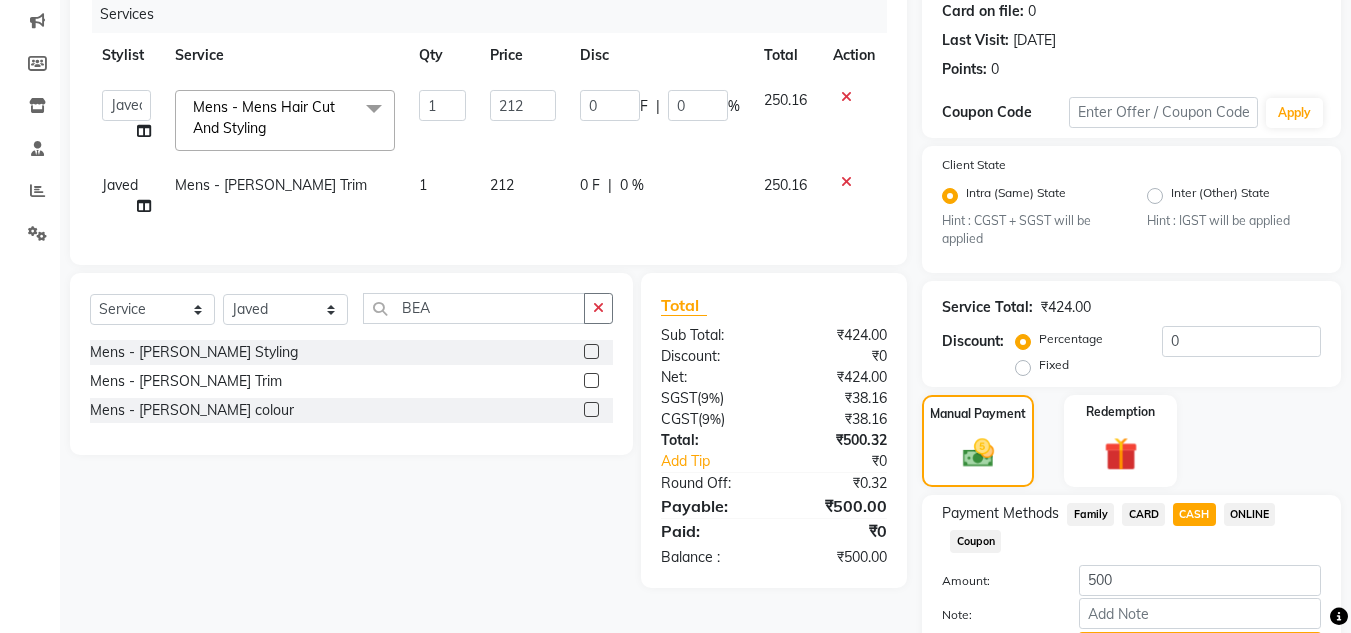 scroll, scrollTop: 361, scrollLeft: 0, axis: vertical 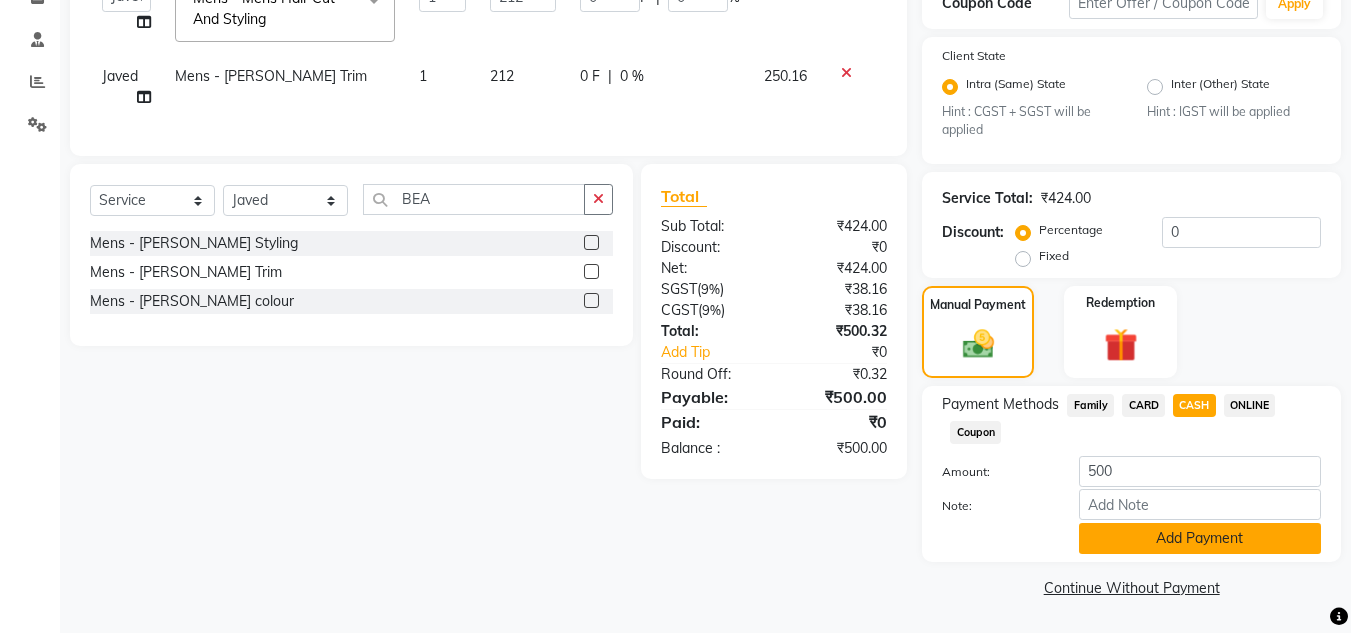 click on "Add Payment" 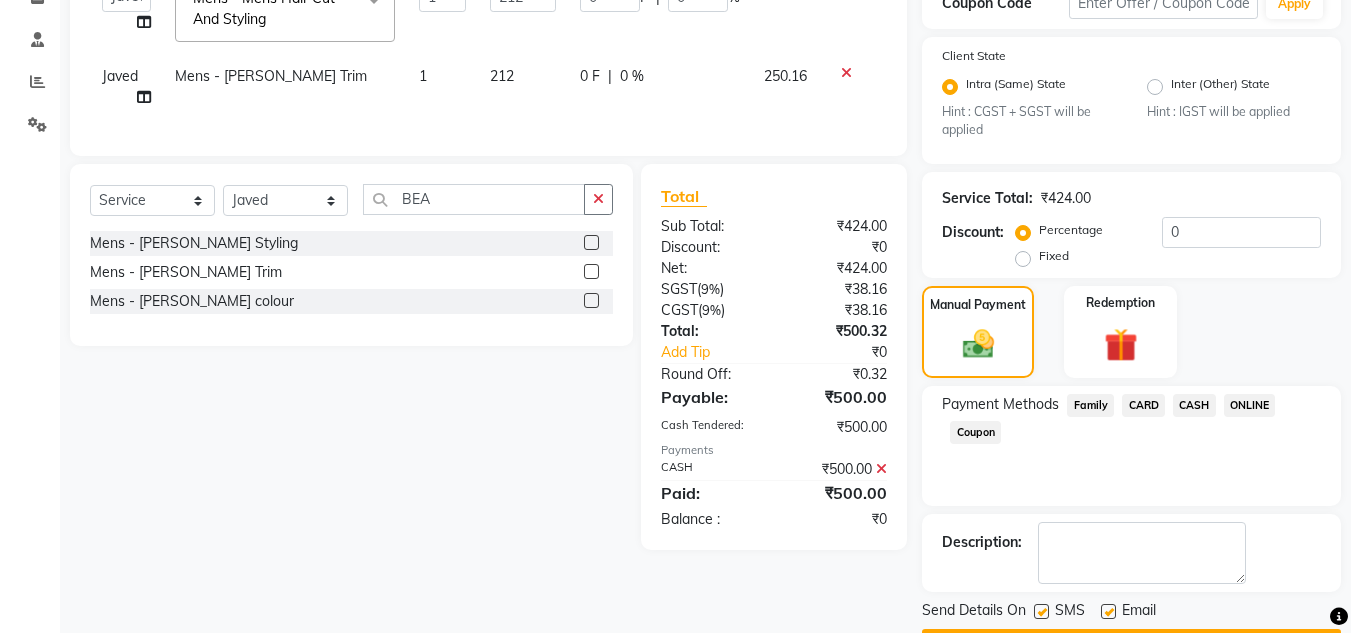 scroll, scrollTop: 418, scrollLeft: 0, axis: vertical 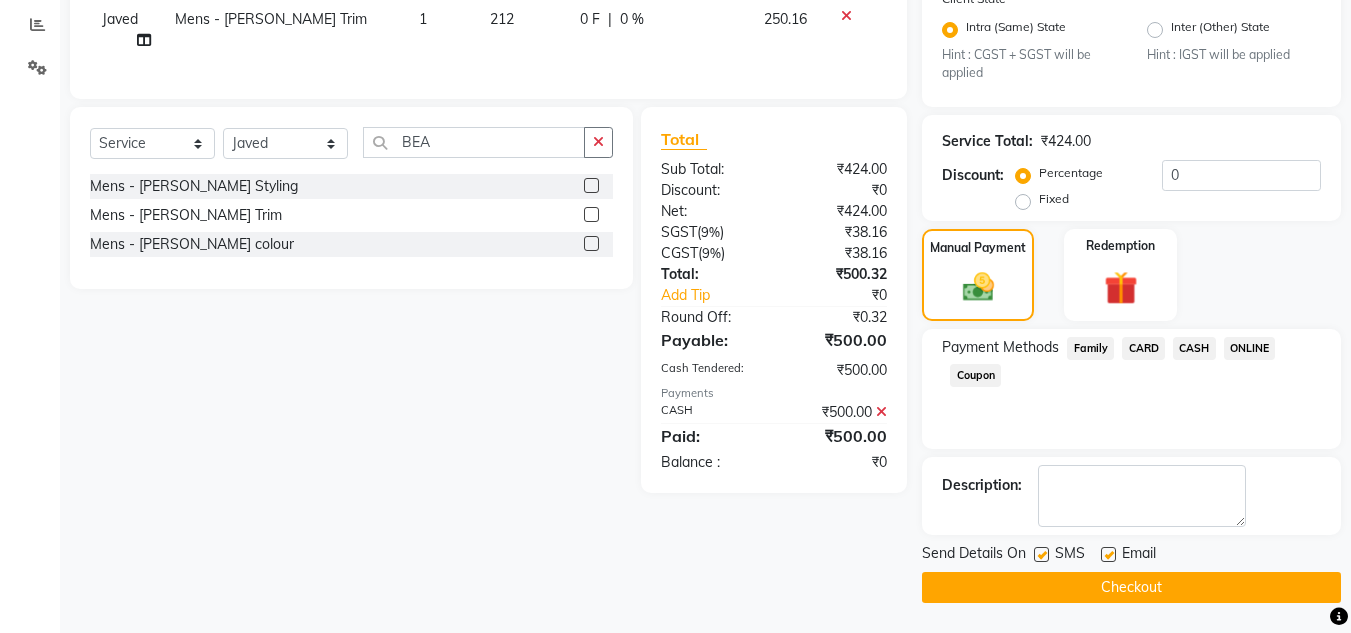 click on "Checkout" 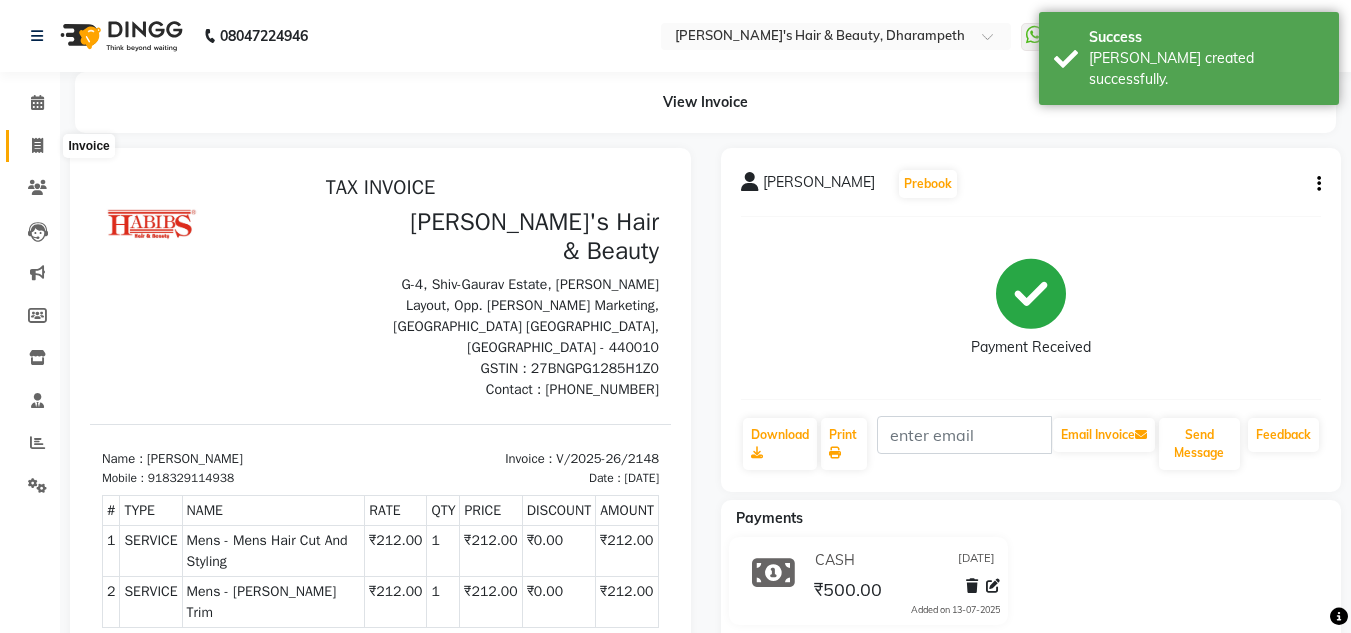 scroll, scrollTop: 0, scrollLeft: 0, axis: both 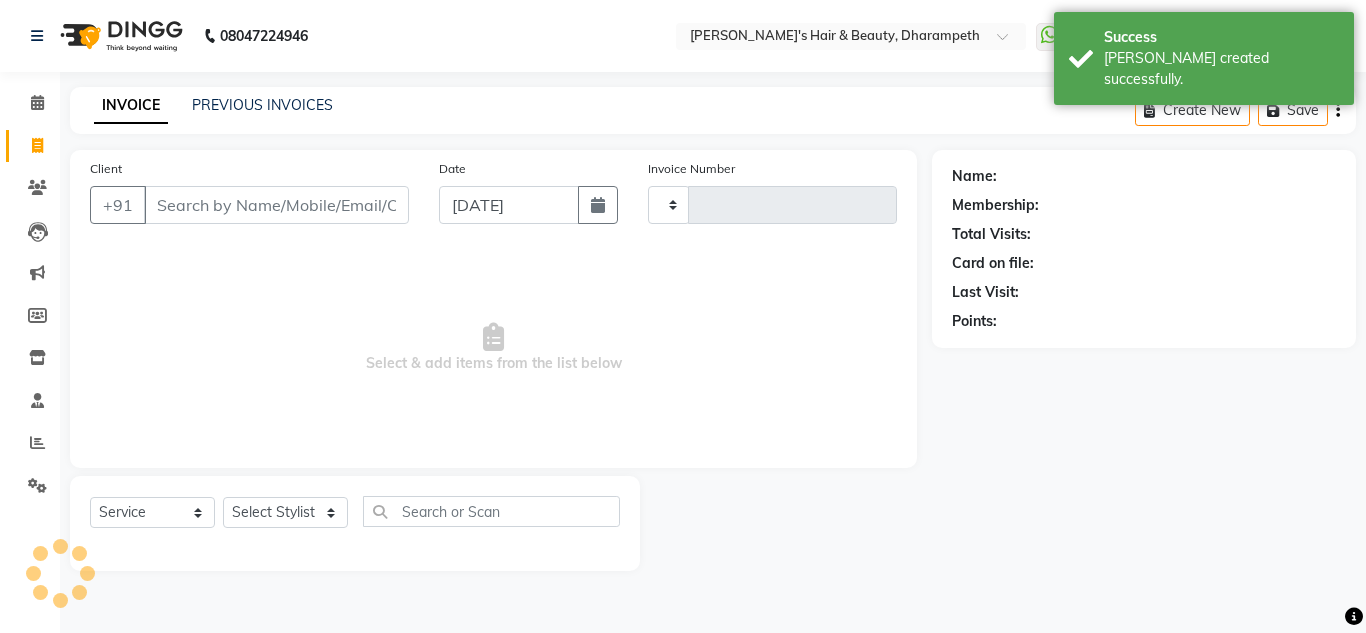 type on "2149" 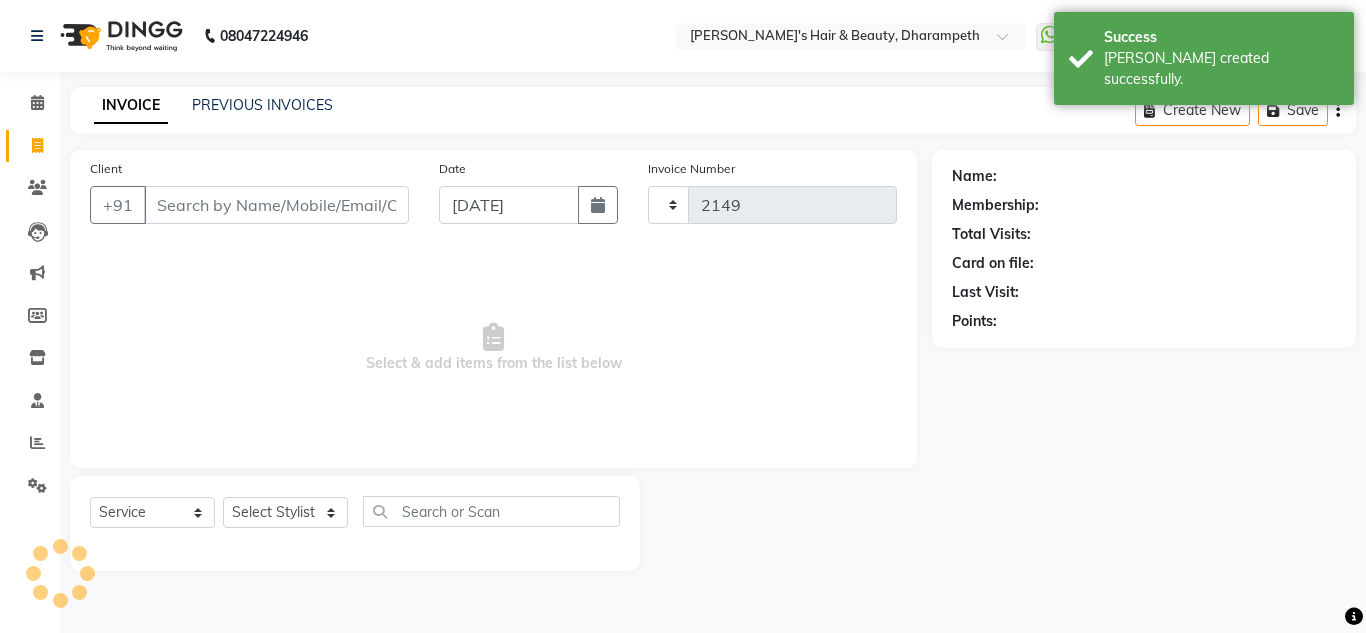 select on "4860" 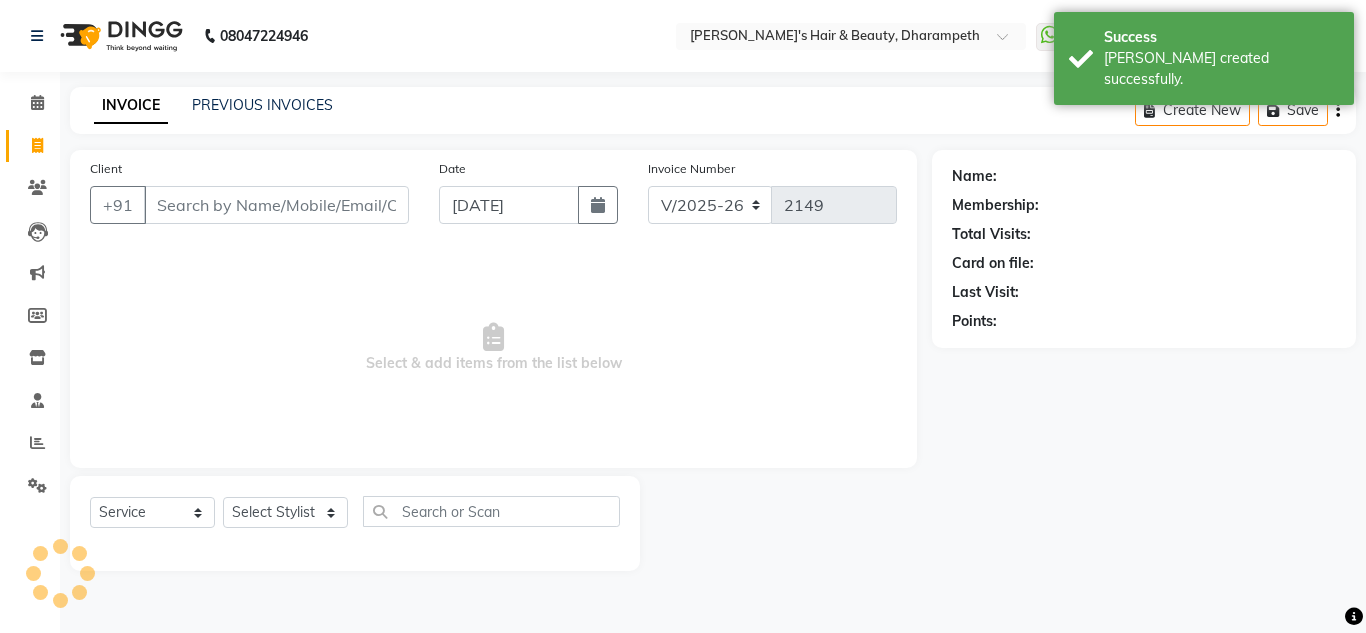 click on "Client" at bounding box center [276, 205] 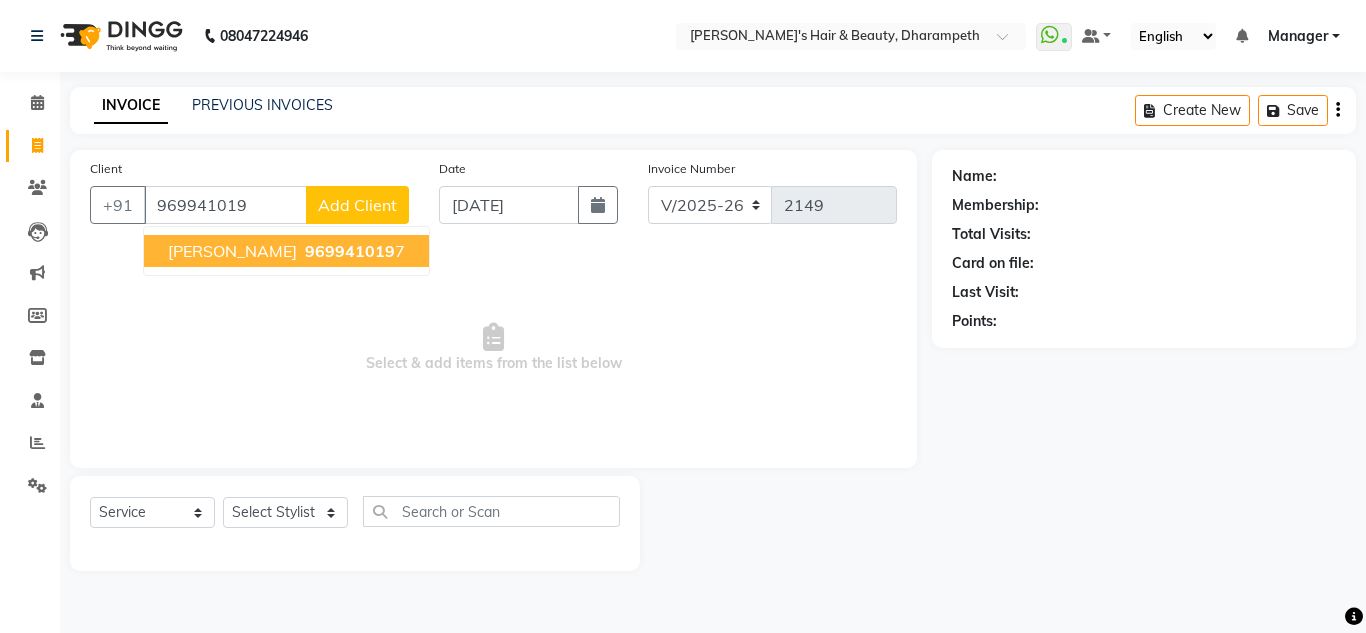 click on "[PERSON_NAME]   969941019 7" at bounding box center (286, 251) 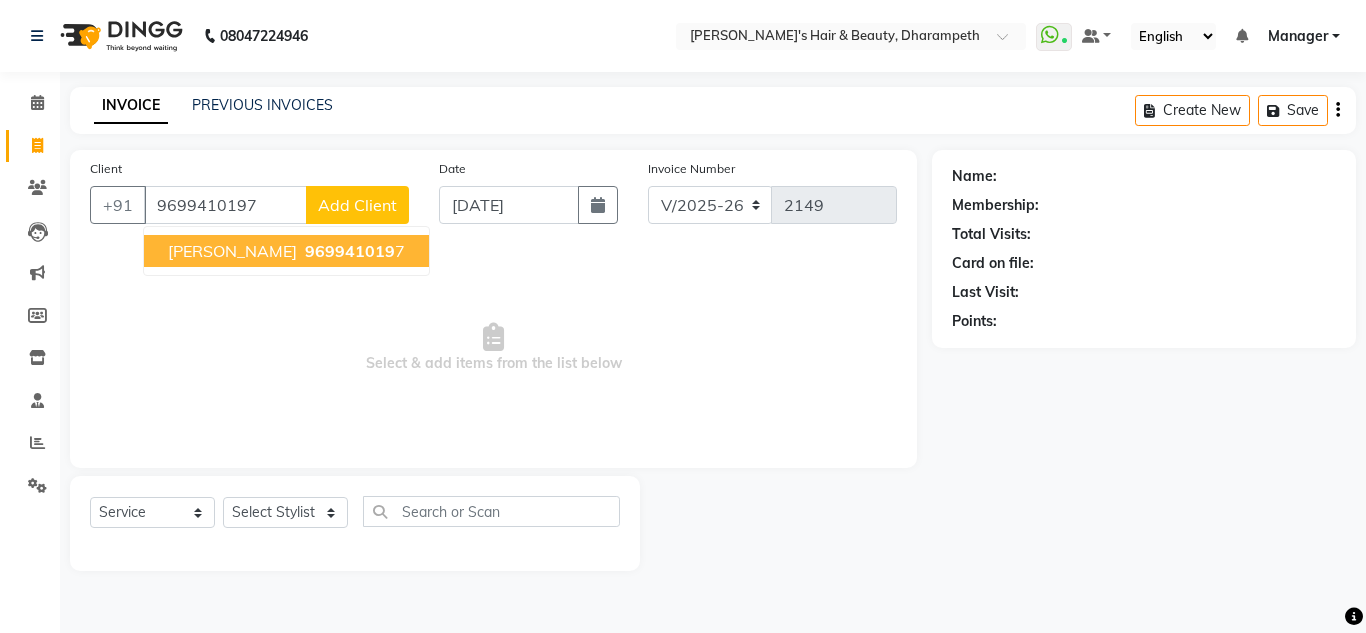 type on "9699410197" 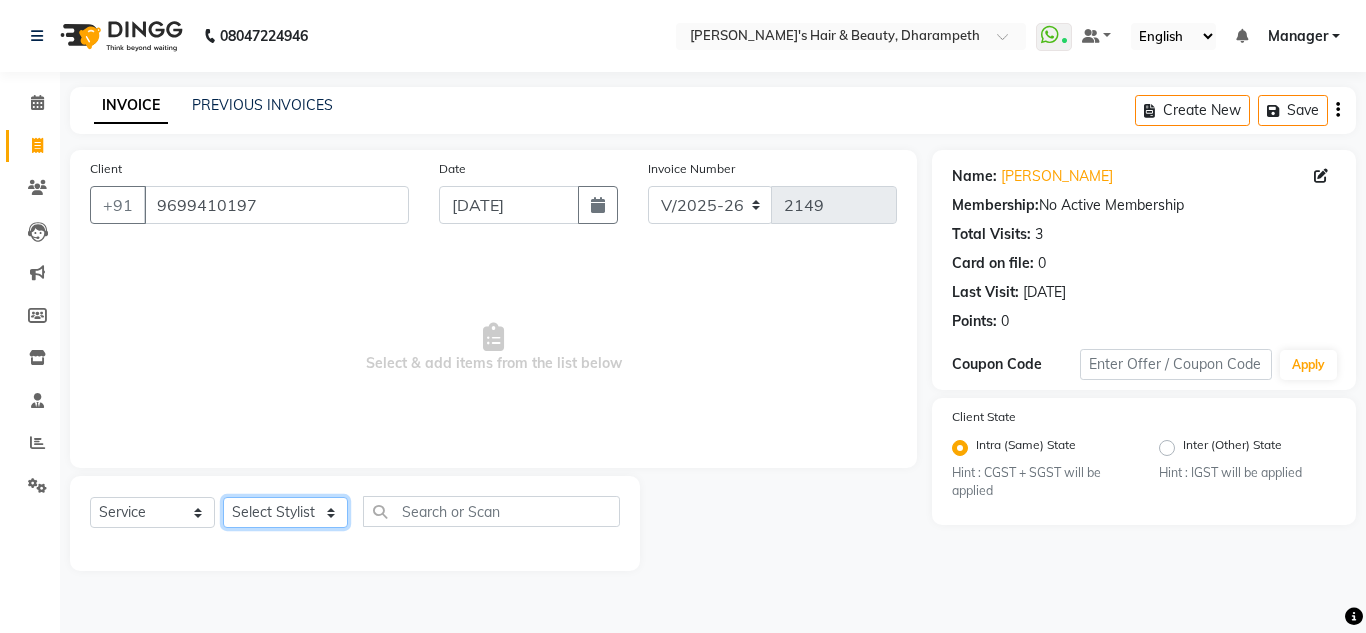 click on "Select Stylist Anuj W [PERSON_NAME] [PERSON_NAME]  Manager [PERSON_NAME] C [PERSON_NAME] S [PERSON_NAME] S Shilpa P Vedant N" 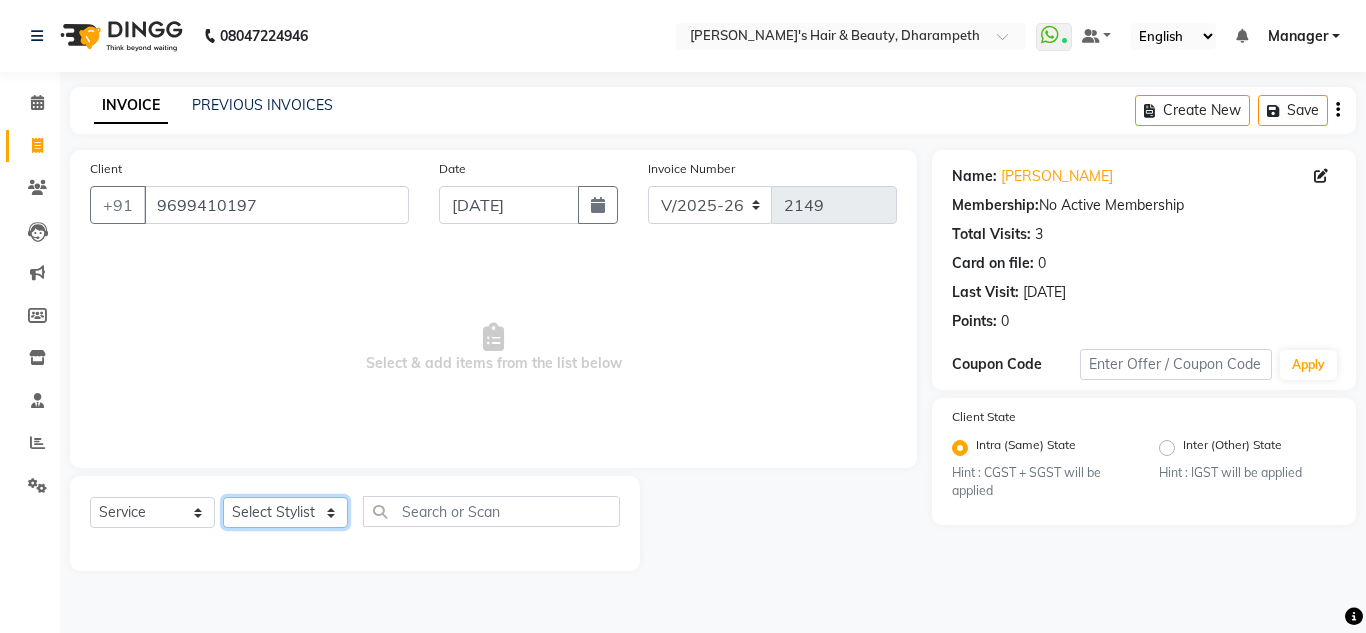 select on "37168" 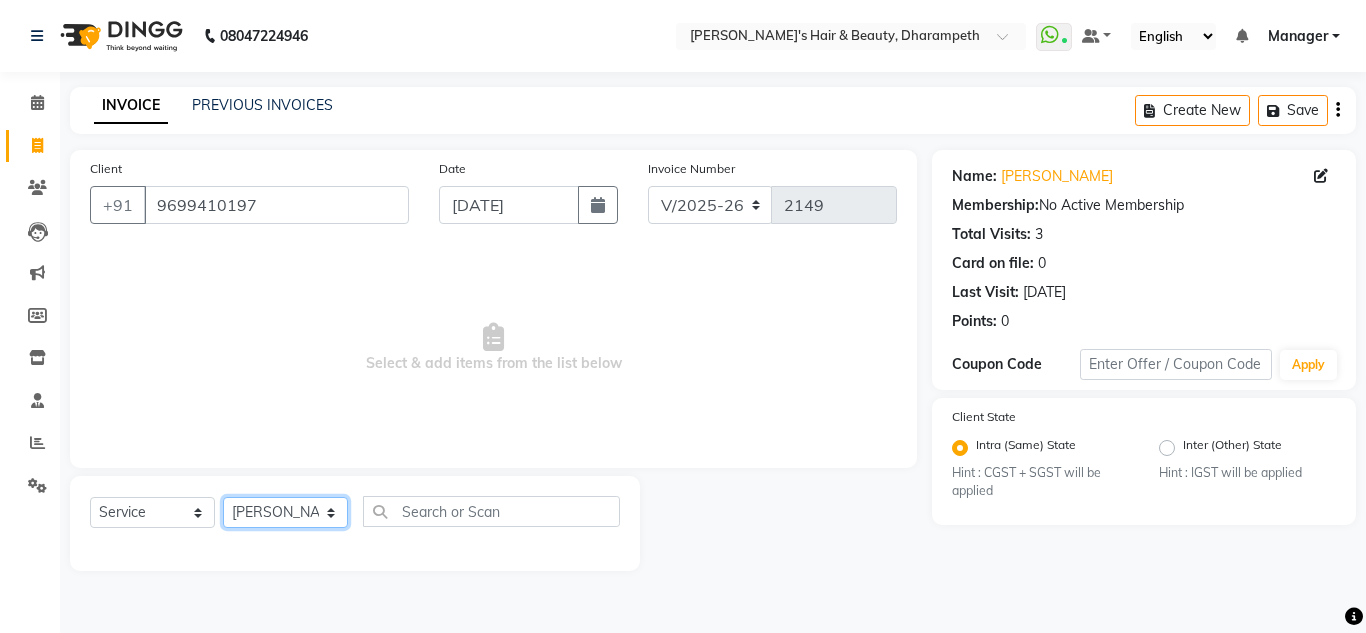 click on "Select Stylist Anuj W [PERSON_NAME] [PERSON_NAME]  Manager [PERSON_NAME] C [PERSON_NAME] S [PERSON_NAME] S Shilpa P Vedant N" 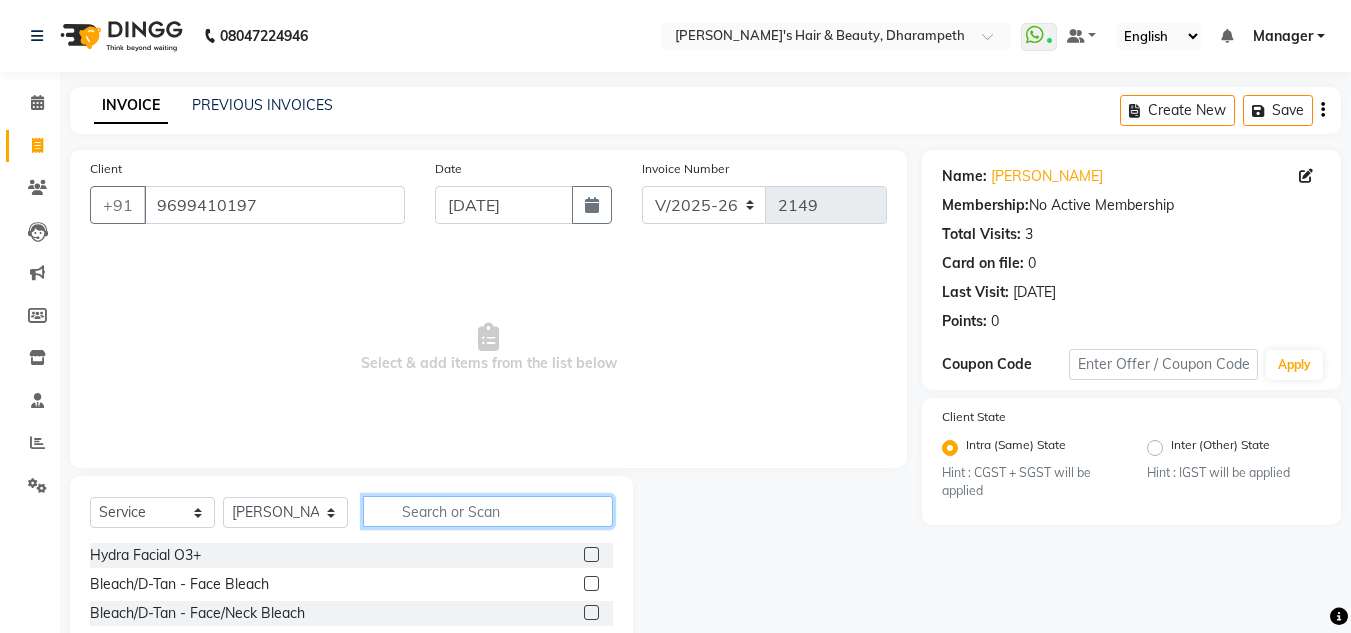 click 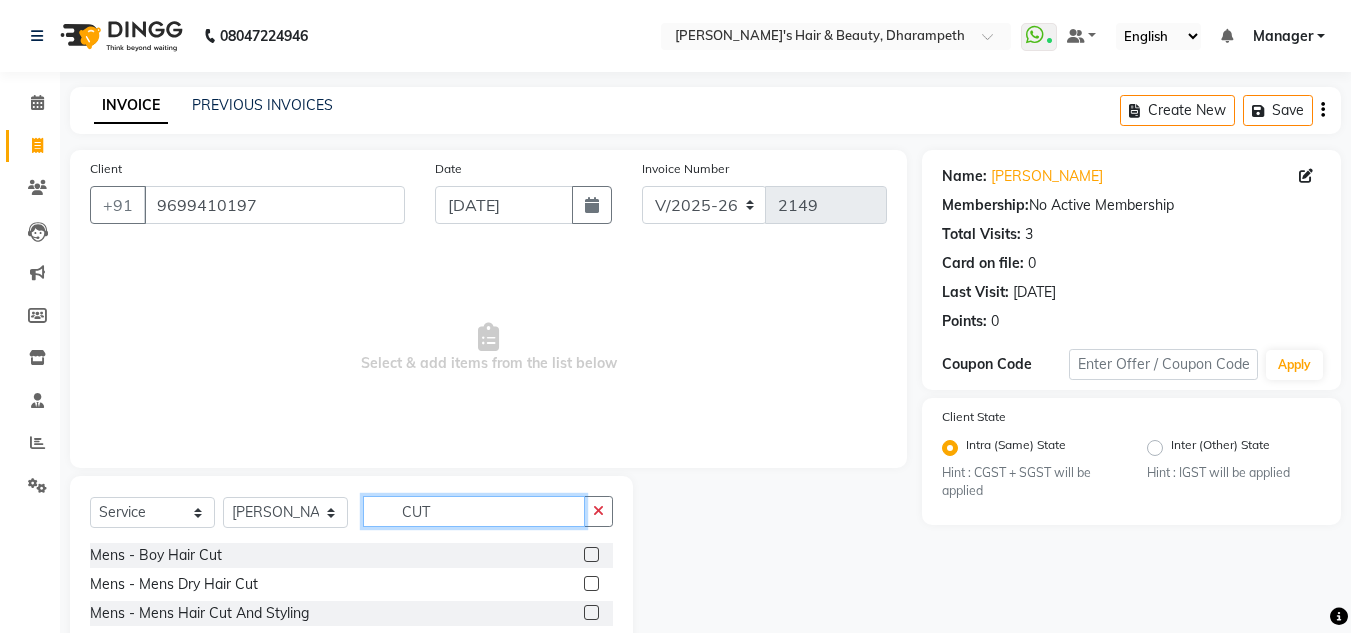 type on "CUT" 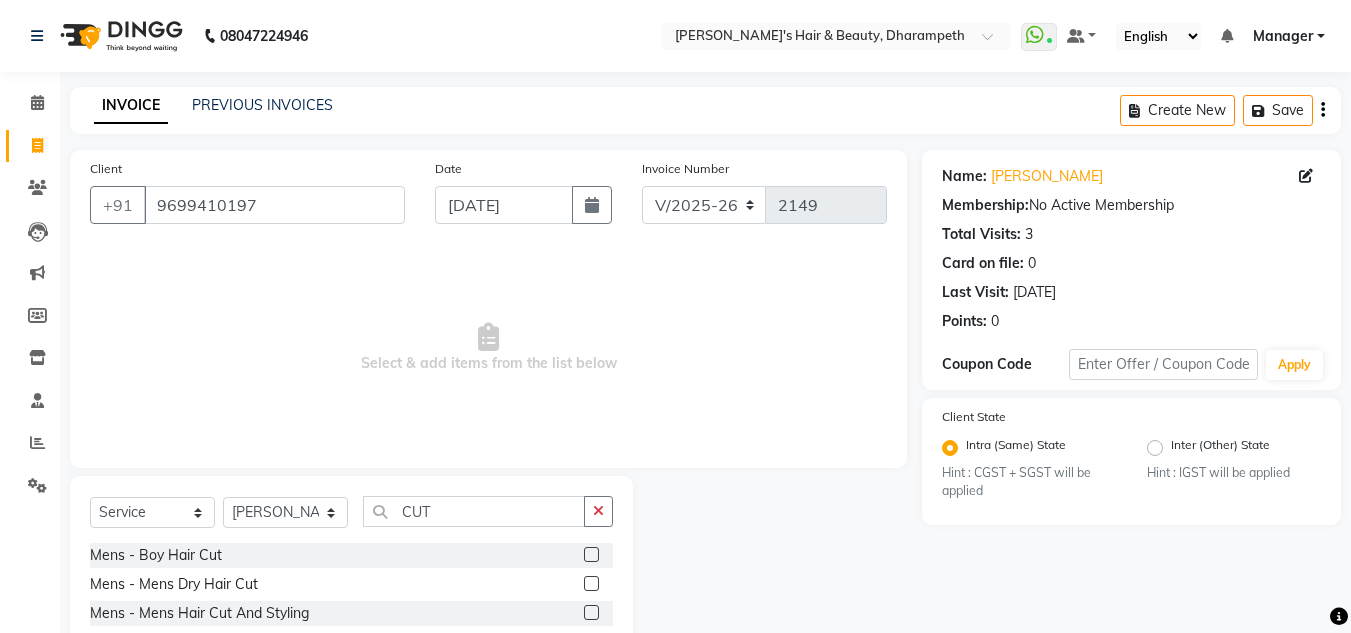 click 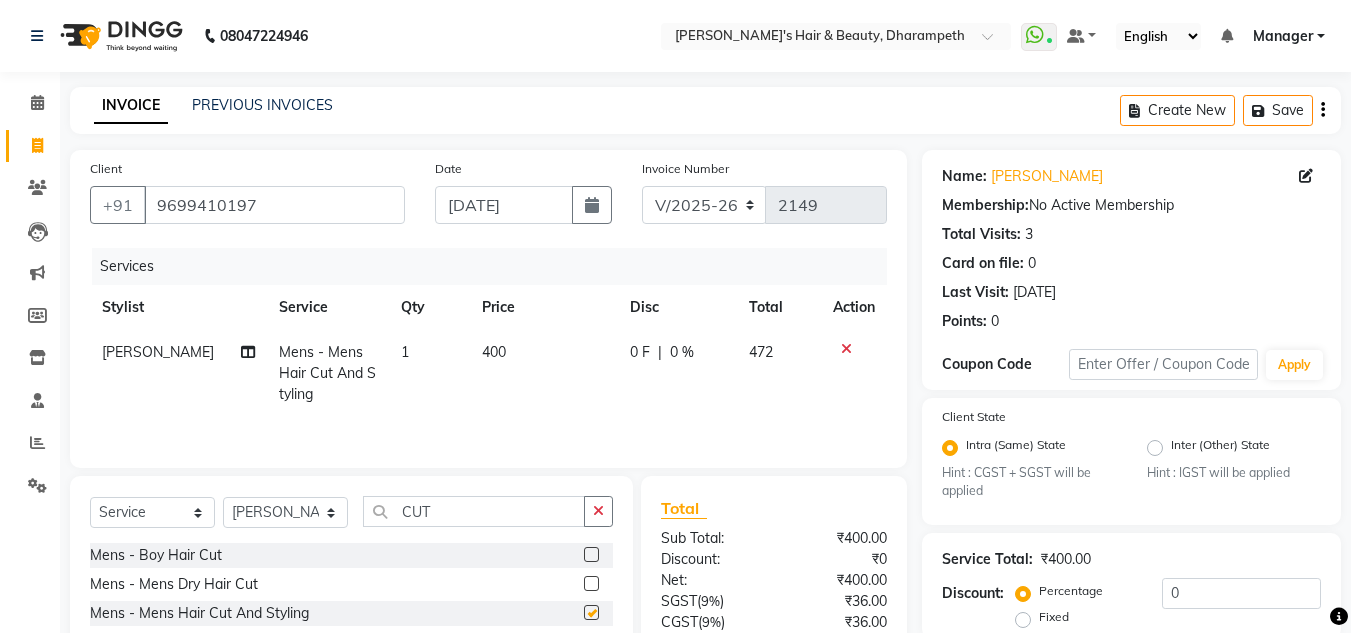 checkbox on "false" 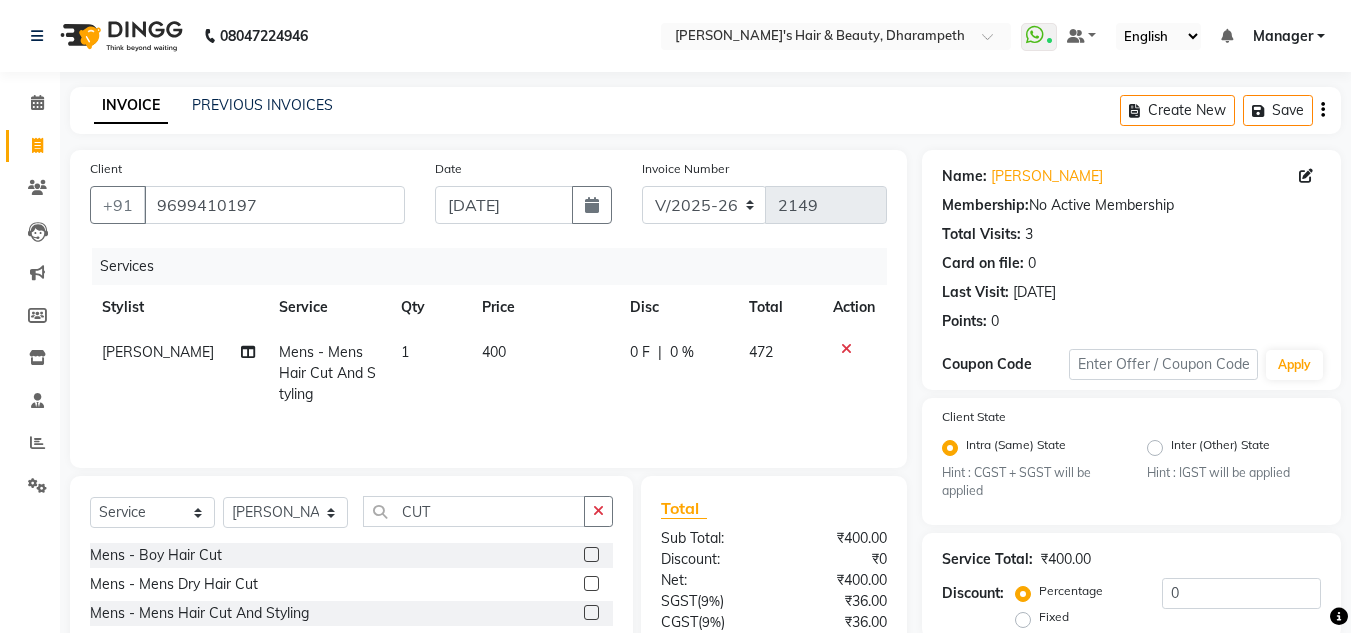 click on "400" 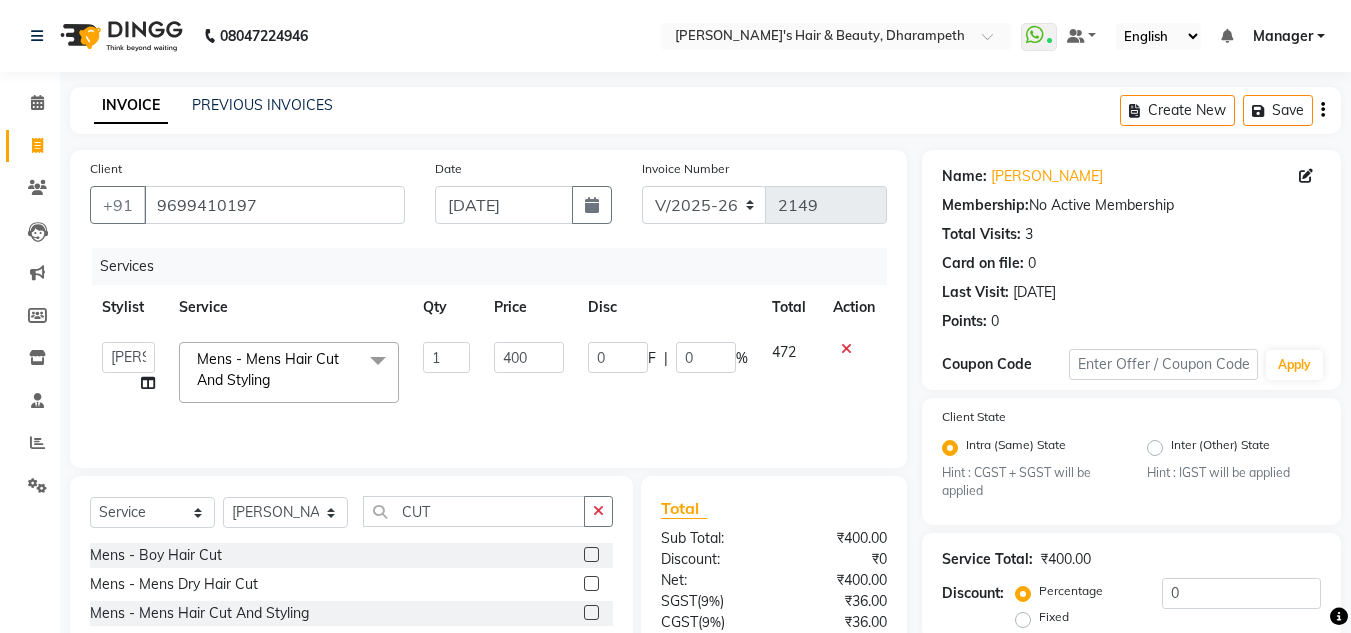 click on "400" 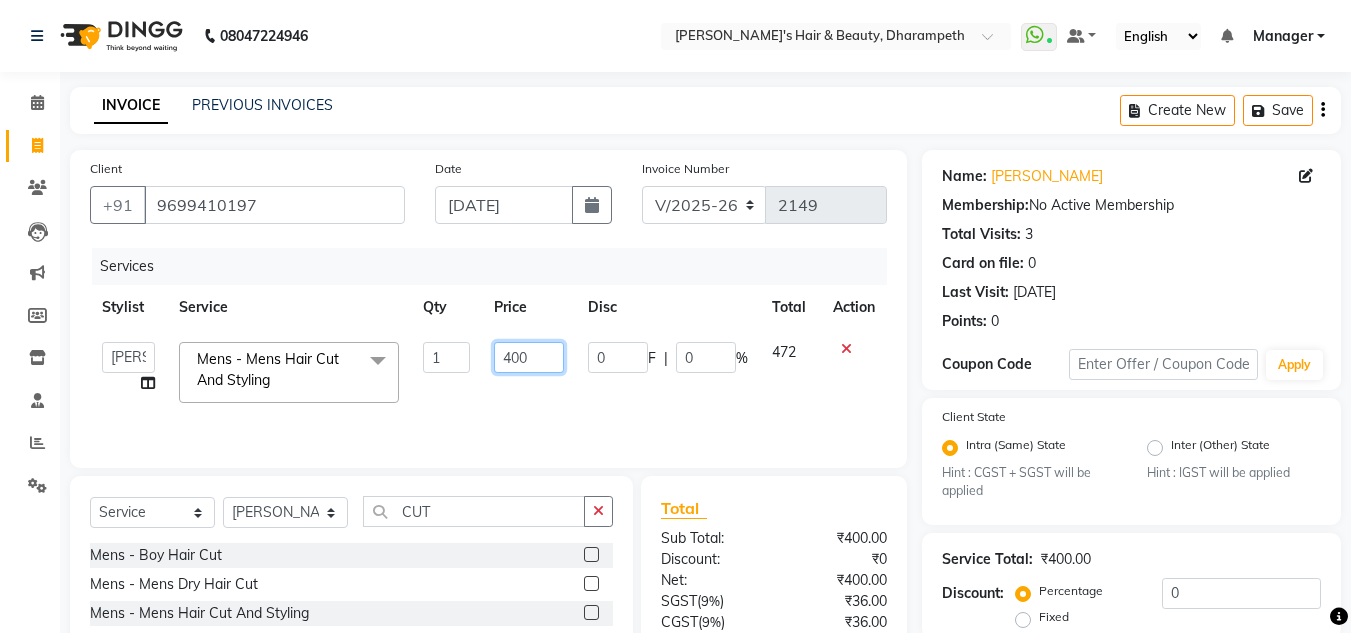 click on "400" 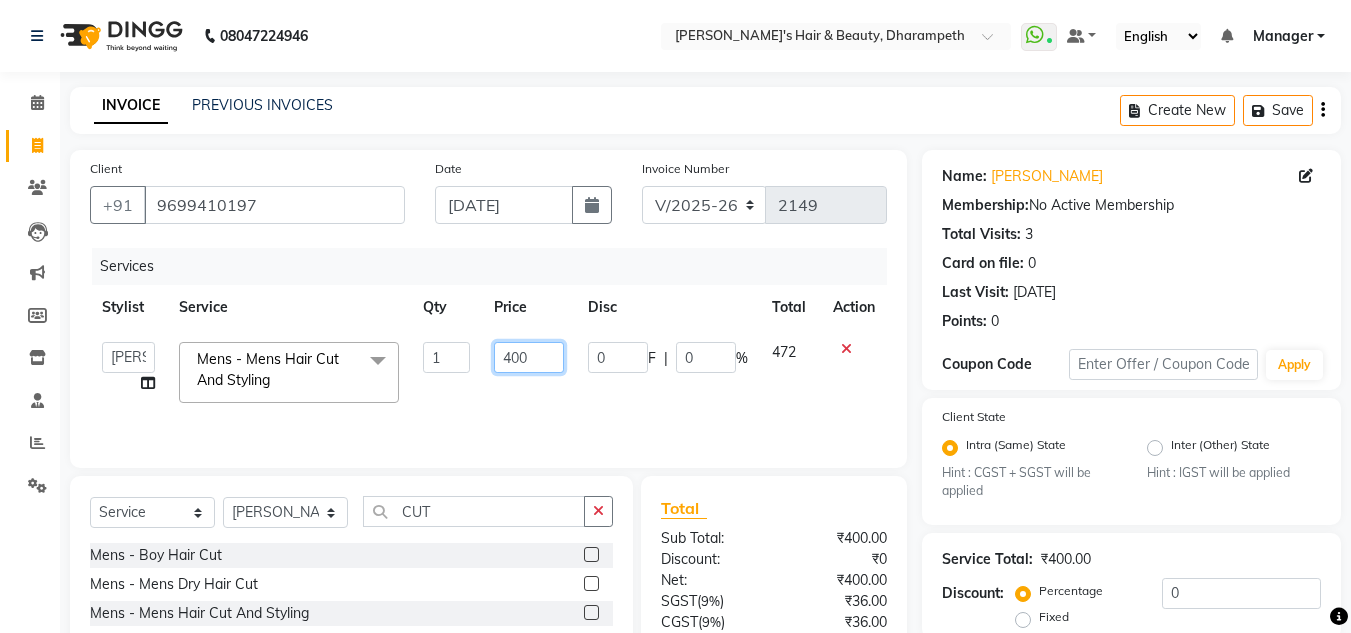 click on "400" 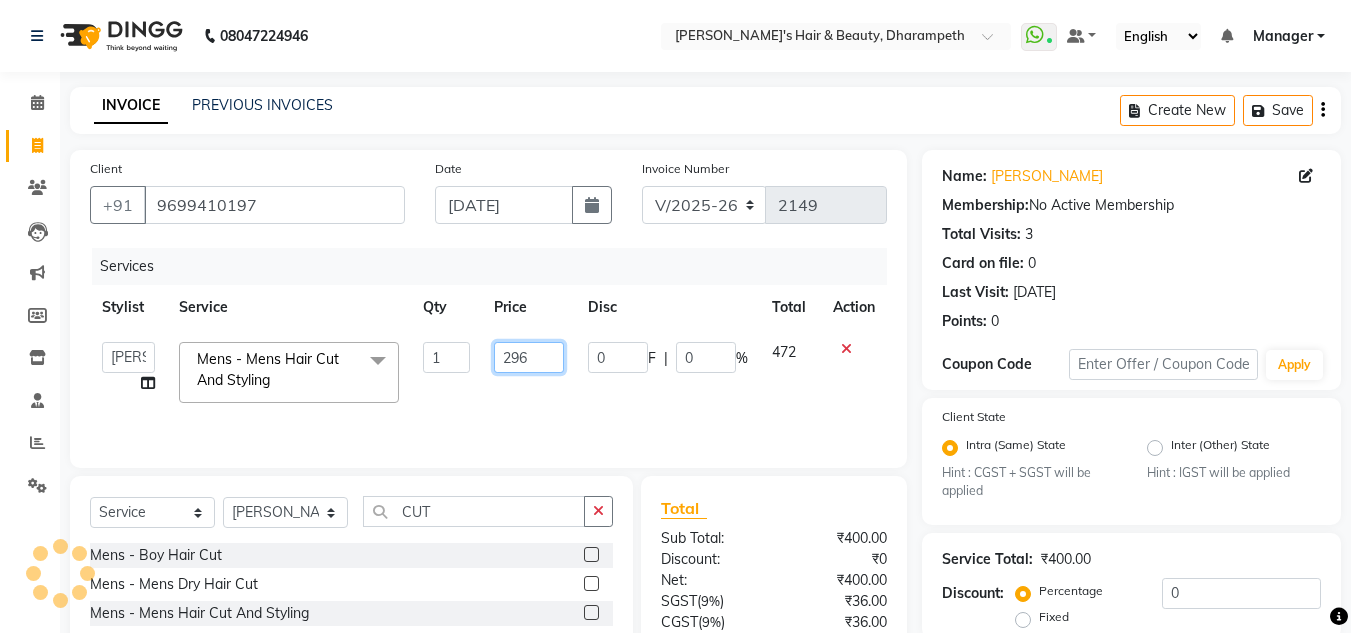 type on "296.5" 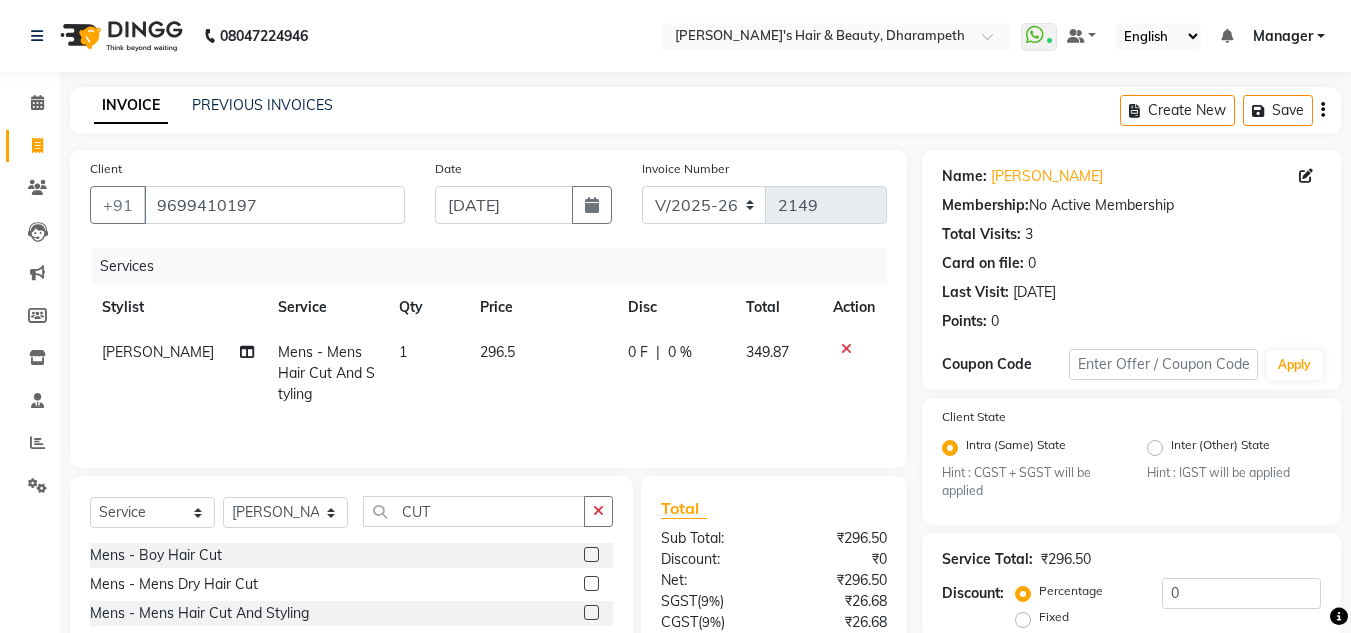 click on "349.87" 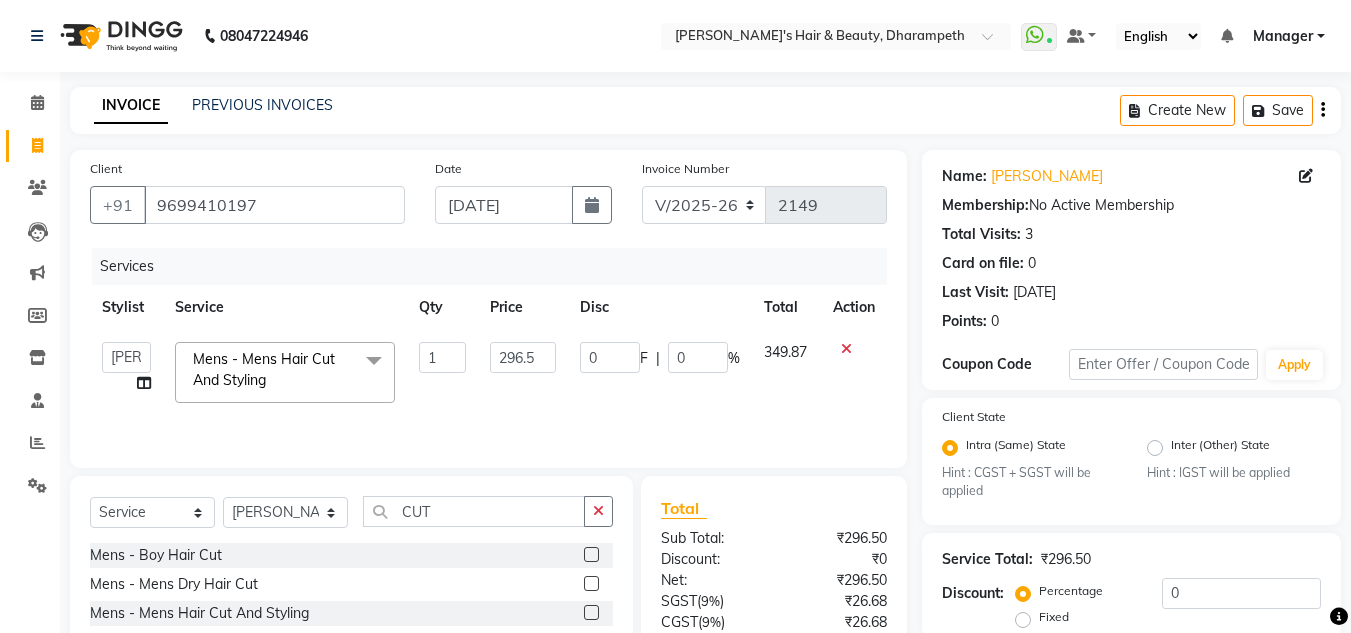 click on "08047224946 Select Location × [PERSON_NAME]'s Hair & Beauty, Dharampeth  WhatsApp Status  ✕ Status:  Connected Most Recent Message: [DATE]     05:26 PM Recent Service Activity: [DATE]     01:10 PM Default Panel My Panel English ENGLISH Español العربية मराठी हिंदी ગુજરાતી தமிழ் 中文 Notifications nothing to show Manager Manage Profile Change Password Sign out  Version:3.15.4  ☀ [PERSON_NAME]'s Hair & Beauty, Dharampeth  Calendar  Invoice  Clients  Leads   Marketing  Members  Inventory  Staff  Reports  Settings Completed InProgress Upcoming Dropped Tentative Check-In Confirm Bookings Generate Report Segments Page Builder INVOICE PREVIOUS INVOICES Create New   Save  Client [PHONE_NUMBER] Date [DATE] Invoice Number V/2025 V/[PHONE_NUMBER] Services Stylist Service Qty Price Disc Total Action  Anuj W   [GEOGRAPHIC_DATA]   [PERSON_NAME]    Manager   [PERSON_NAME] C   [PERSON_NAME] S   [PERSON_NAME] S   Shilpa P   Vedant N  Mens - Mens Hair Cut And Styling  x TIP 1 0 F" at bounding box center [675, 316] 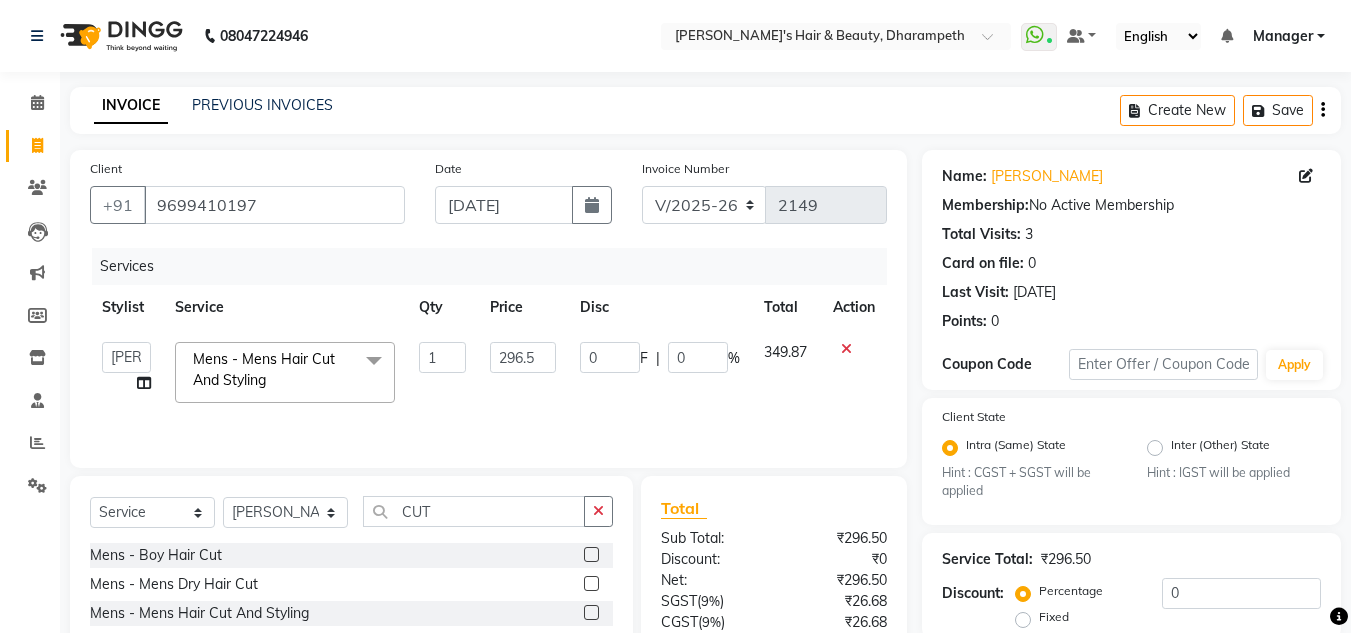 scroll, scrollTop: 188, scrollLeft: 0, axis: vertical 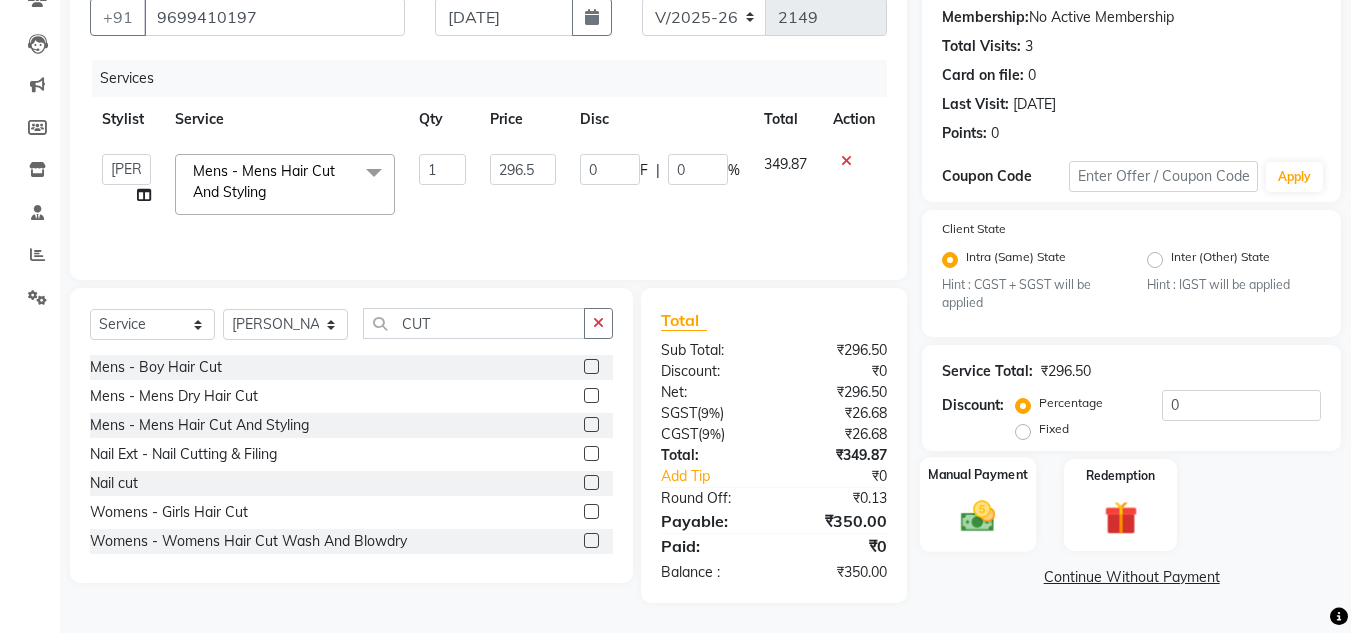click 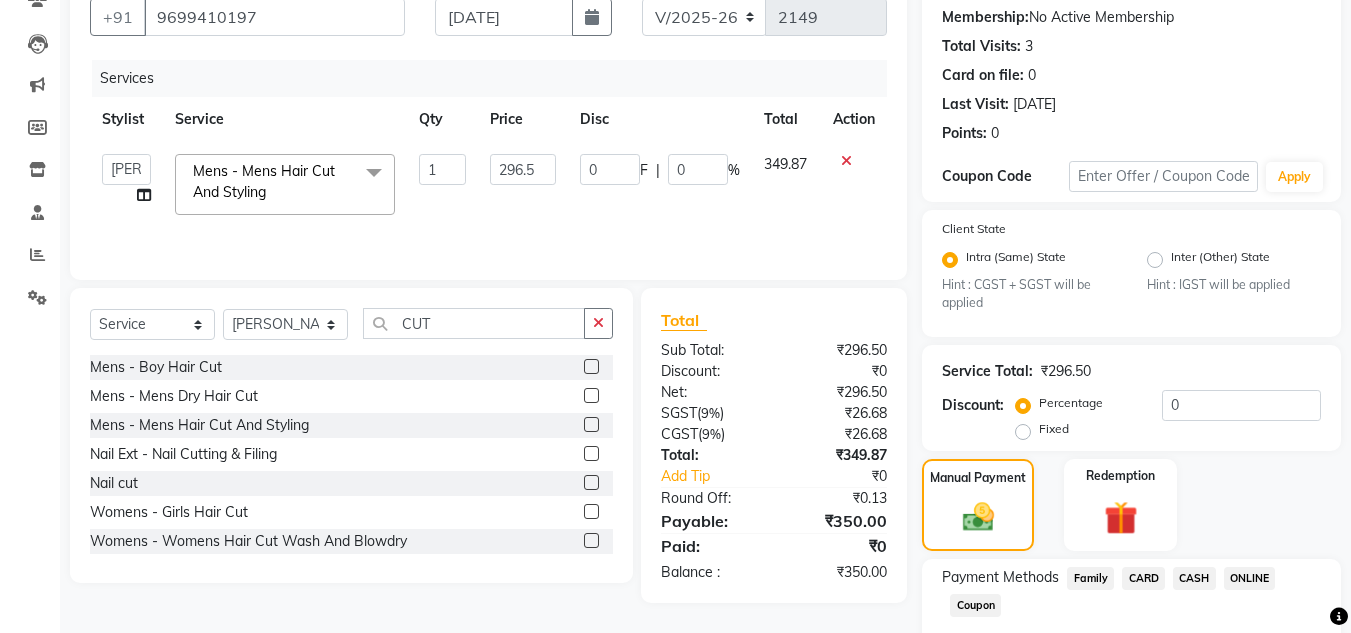 click on "CASH" 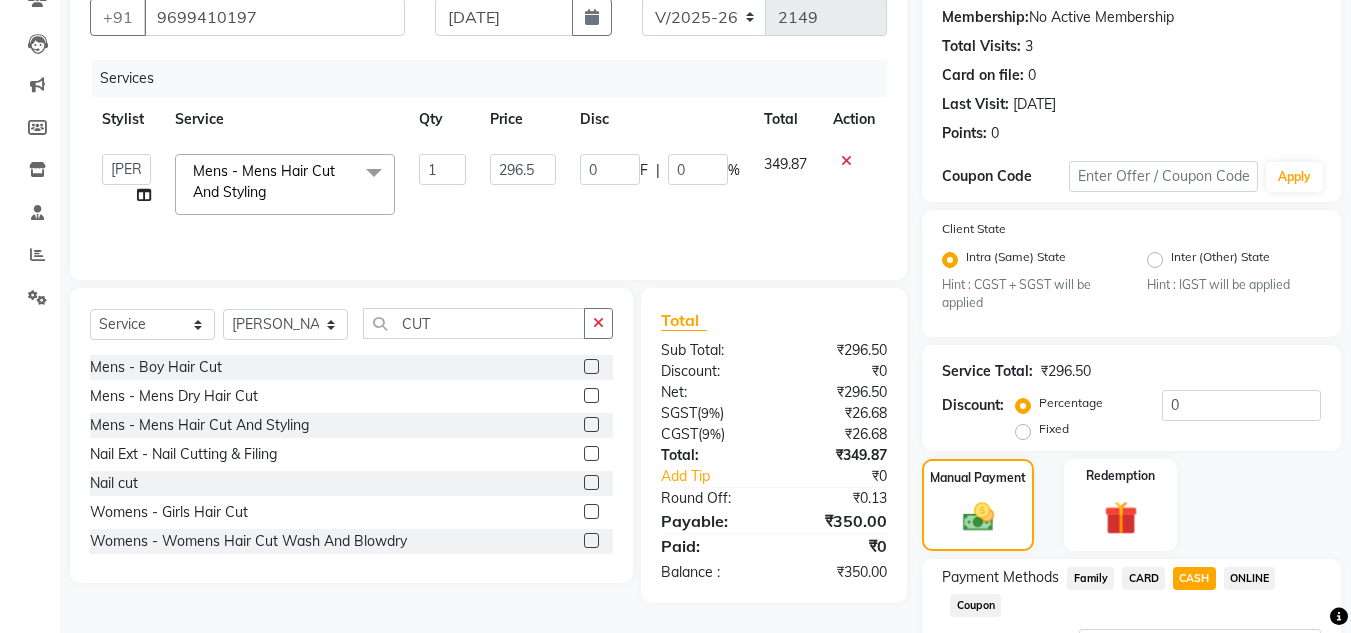 scroll, scrollTop: 361, scrollLeft: 0, axis: vertical 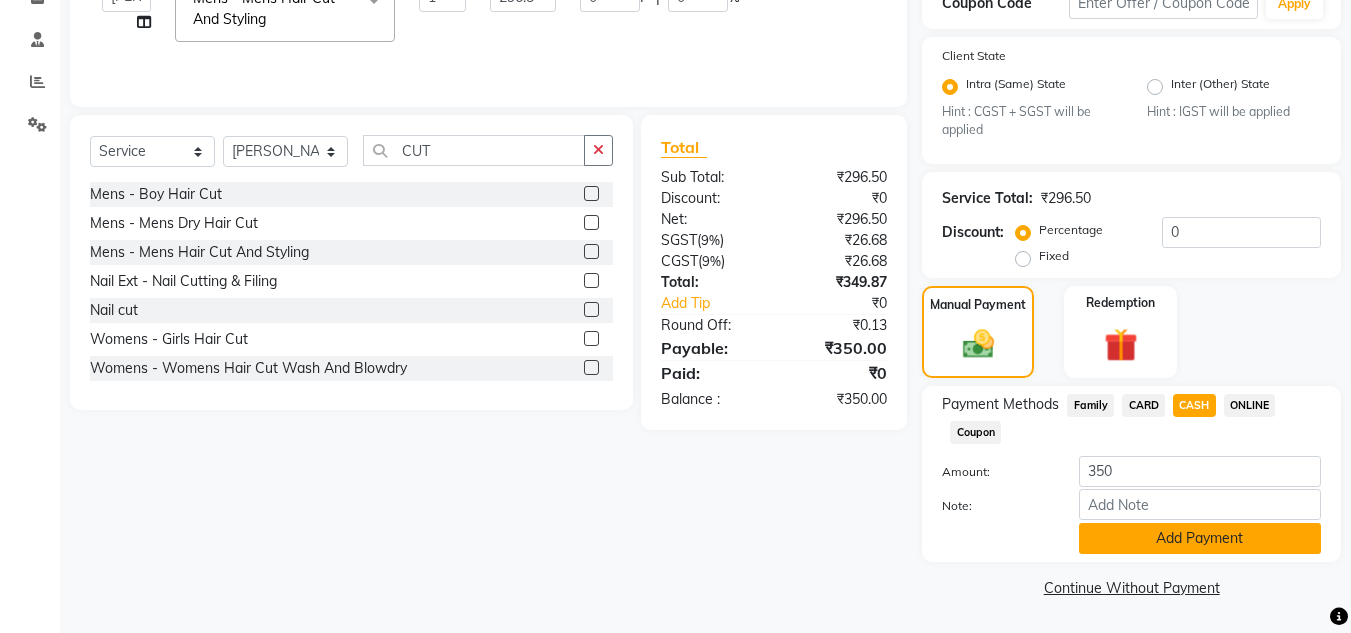 click on "Add Payment" 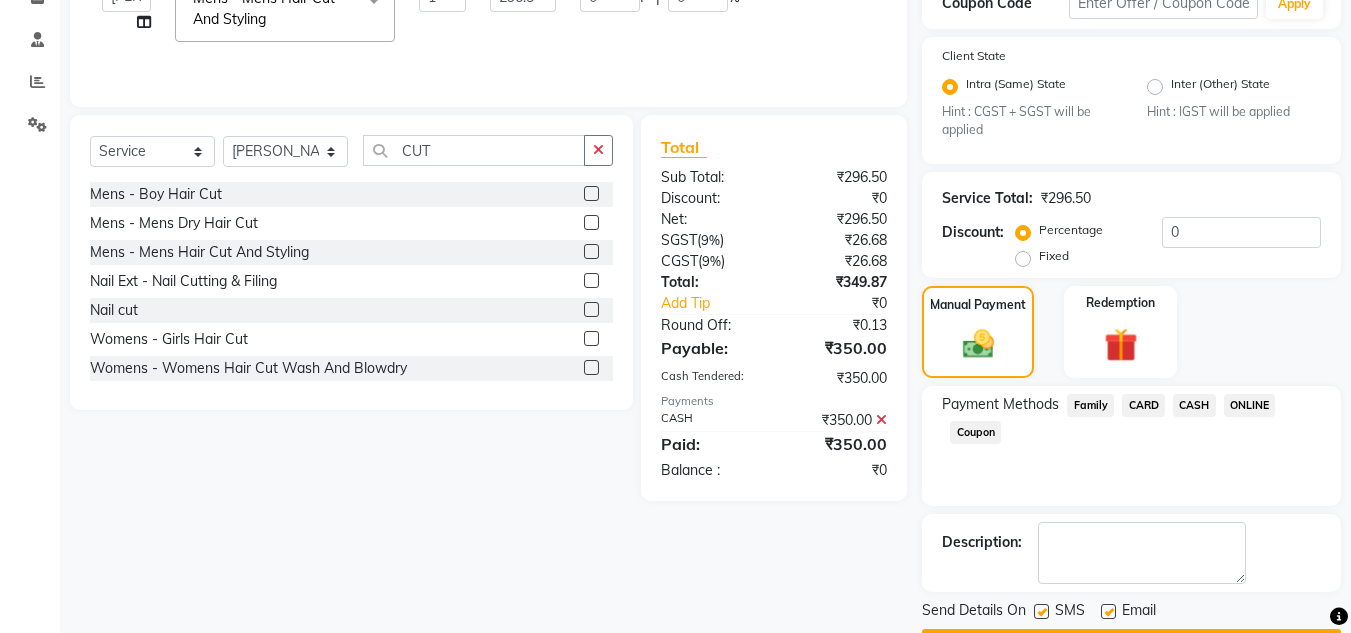 scroll, scrollTop: 418, scrollLeft: 0, axis: vertical 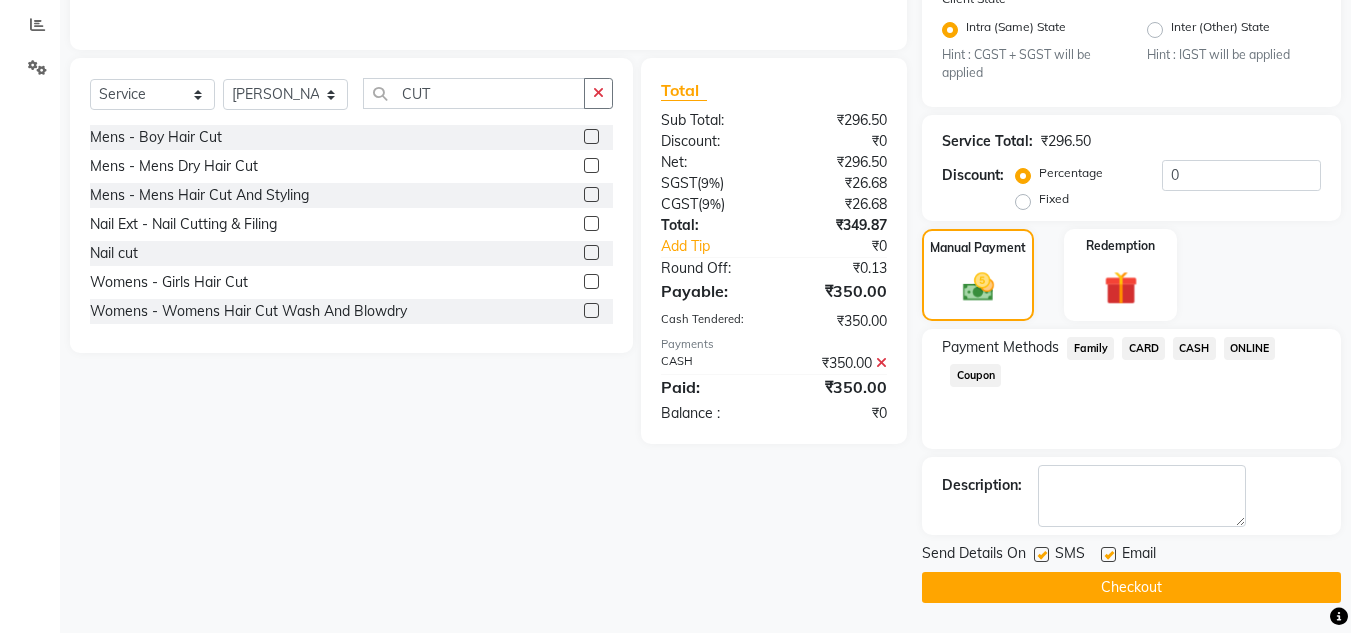 click on "Checkout" 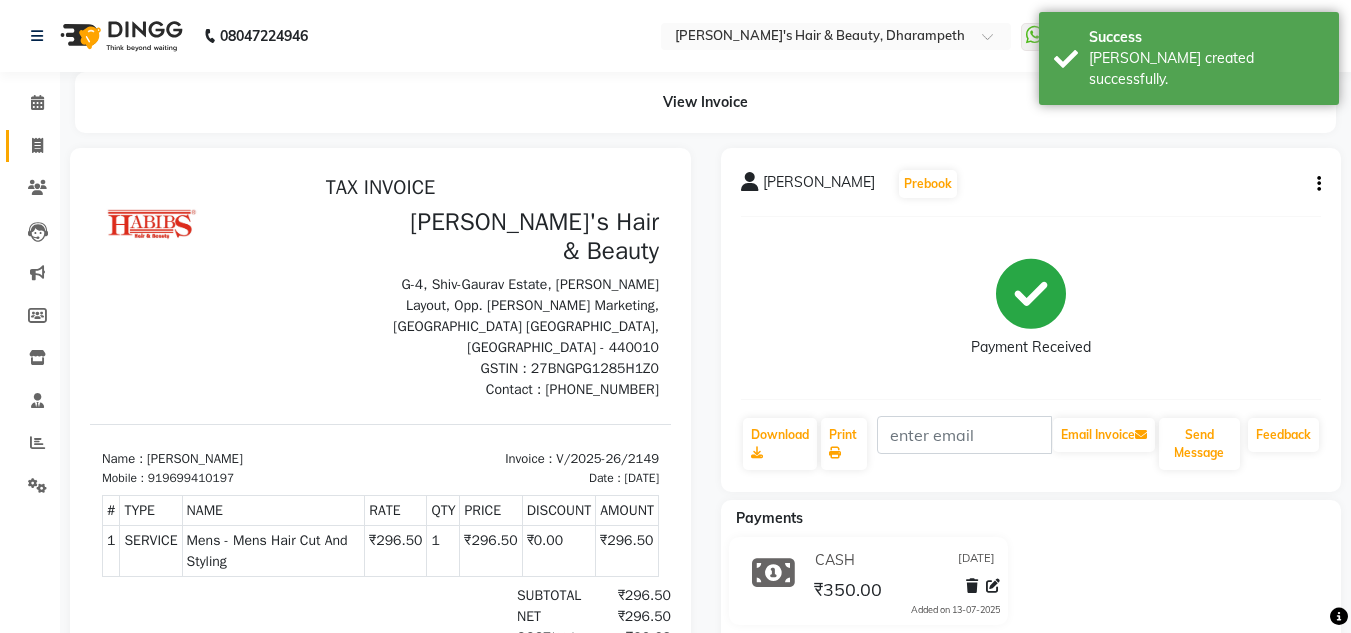 scroll, scrollTop: 0, scrollLeft: 0, axis: both 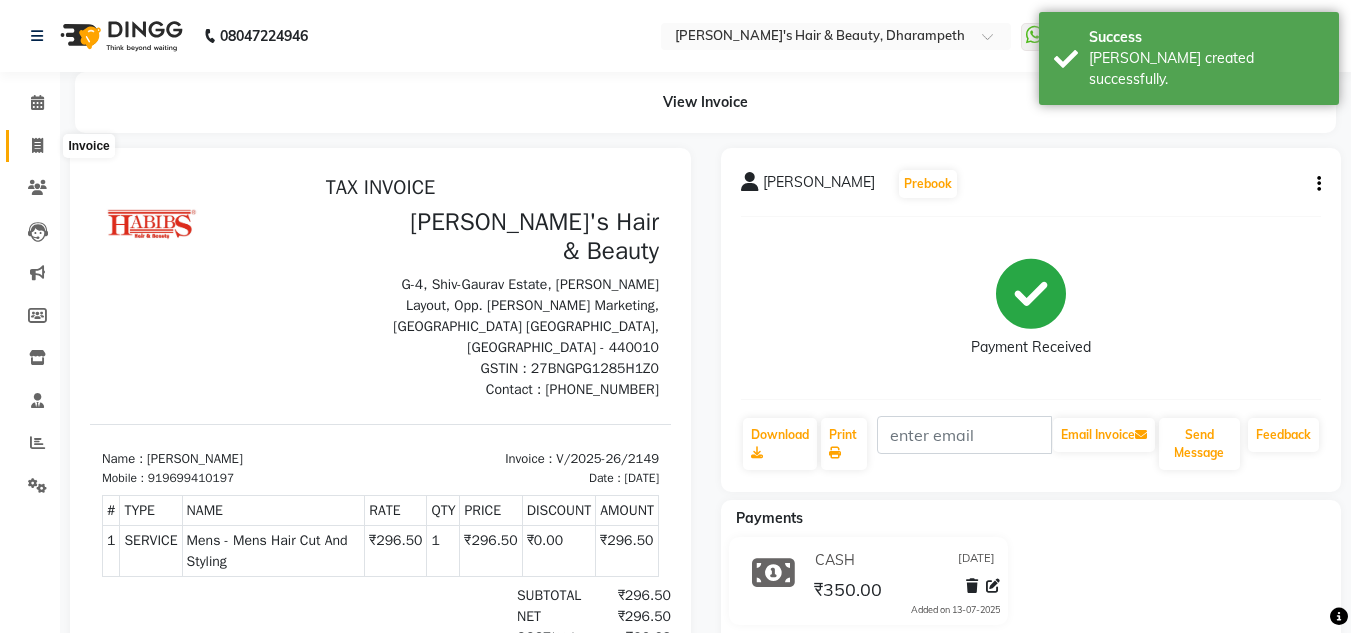 click 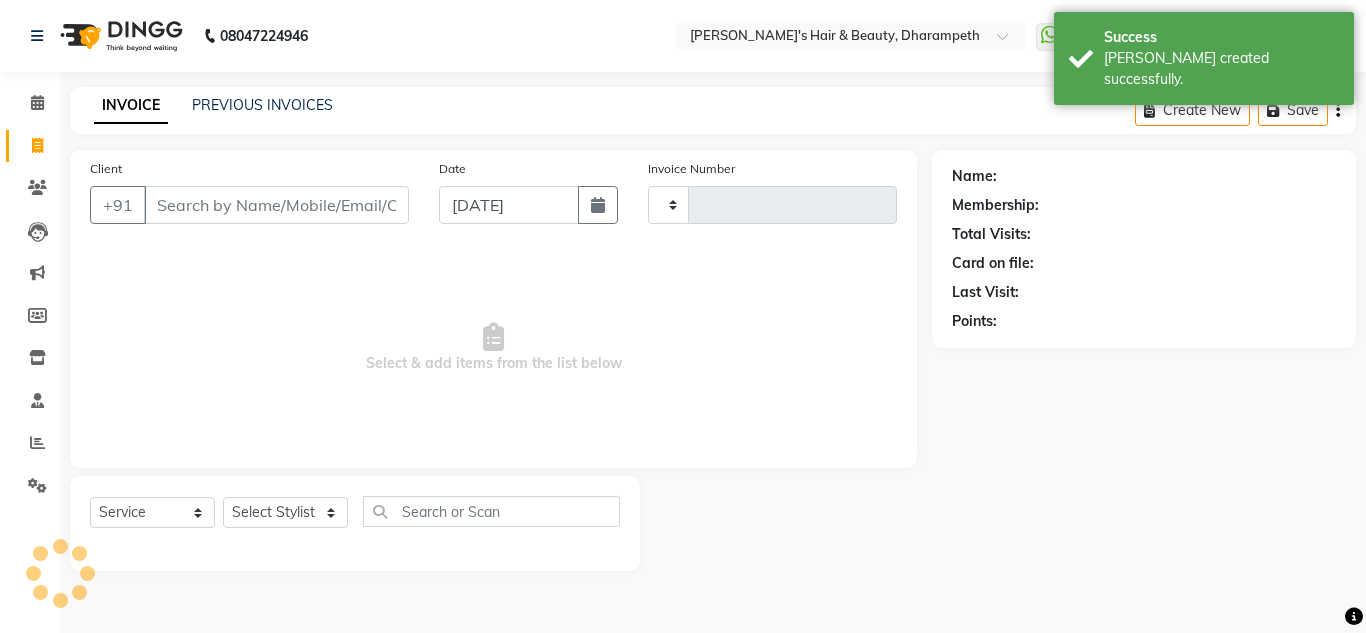 type on "2150" 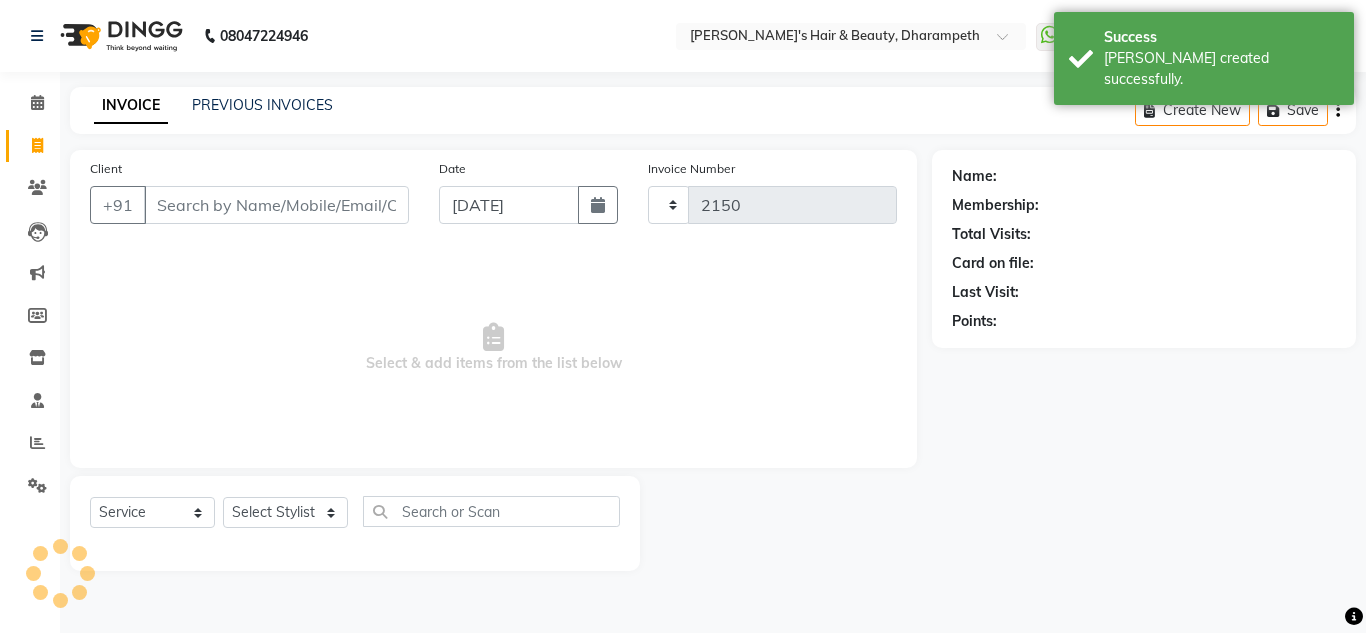 select on "4860" 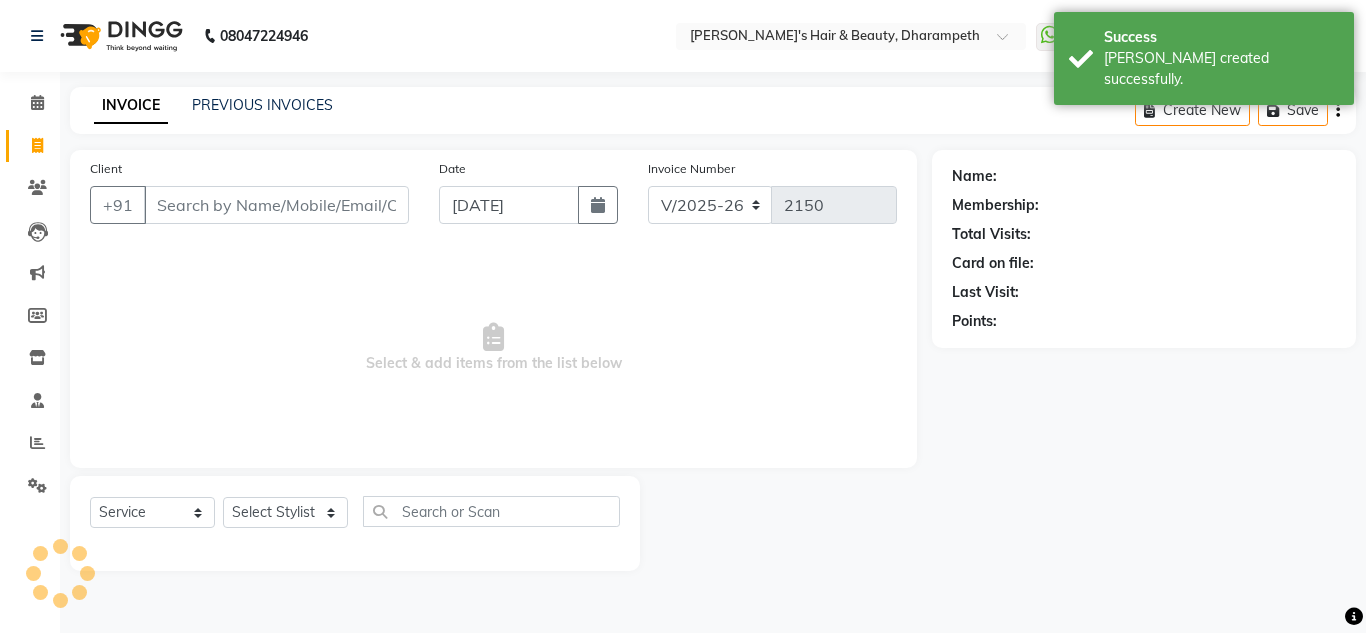 click on "Client" at bounding box center (276, 205) 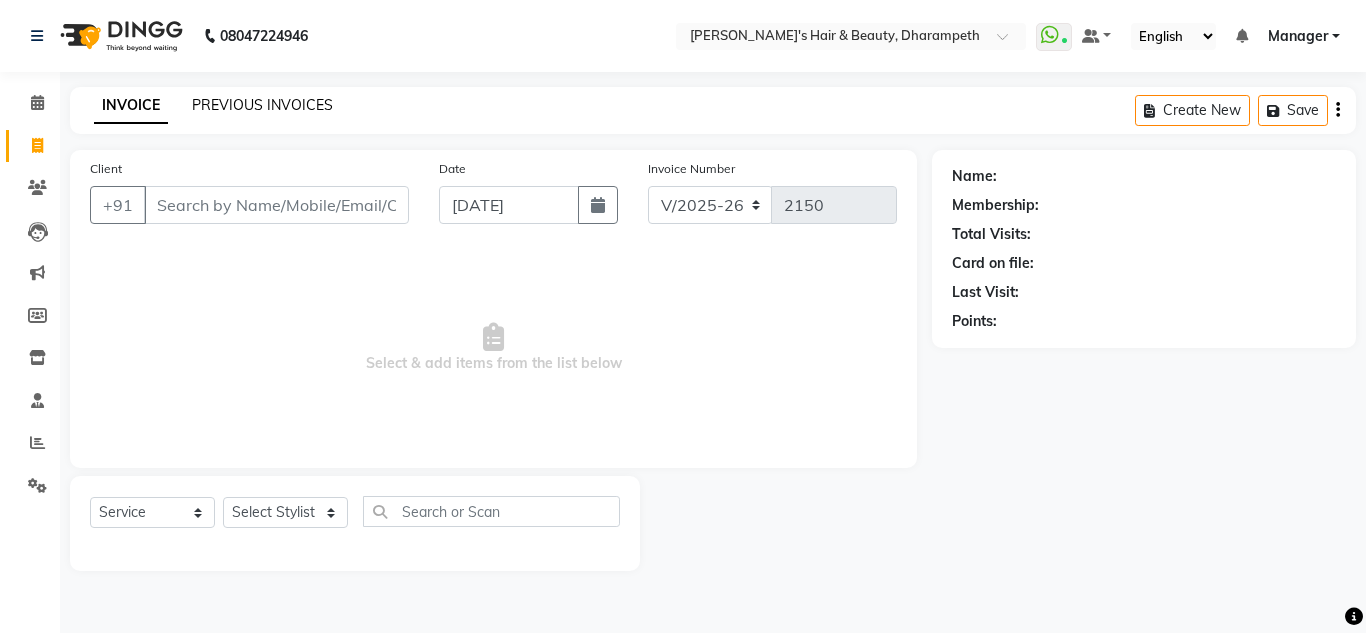 click on "PREVIOUS INVOICES" 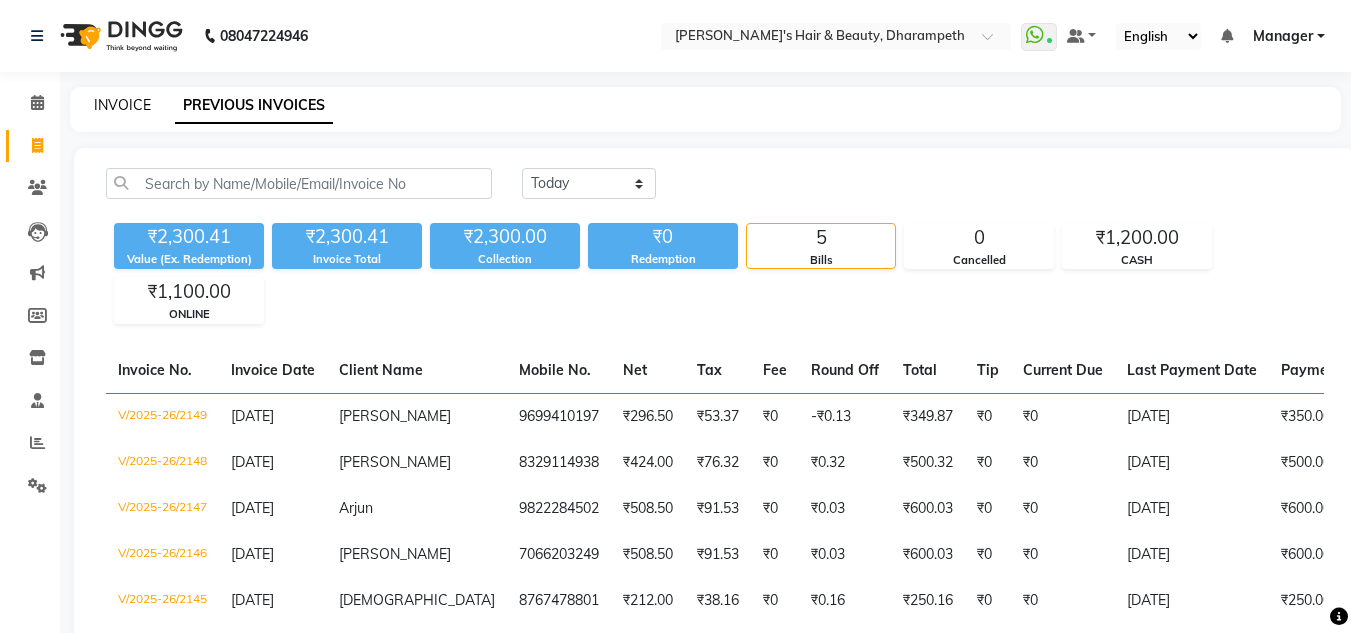click on "INVOICE" 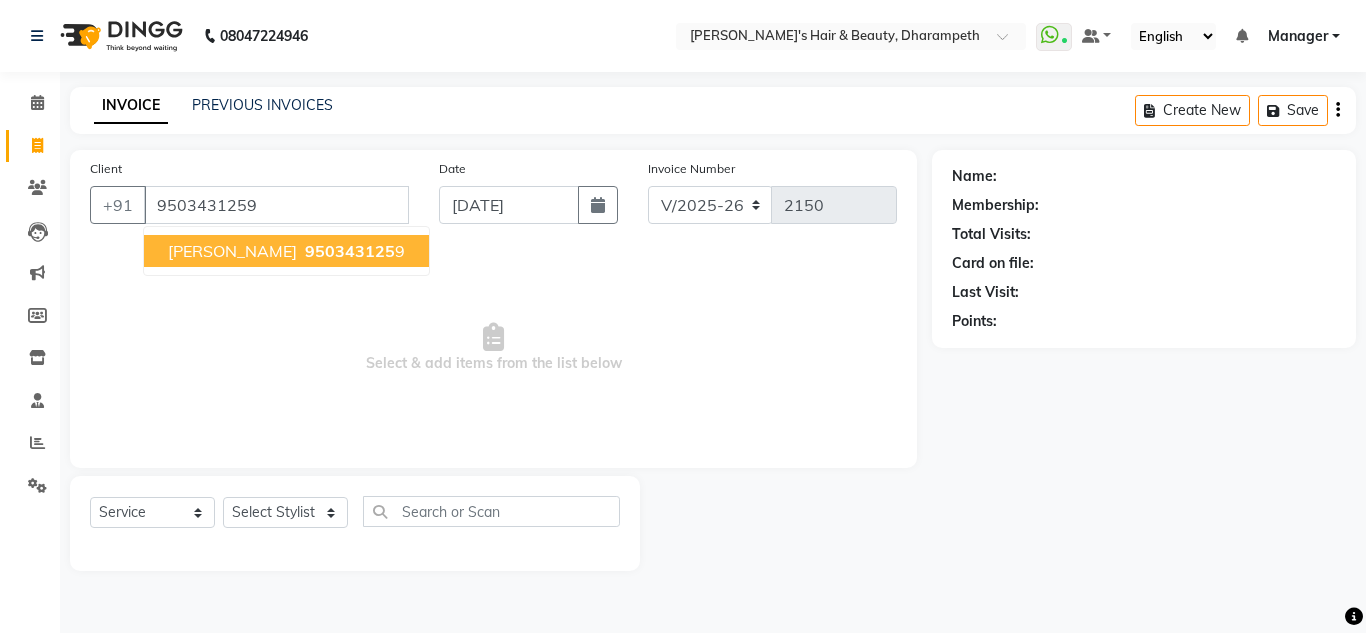 type on "9503431259" 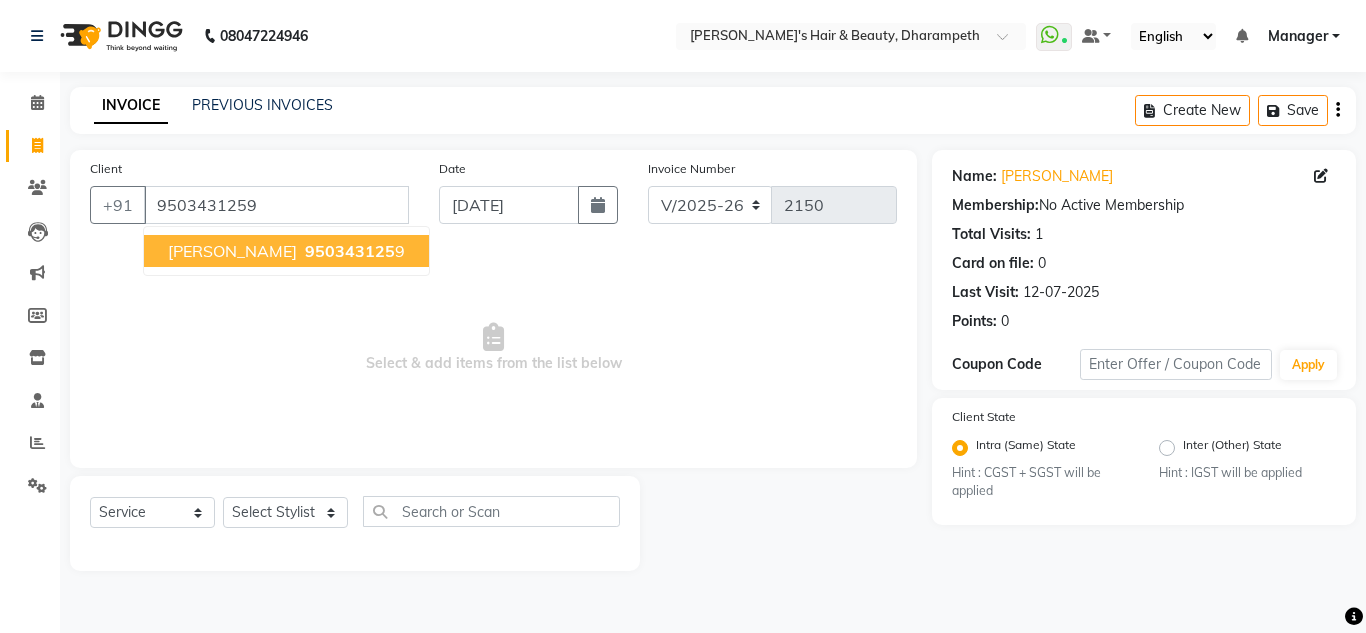 click on "[PERSON_NAME]   950343125 9" at bounding box center [286, 251] 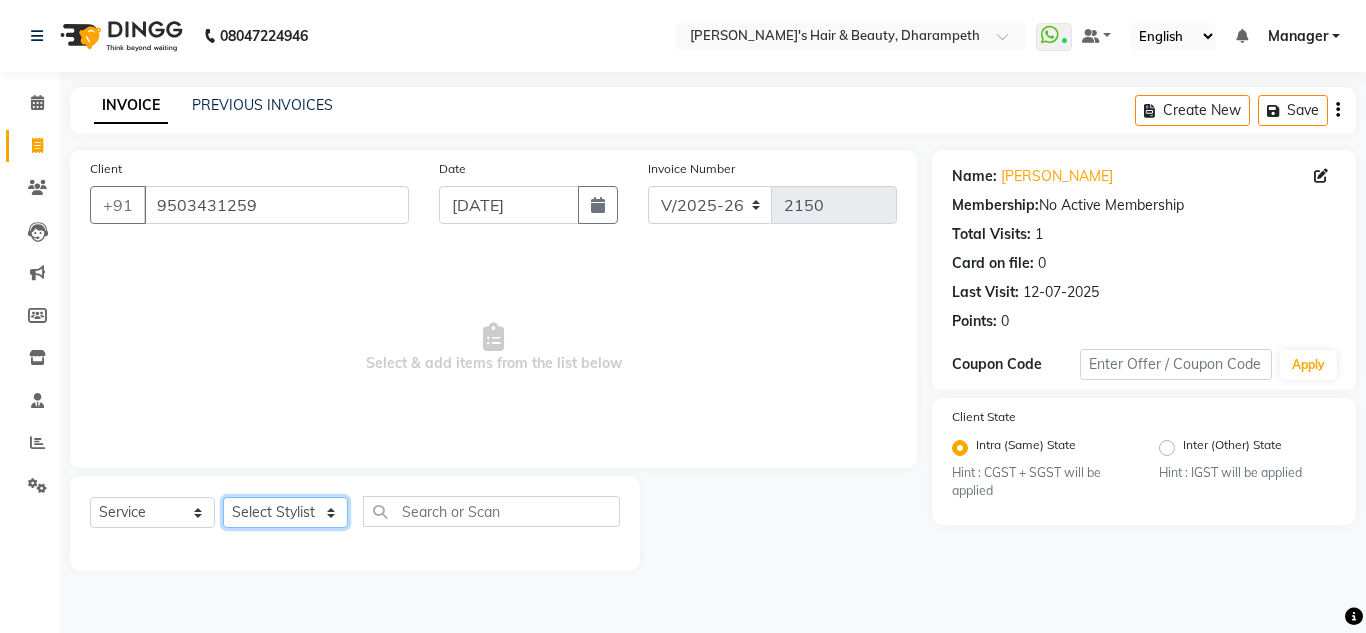 click on "Select Stylist Anuj W [PERSON_NAME] [PERSON_NAME]  Manager [PERSON_NAME] C [PERSON_NAME] S [PERSON_NAME] S Shilpa P Vedant N" 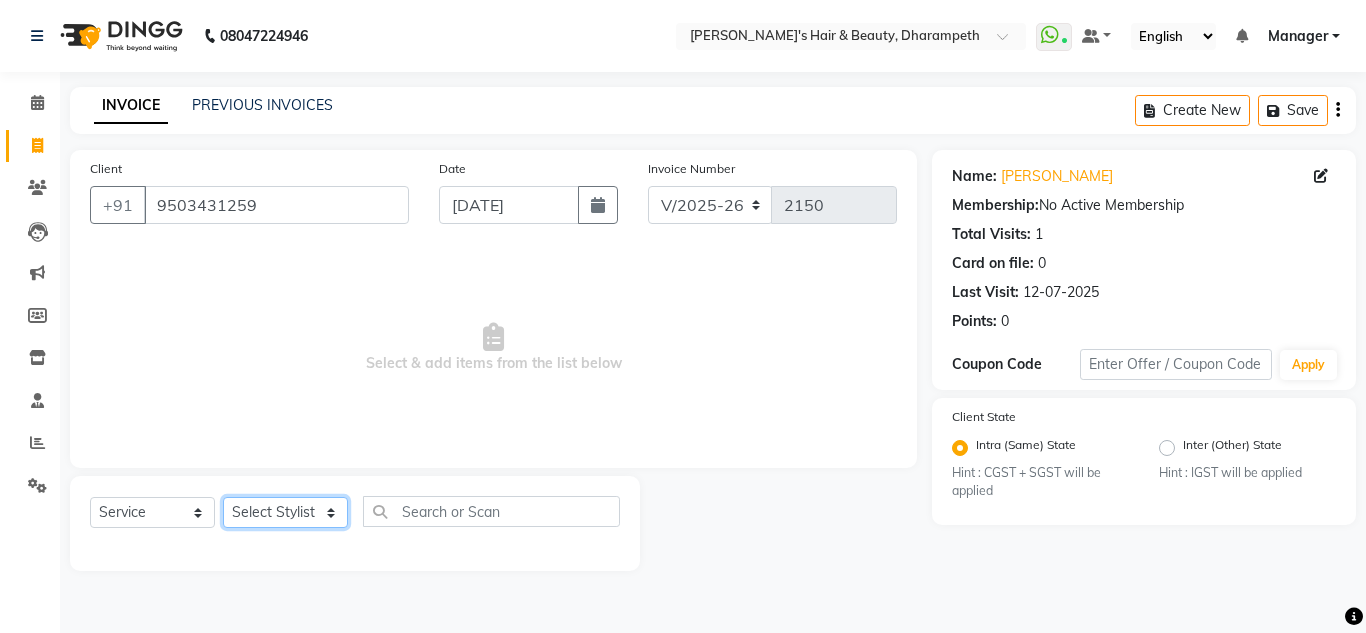 select on "47812" 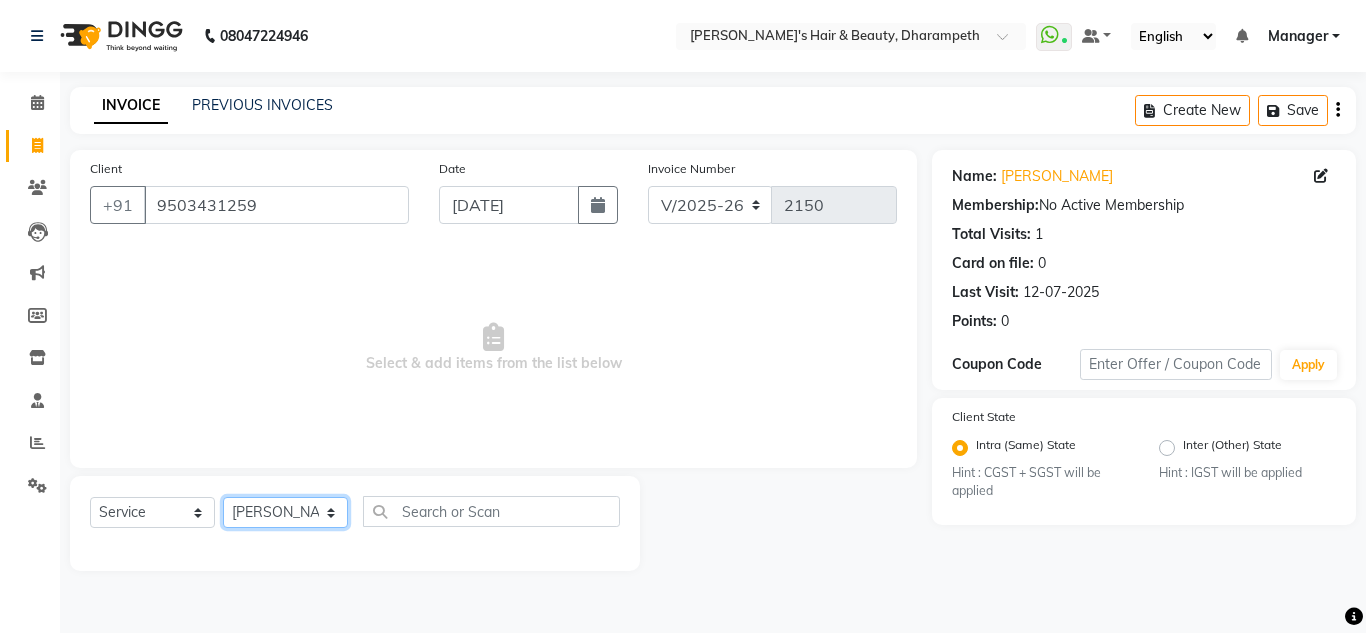 click on "Select Stylist Anuj W [PERSON_NAME] [PERSON_NAME]  Manager [PERSON_NAME] C [PERSON_NAME] S [PERSON_NAME] S Shilpa P Vedant N" 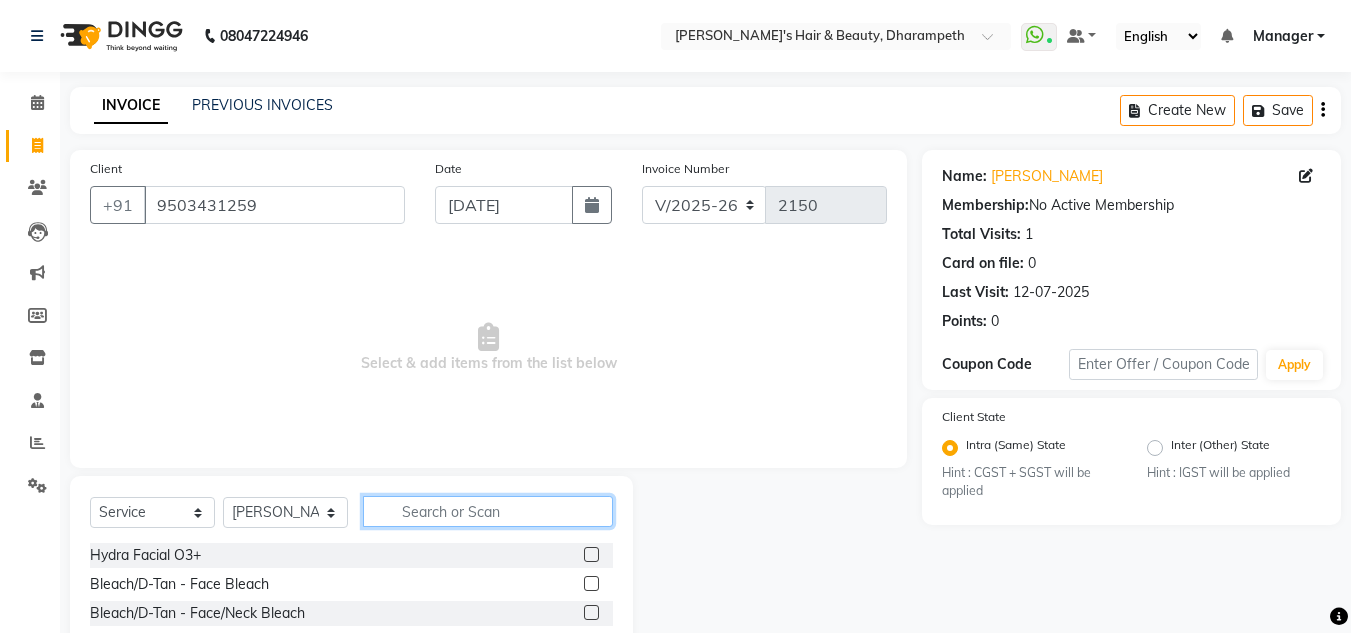click 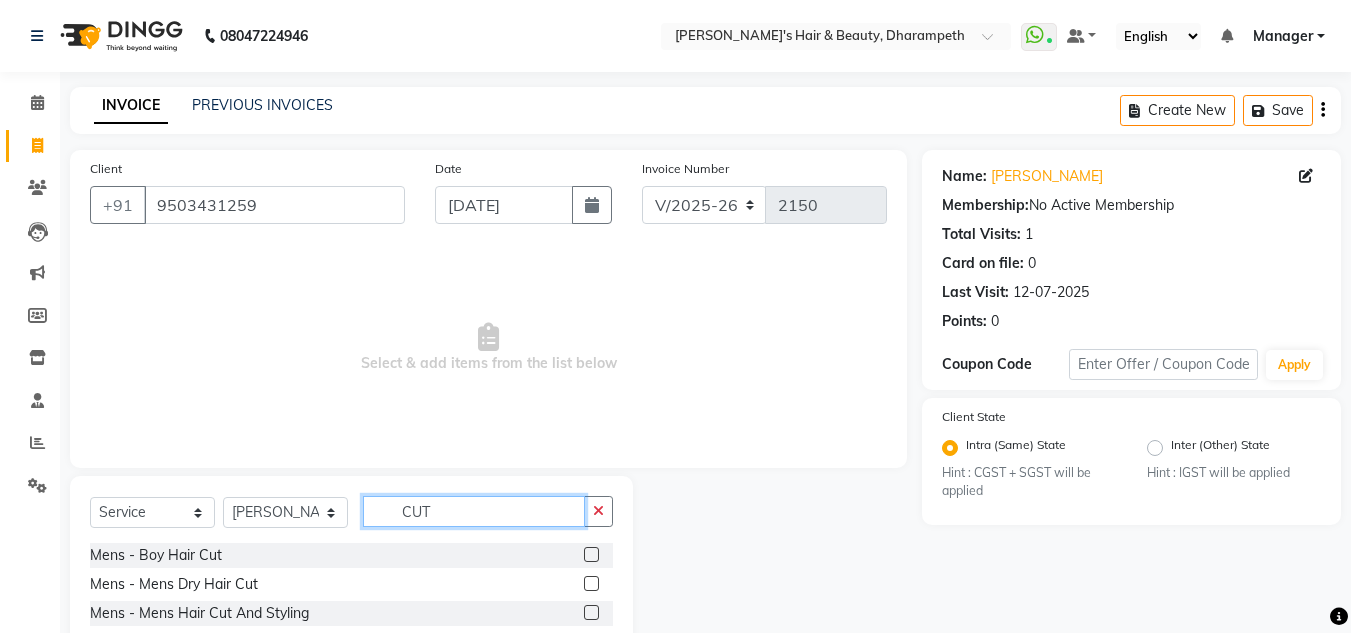 type on "CUT" 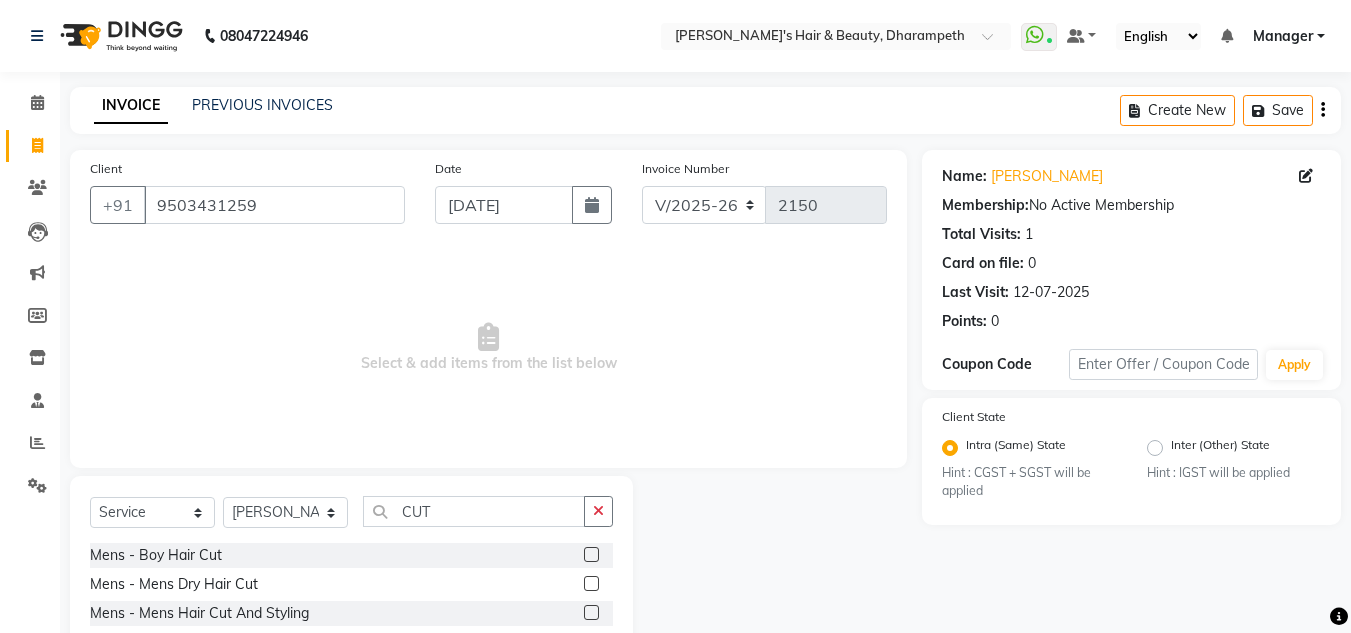 click 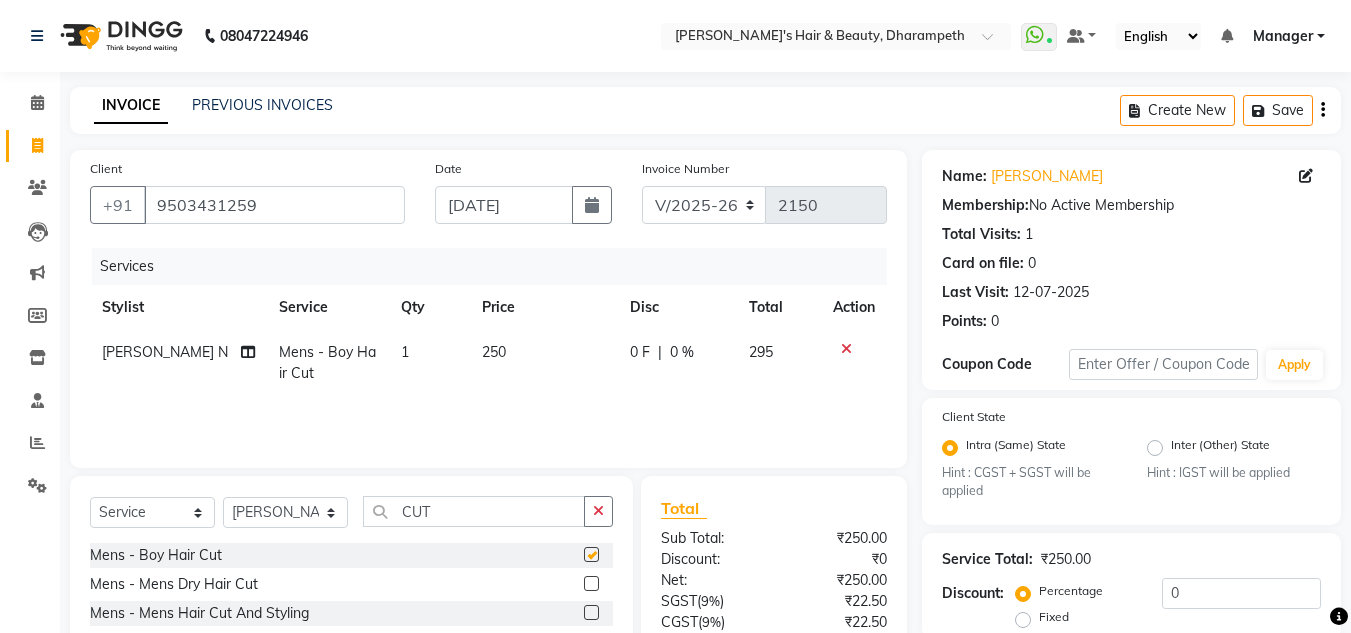 checkbox on "false" 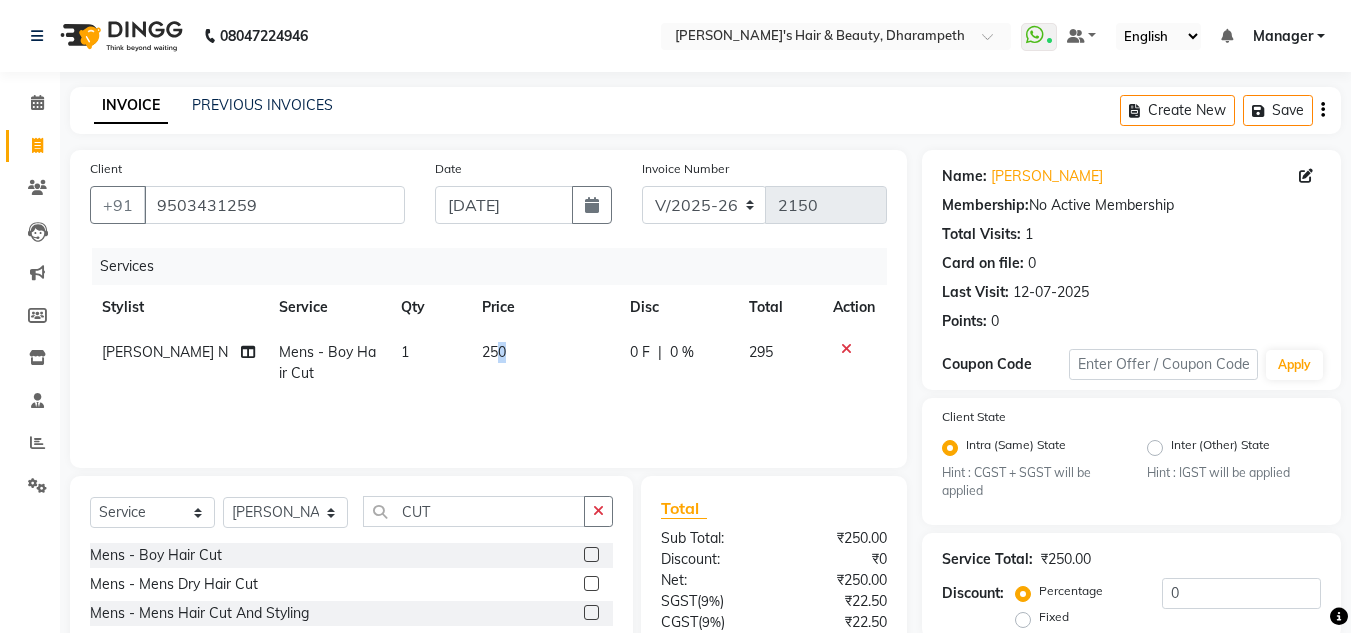 drag, startPoint x: 488, startPoint y: 358, endPoint x: 501, endPoint y: 353, distance: 13.928389 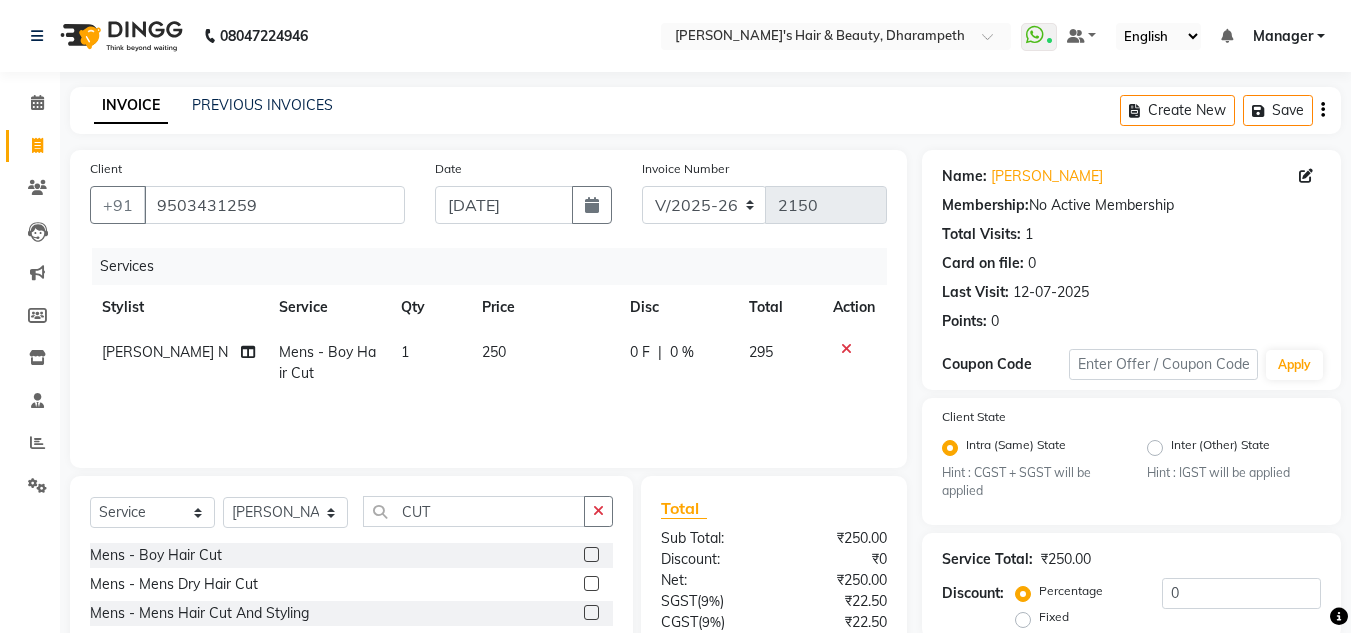 select on "47812" 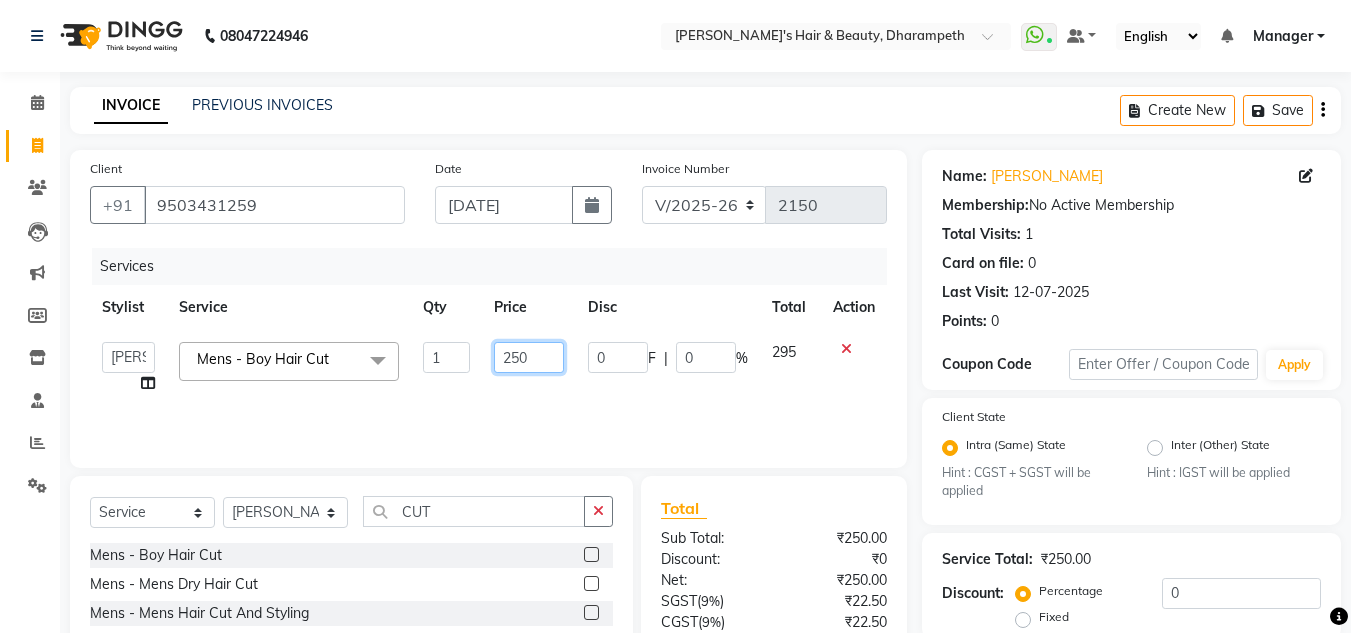 click on "250" 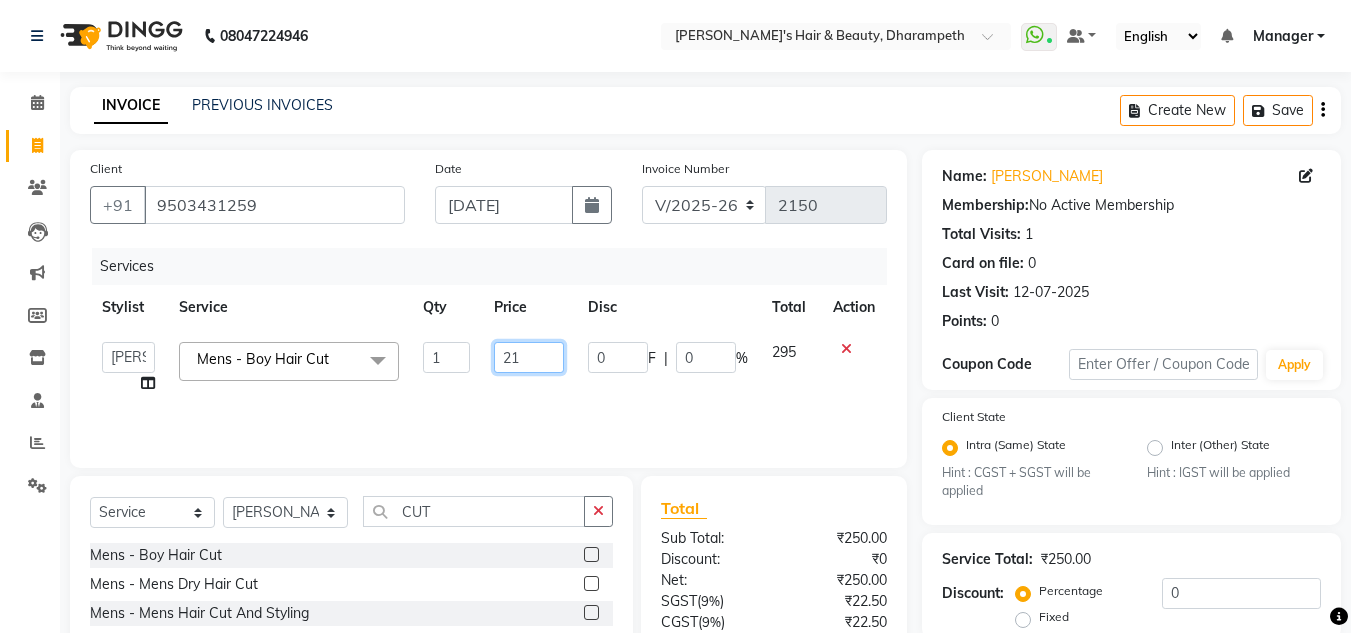 type on "212" 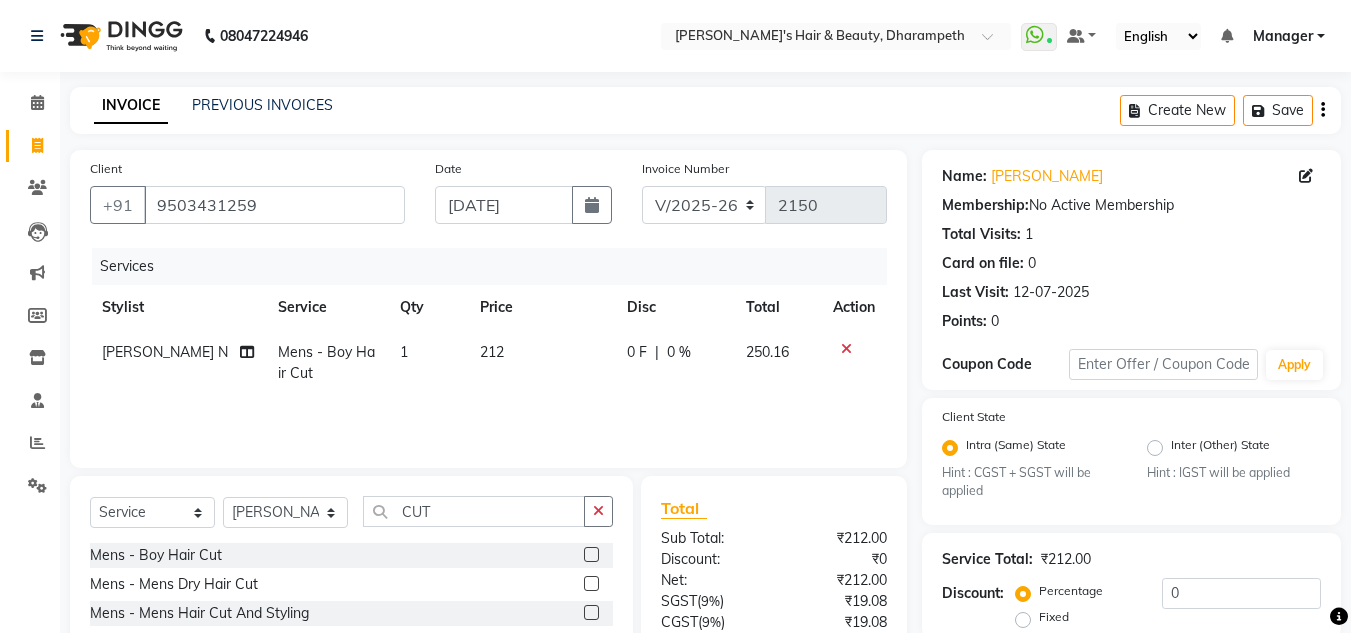 click on "250.16" 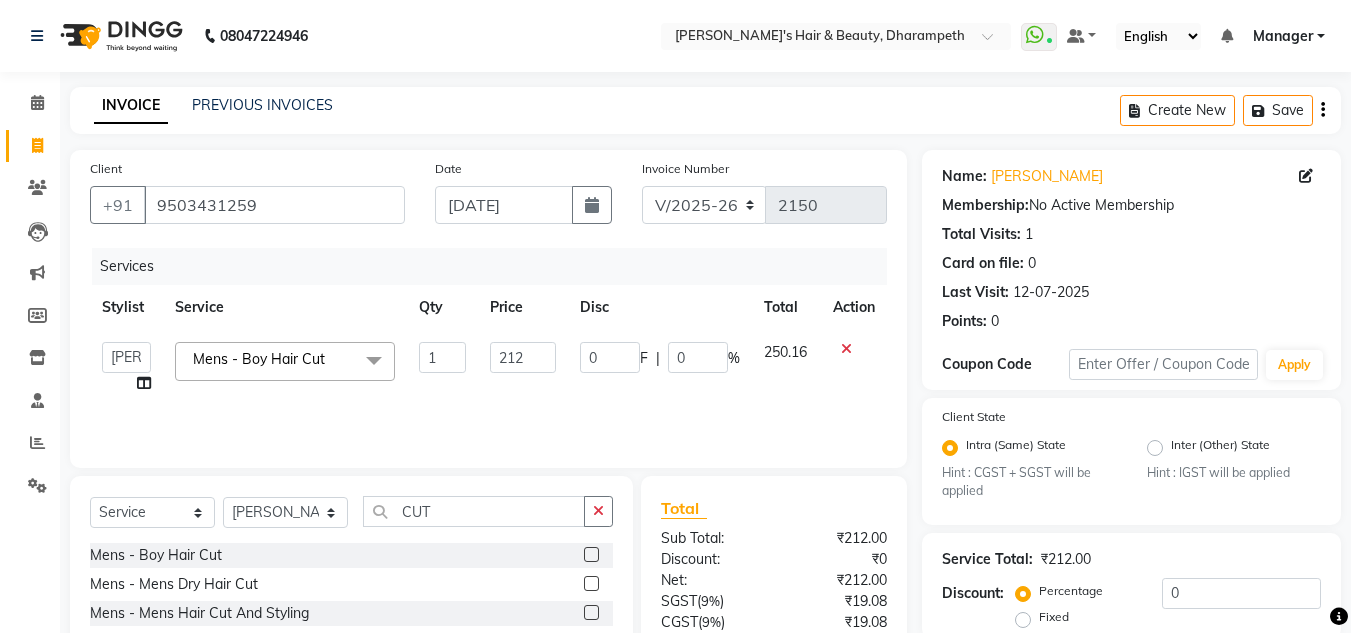 scroll, scrollTop: 188, scrollLeft: 0, axis: vertical 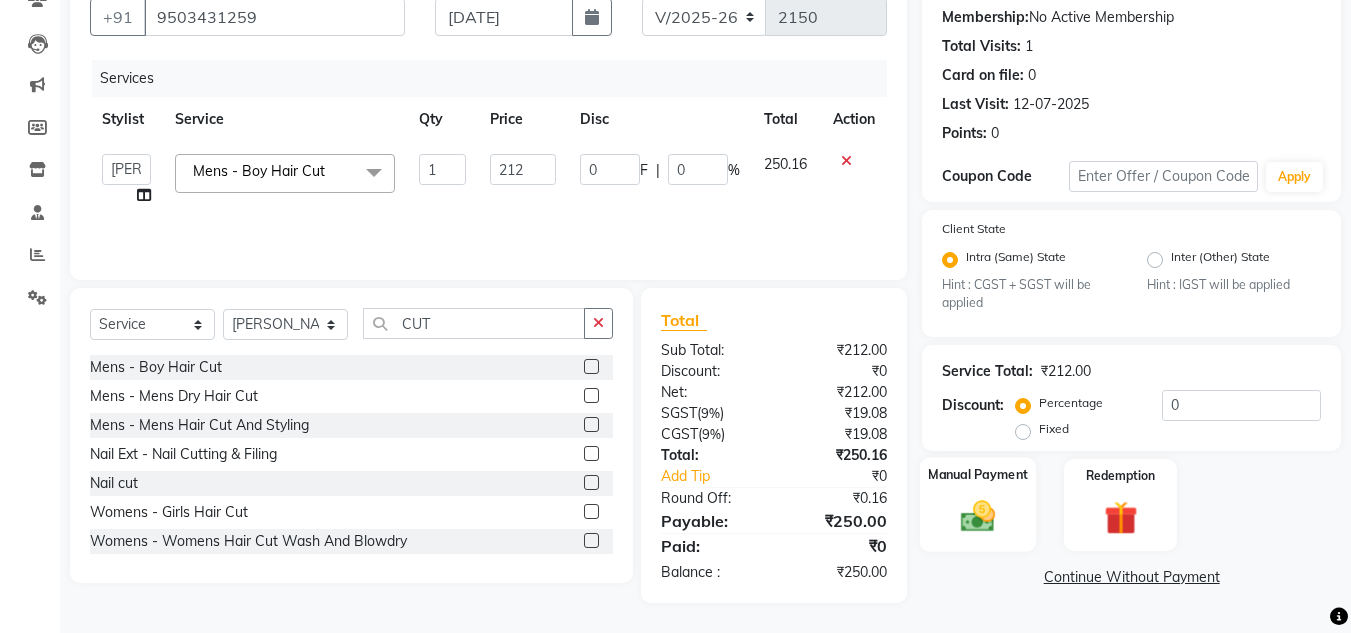 click 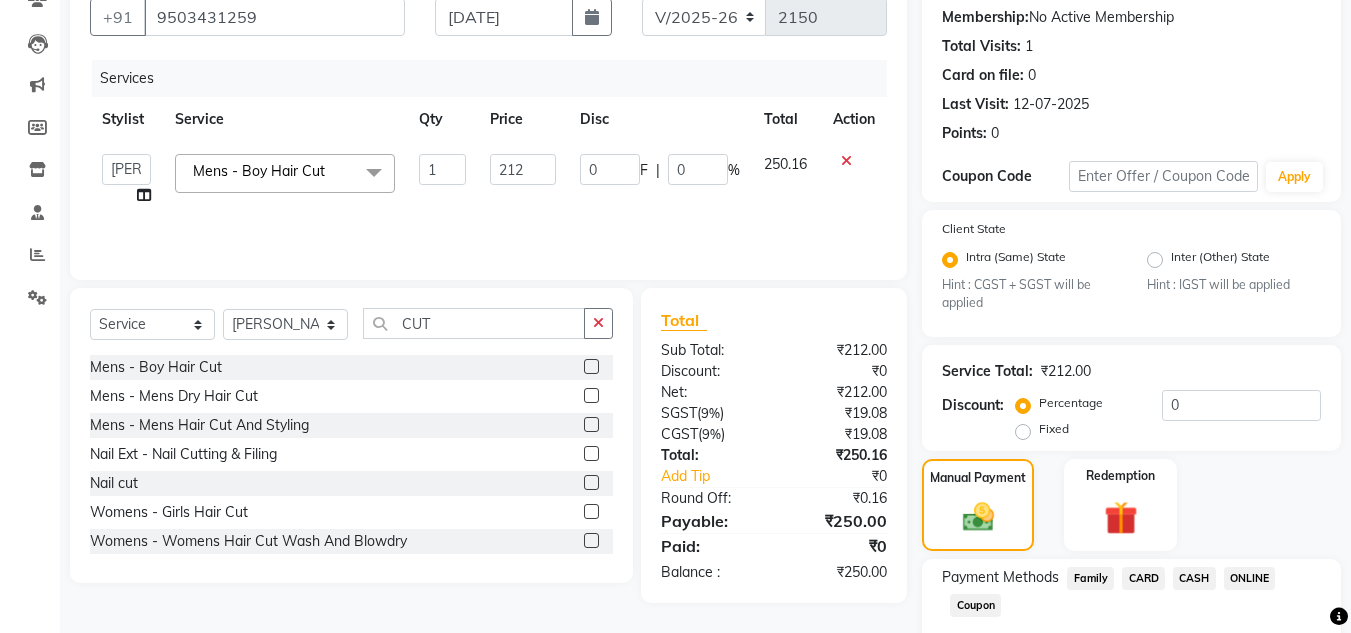 click on "CARD" 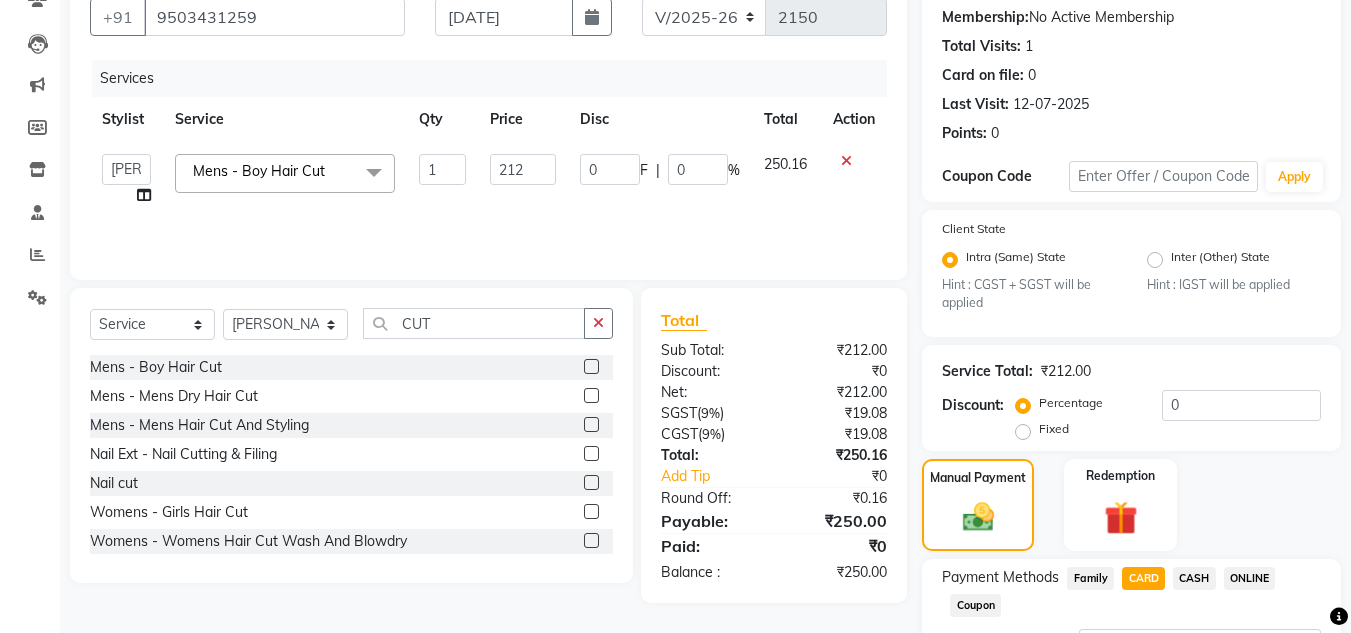 scroll, scrollTop: 361, scrollLeft: 0, axis: vertical 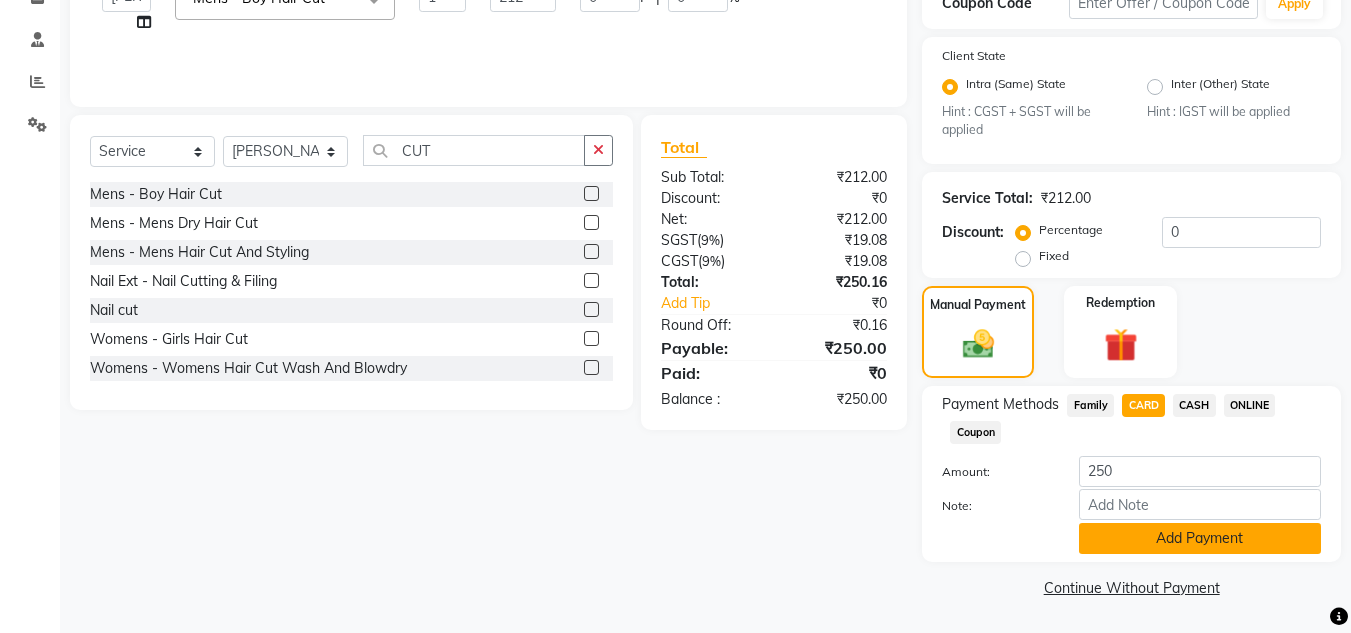 click on "Add Payment" 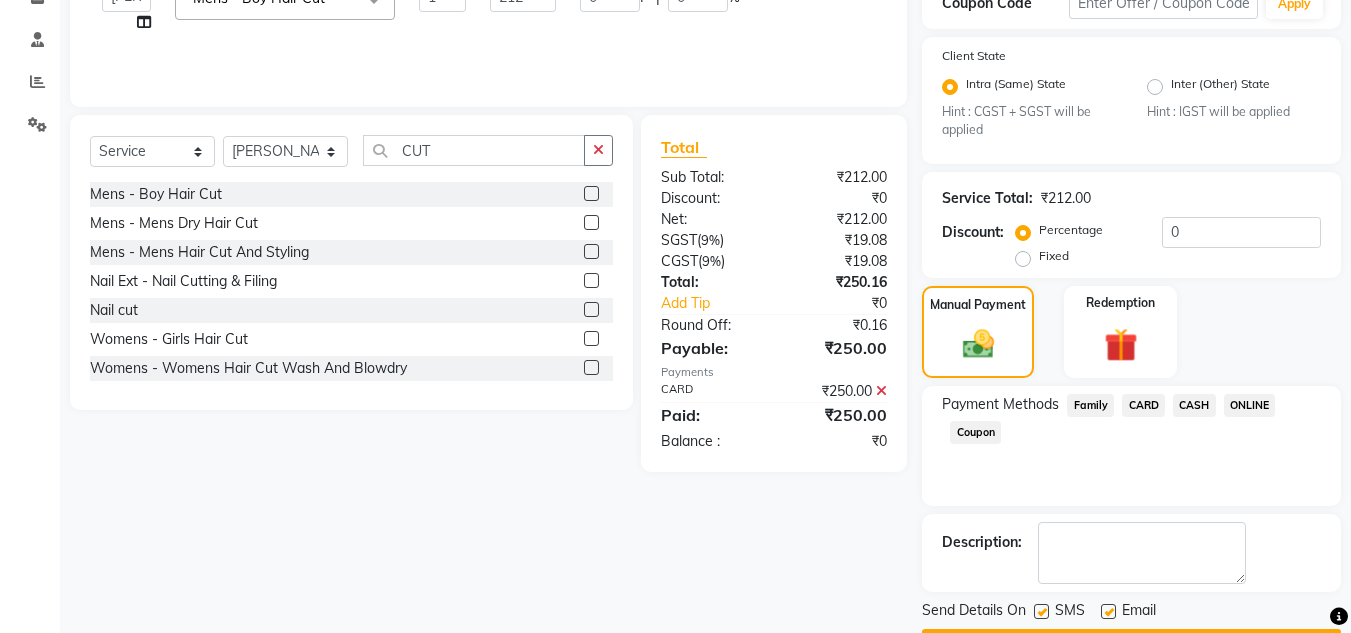 scroll, scrollTop: 418, scrollLeft: 0, axis: vertical 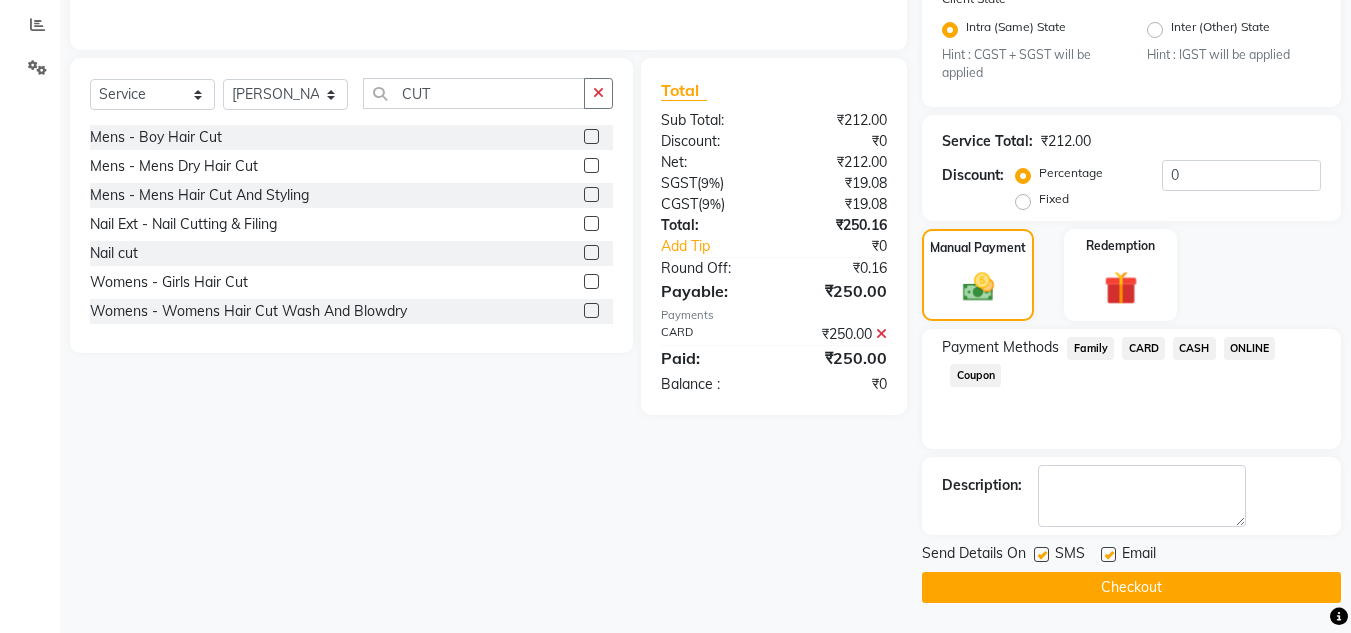 click on "Checkout" 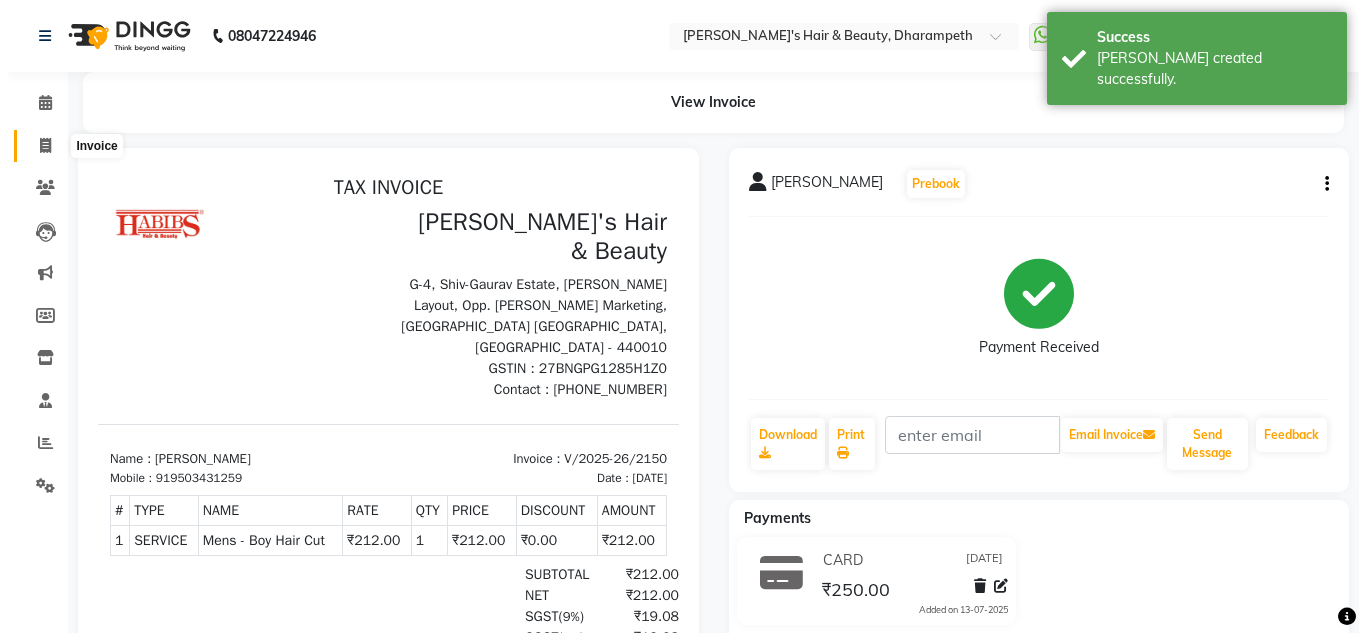 scroll, scrollTop: 0, scrollLeft: 0, axis: both 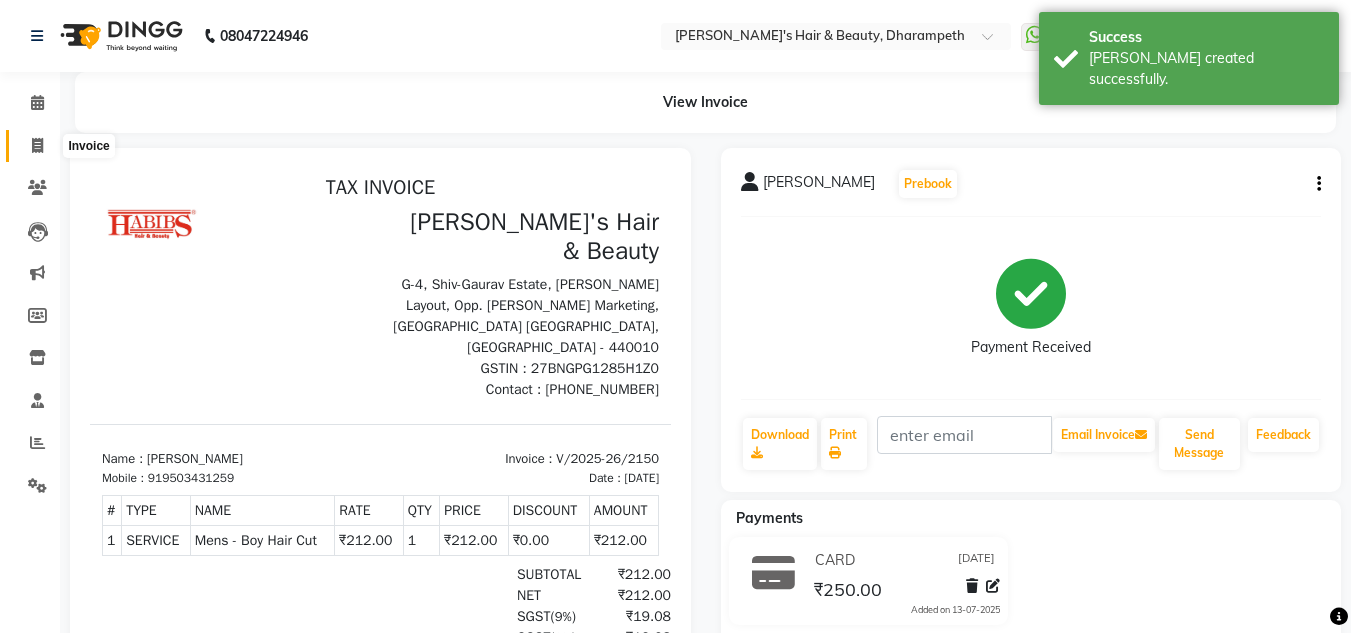 click 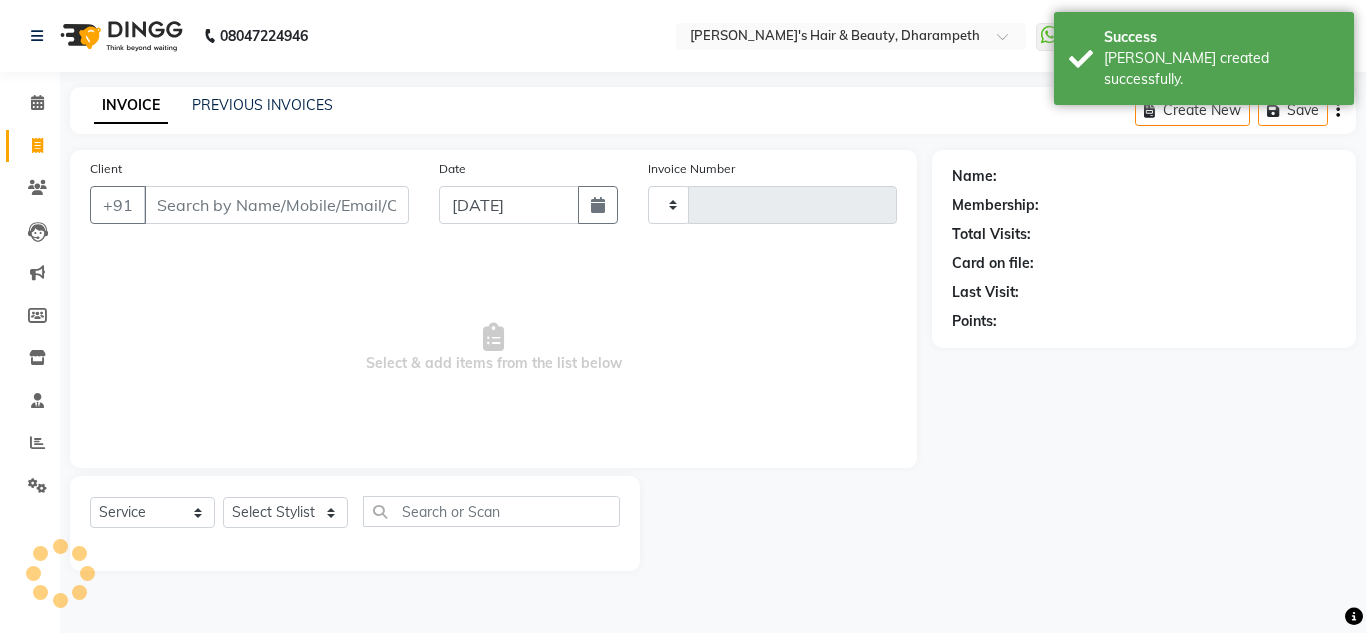 type on "2151" 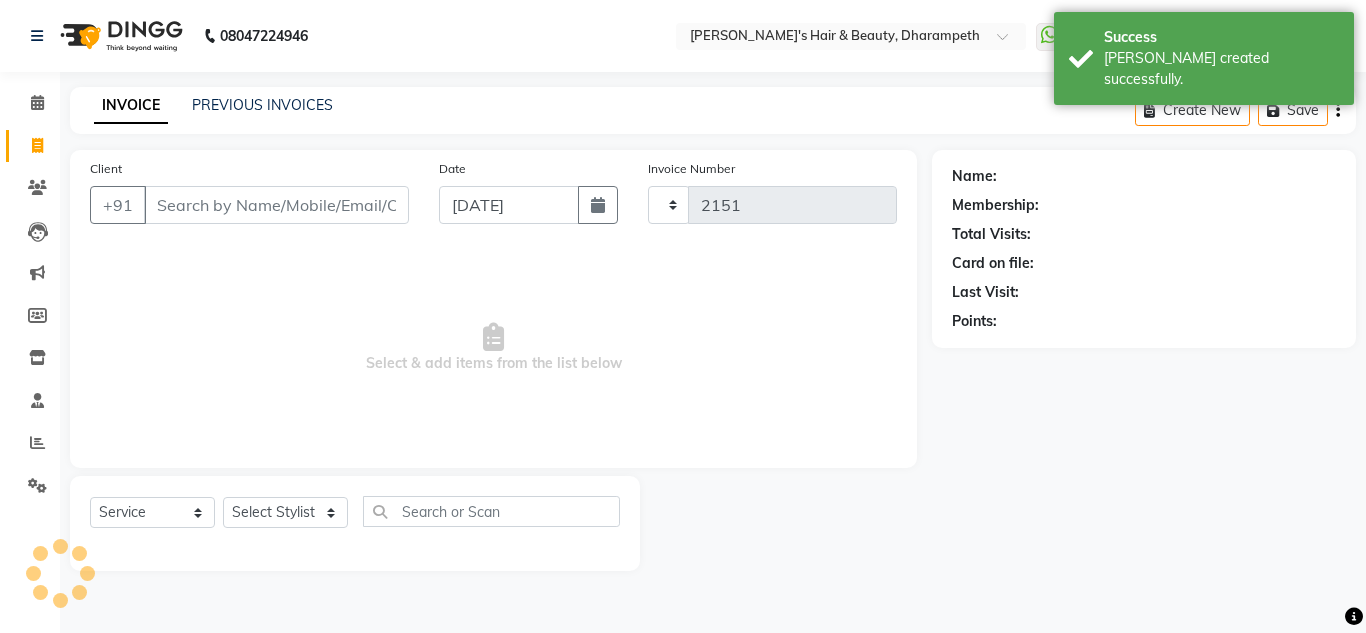 select on "4860" 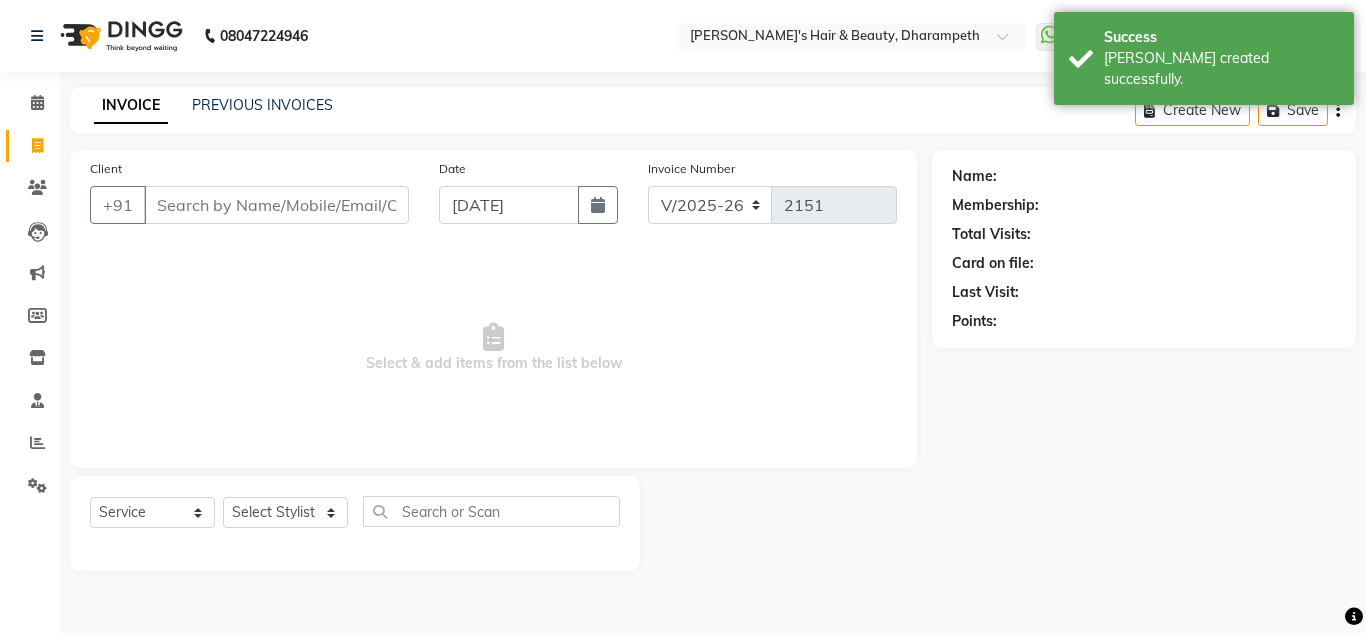 click on "Client" at bounding box center [276, 205] 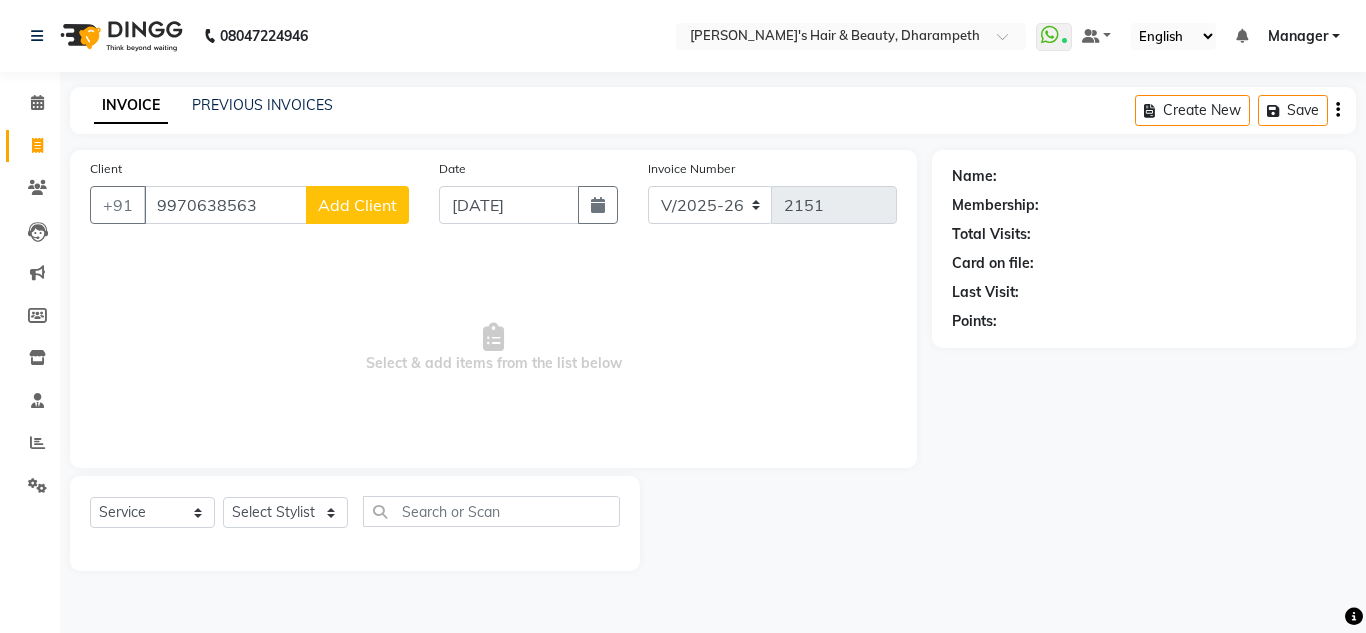 type on "9970638563" 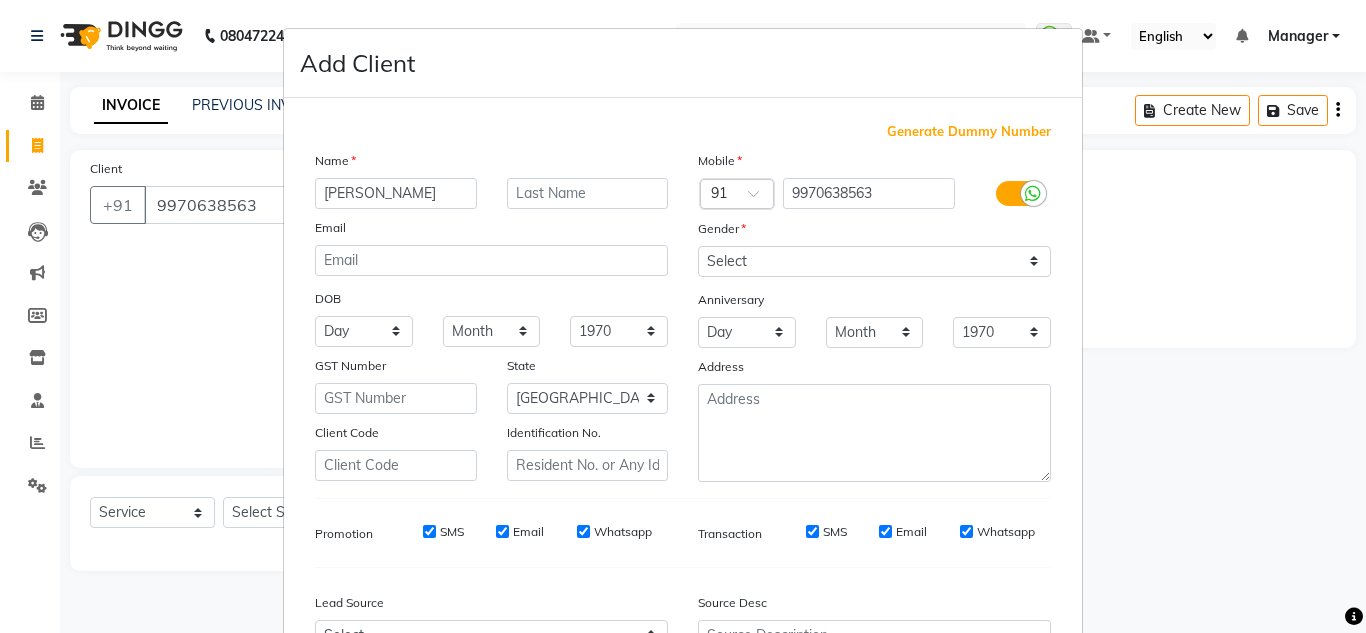 type on "[PERSON_NAME]" 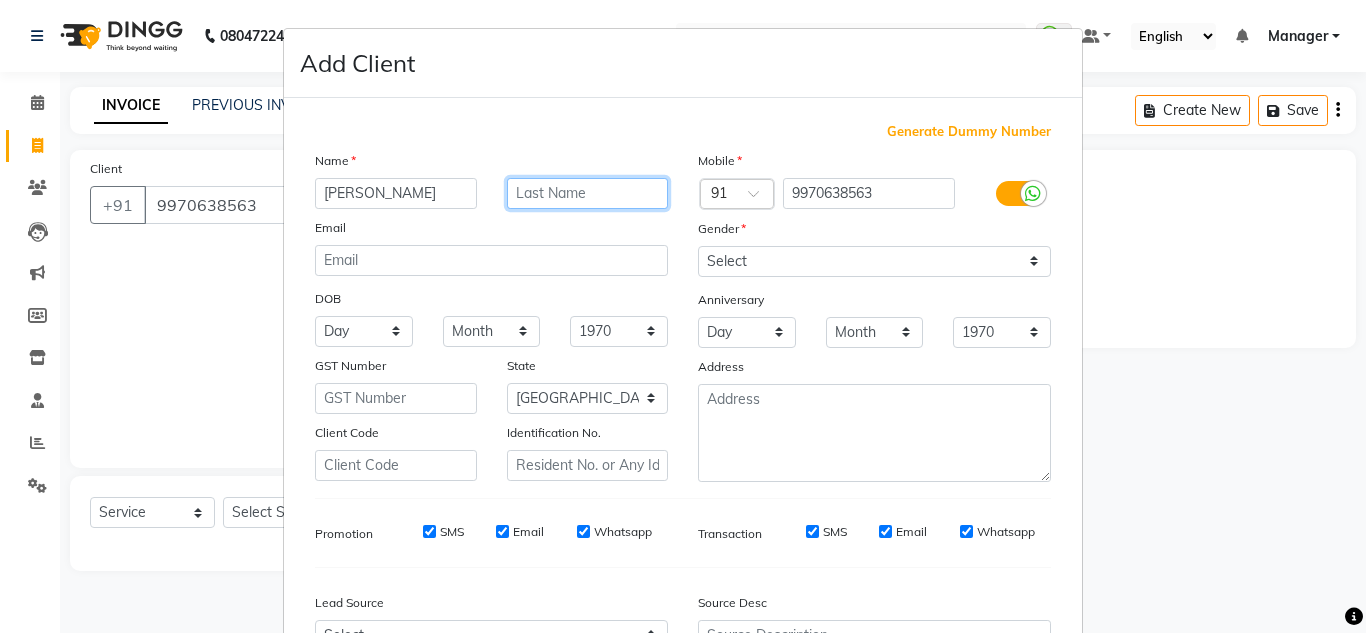 click at bounding box center (588, 193) 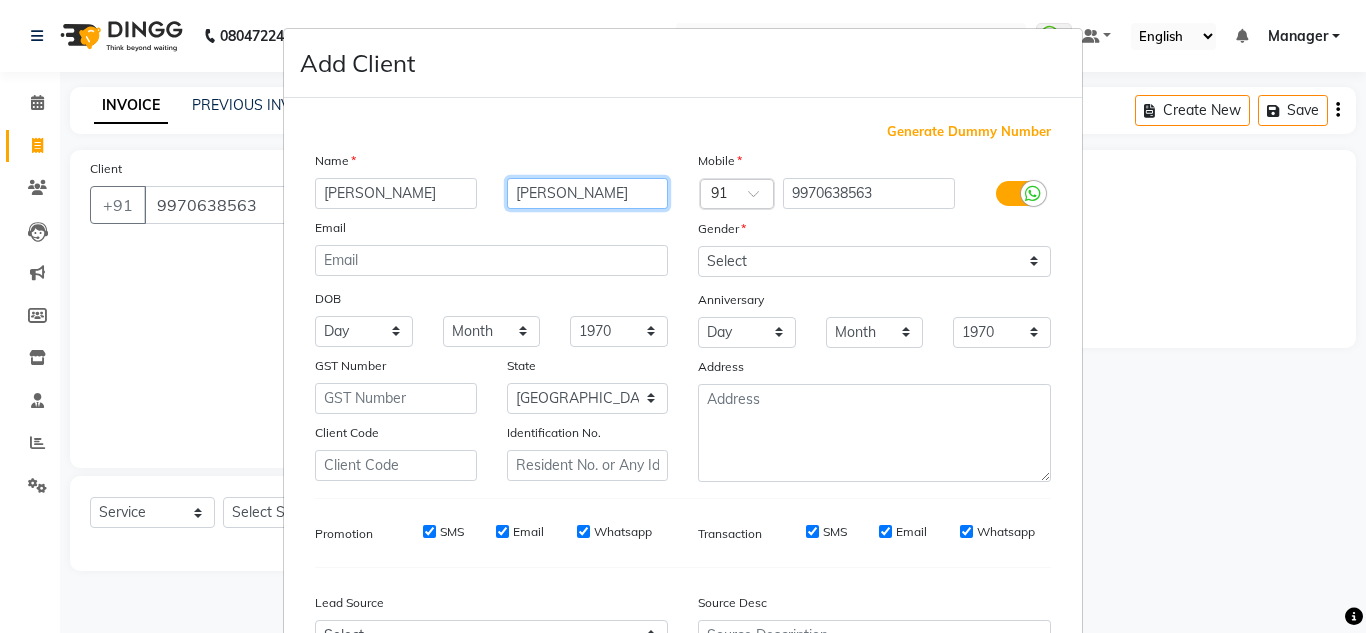 type on "[PERSON_NAME]" 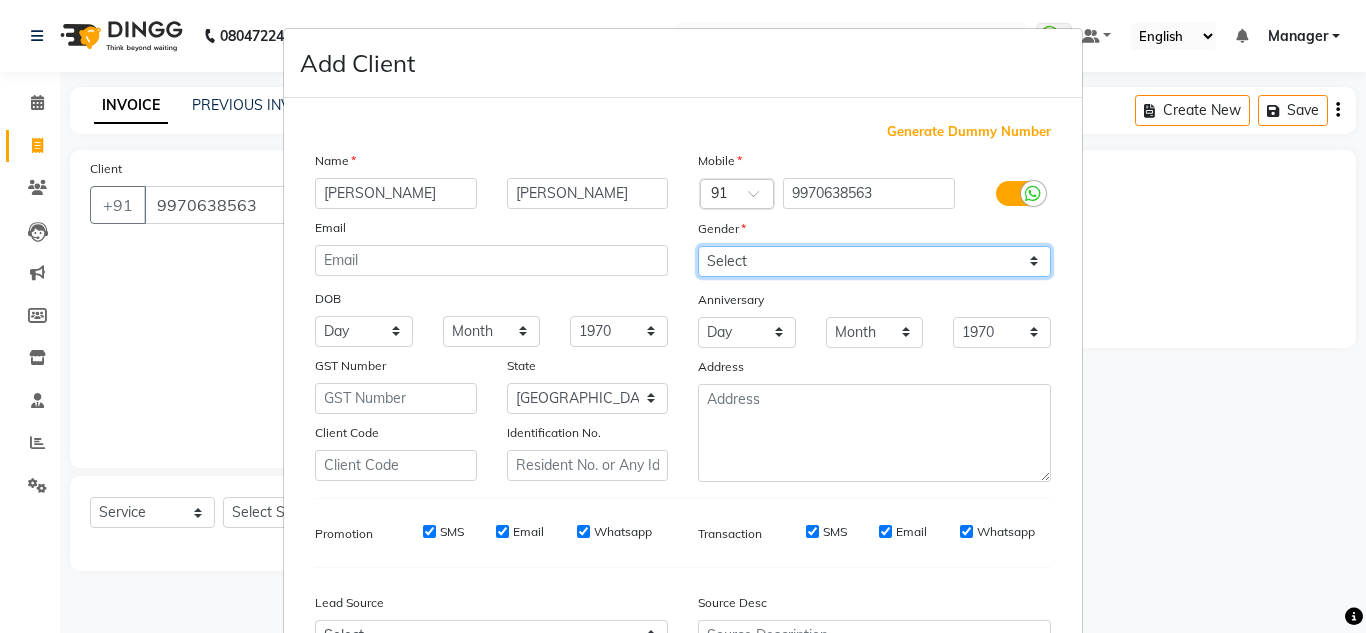 click on "Select [DEMOGRAPHIC_DATA] [DEMOGRAPHIC_DATA] Other Prefer Not To Say" at bounding box center (874, 261) 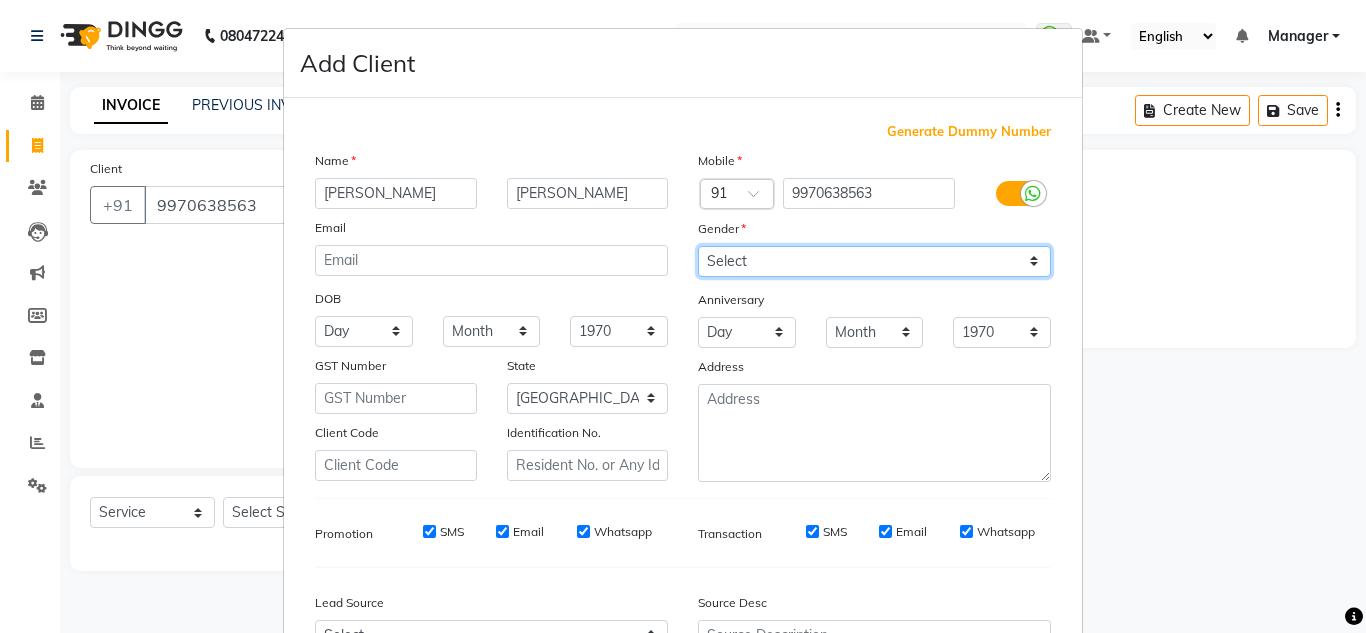 select on "[DEMOGRAPHIC_DATA]" 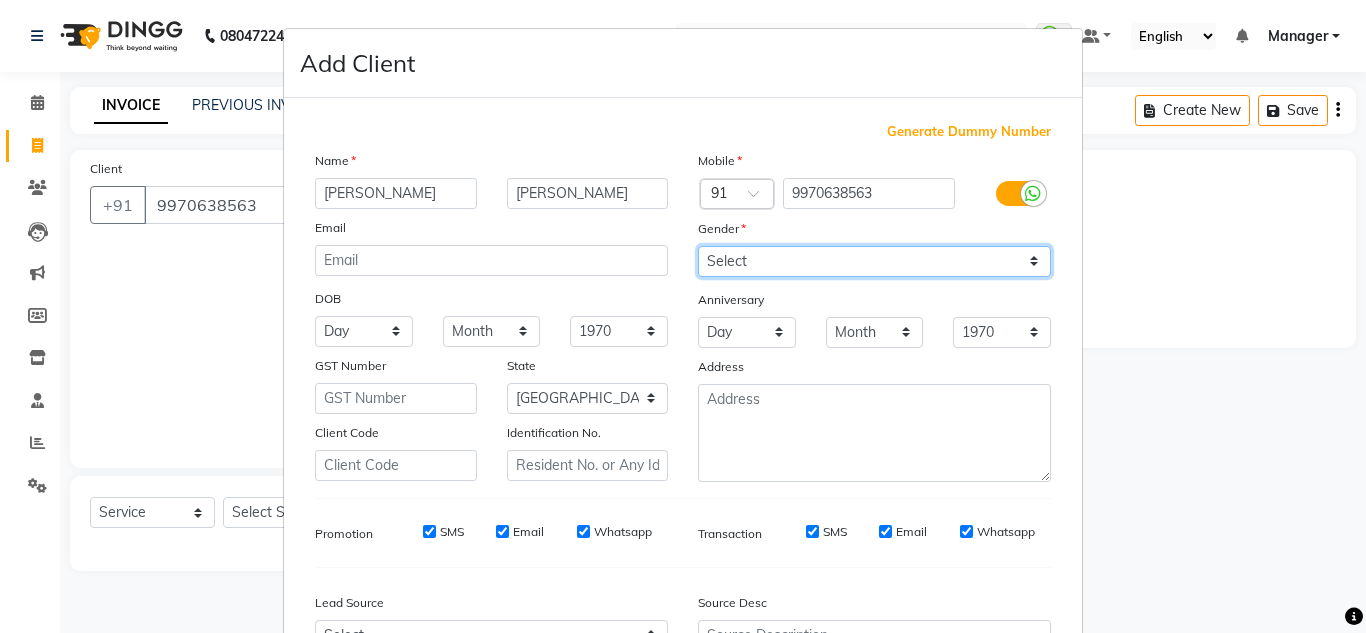 click on "Select [DEMOGRAPHIC_DATA] [DEMOGRAPHIC_DATA] Other Prefer Not To Say" at bounding box center (874, 261) 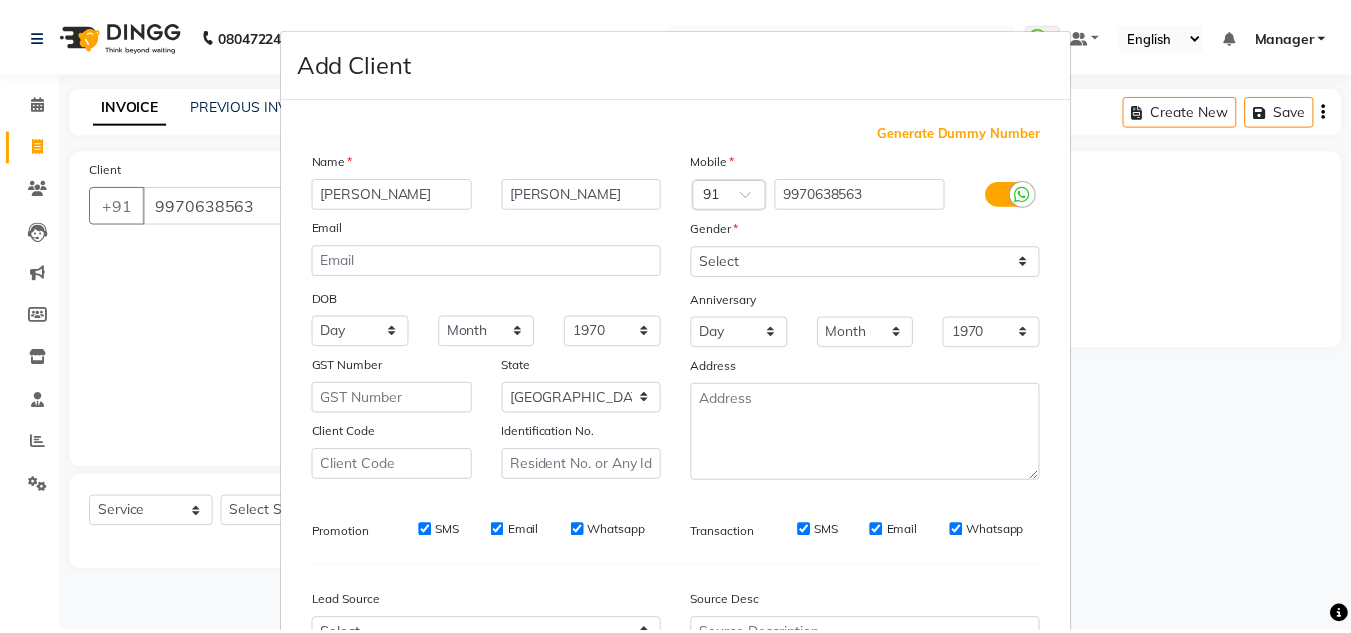 scroll, scrollTop: 216, scrollLeft: 0, axis: vertical 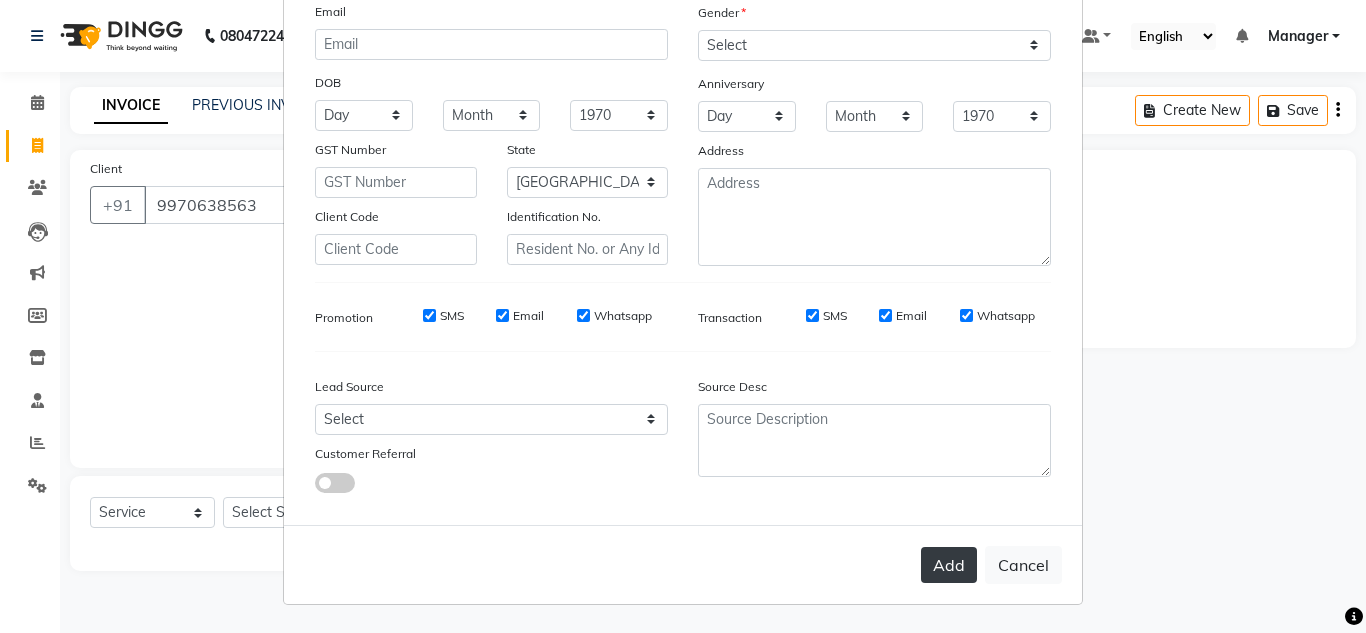 click on "Add" at bounding box center (949, 565) 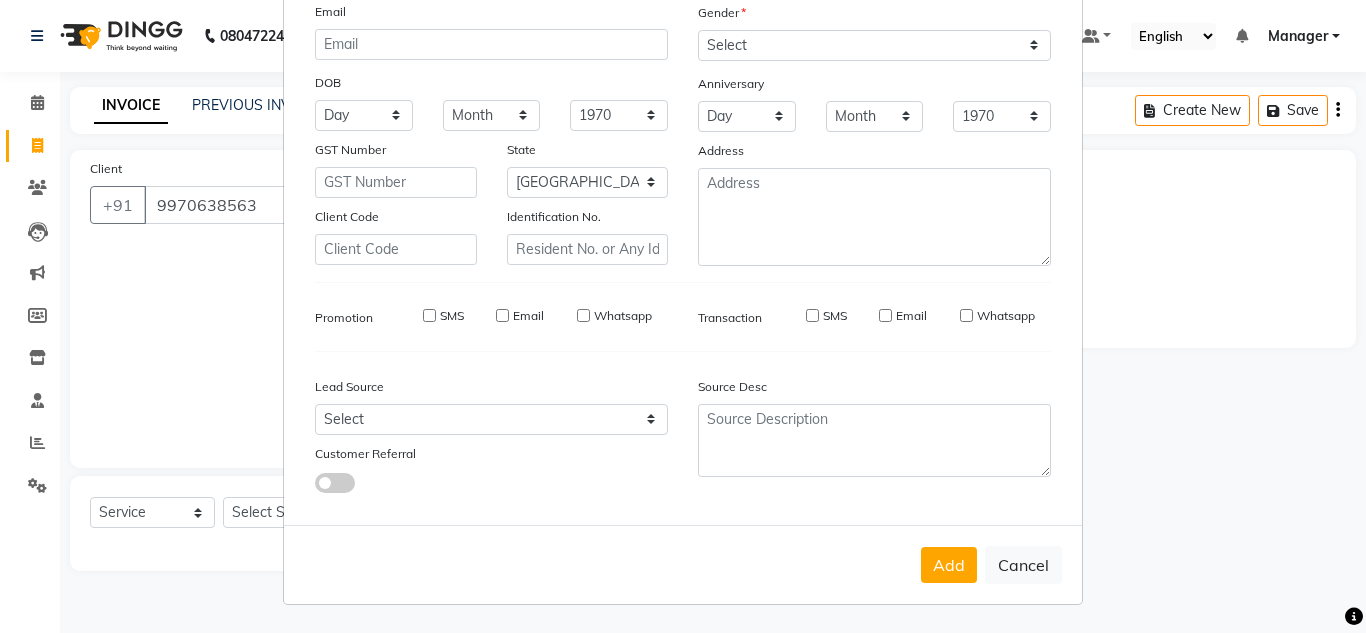 type 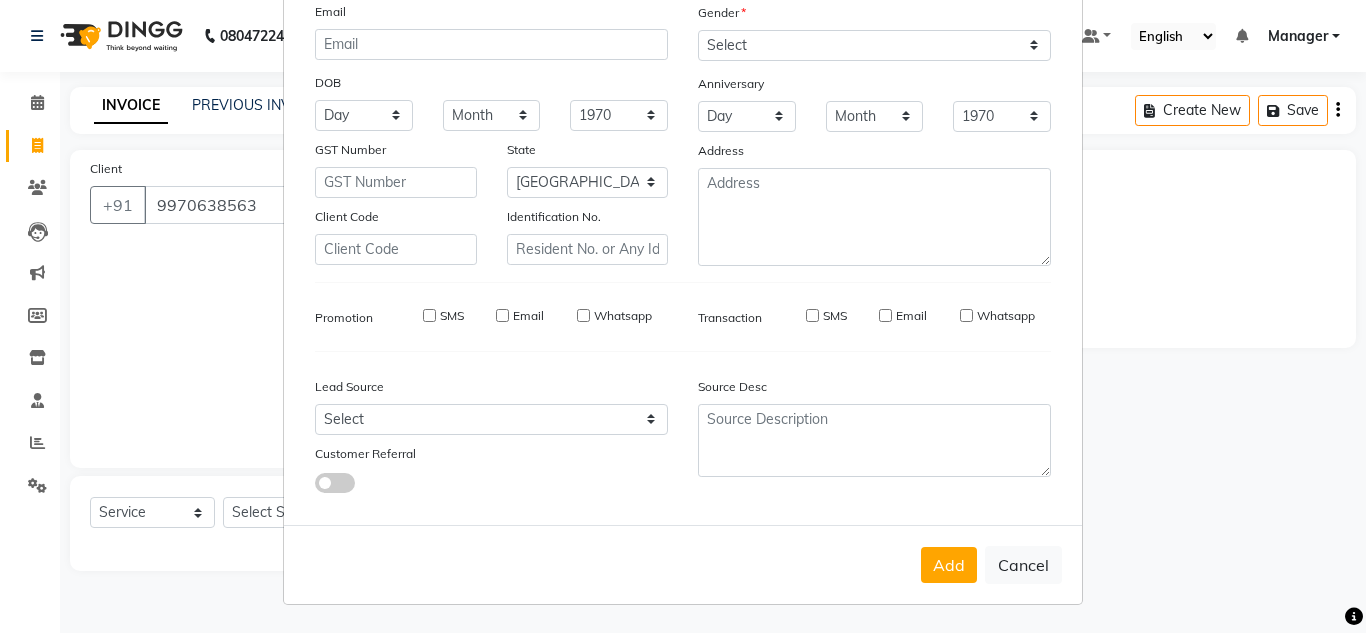 type 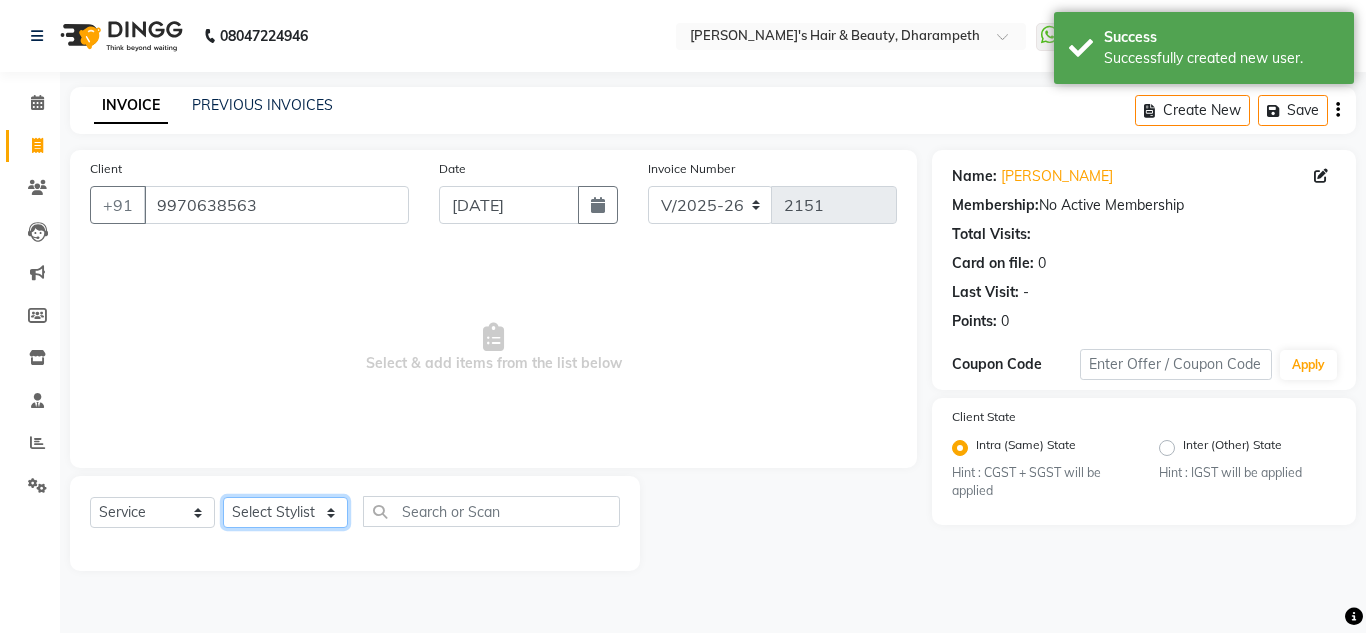 click on "Select Stylist Anuj W [PERSON_NAME] [PERSON_NAME]  Manager [PERSON_NAME] C [PERSON_NAME] S [PERSON_NAME] S Shilpa P Vedant N" 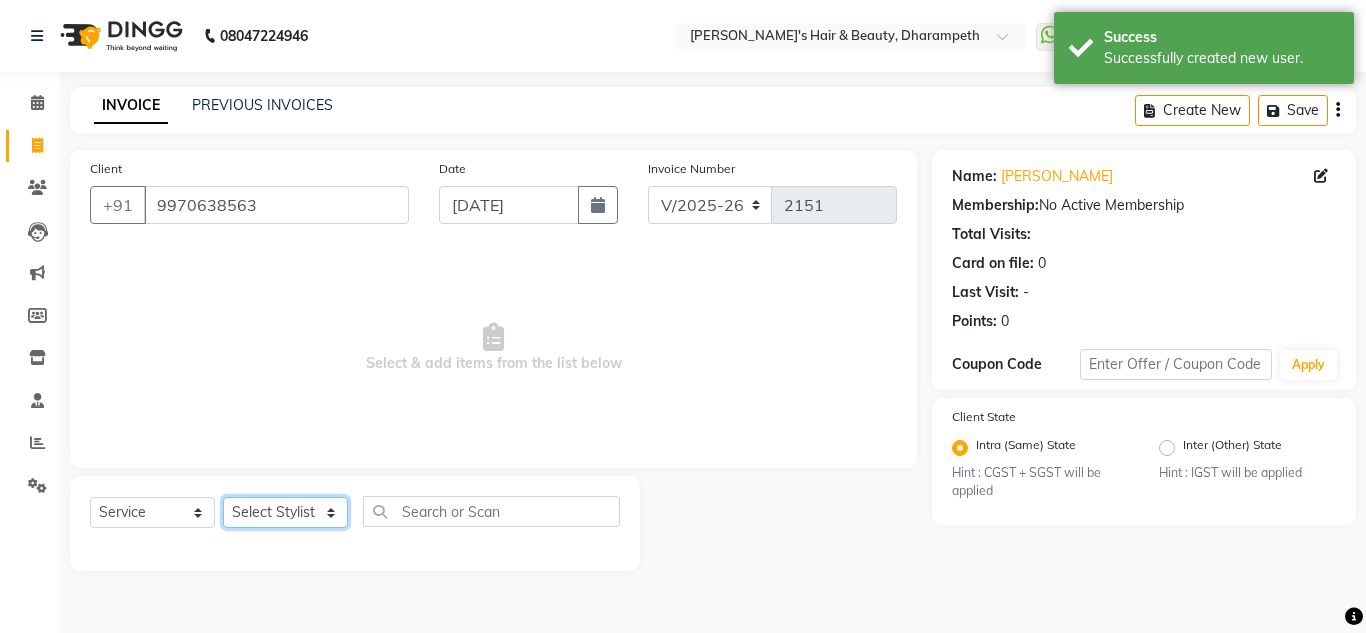 select on "29454" 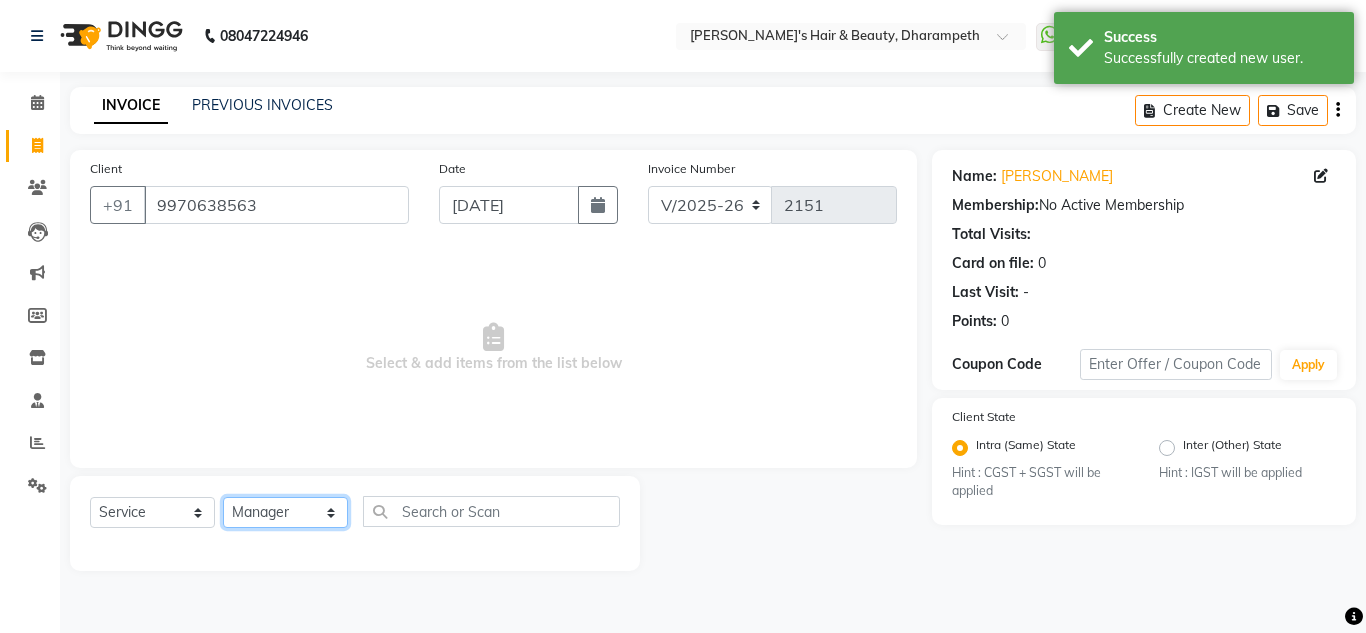 click on "Select Stylist Anuj W [PERSON_NAME] [PERSON_NAME]  Manager [PERSON_NAME] C [PERSON_NAME] S [PERSON_NAME] S Shilpa P Vedant N" 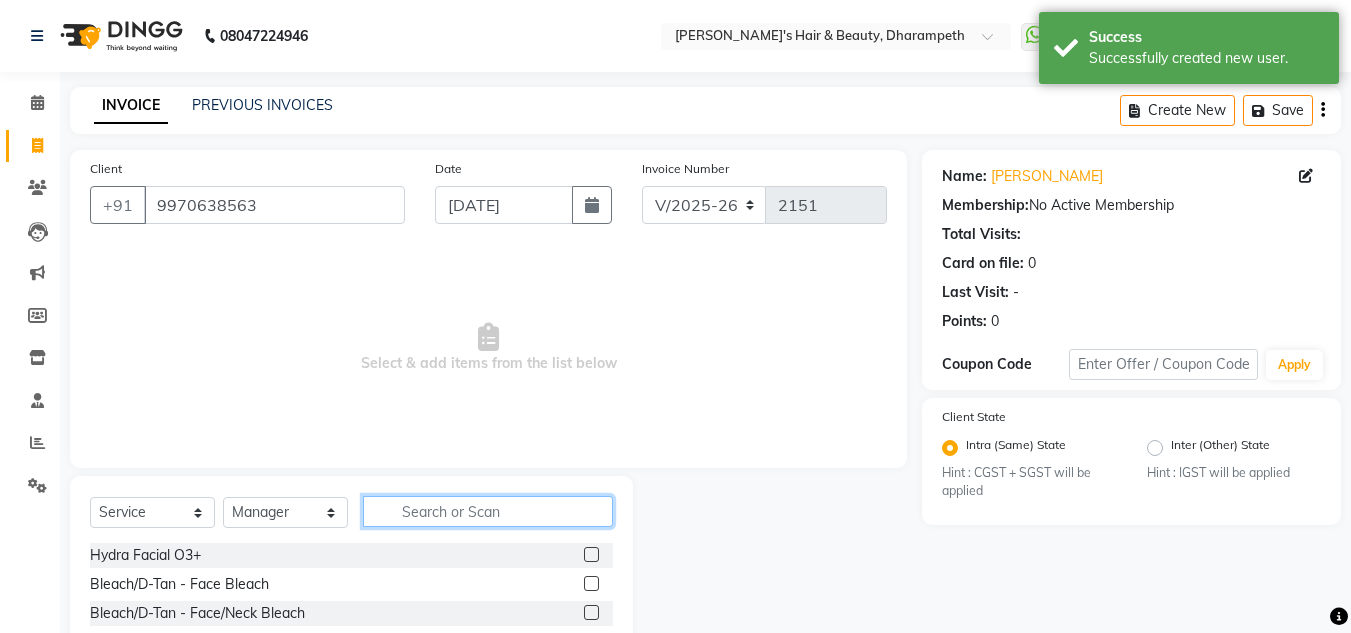 click 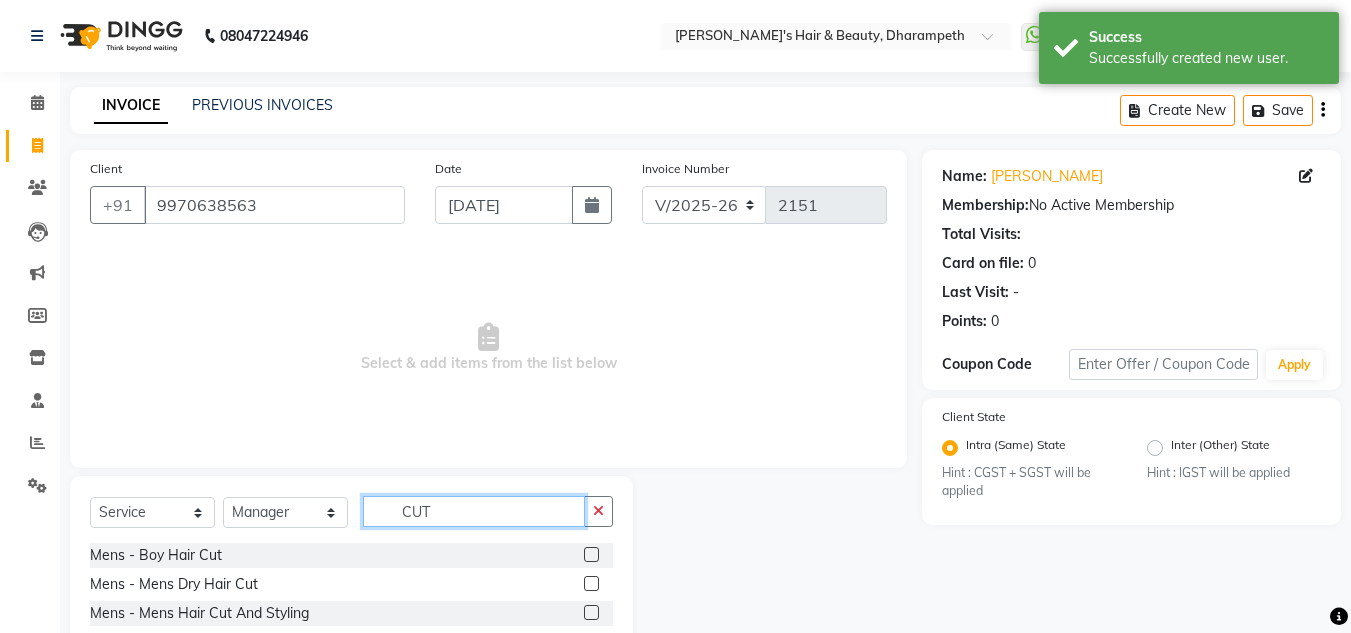 type on "CUT" 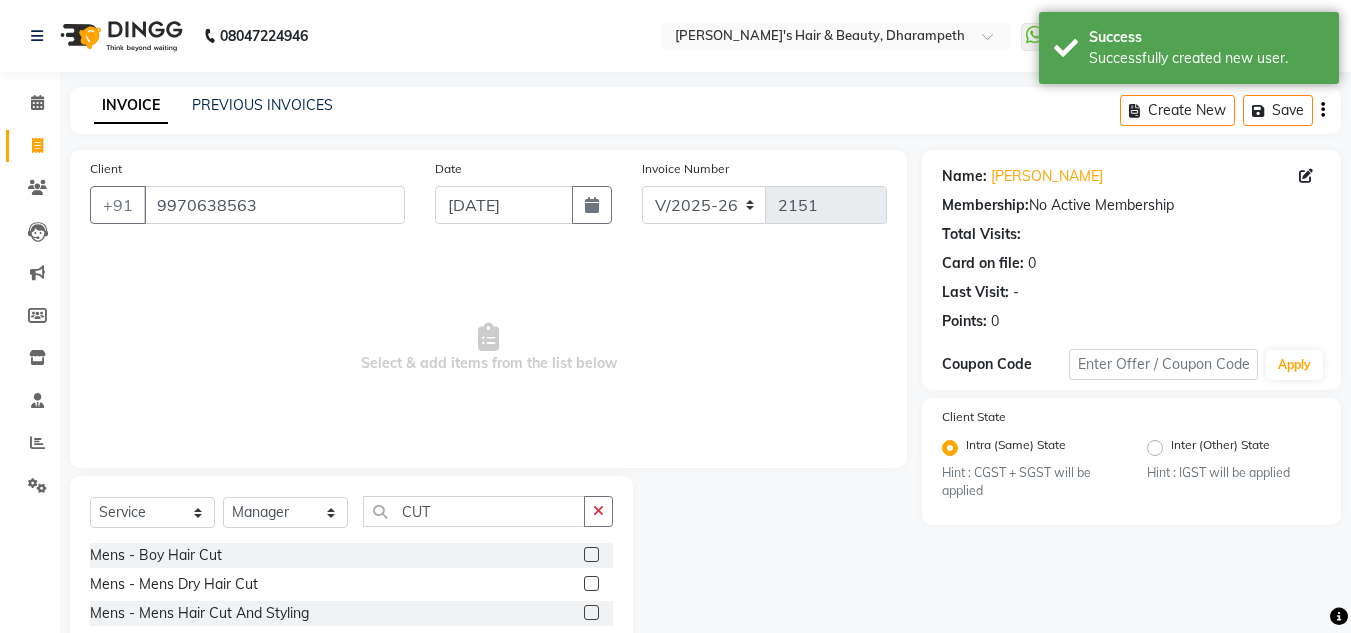 click 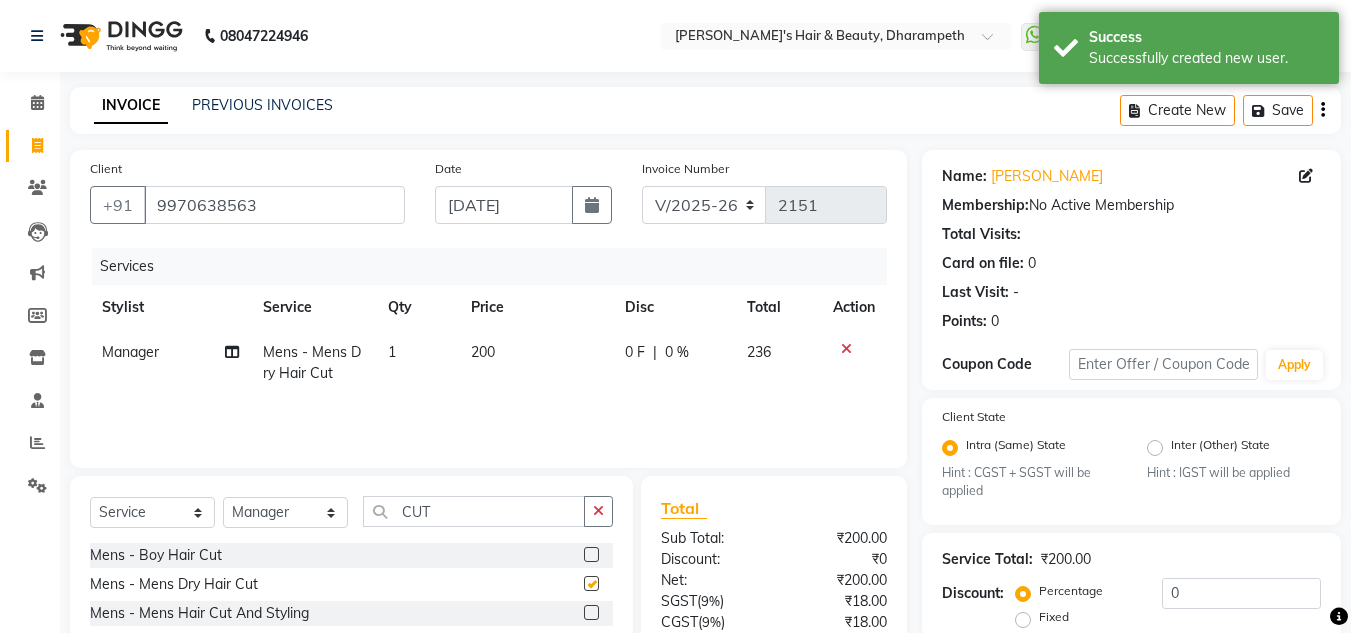 checkbox on "false" 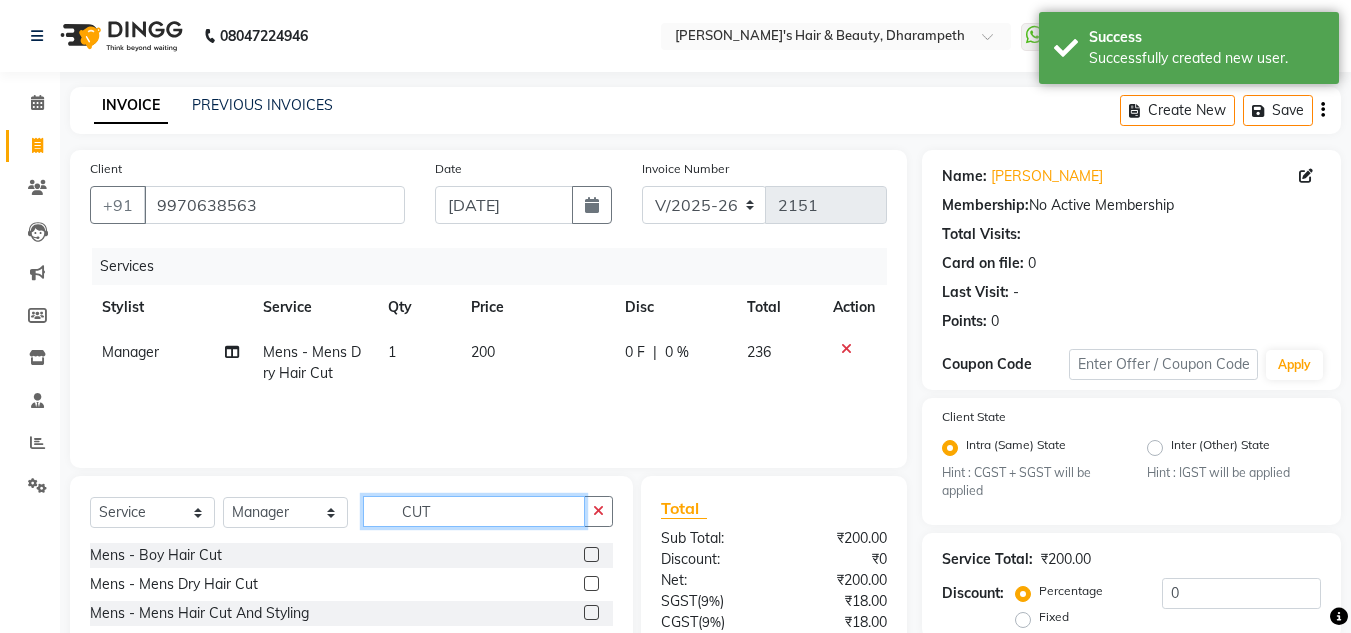 click on "CUT" 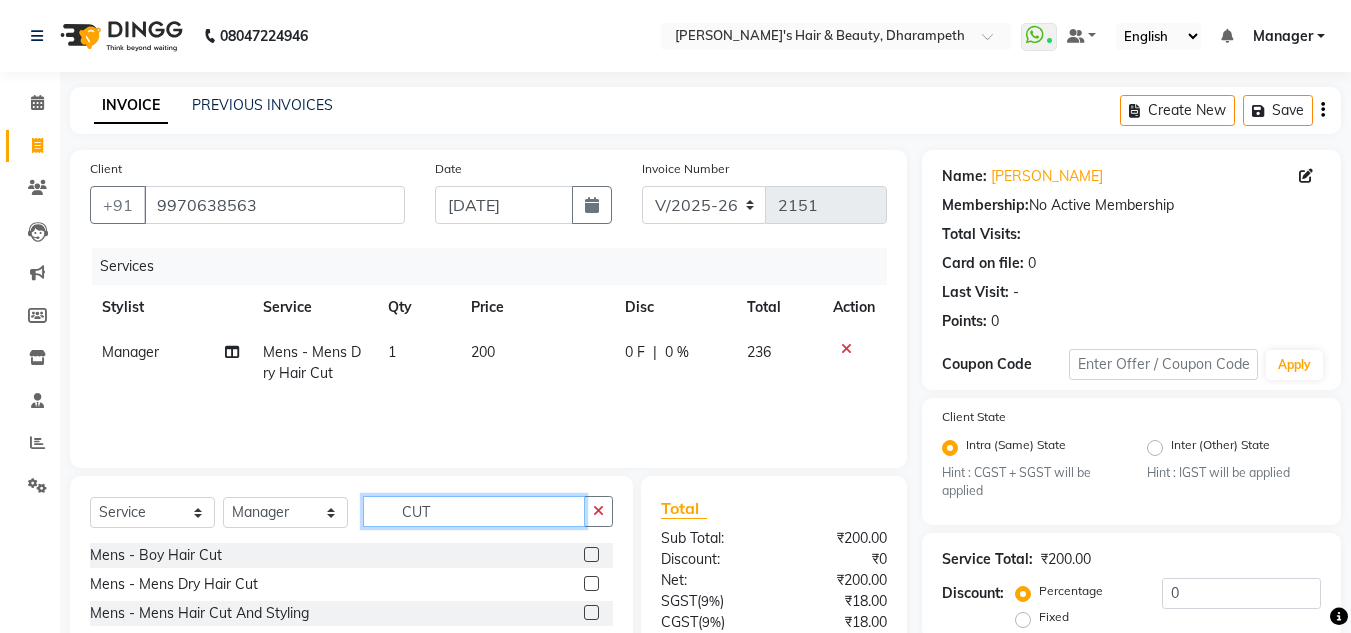 click on "CUT" 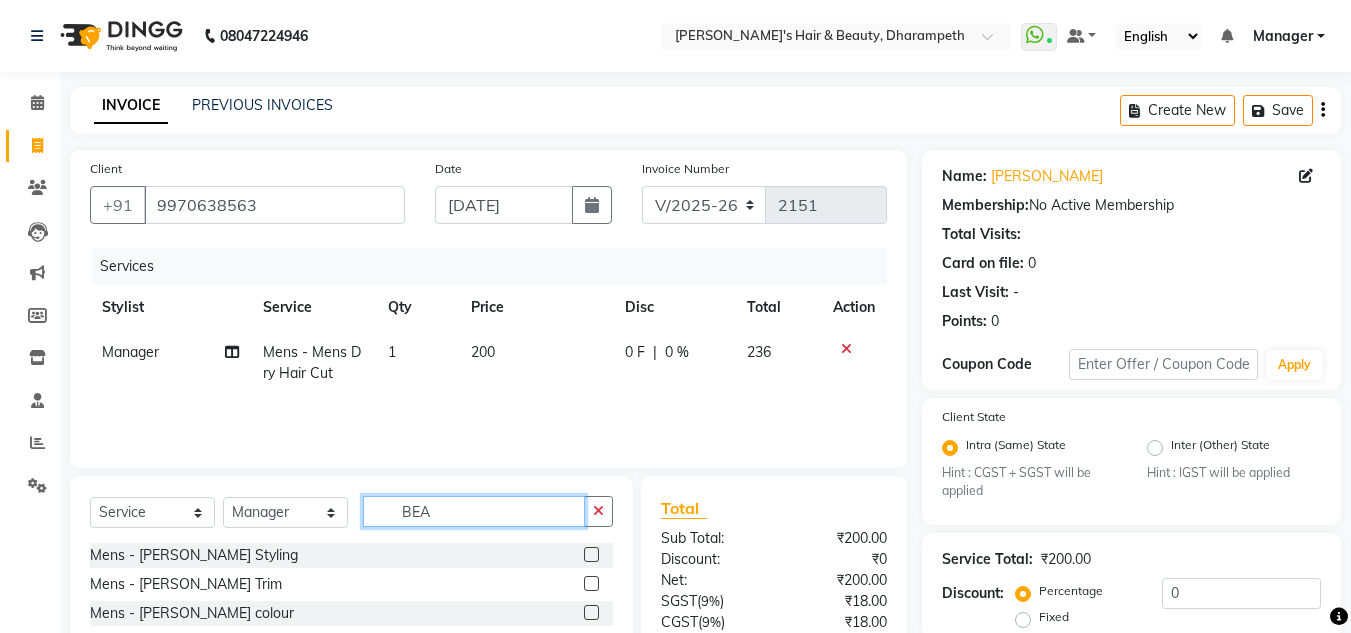 type on "BEA" 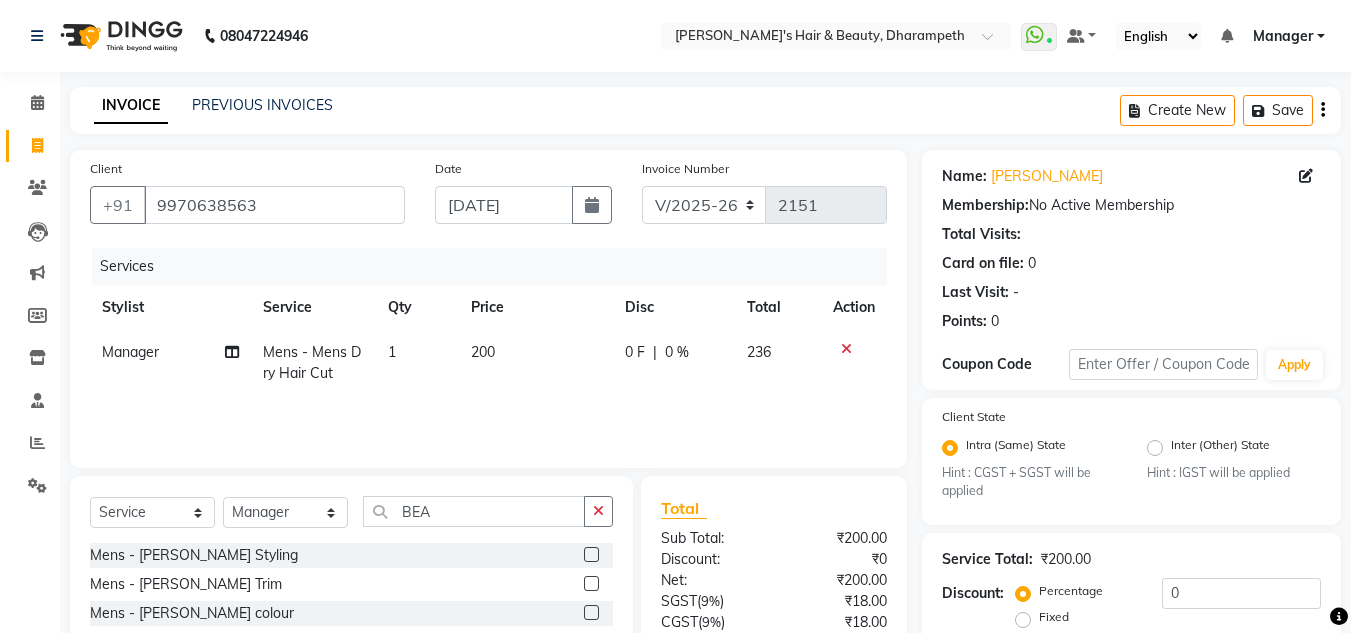click 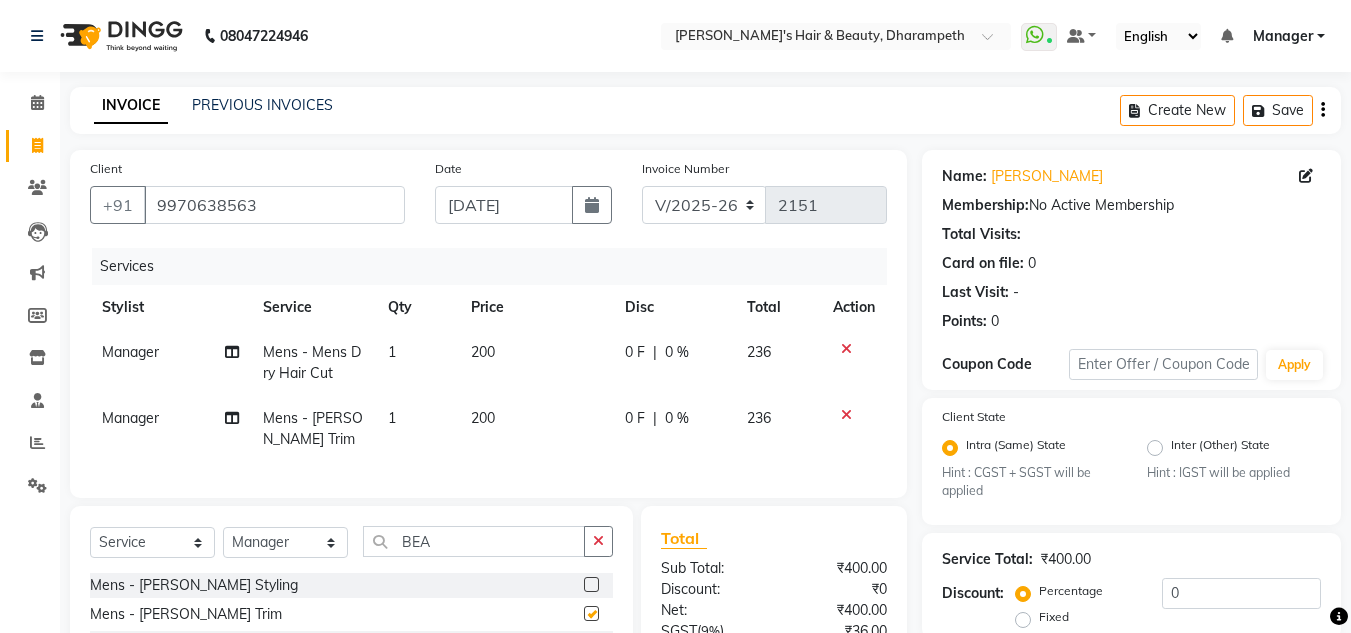 checkbox on "false" 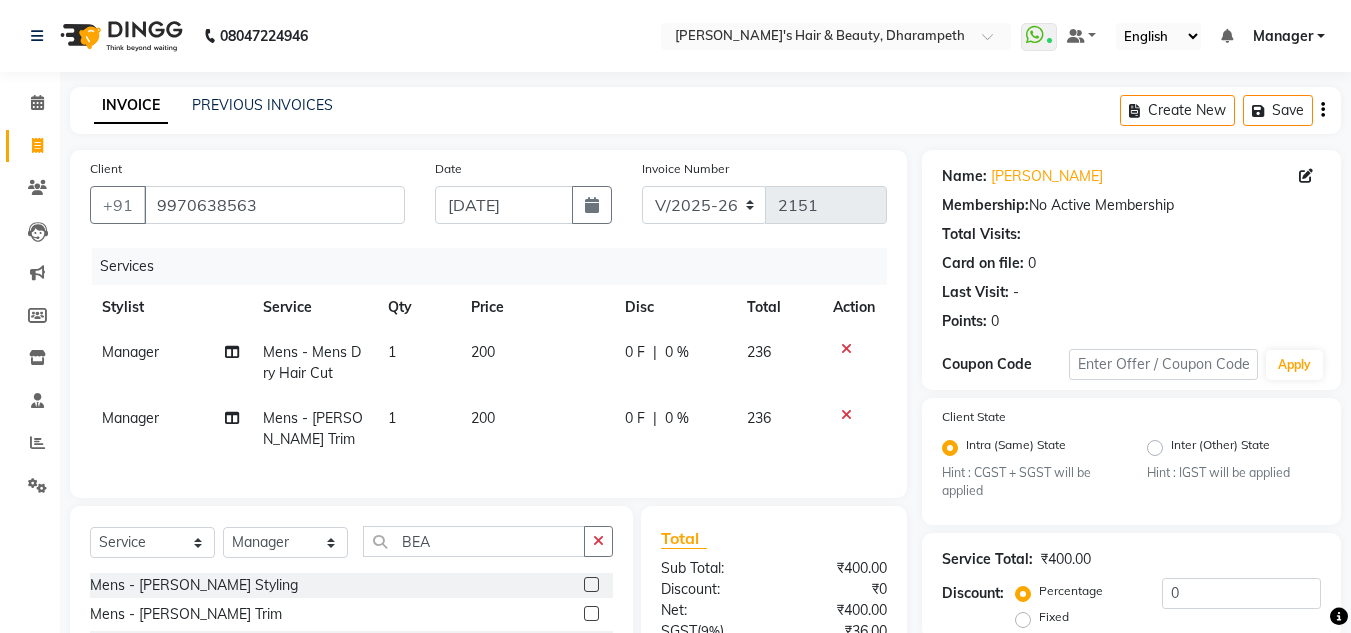 click on "200" 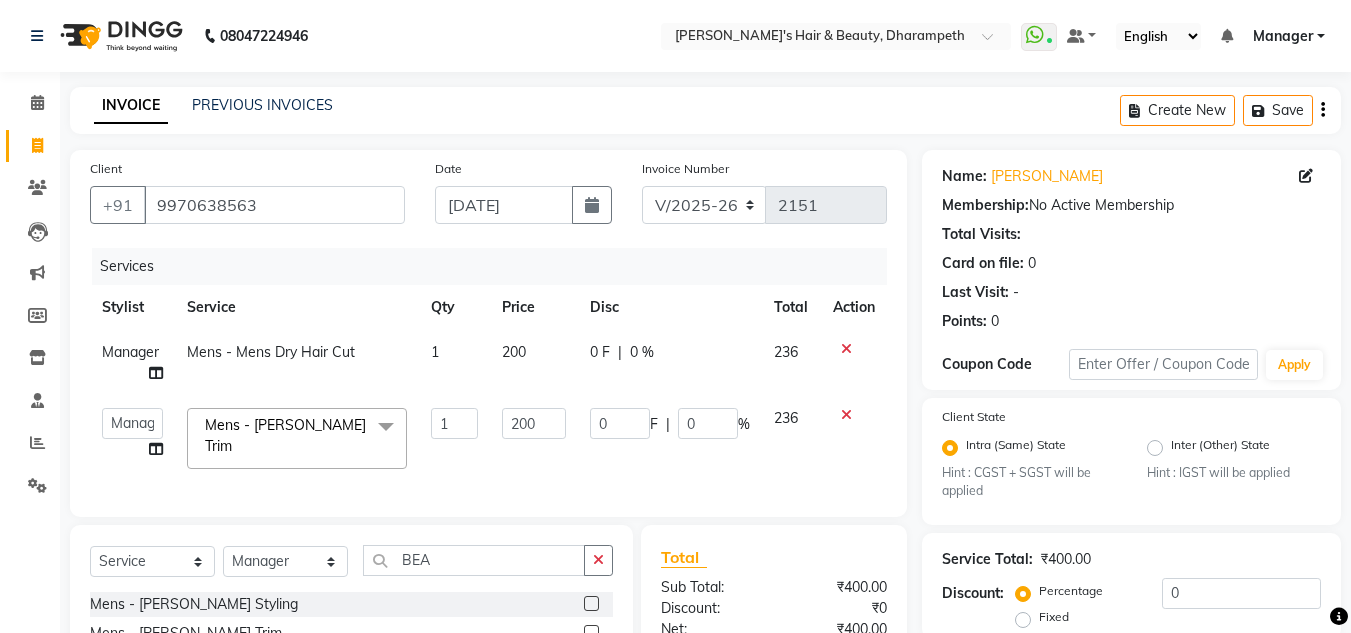 click on "200" 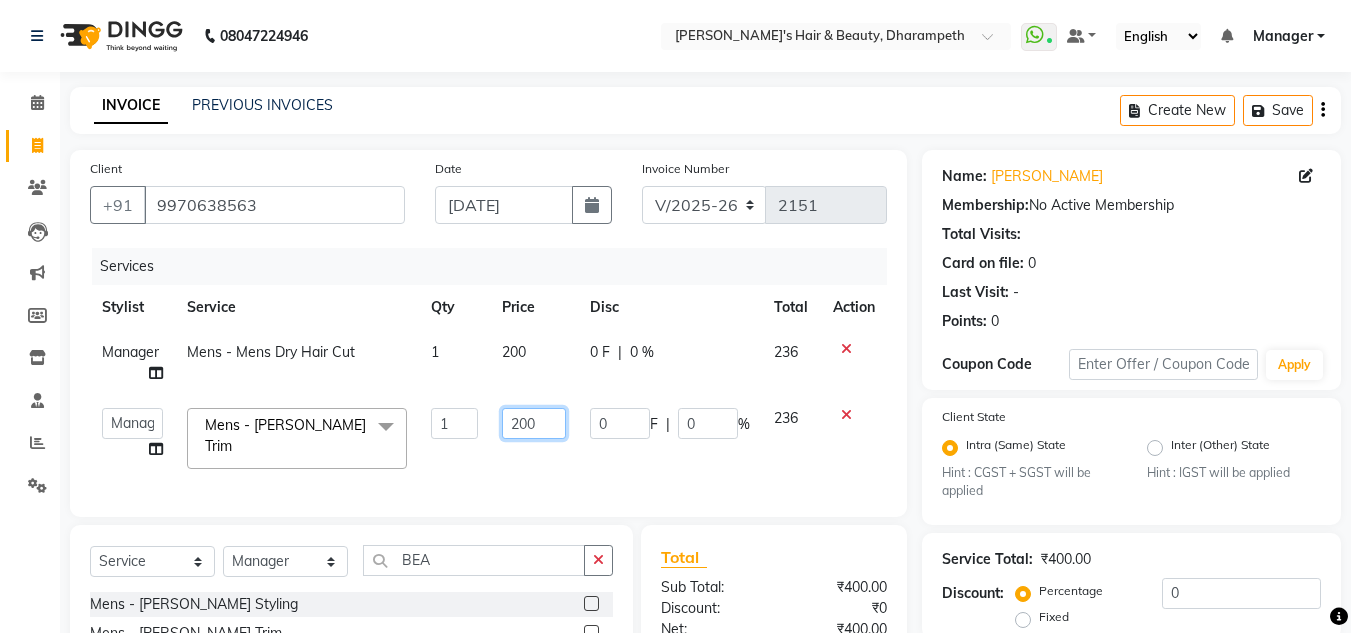 click on "200" 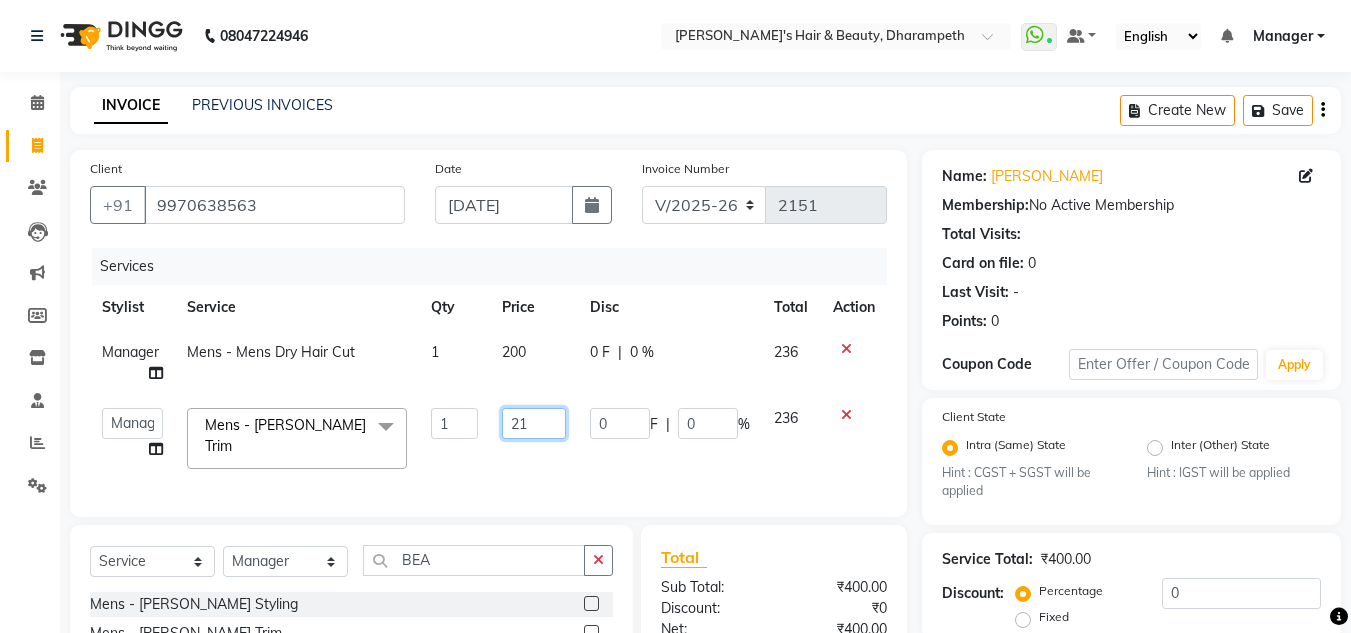 type on "212" 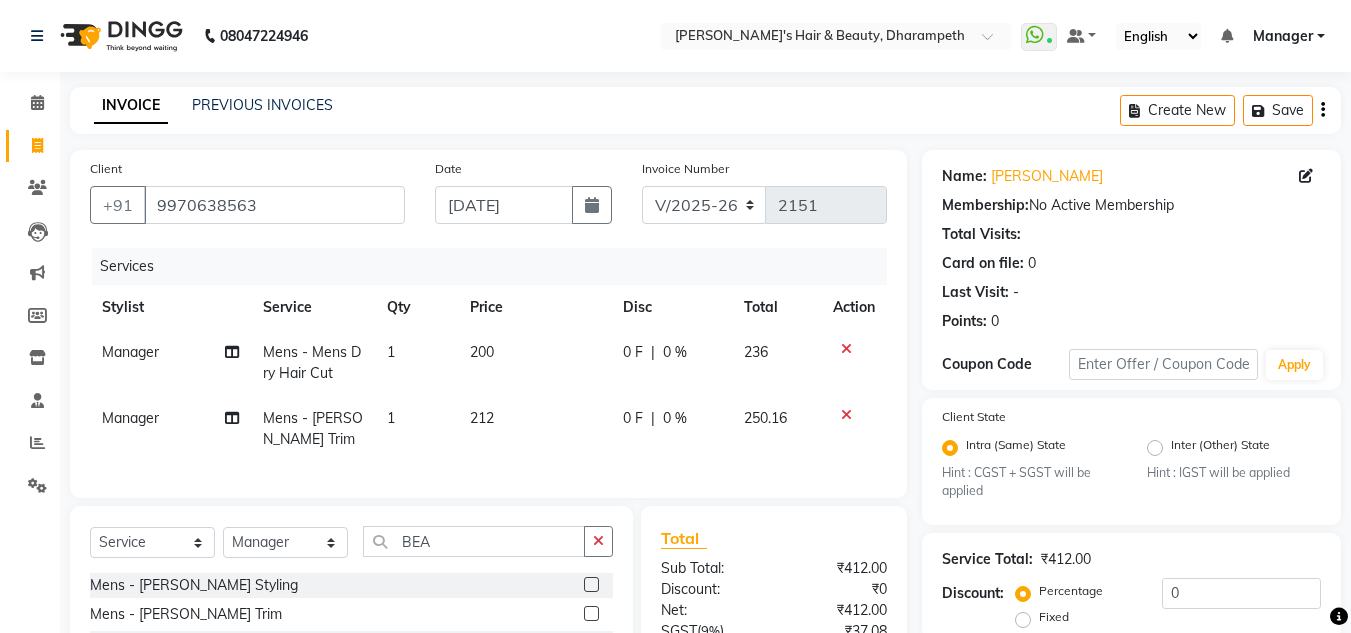 click on "250.16" 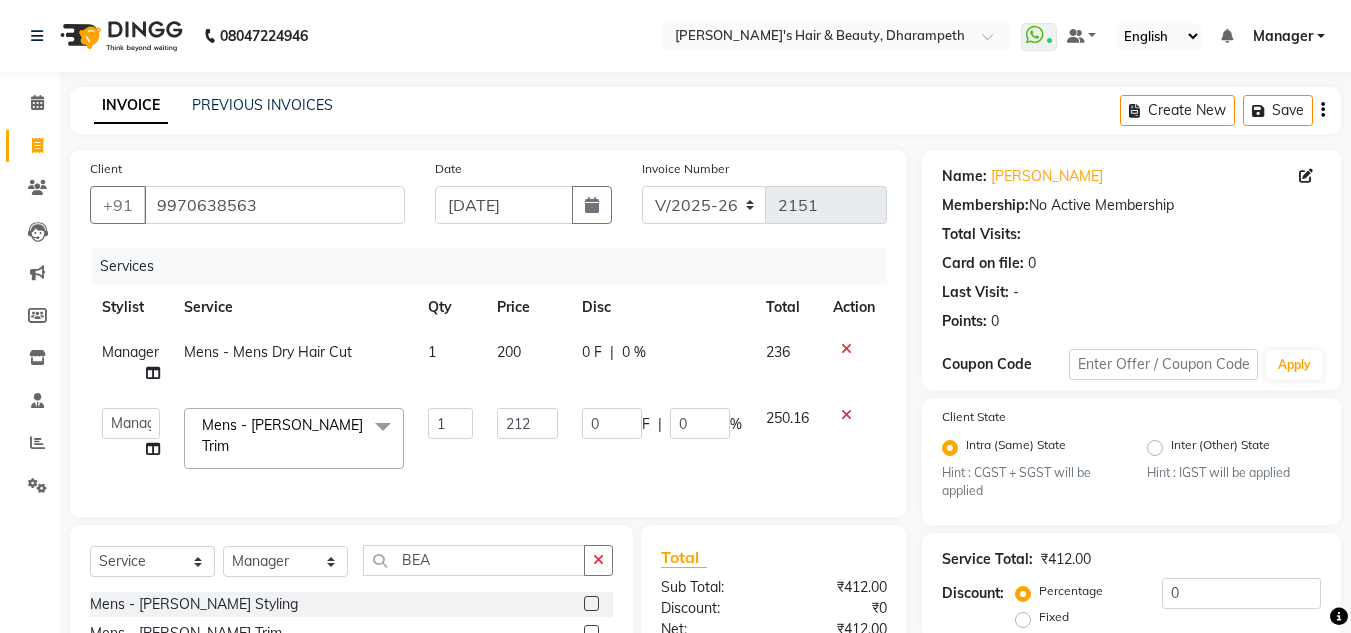 click on "200" 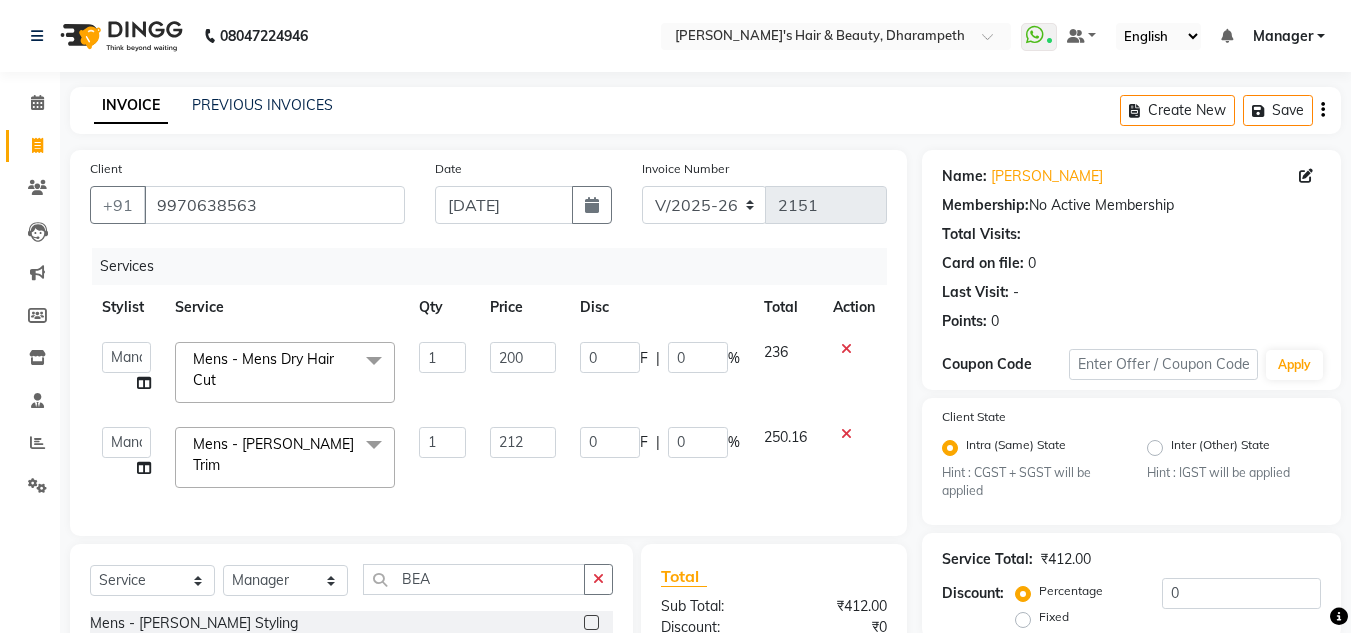 click on "200" 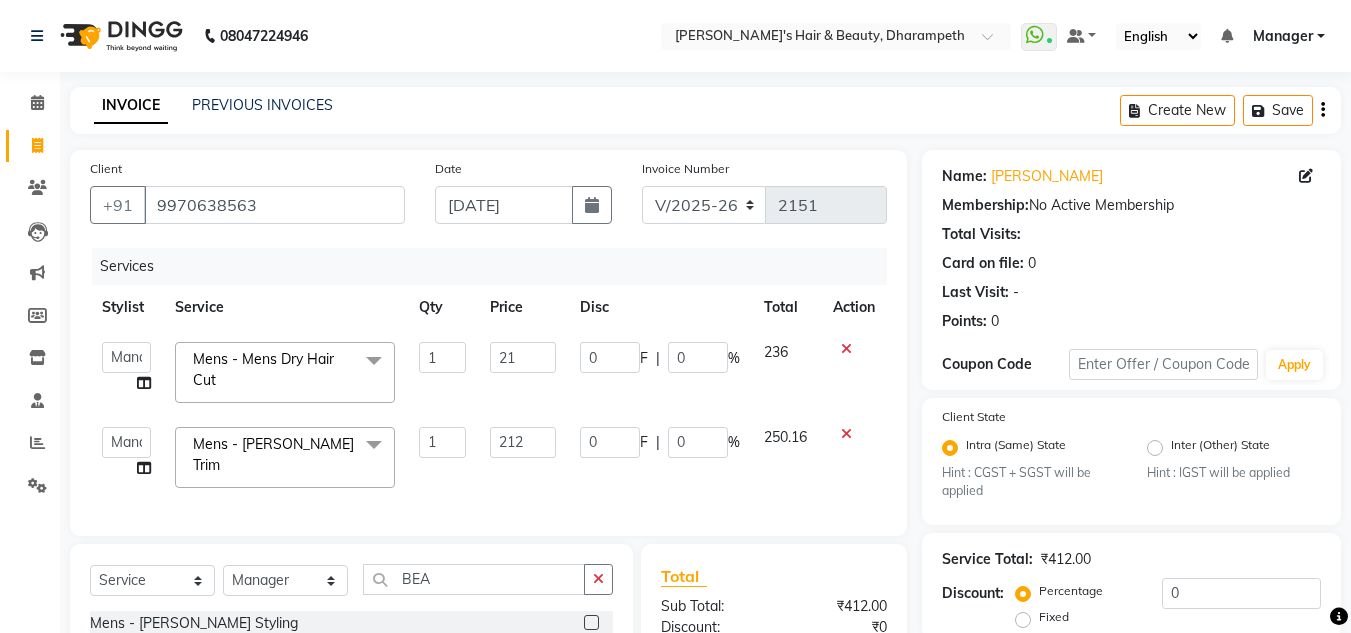 type on "212" 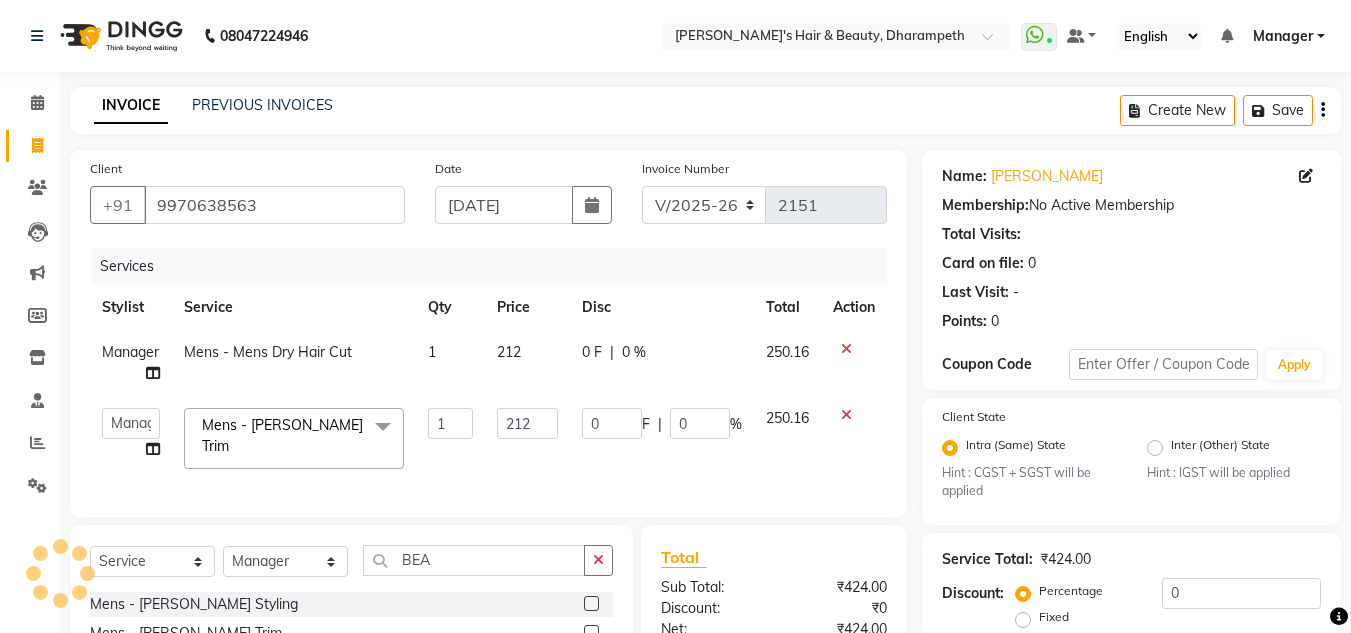 click on "250.16" 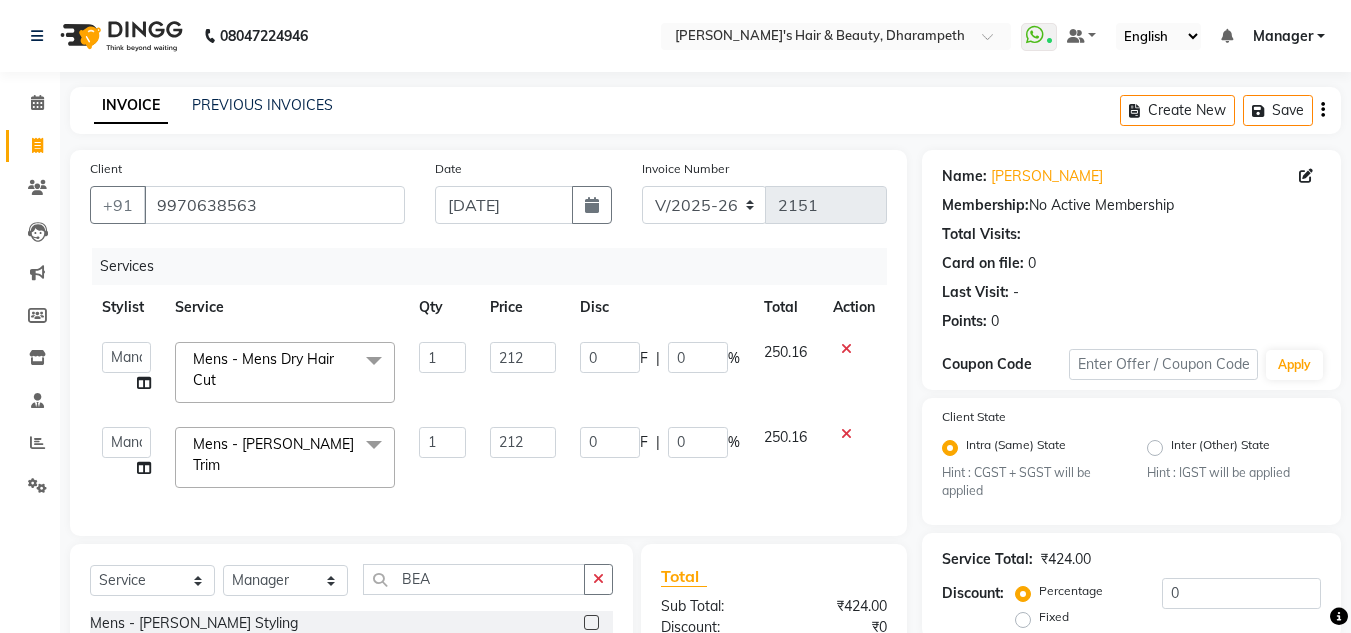 scroll, scrollTop: 262, scrollLeft: 0, axis: vertical 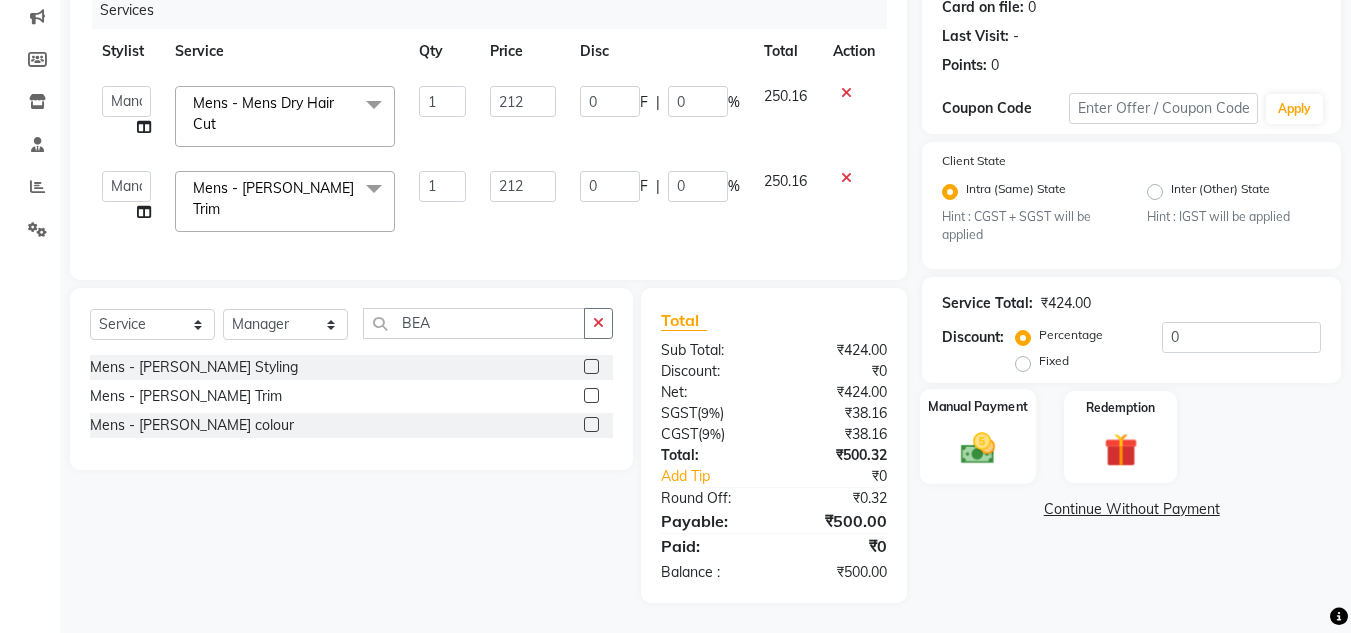 click 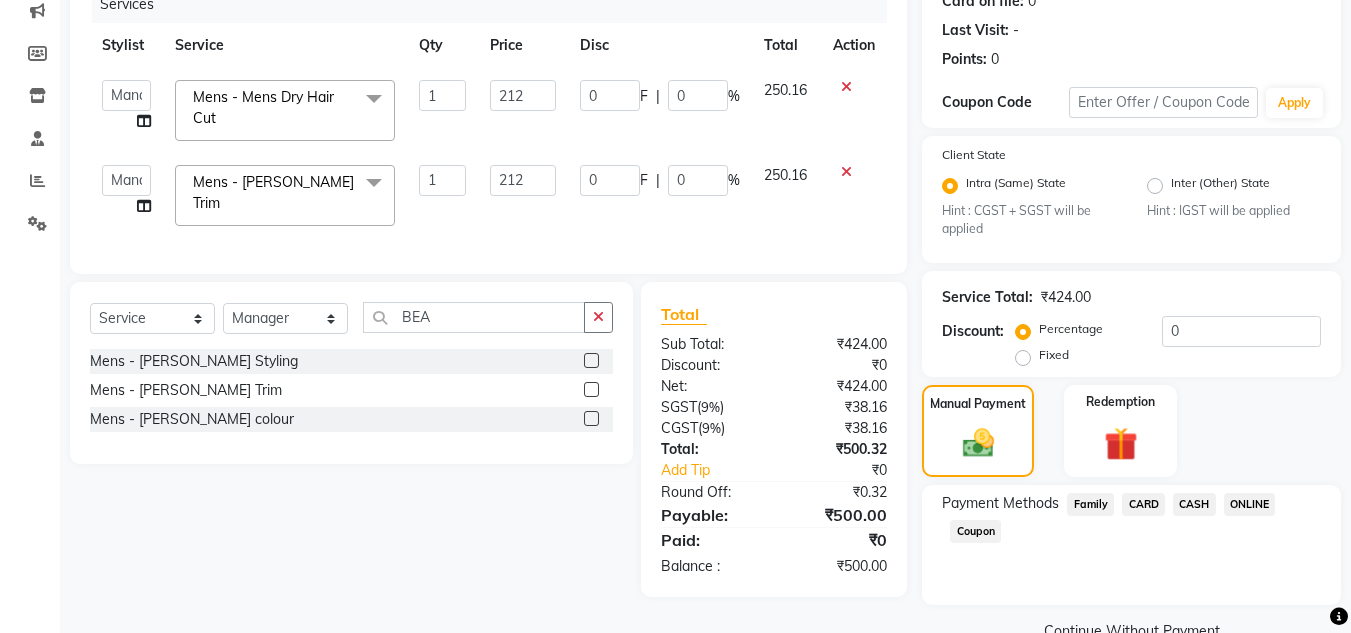 click on "CASH" 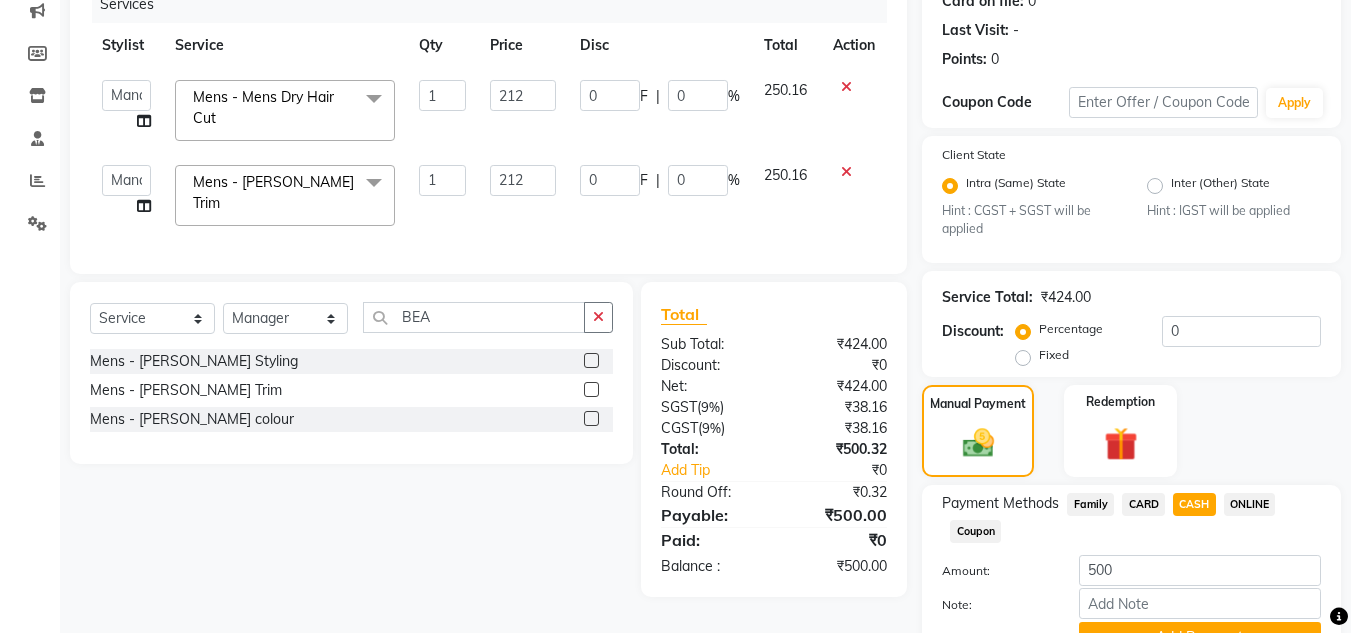 scroll, scrollTop: 361, scrollLeft: 0, axis: vertical 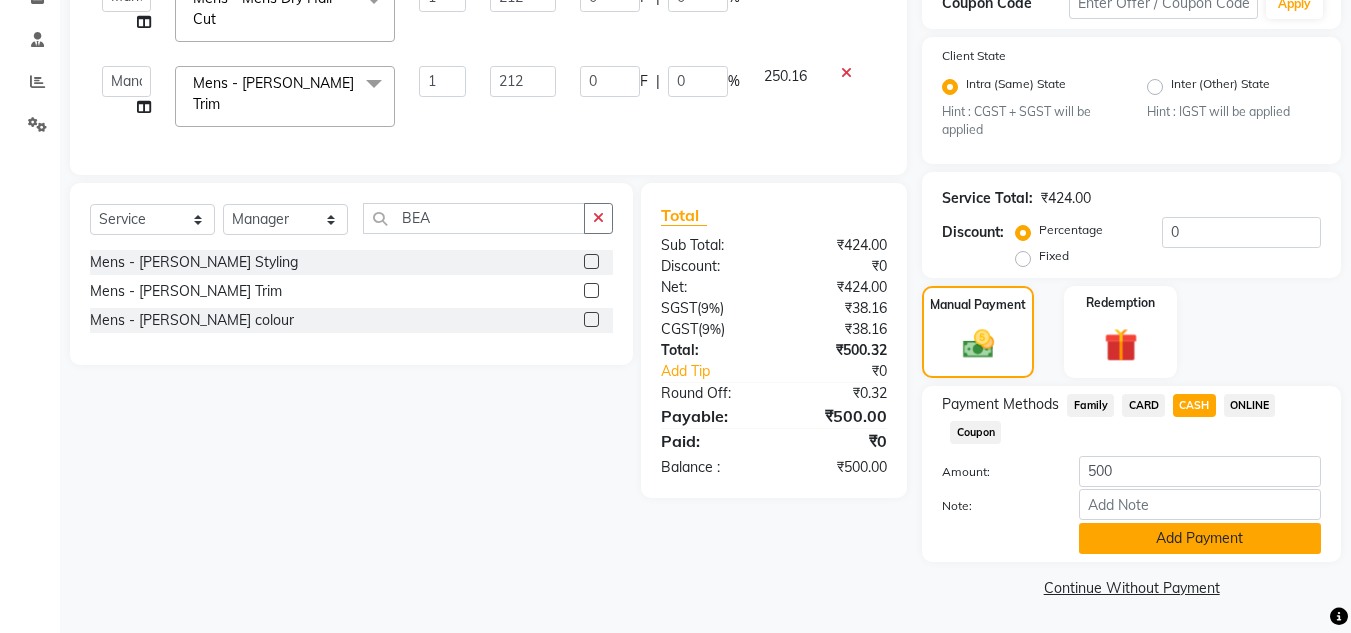 click on "Add Payment" 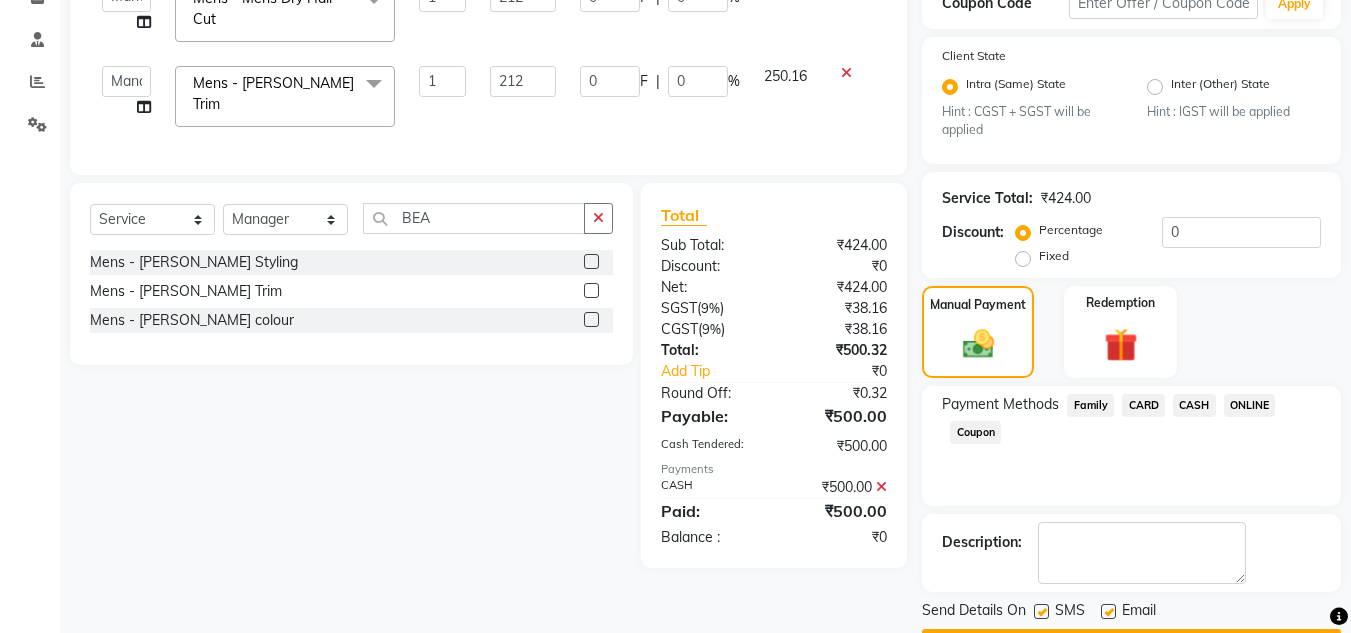 scroll, scrollTop: 418, scrollLeft: 0, axis: vertical 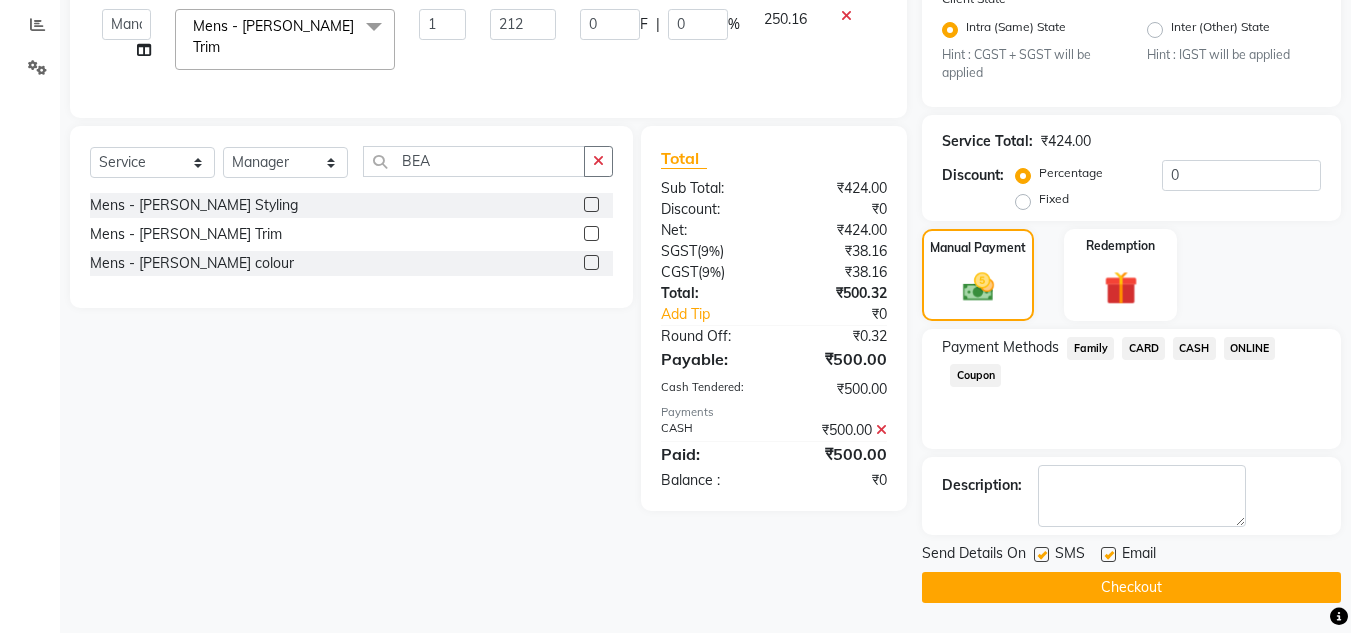 click on "Checkout" 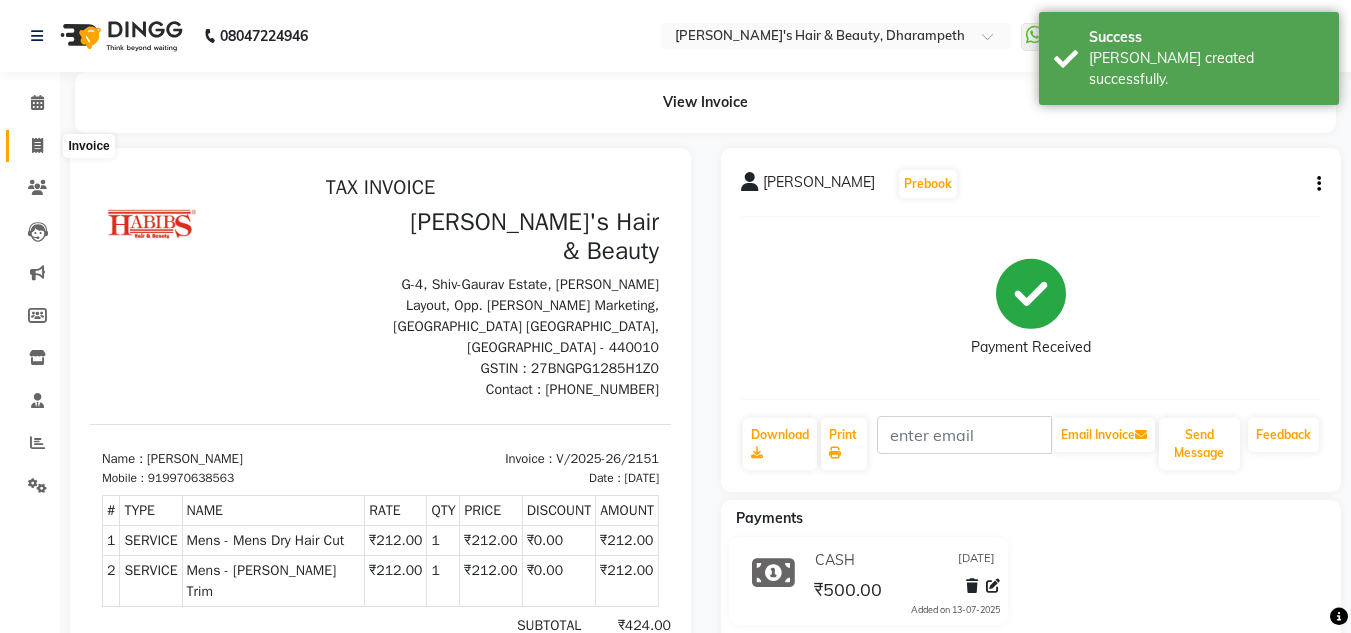 scroll, scrollTop: 0, scrollLeft: 0, axis: both 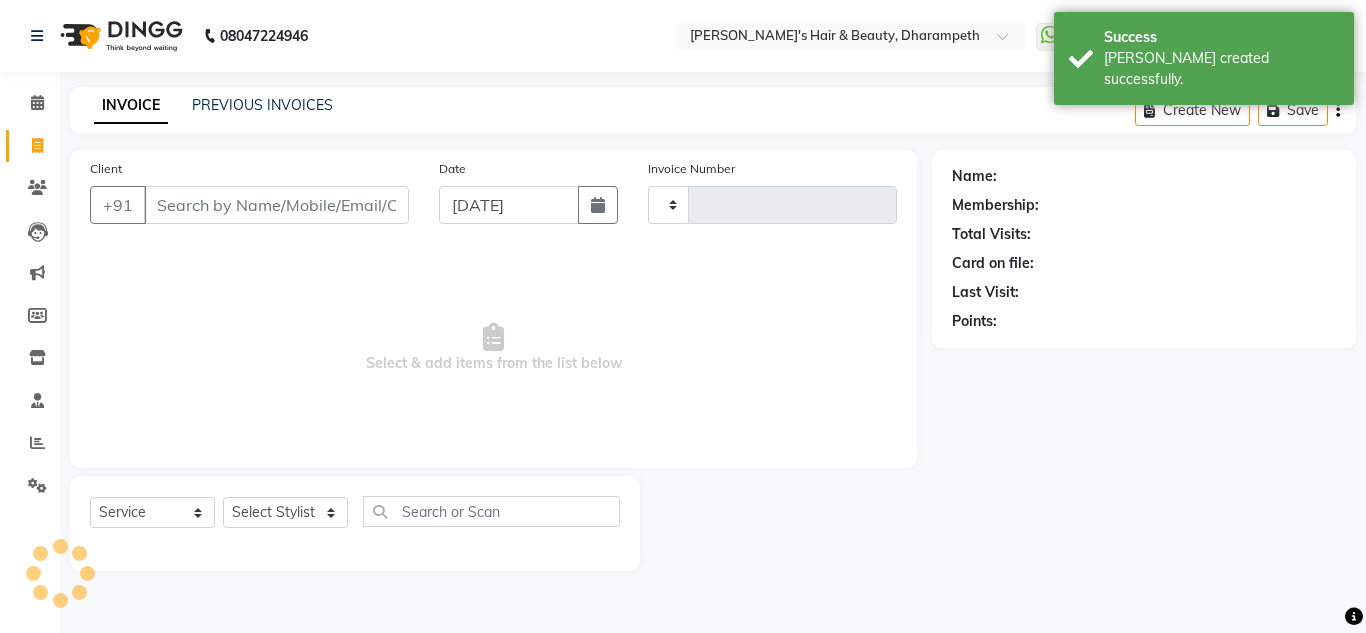 type on "2152" 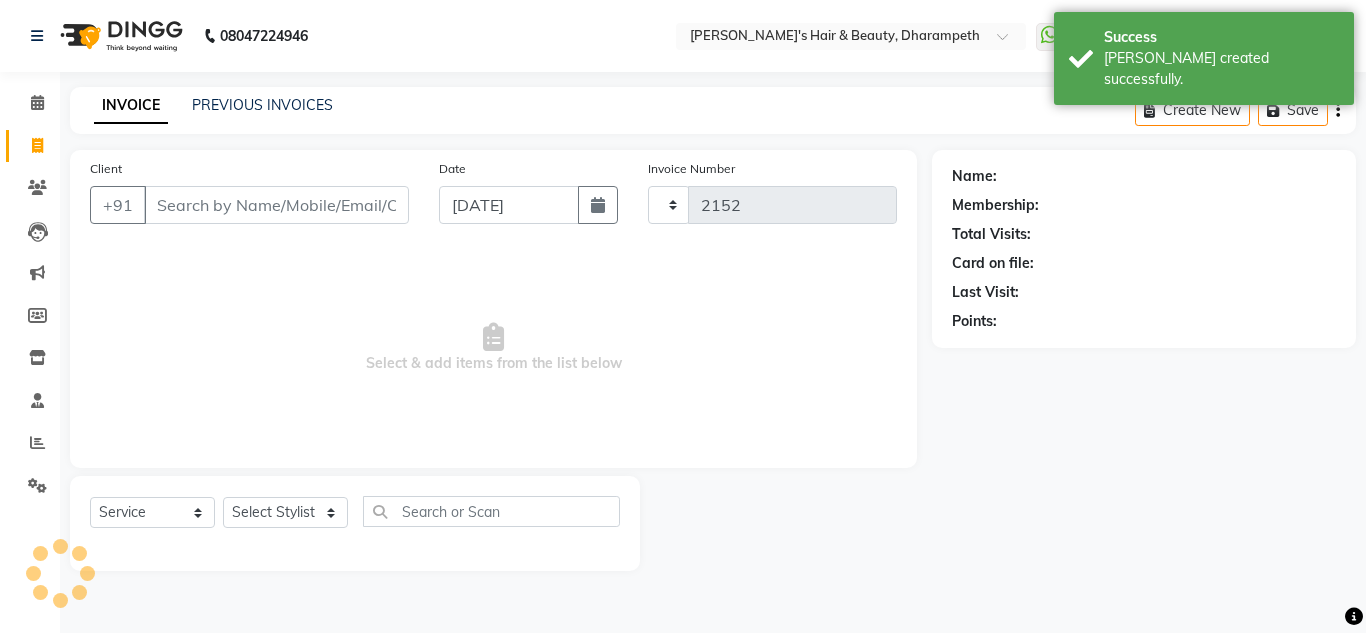 select on "4860" 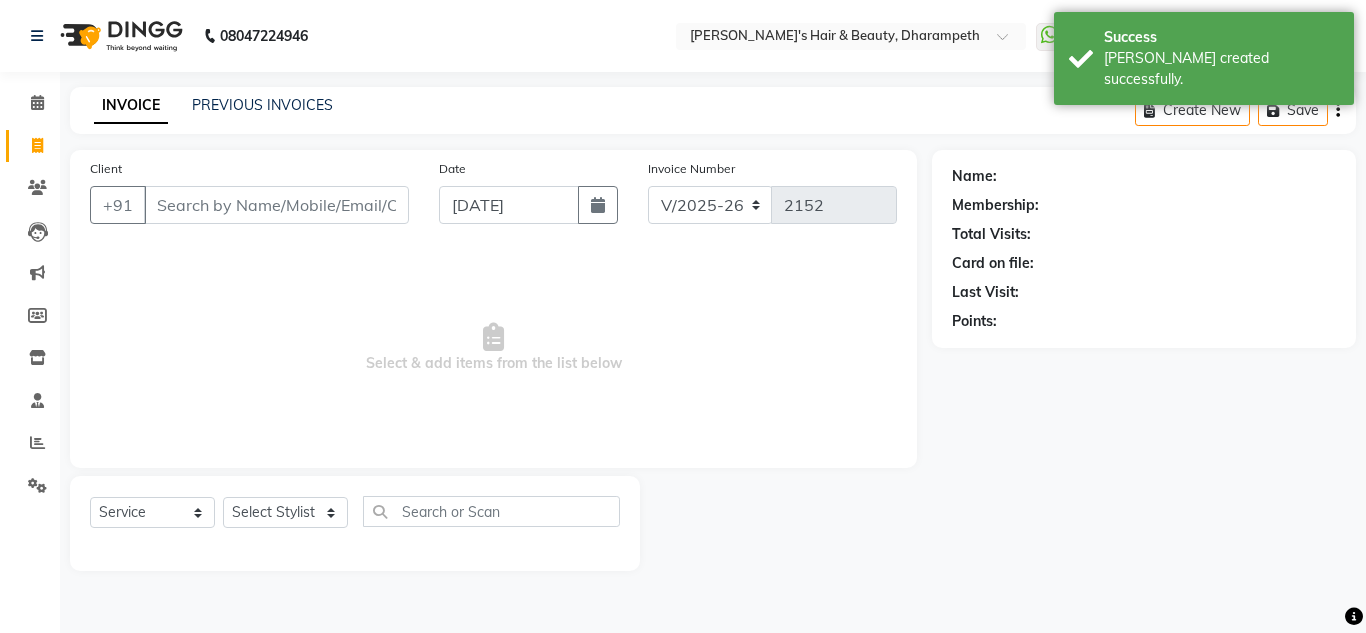 click on "Client" at bounding box center [276, 205] 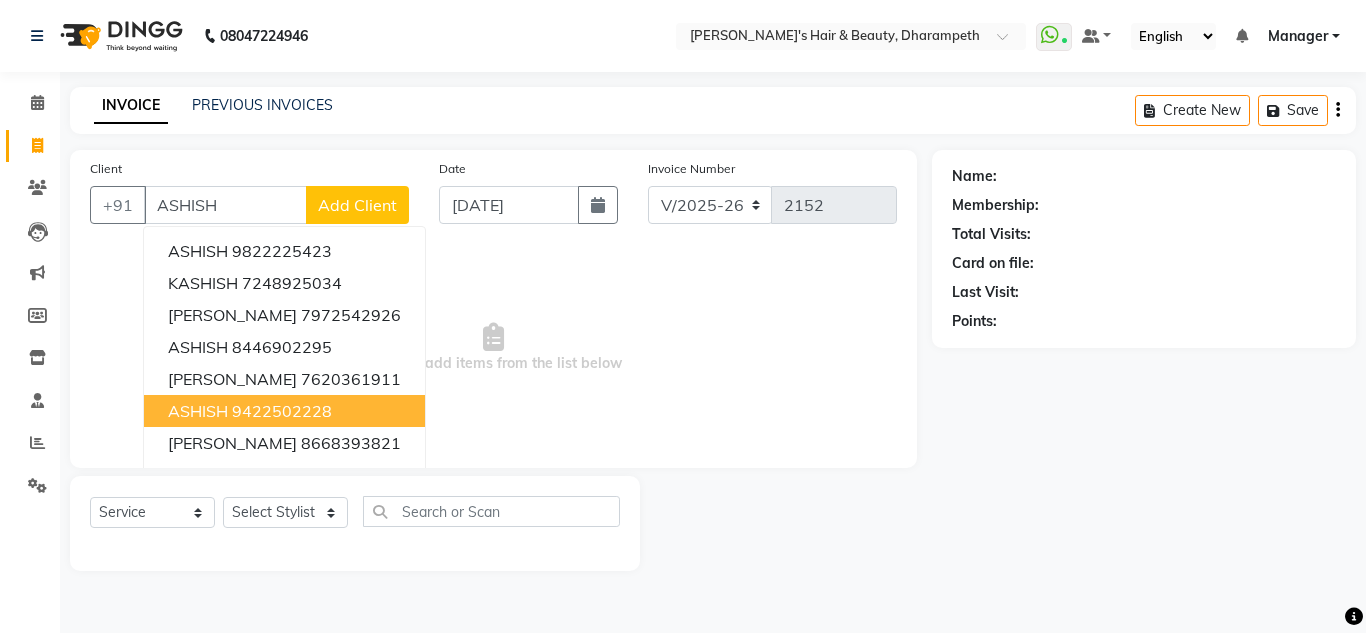 click on "9422502228" at bounding box center (282, 411) 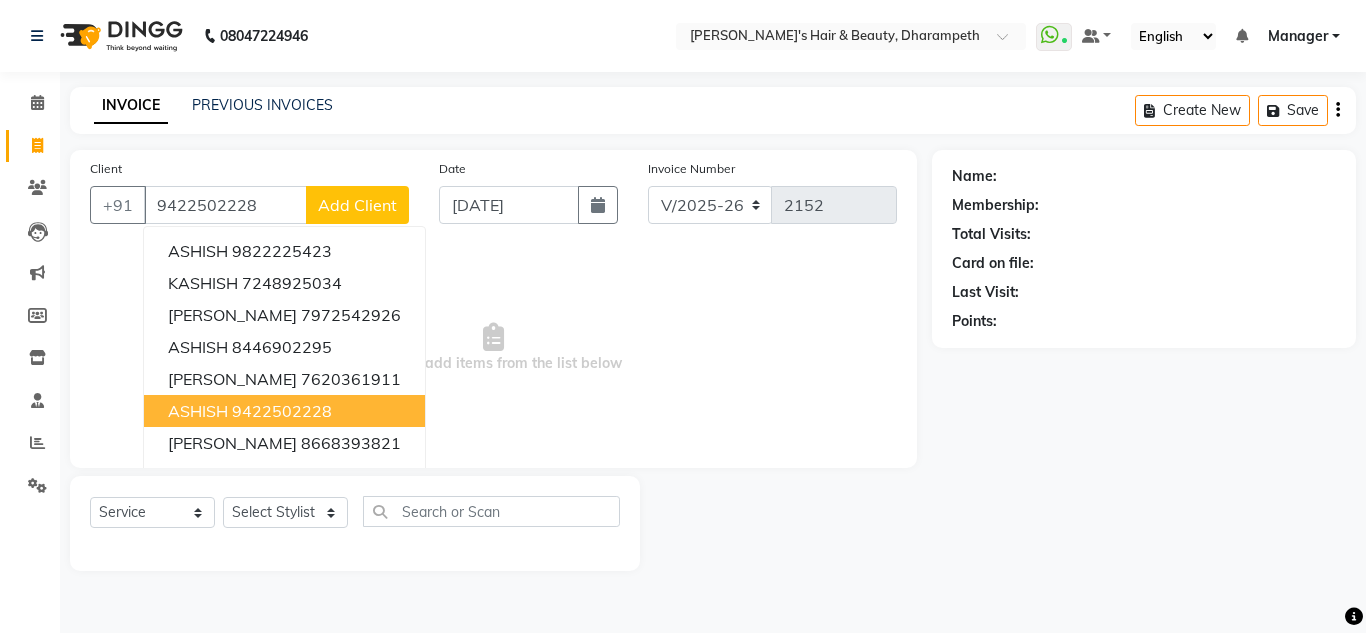 type on "9422502228" 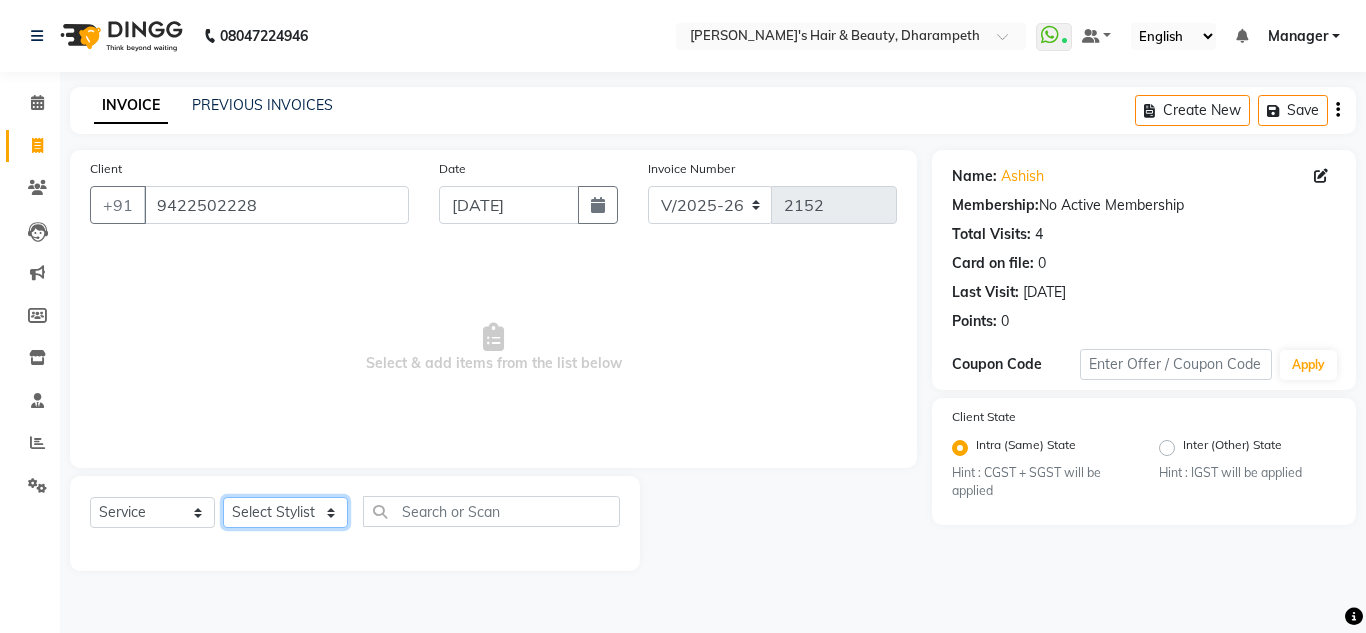 click on "Select Stylist Anuj W [PERSON_NAME] [PERSON_NAME]  Manager [PERSON_NAME] C [PERSON_NAME] S [PERSON_NAME] S Shilpa P Vedant N" 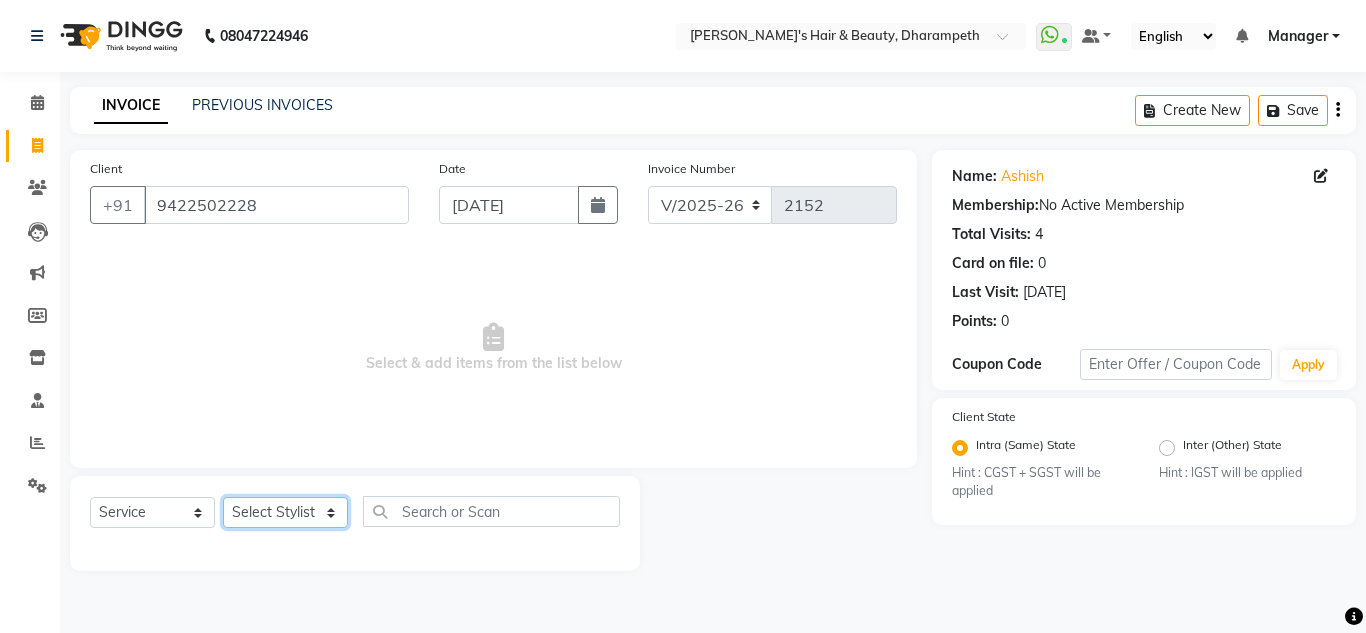 select on "47812" 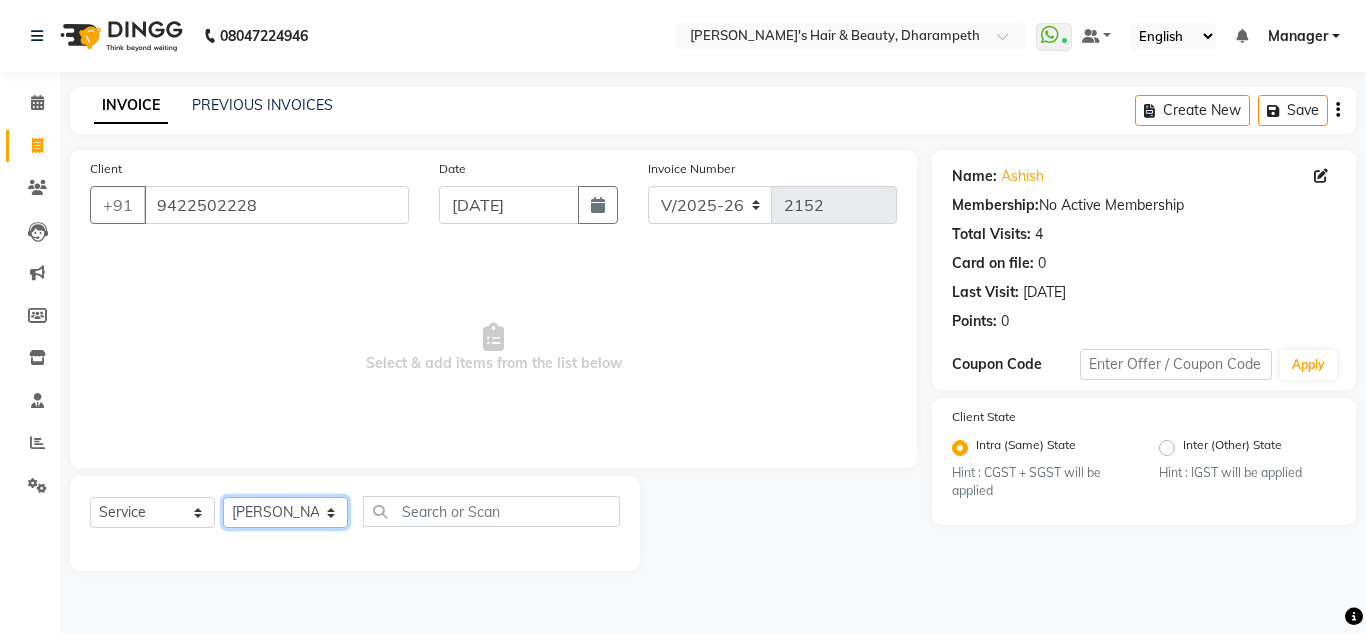 click on "Select Stylist Anuj W [PERSON_NAME] [PERSON_NAME]  Manager [PERSON_NAME] C [PERSON_NAME] S [PERSON_NAME] S Shilpa P Vedant N" 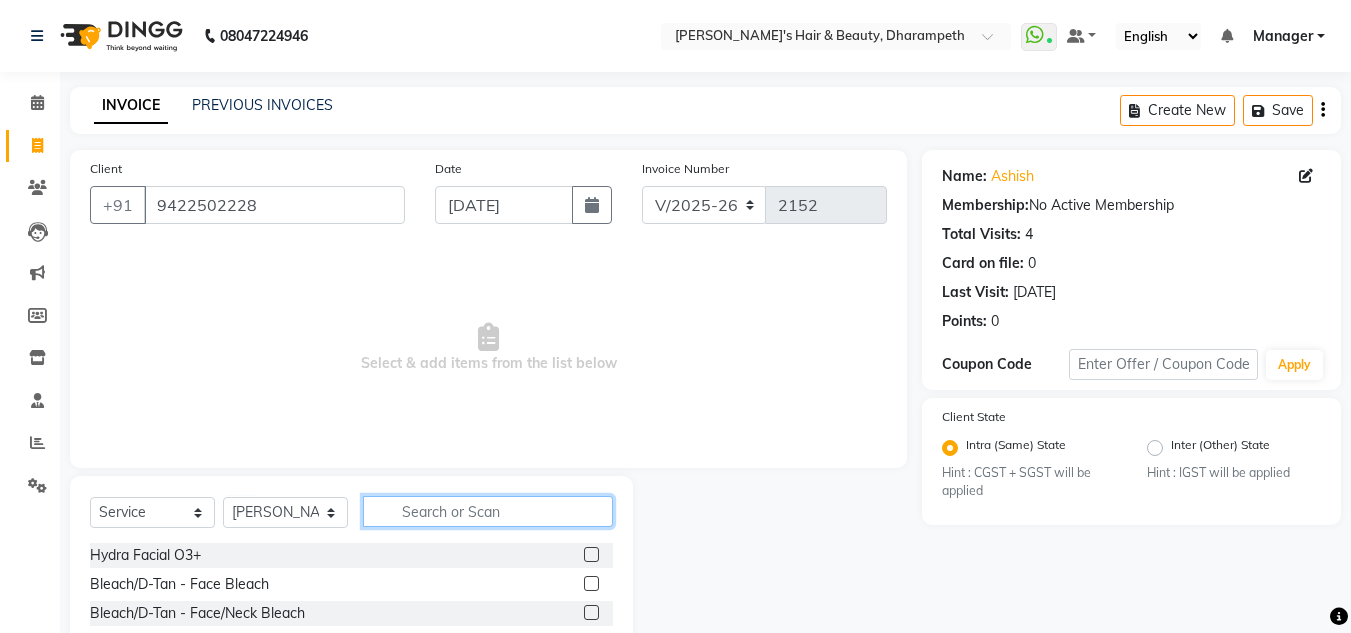 click 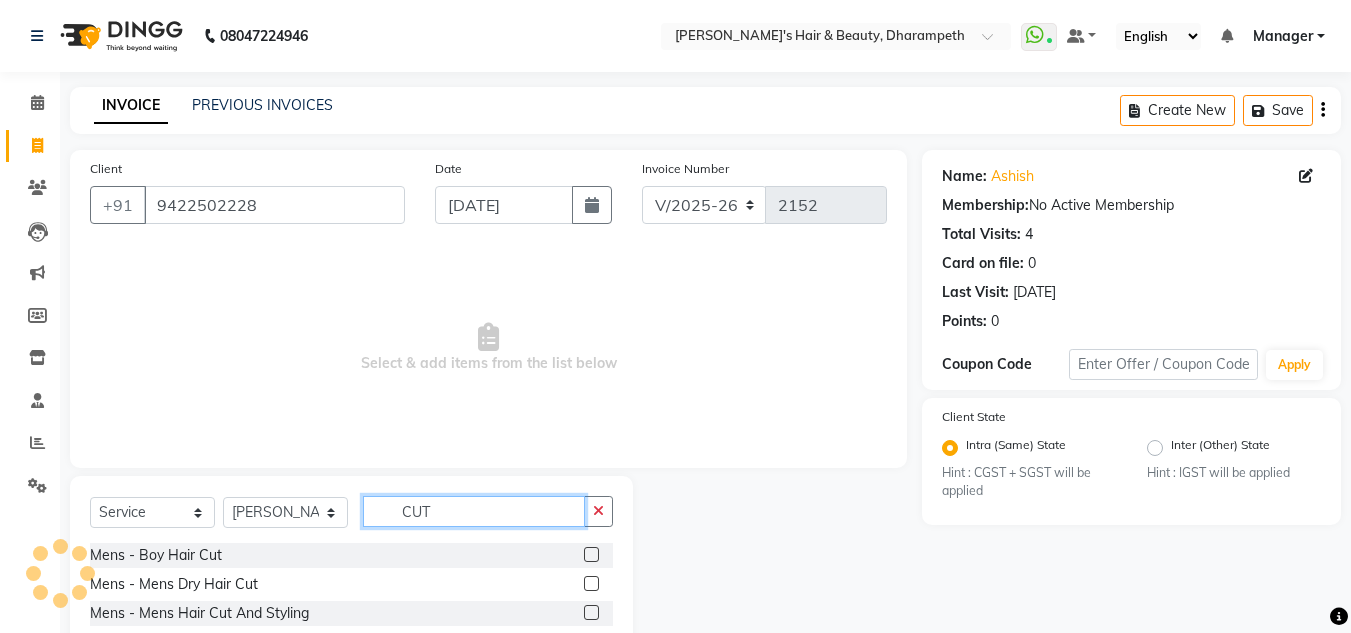 type on "CUT" 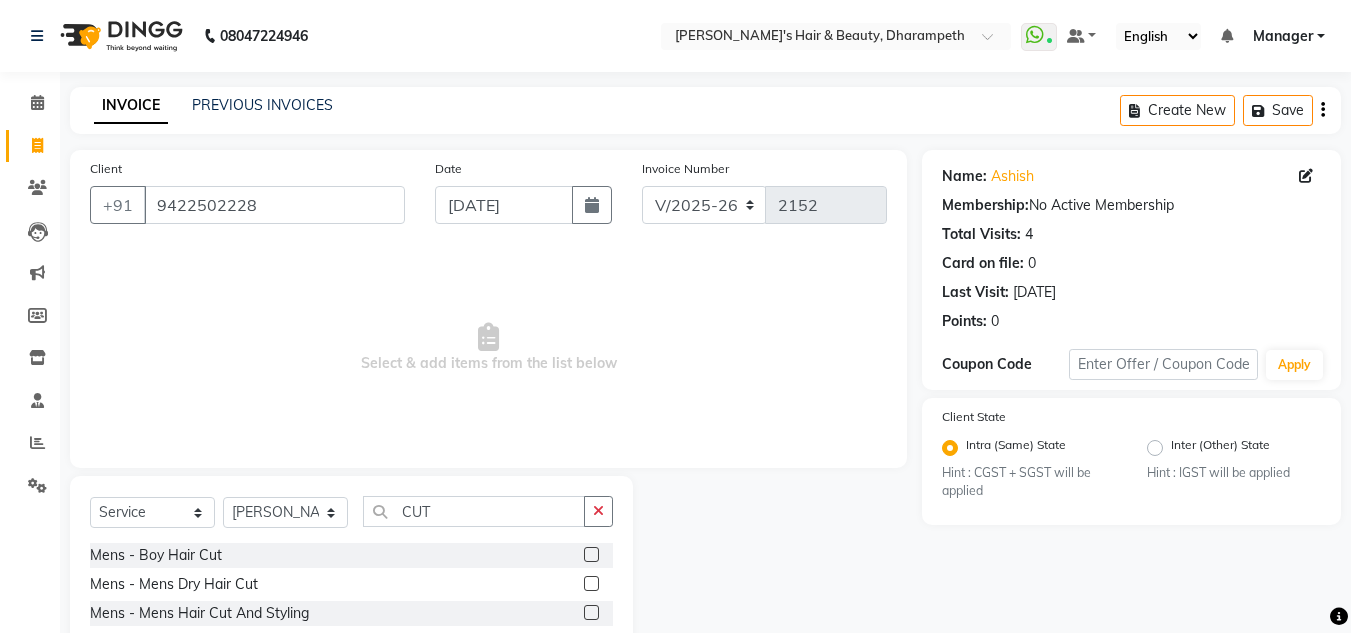 click 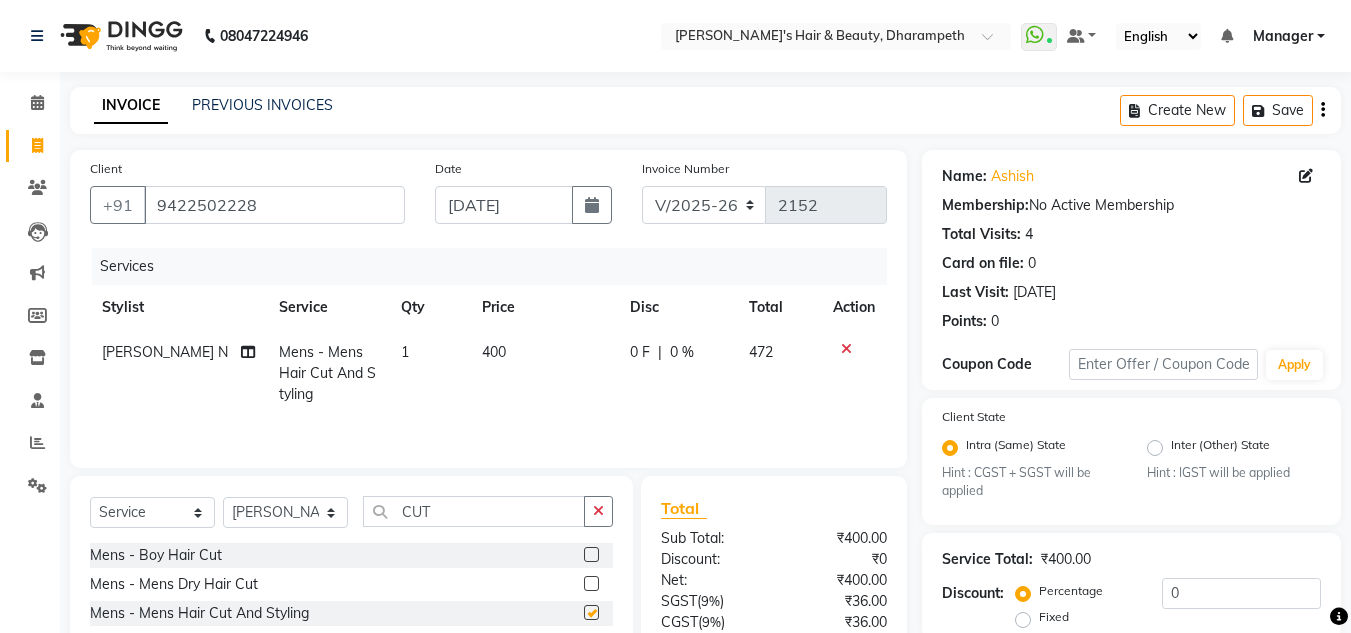 checkbox on "false" 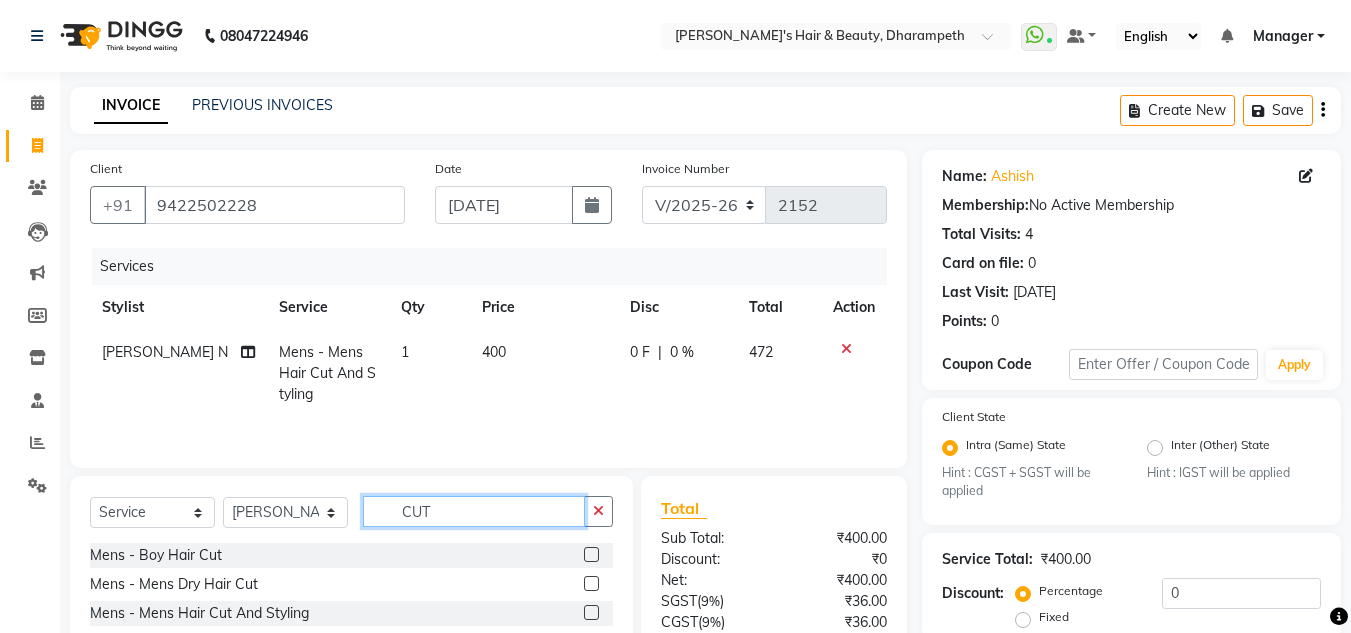 click on "CUT" 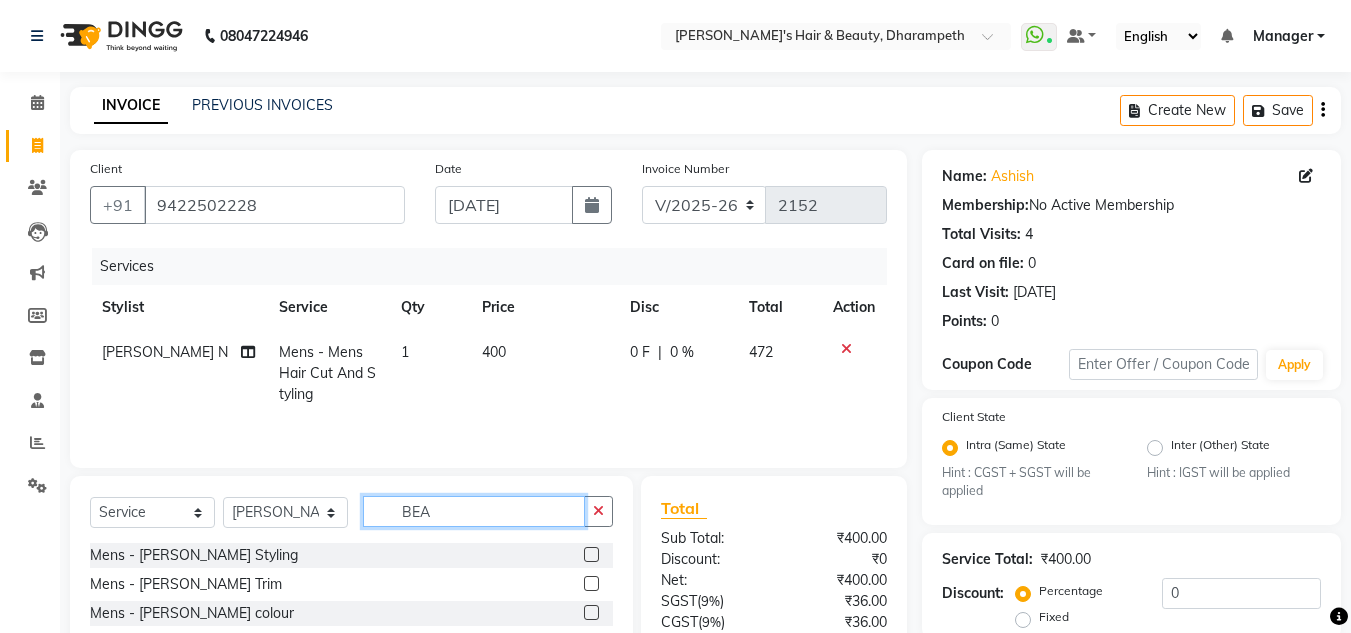 type on "BEA" 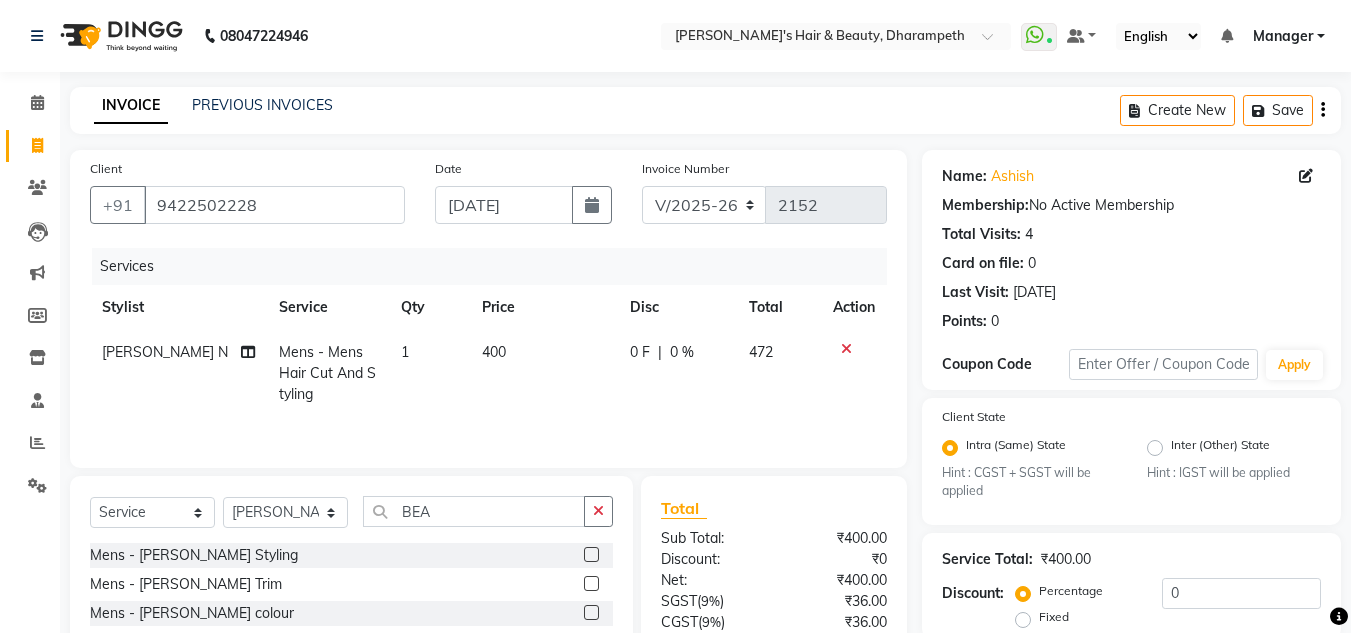click 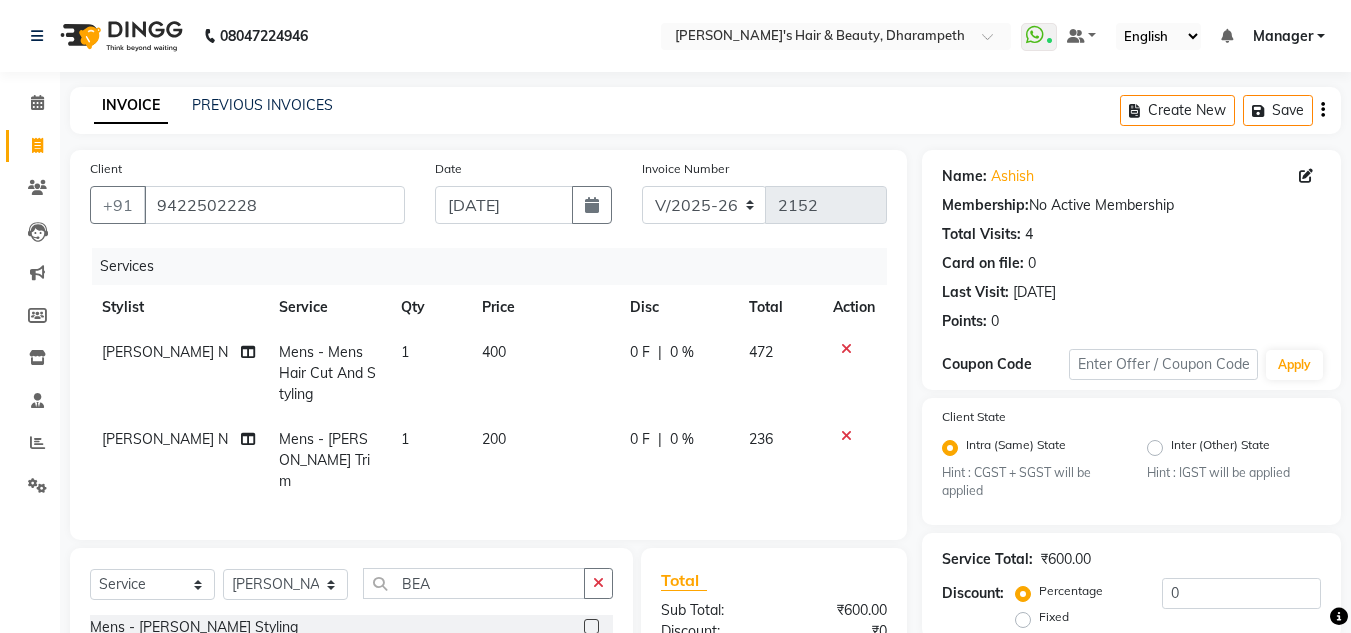 checkbox on "false" 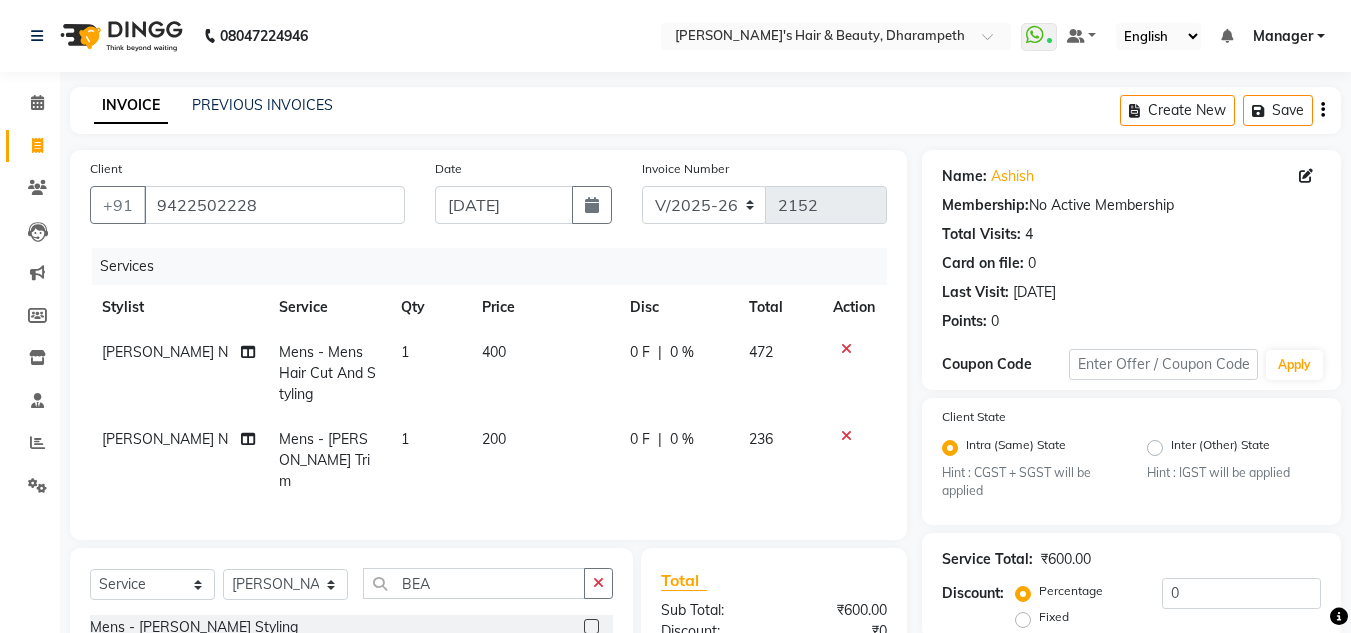 click on "200" 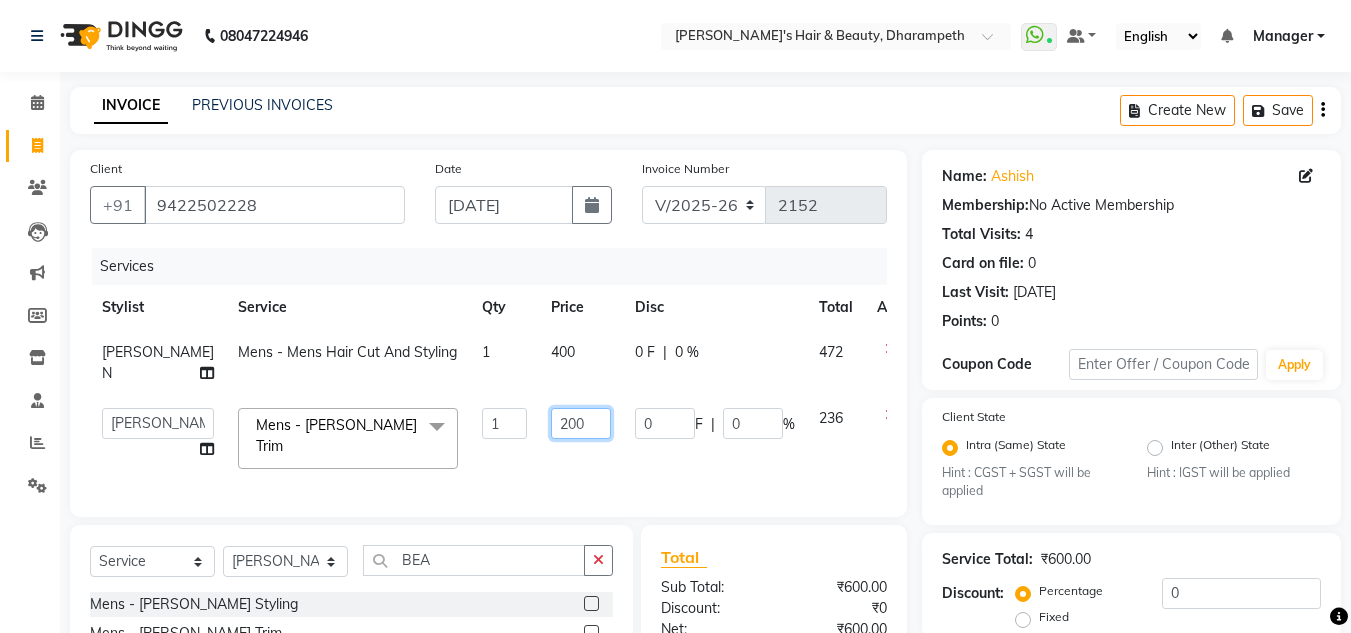 click on "200" 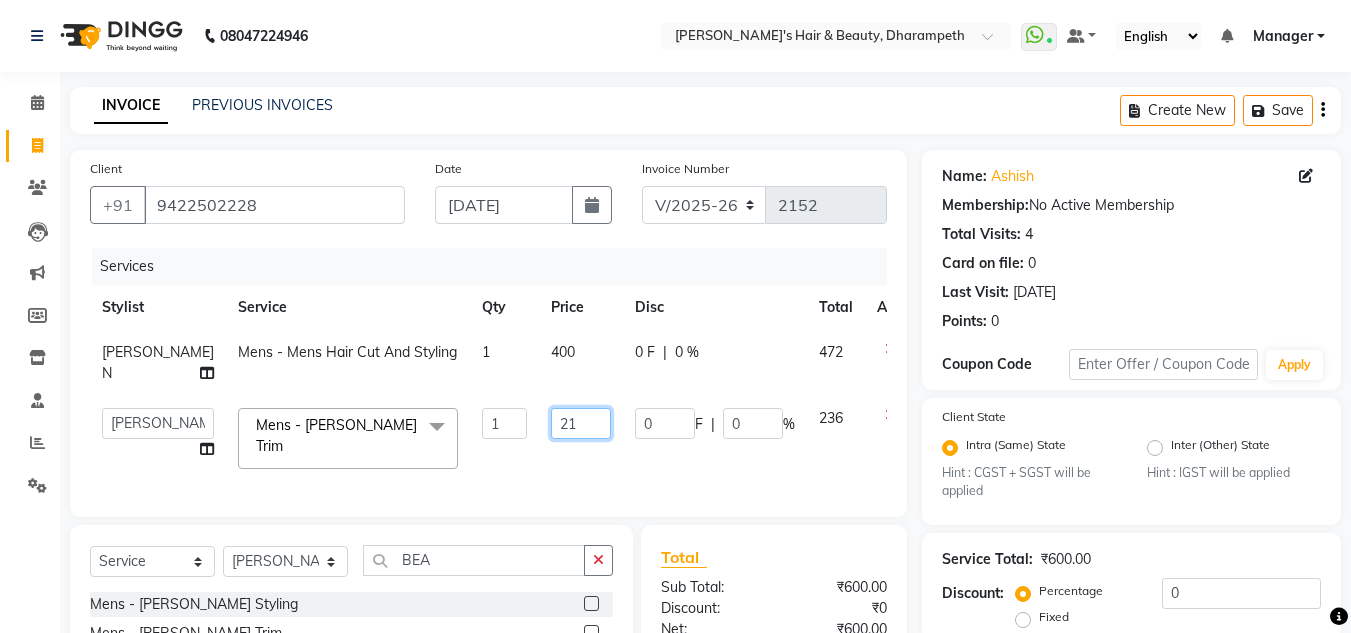type on "212" 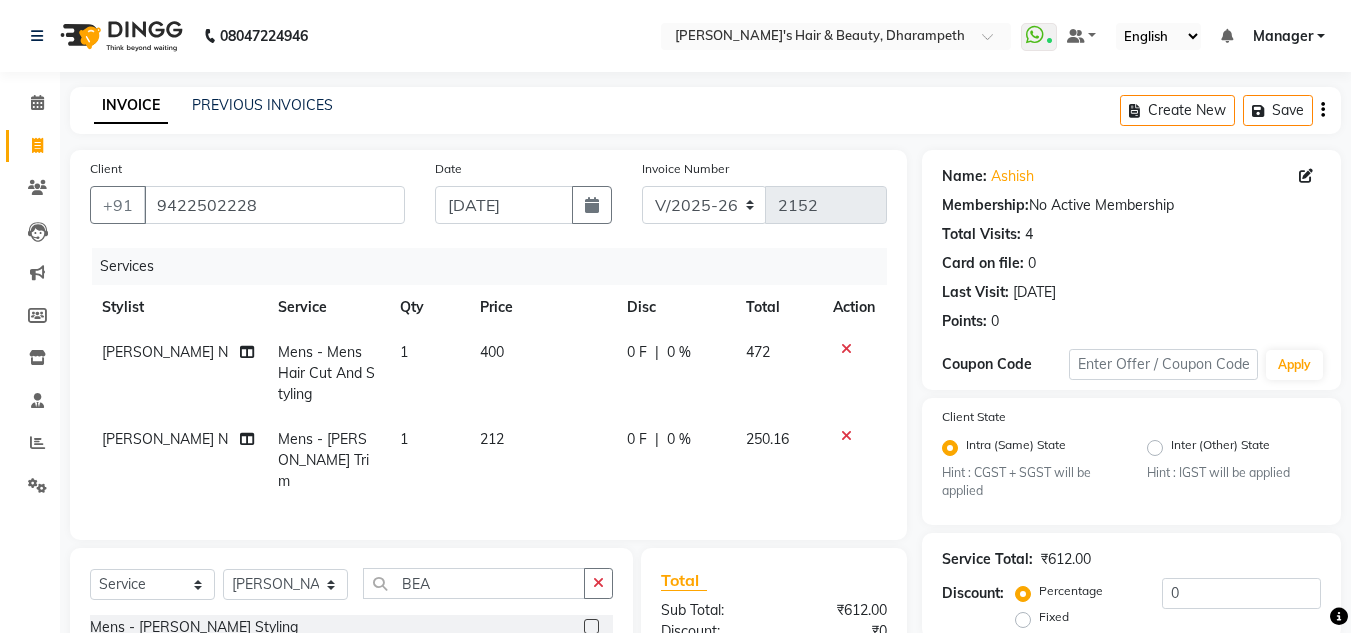 click on "250.16" 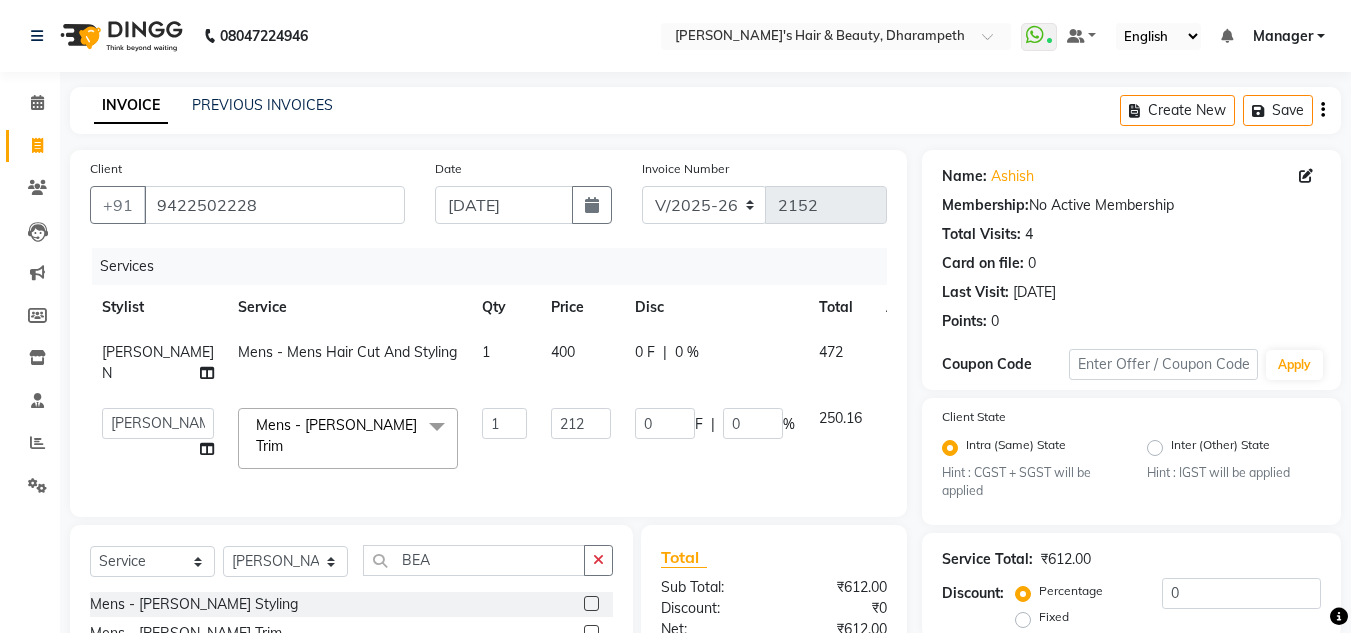 click on "400" 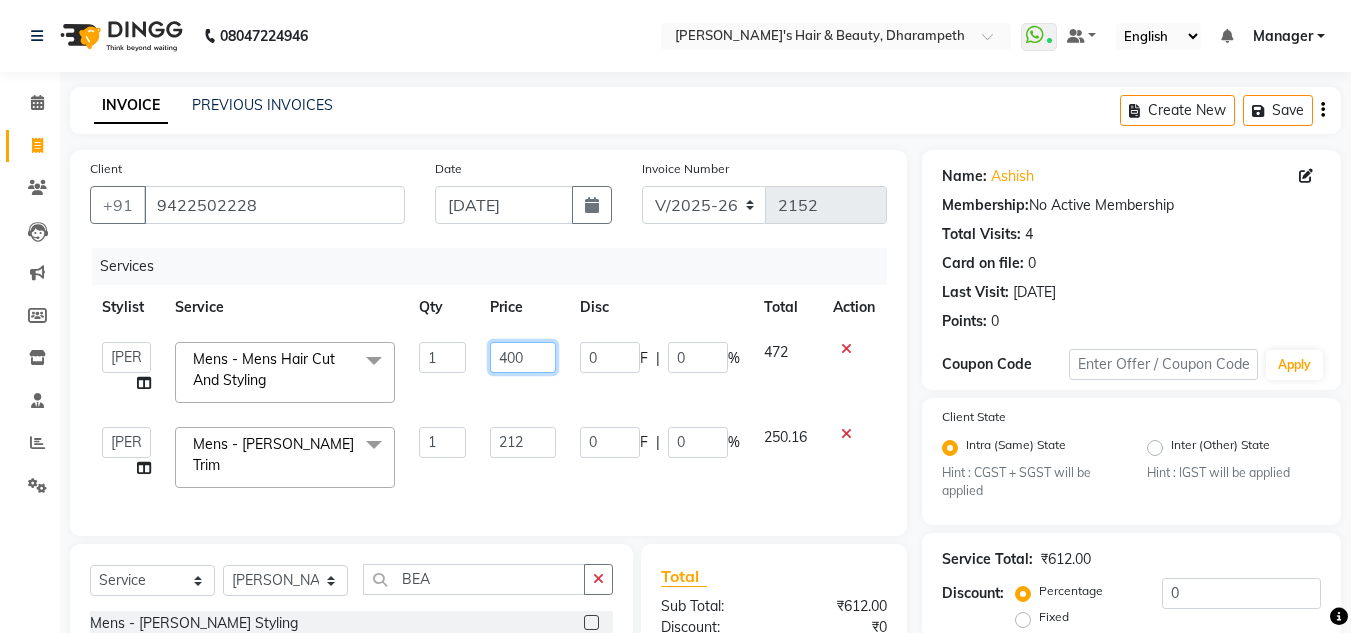 click on "400" 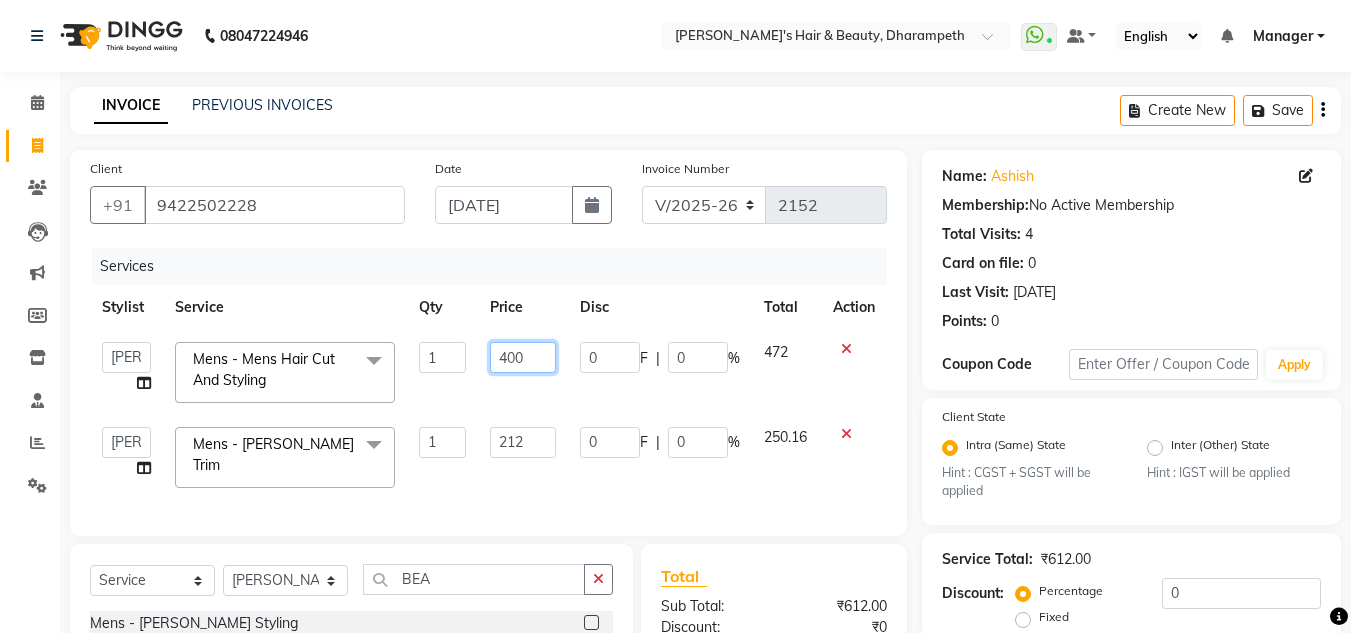 click on "400" 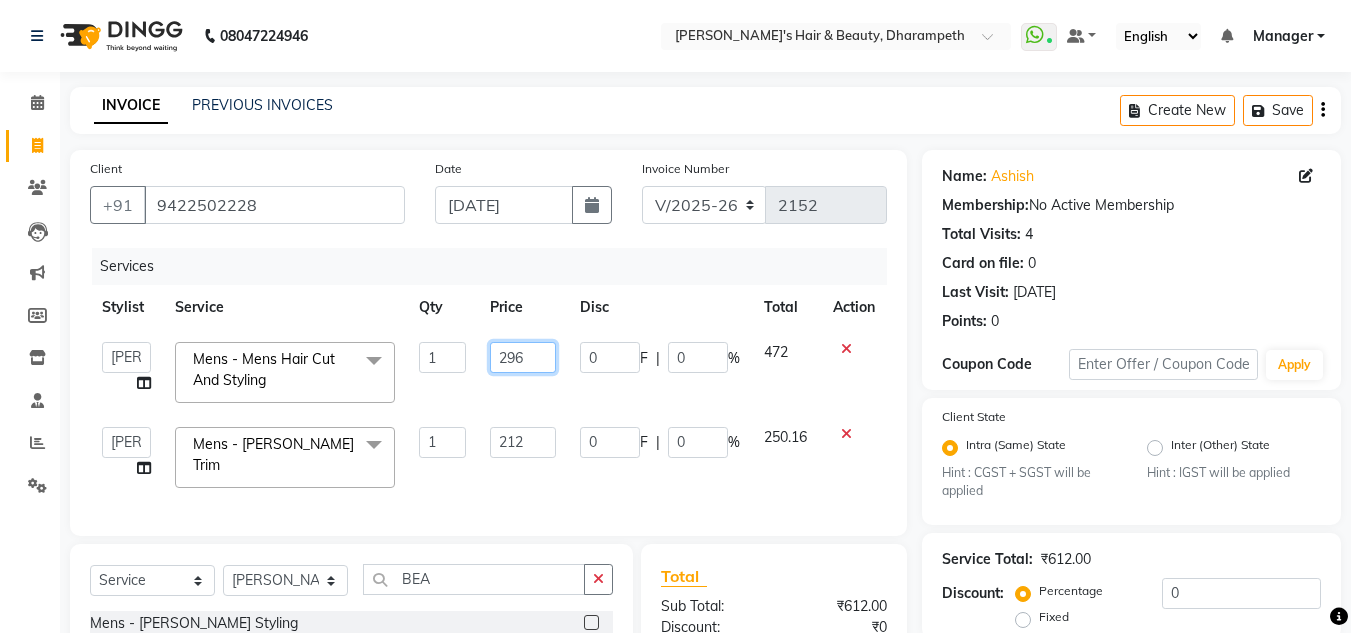 type on "296.6" 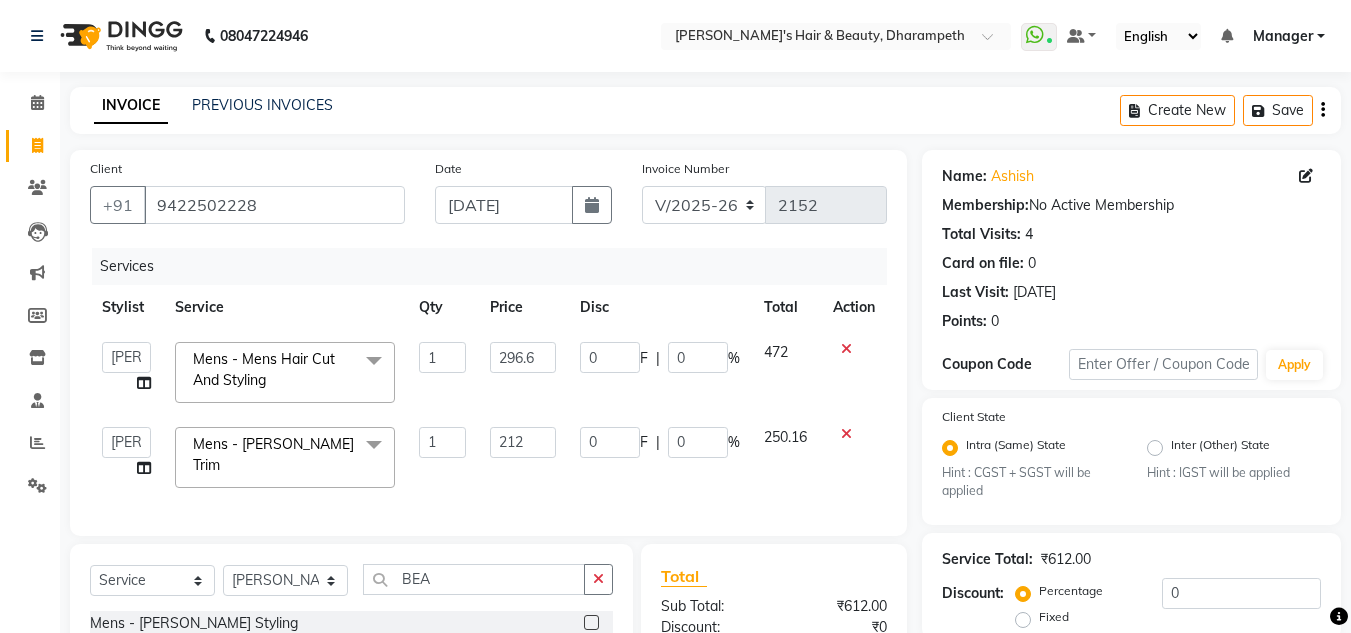 click on "472" 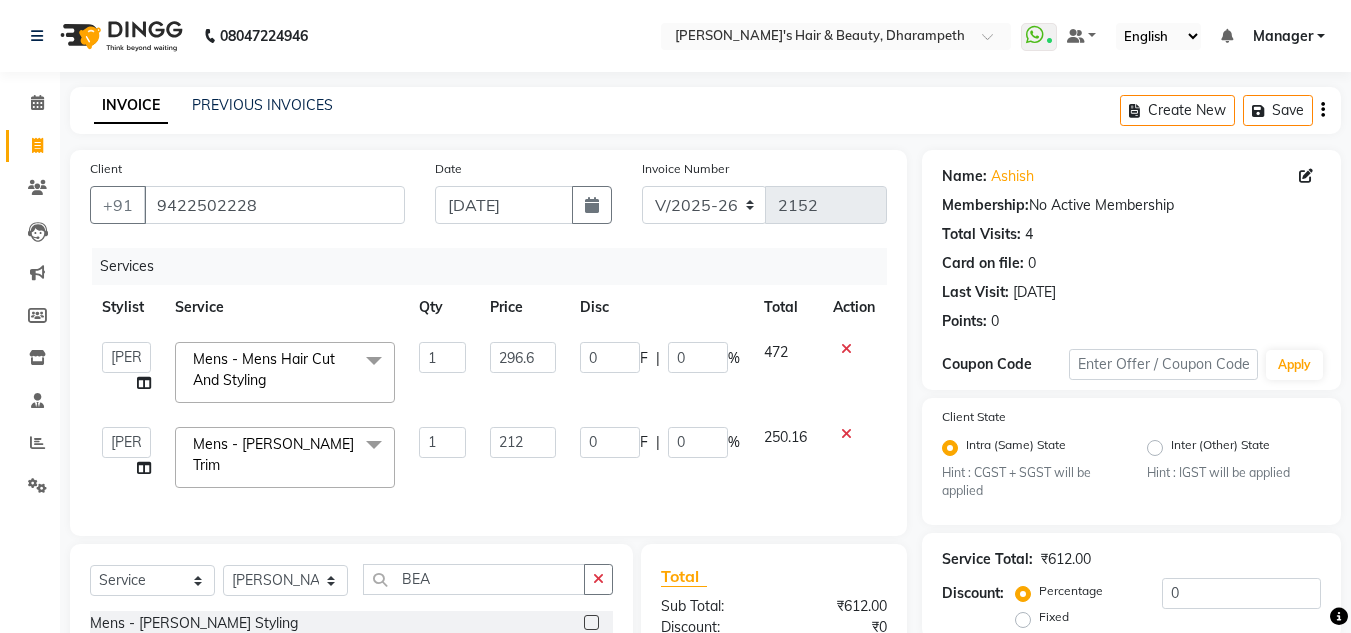 select on "47812" 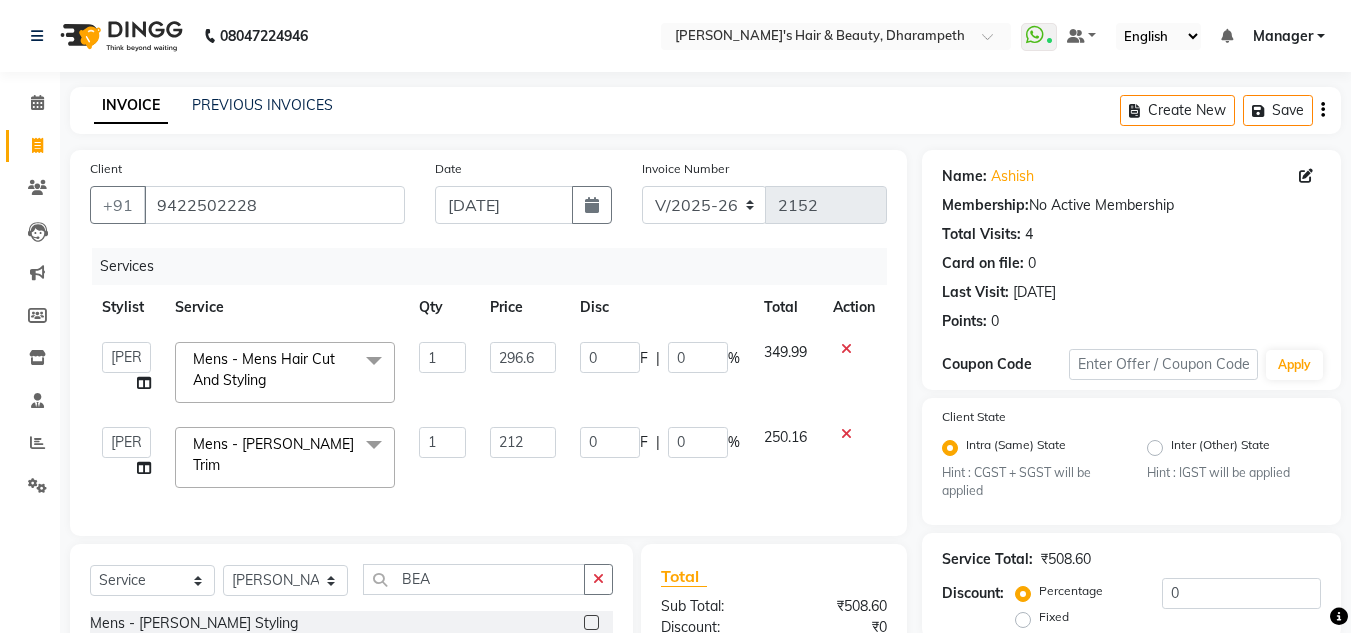 scroll, scrollTop: 262, scrollLeft: 0, axis: vertical 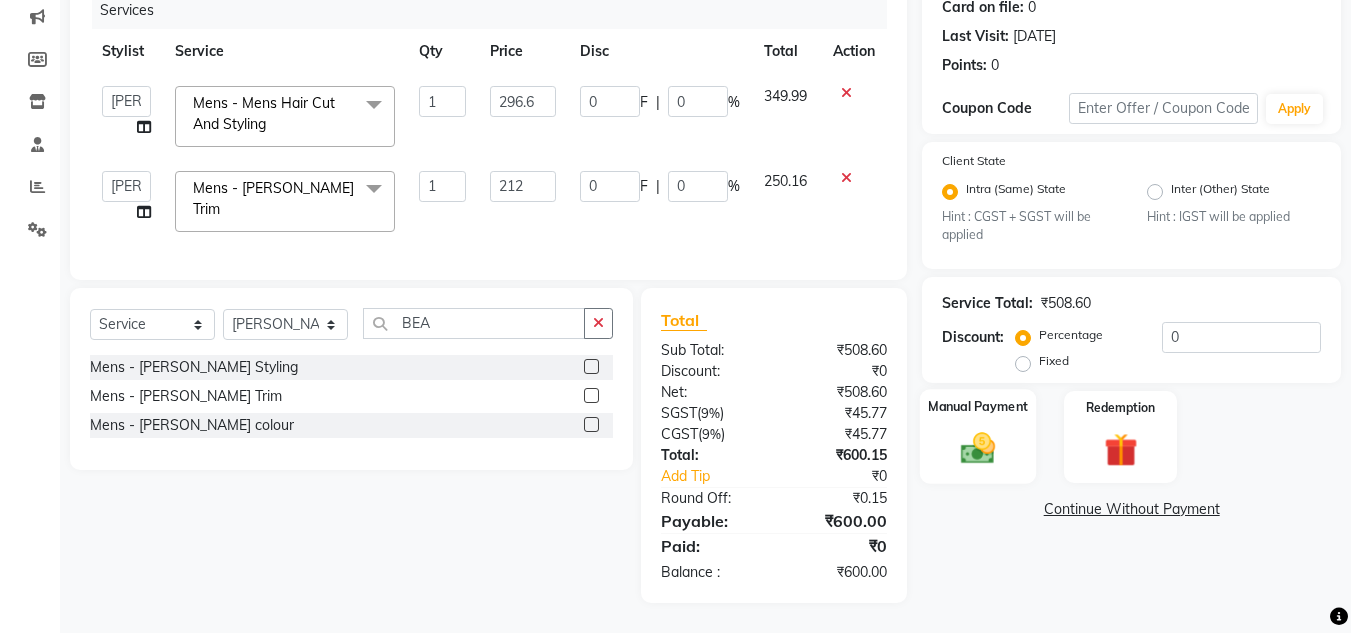 click 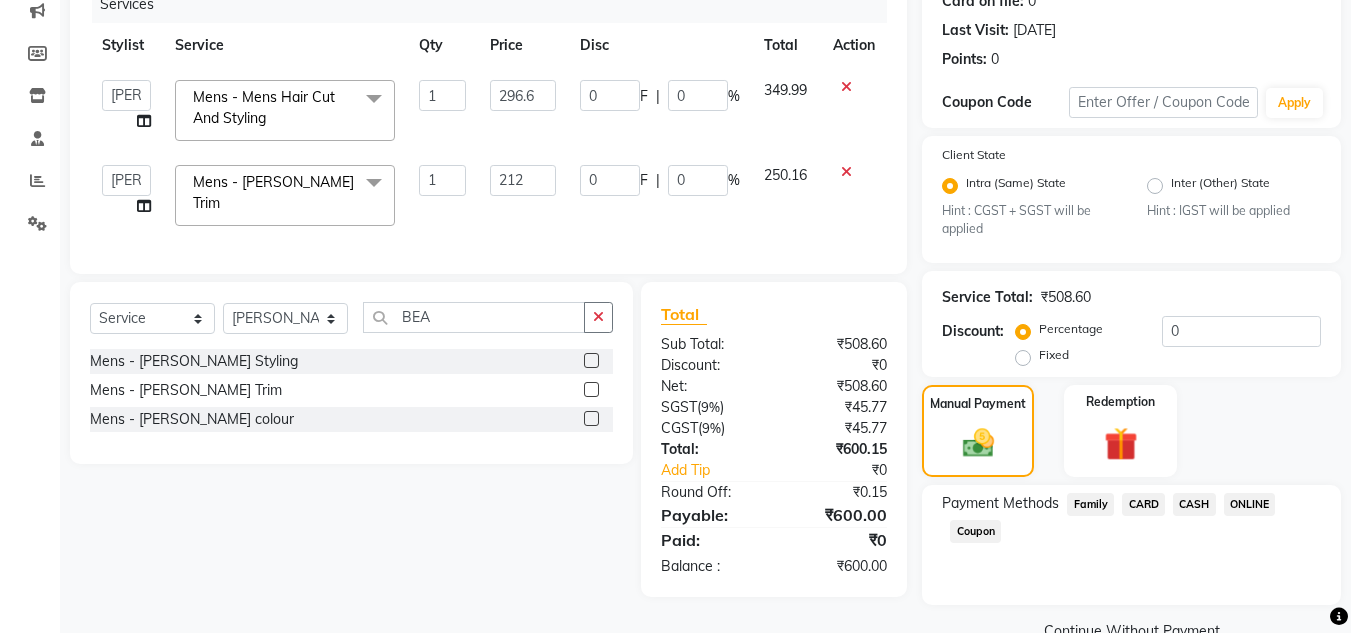 click on "CASH" 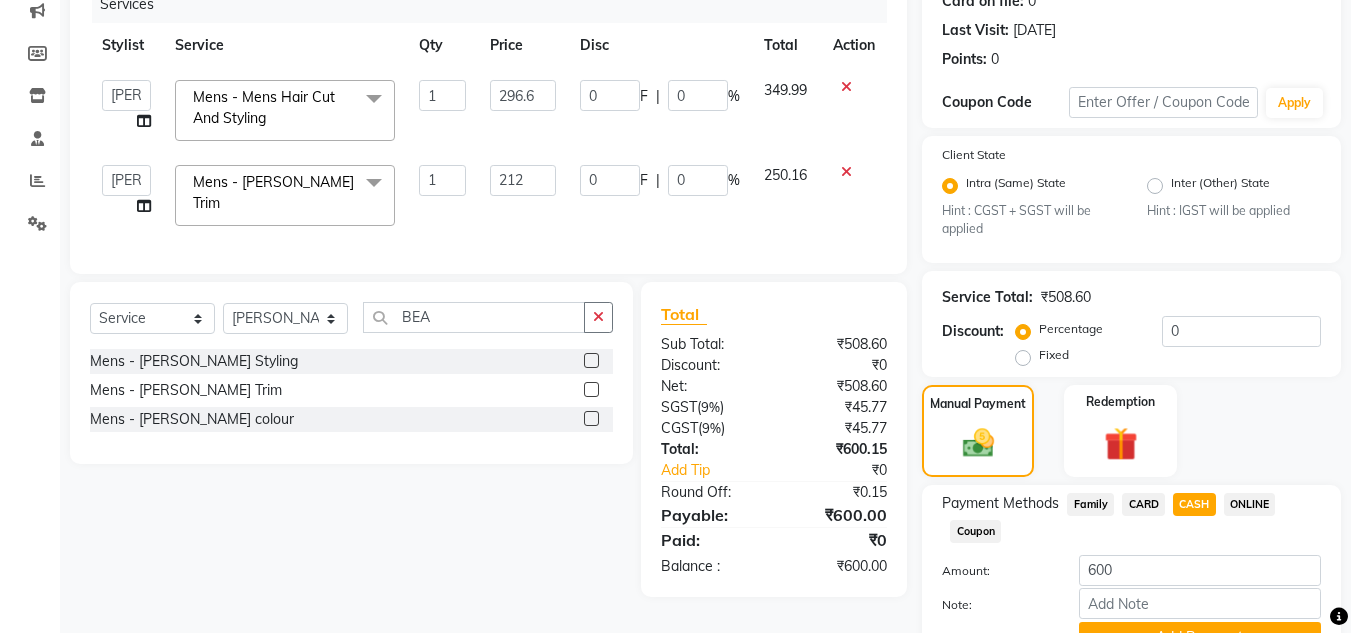 scroll, scrollTop: 361, scrollLeft: 0, axis: vertical 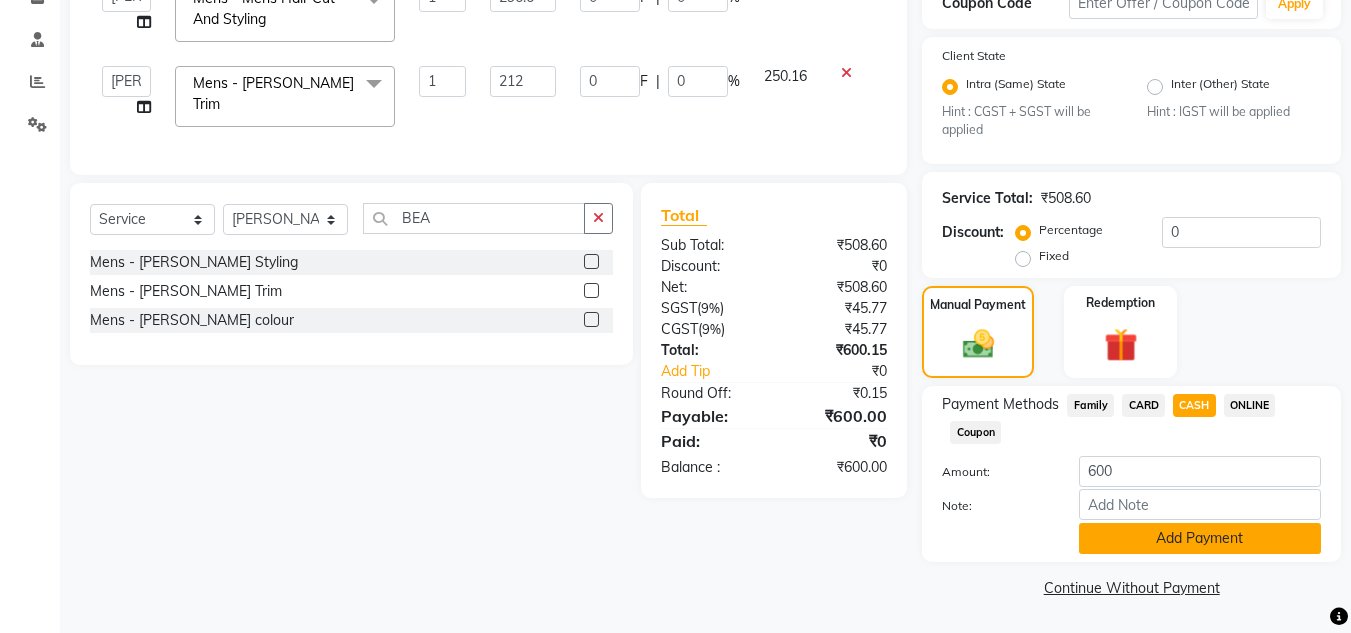 click on "Add Payment" 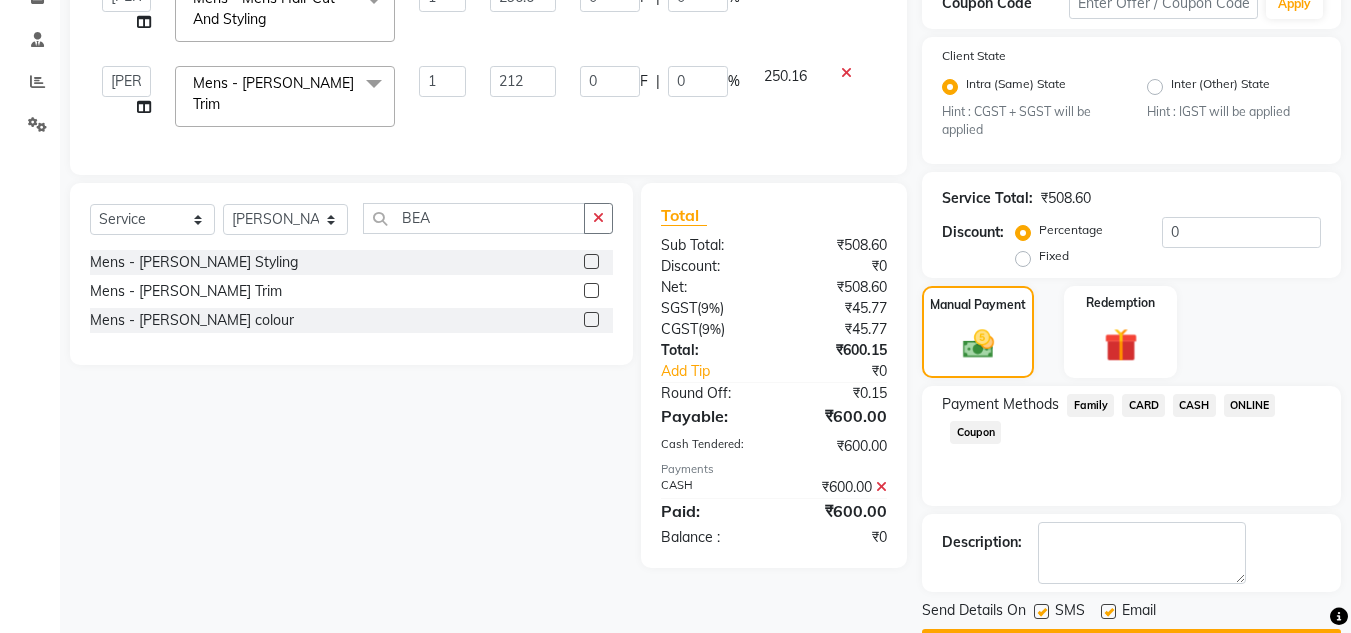 scroll, scrollTop: 418, scrollLeft: 0, axis: vertical 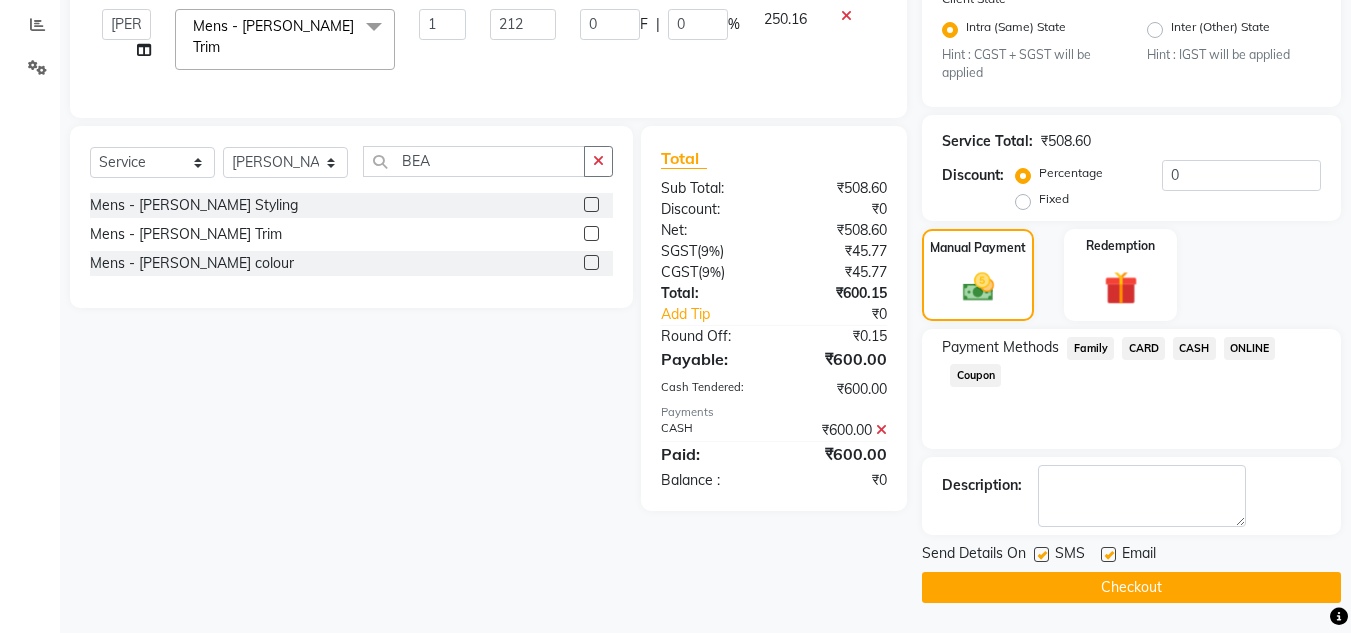 click on "Email" 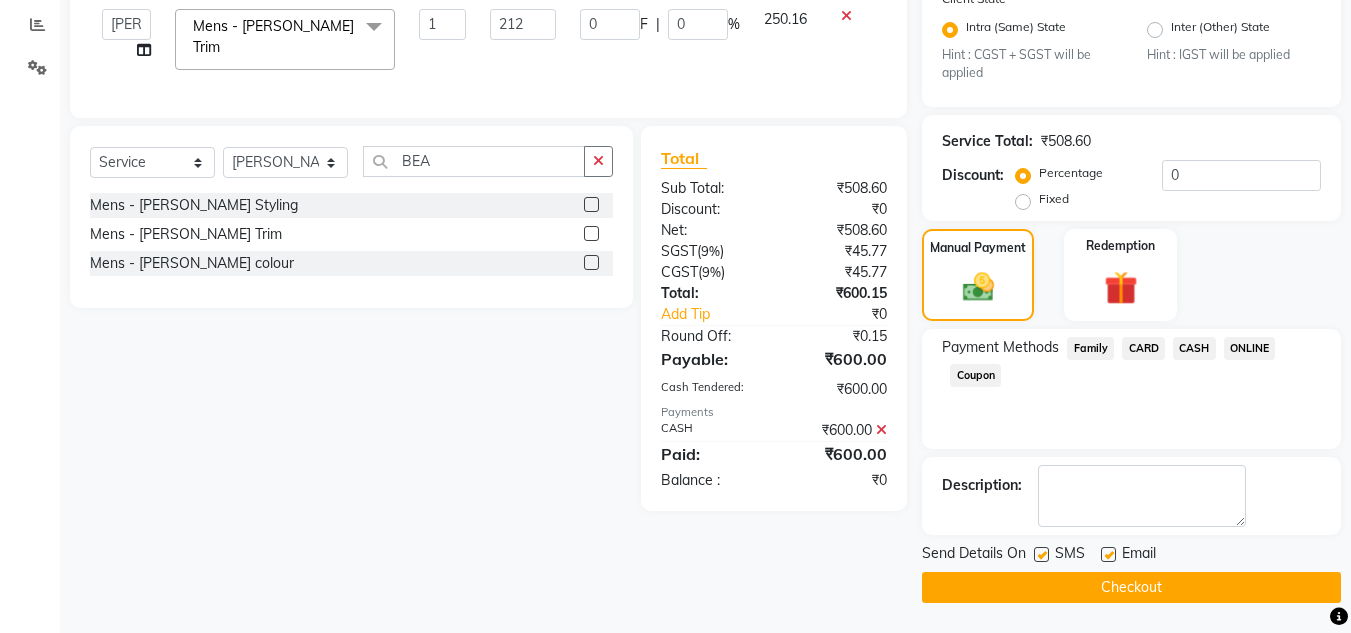 click on "Checkout" 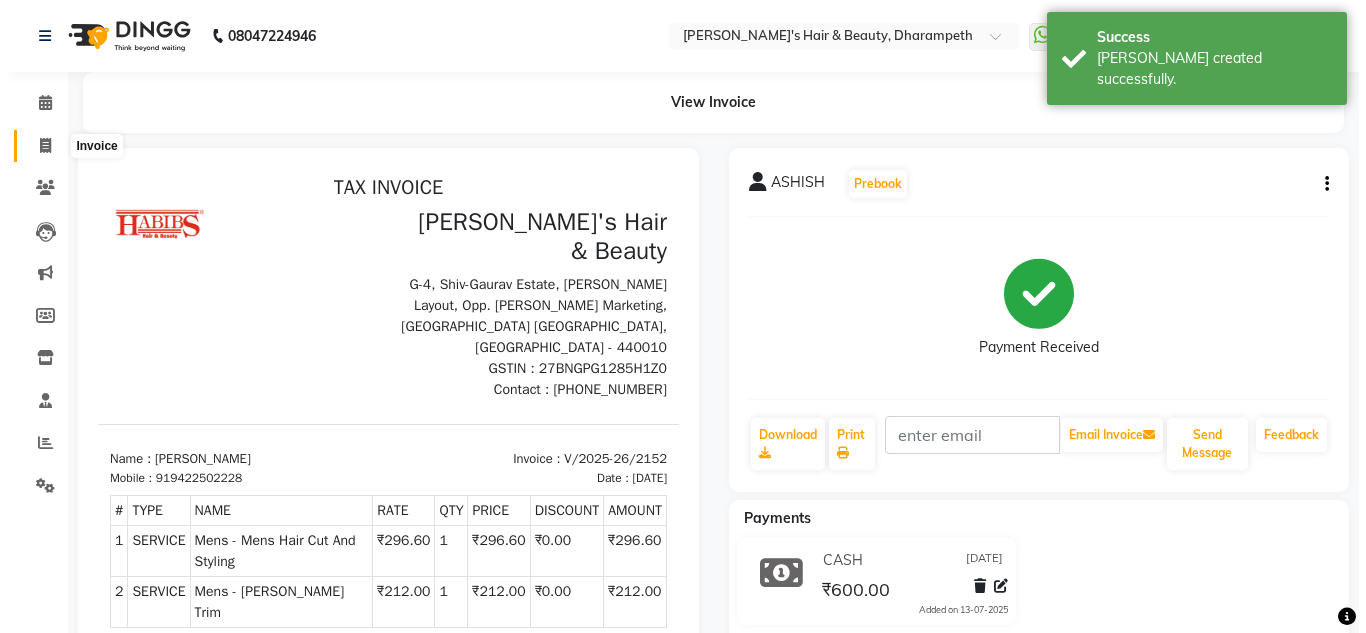 scroll, scrollTop: 0, scrollLeft: 0, axis: both 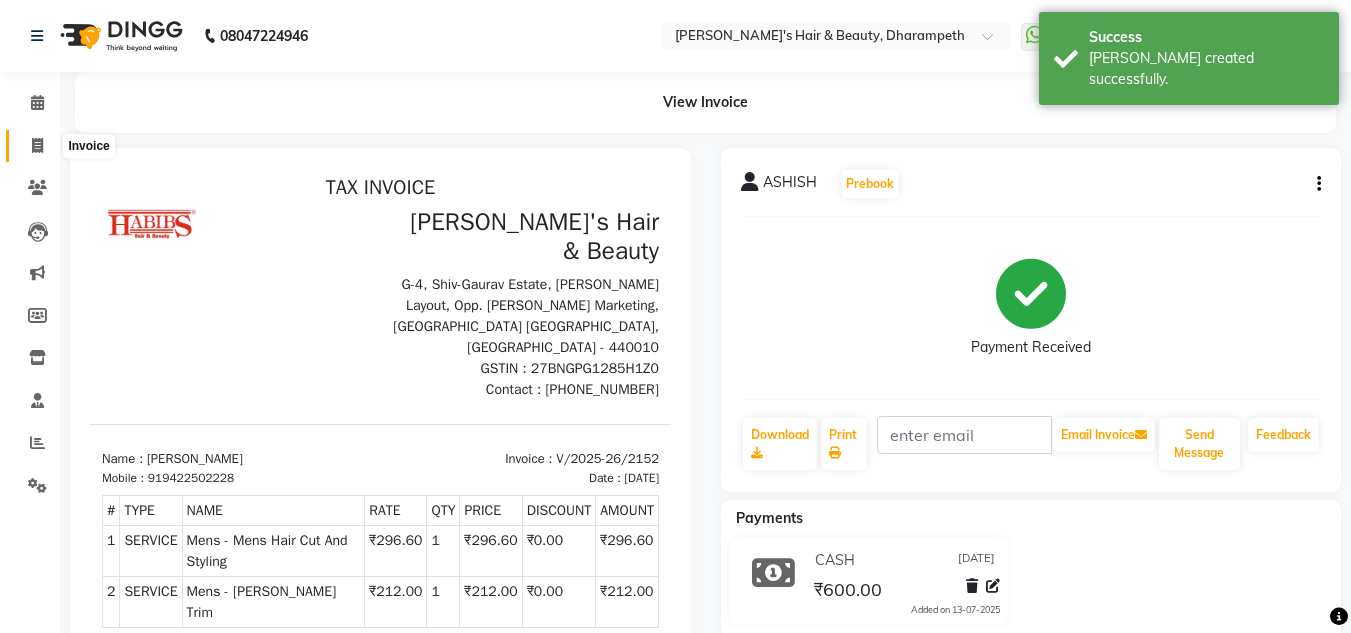 click 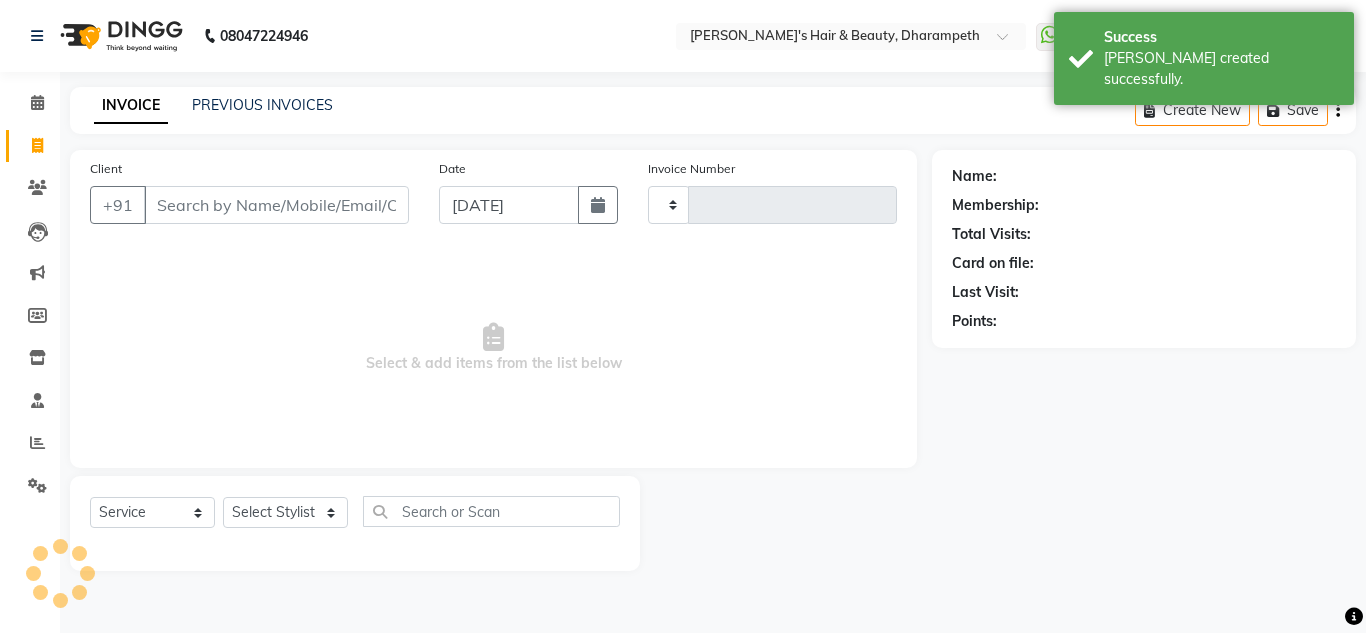 type on "2153" 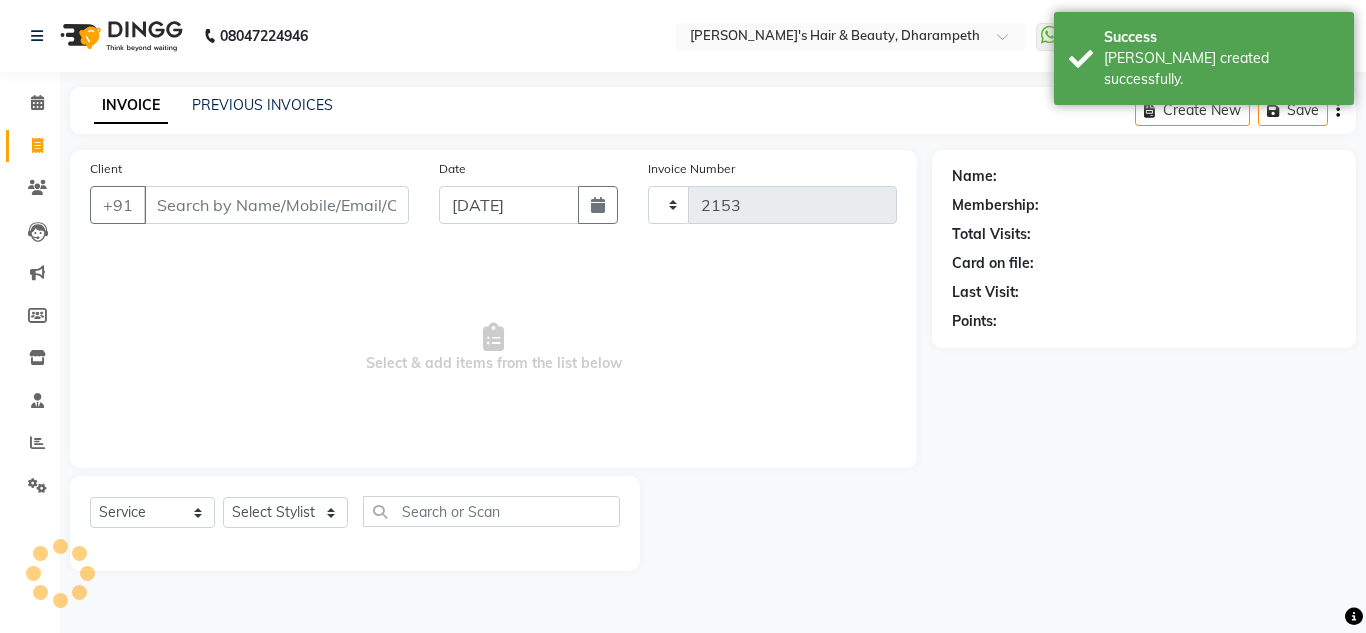 select on "4860" 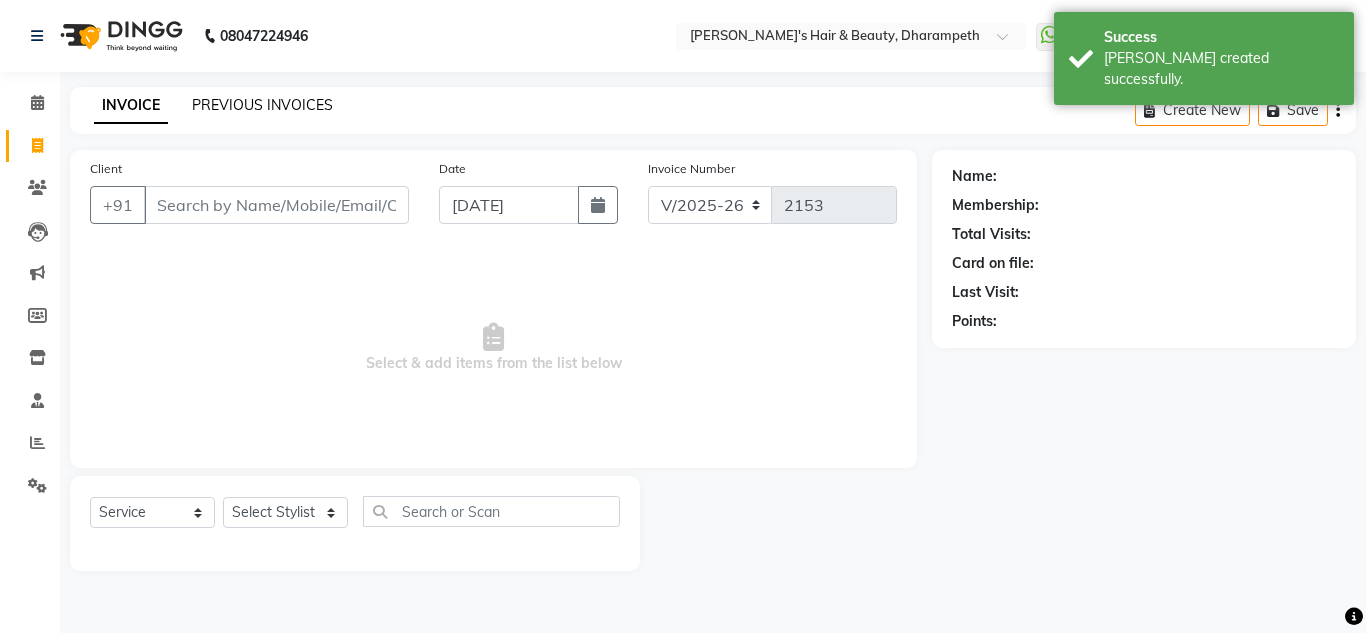click on "PREVIOUS INVOICES" 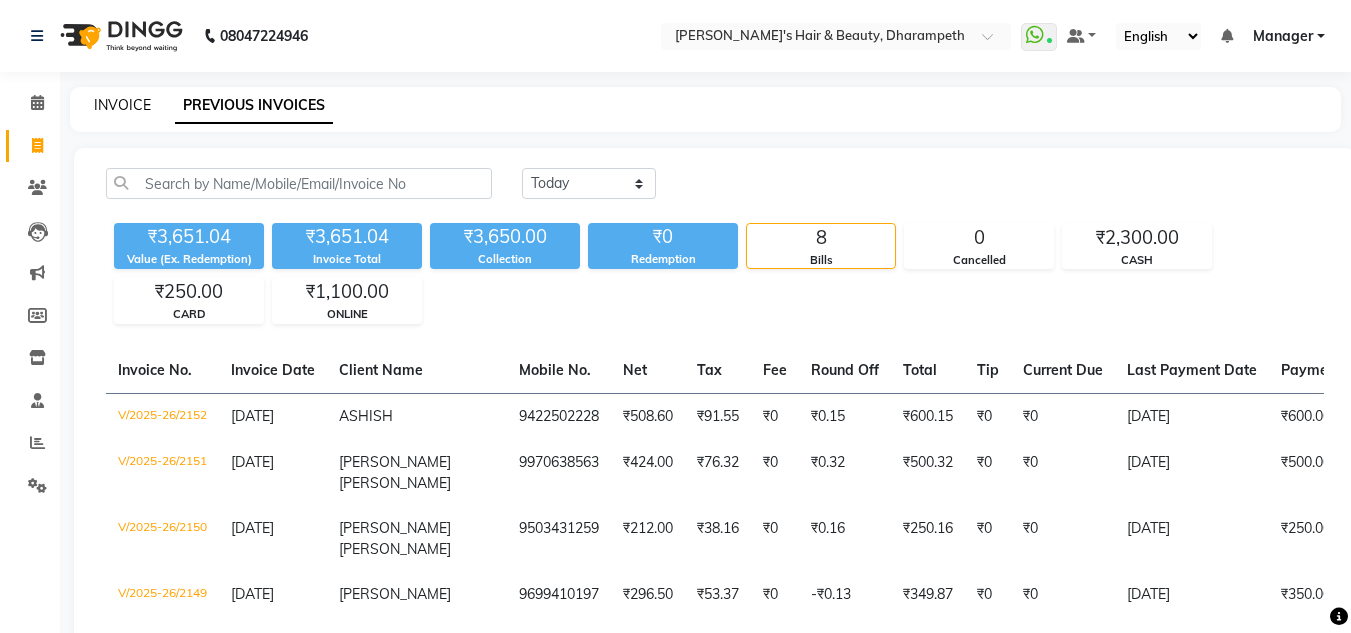 click on "INVOICE" 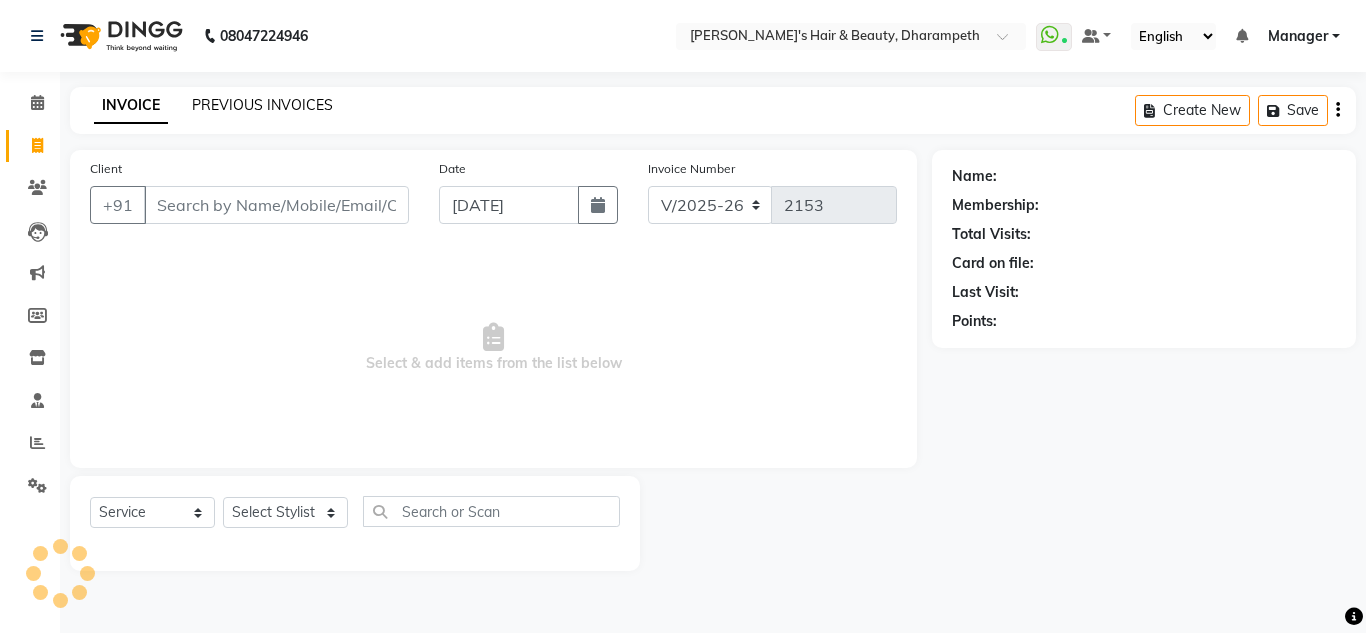 click on "PREVIOUS INVOICES" 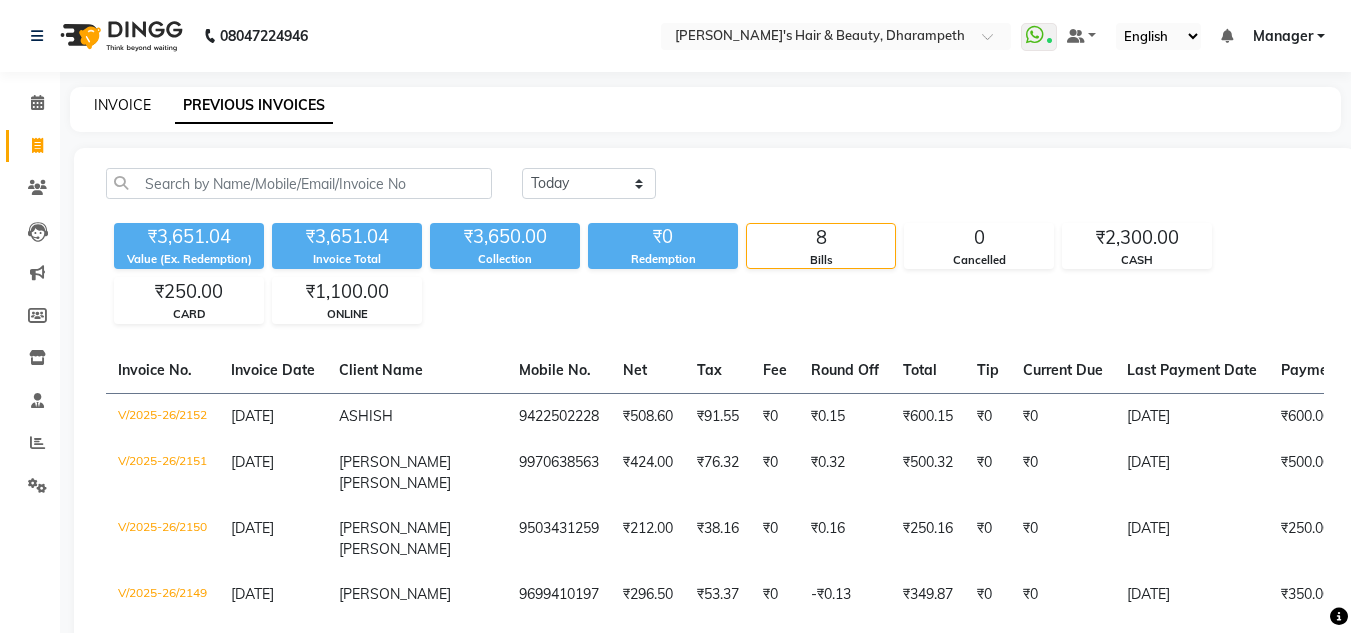 click on "INVOICE" 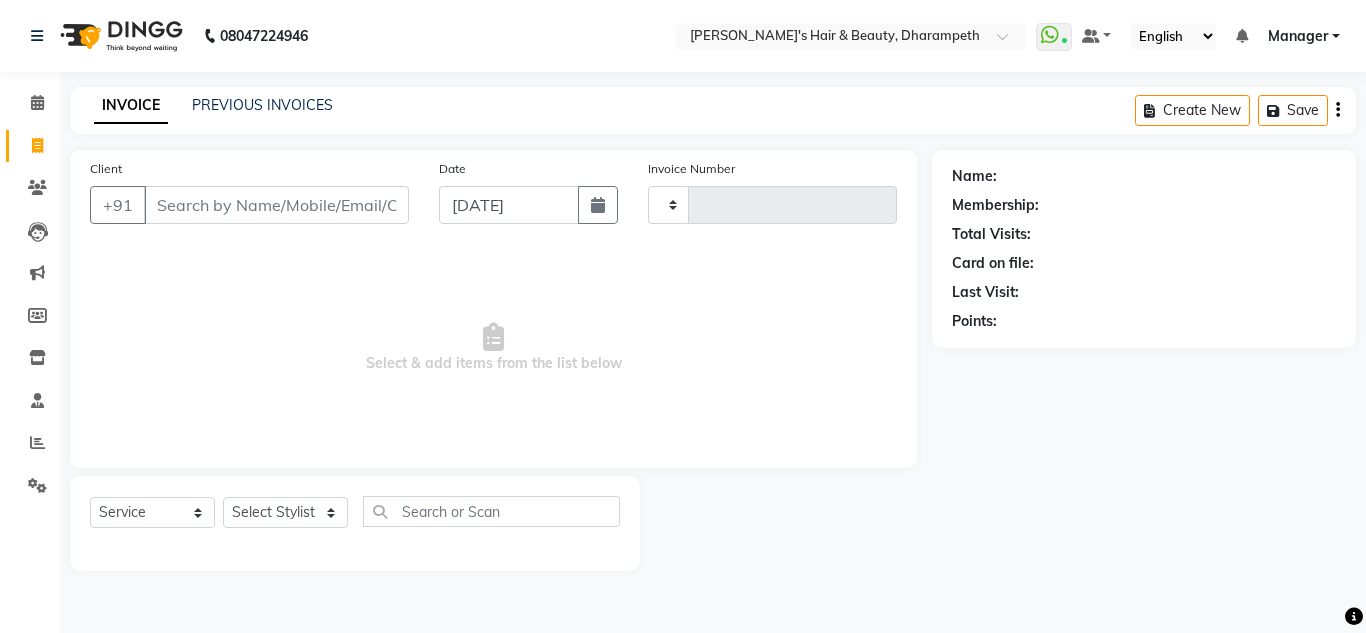 type on "2153" 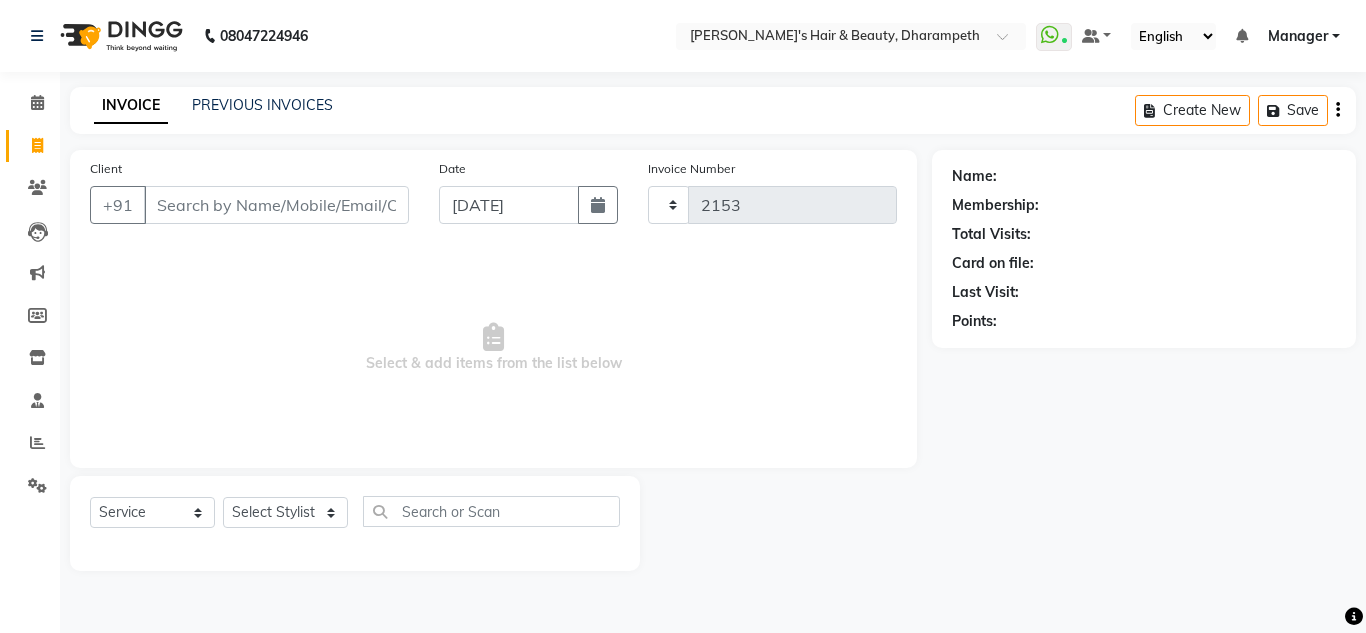 select on "4860" 